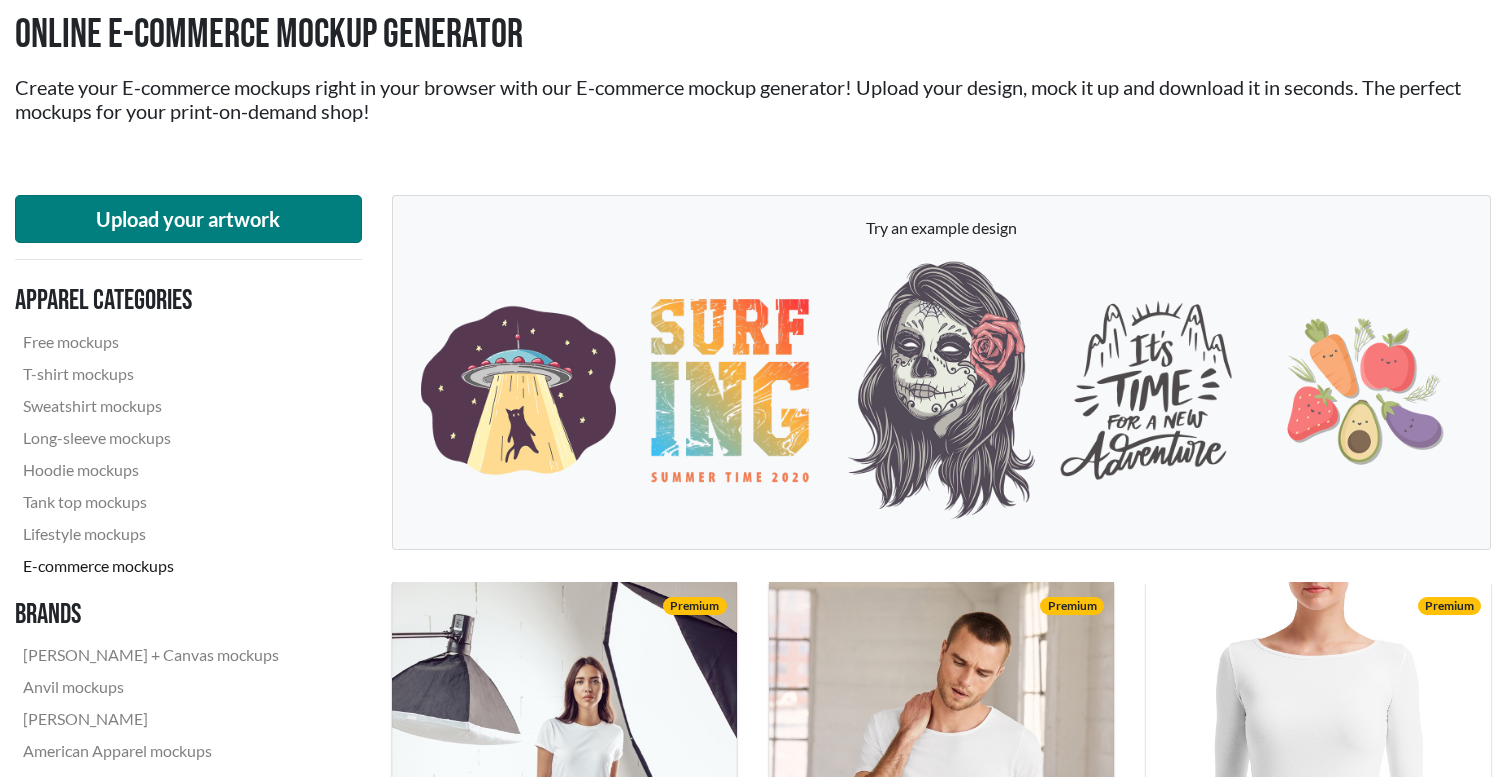 scroll, scrollTop: 176, scrollLeft: 0, axis: vertical 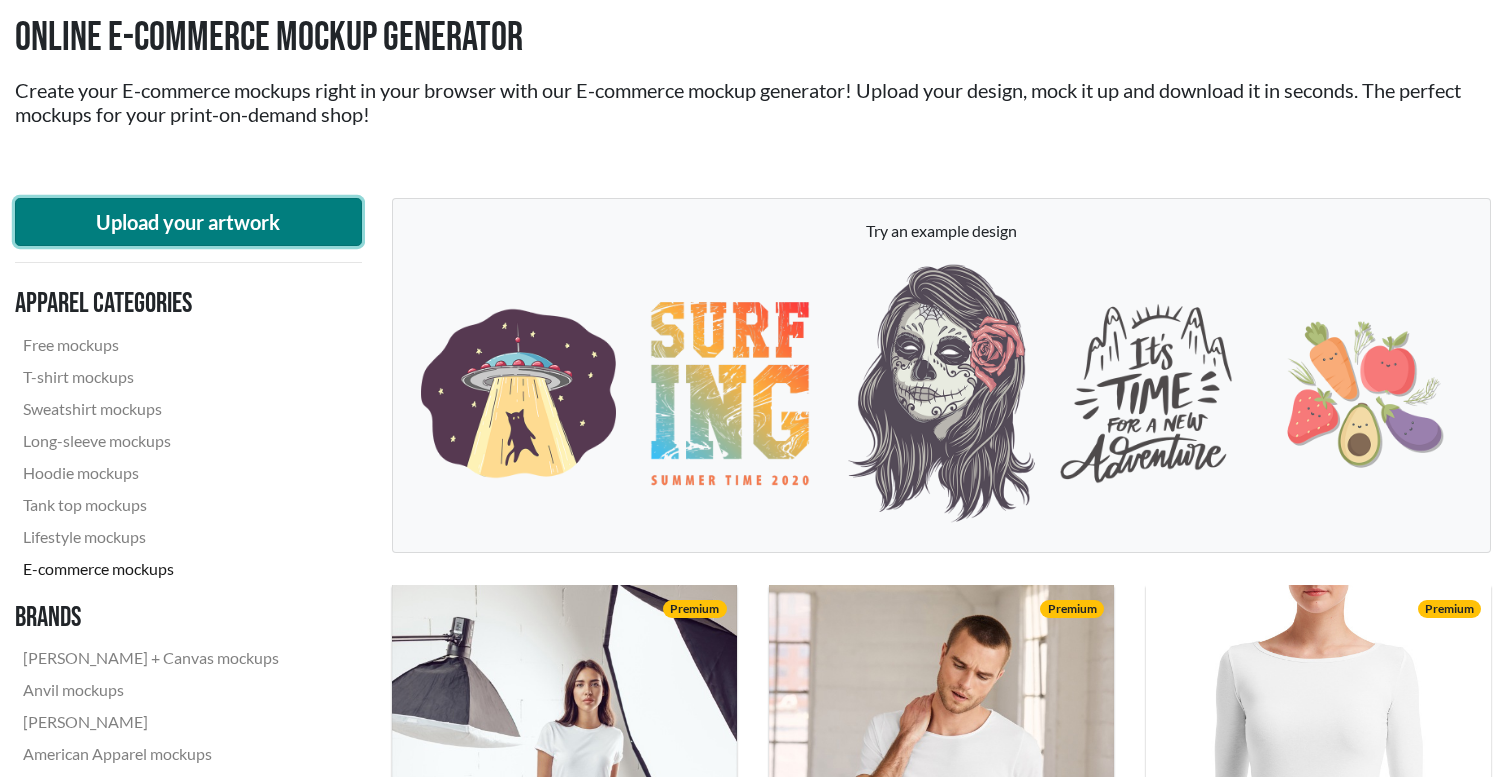 click on "Upload your artwork" at bounding box center (188, 222) 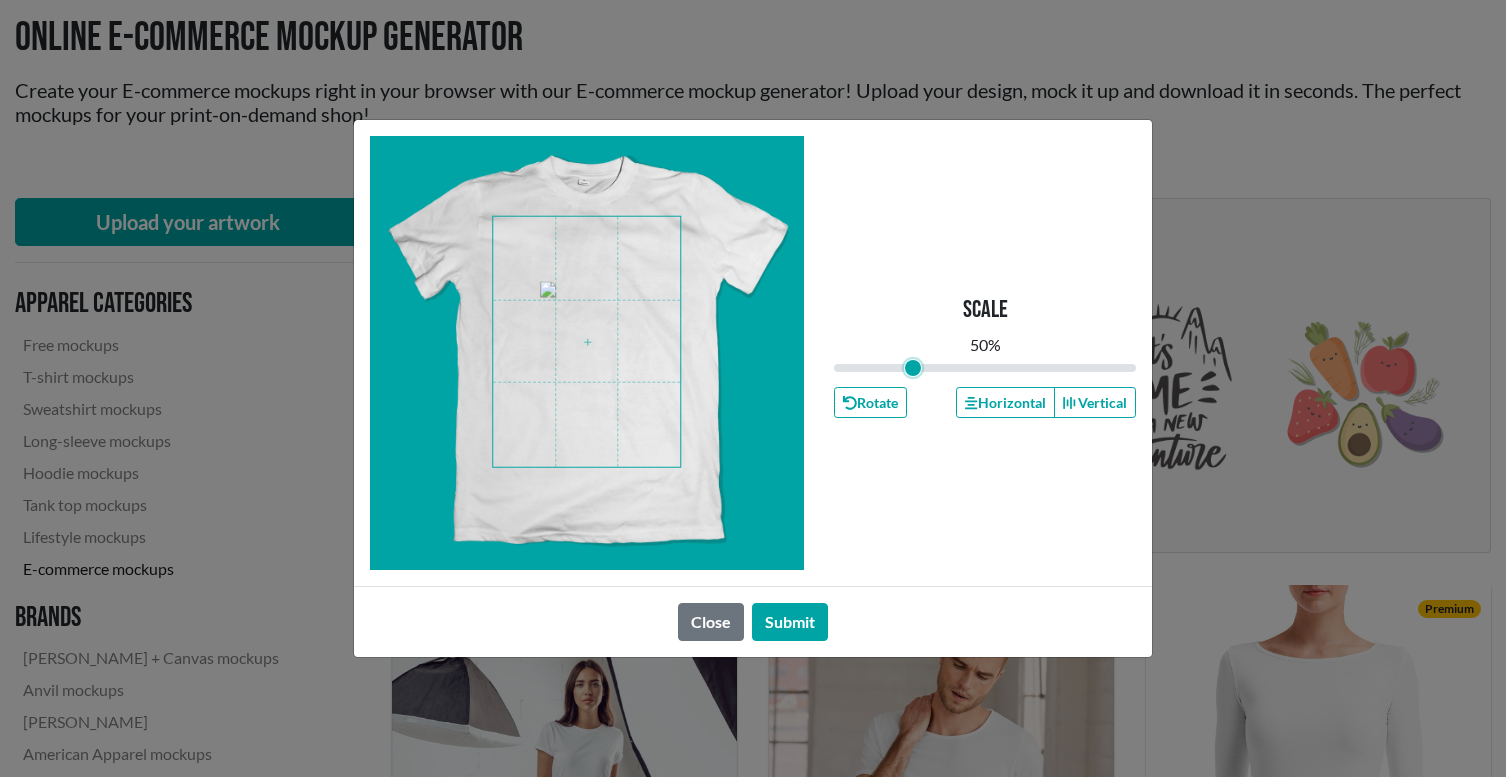 drag, startPoint x: 983, startPoint y: 366, endPoint x: 914, endPoint y: 358, distance: 69.46222 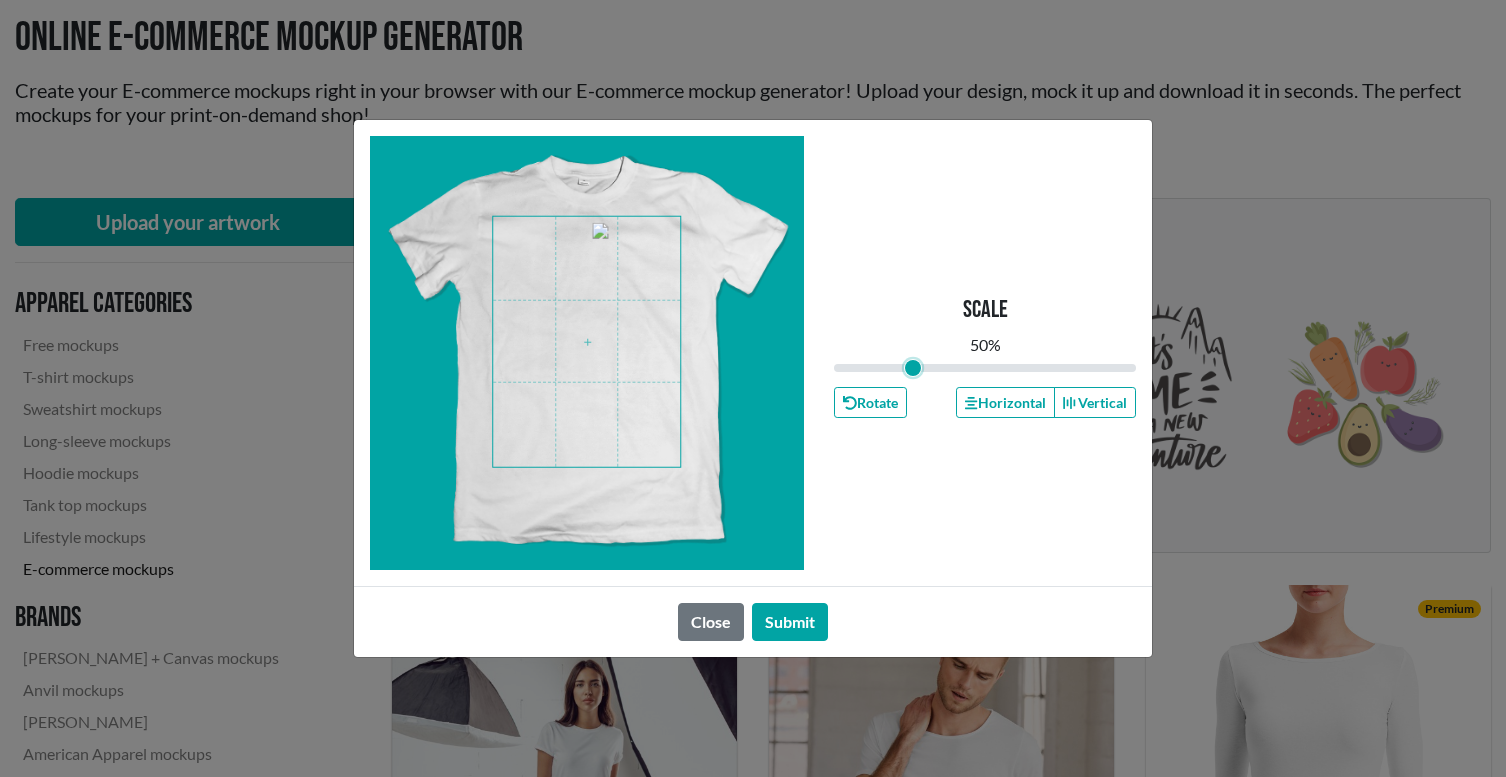 click at bounding box center (586, 342) 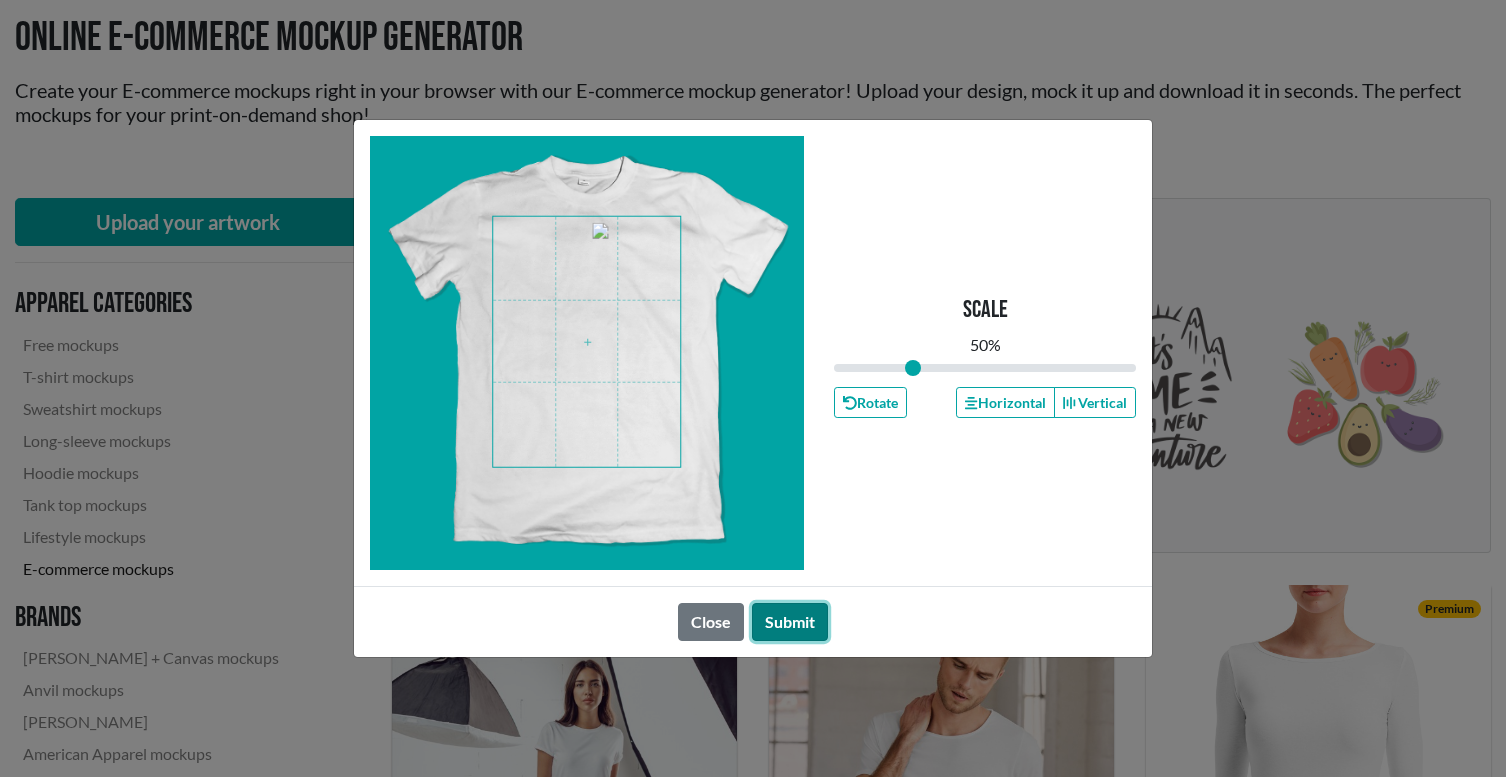click on "Submit" at bounding box center (790, 622) 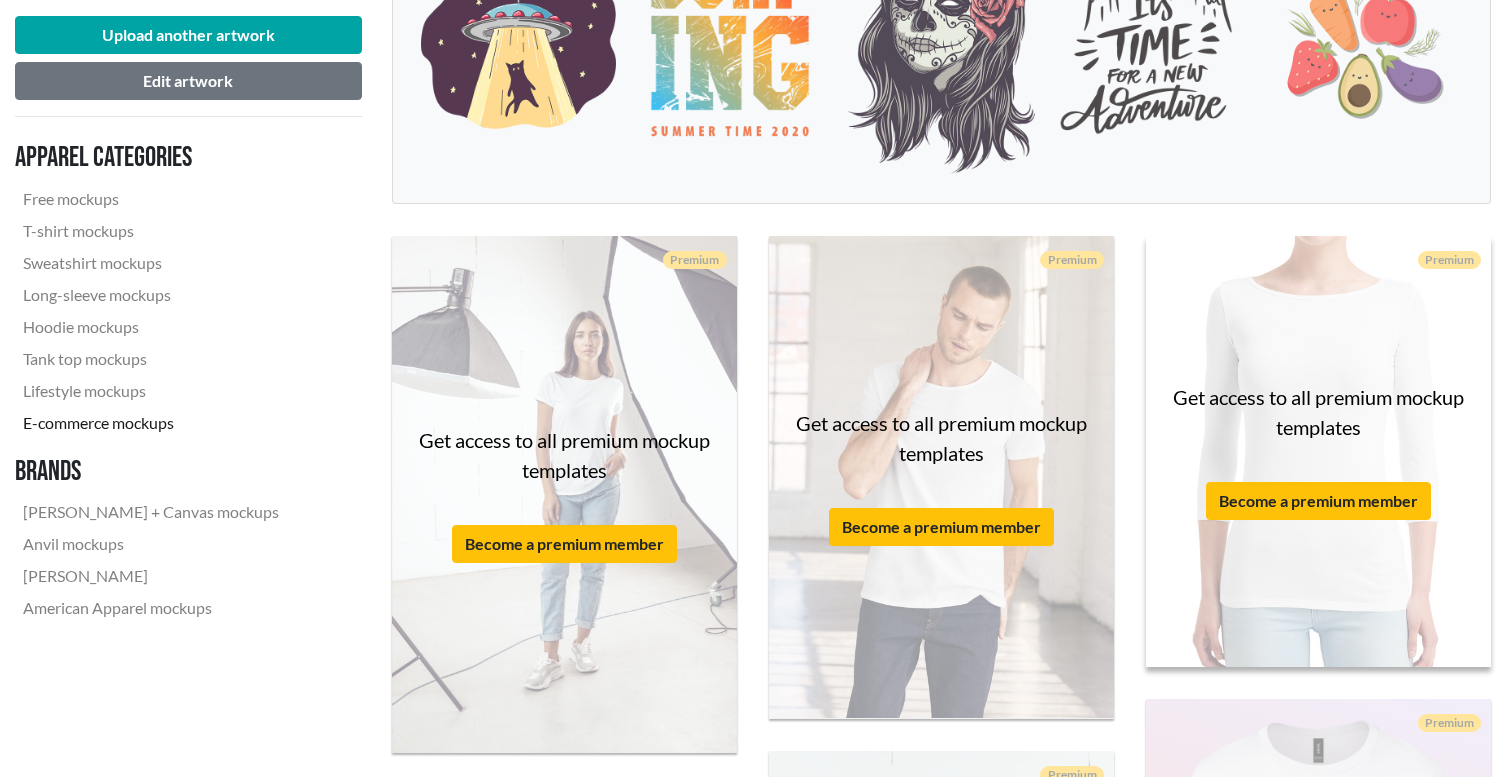 scroll, scrollTop: 0, scrollLeft: 0, axis: both 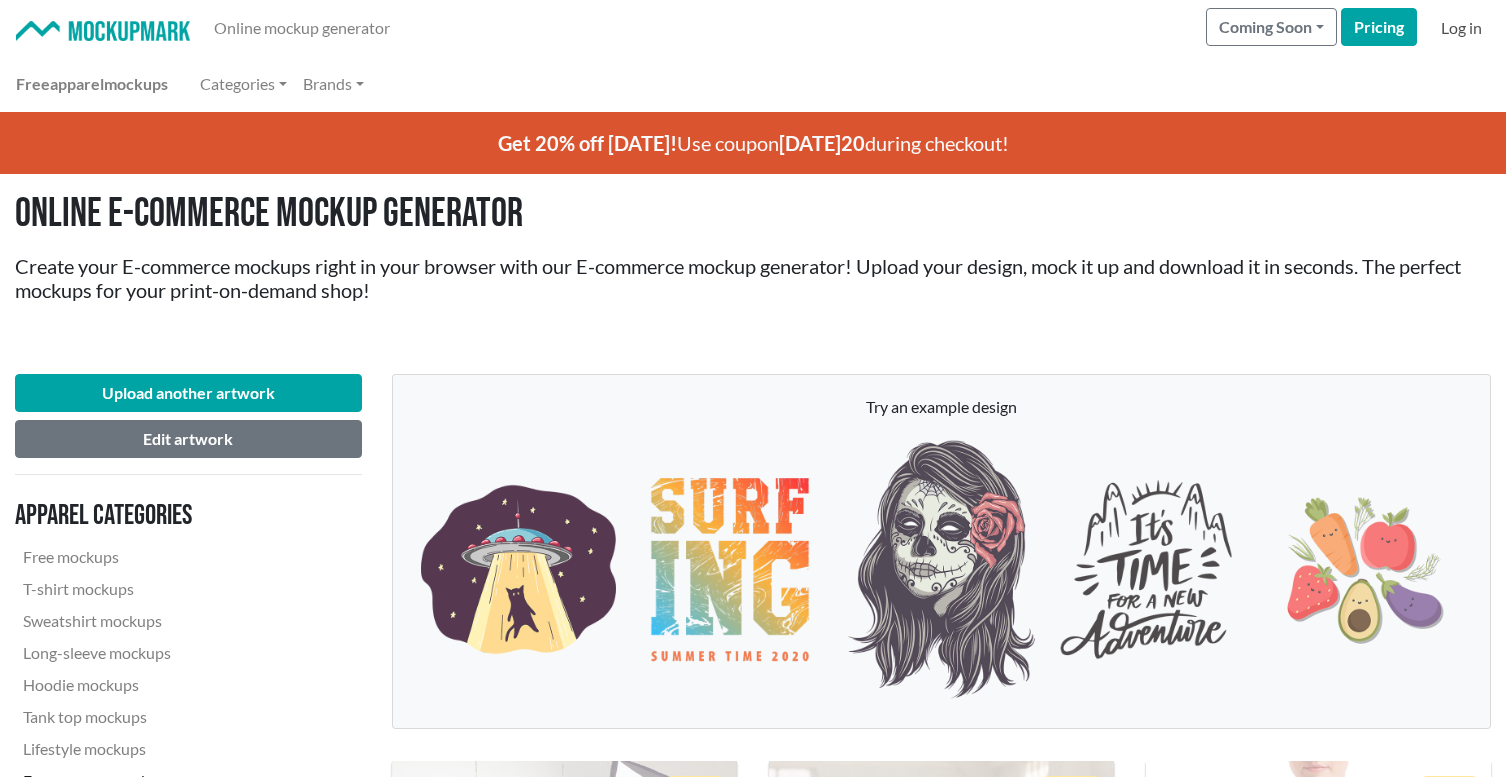 click on "Log in" at bounding box center (1461, 28) 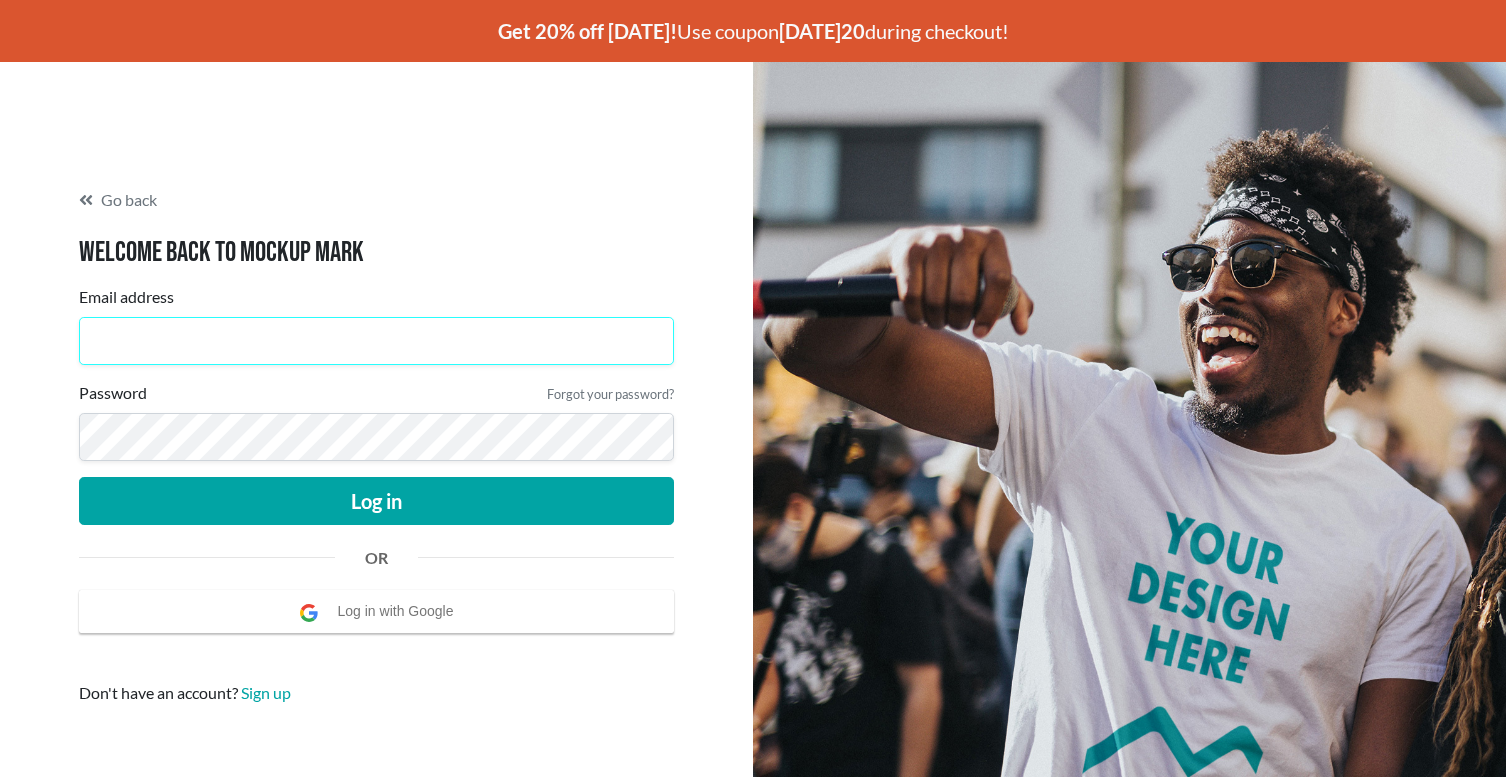 click on "Email address" at bounding box center [376, 341] 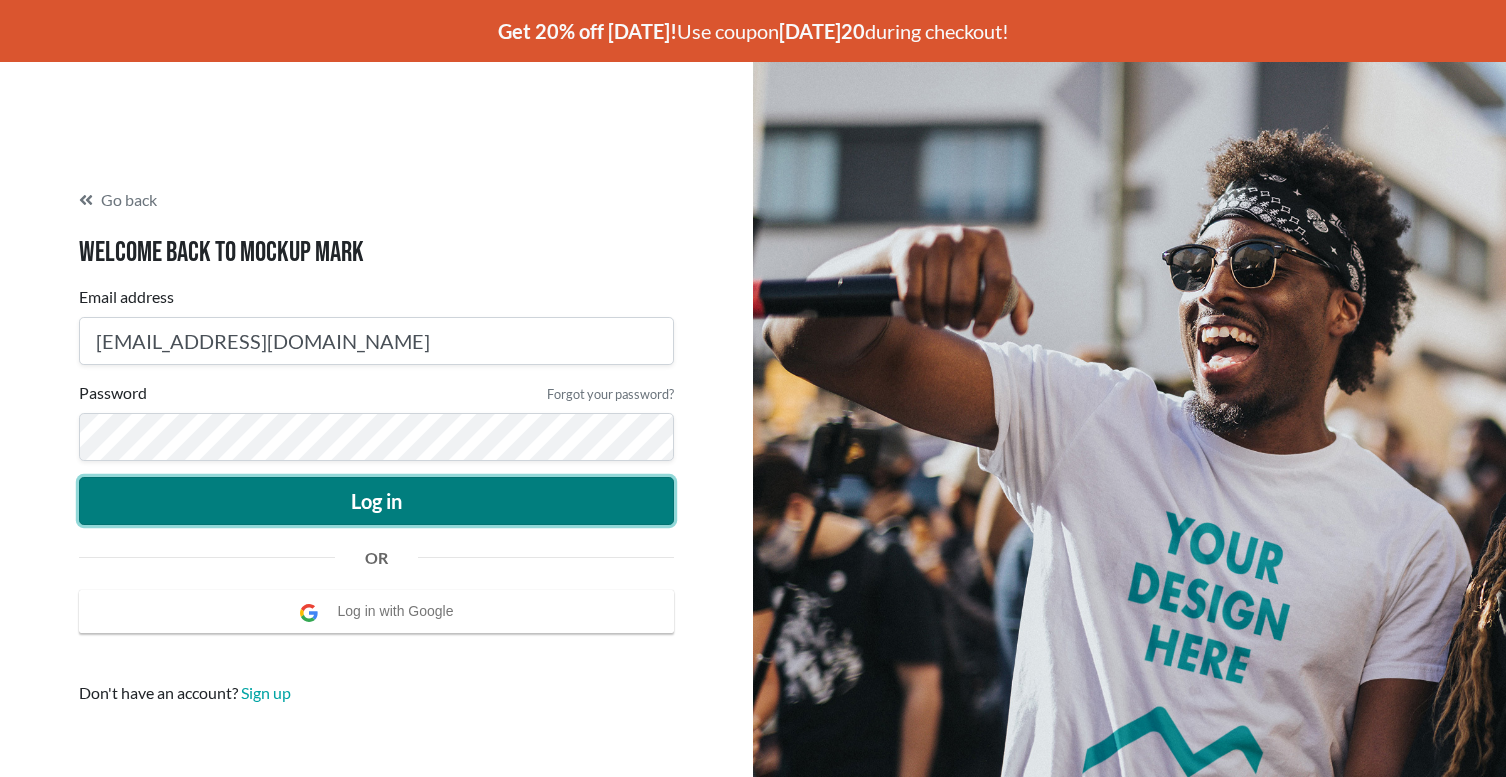 click on "Log in" at bounding box center [376, 501] 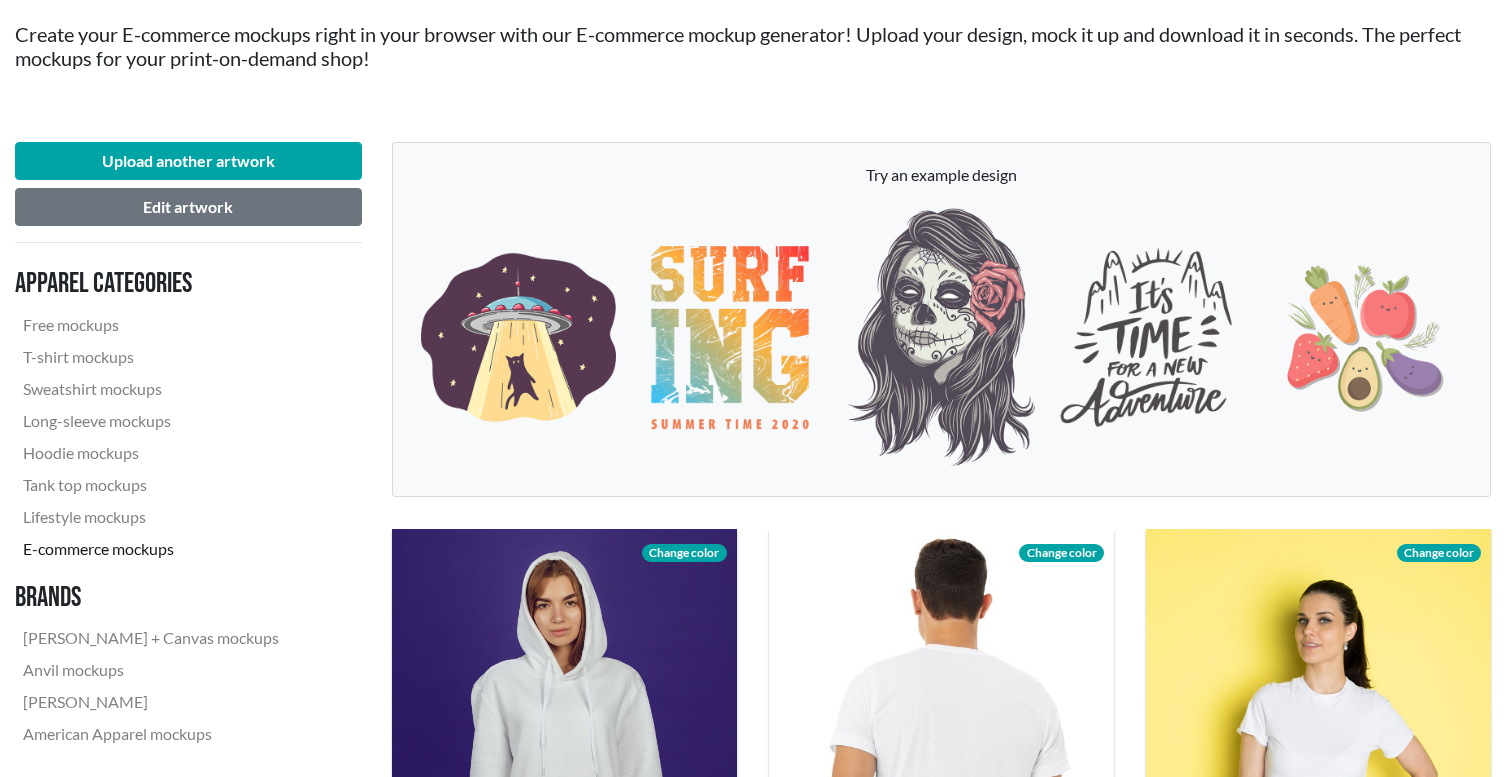 scroll, scrollTop: 0, scrollLeft: 0, axis: both 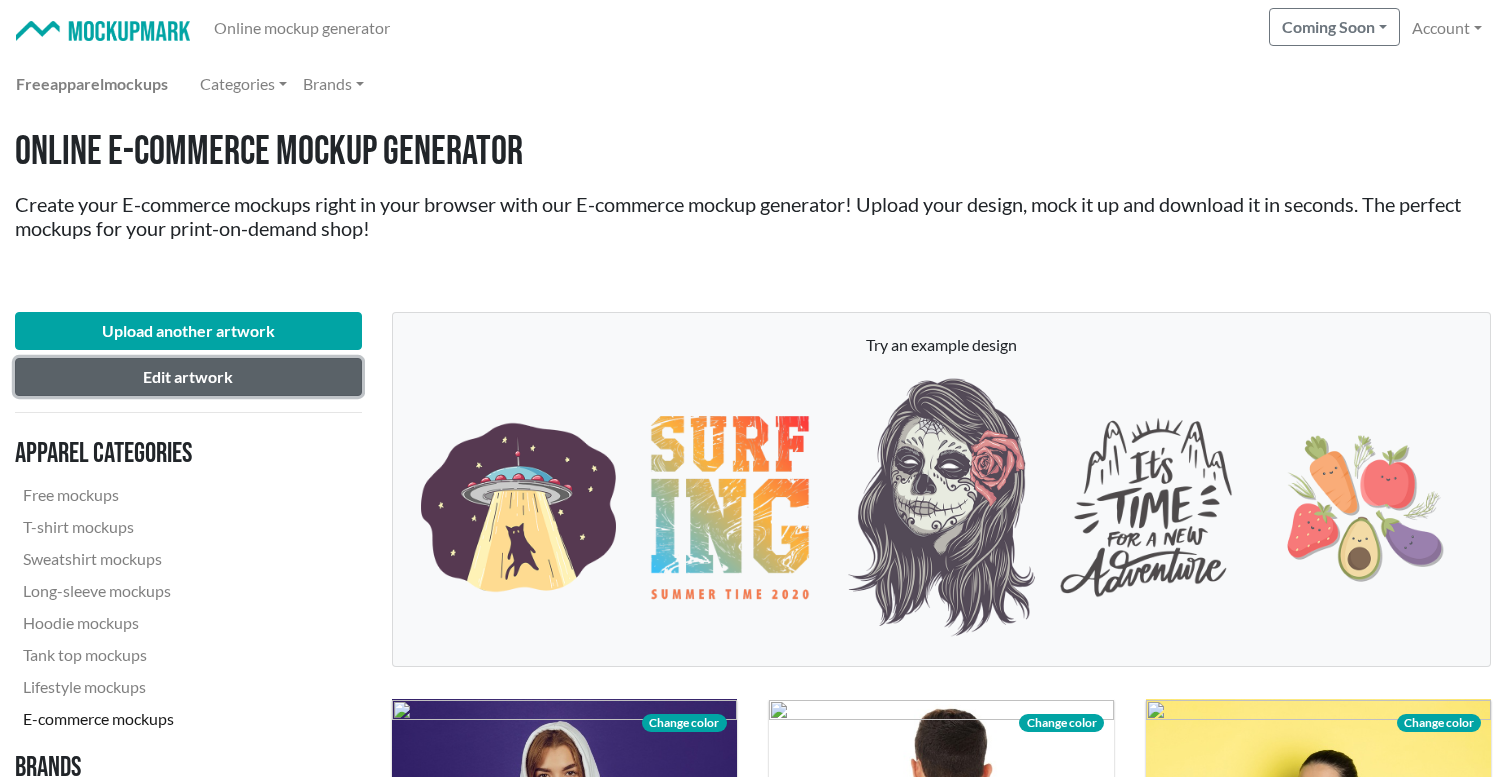 click on "Edit artwork" at bounding box center (188, 377) 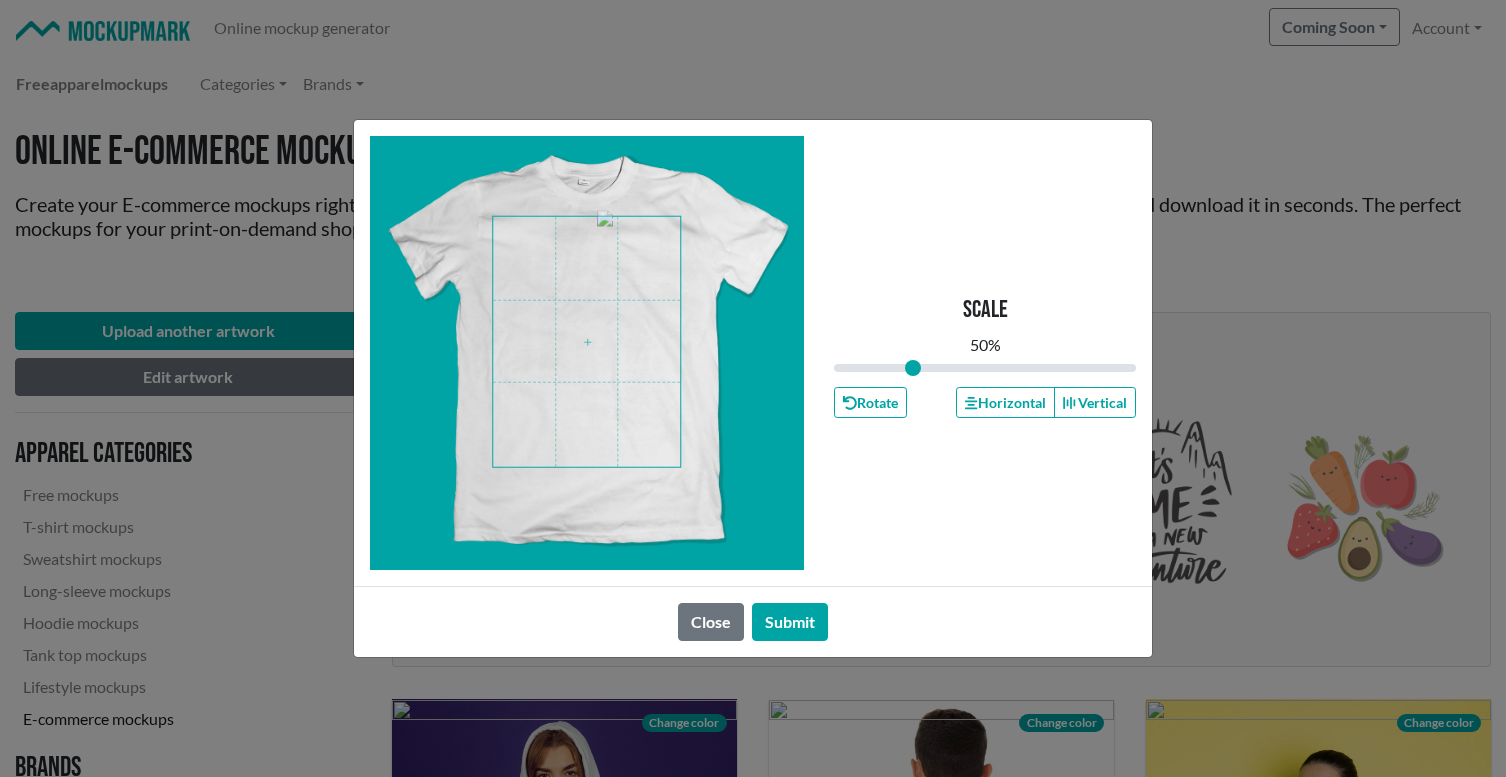 click at bounding box center (586, 342) 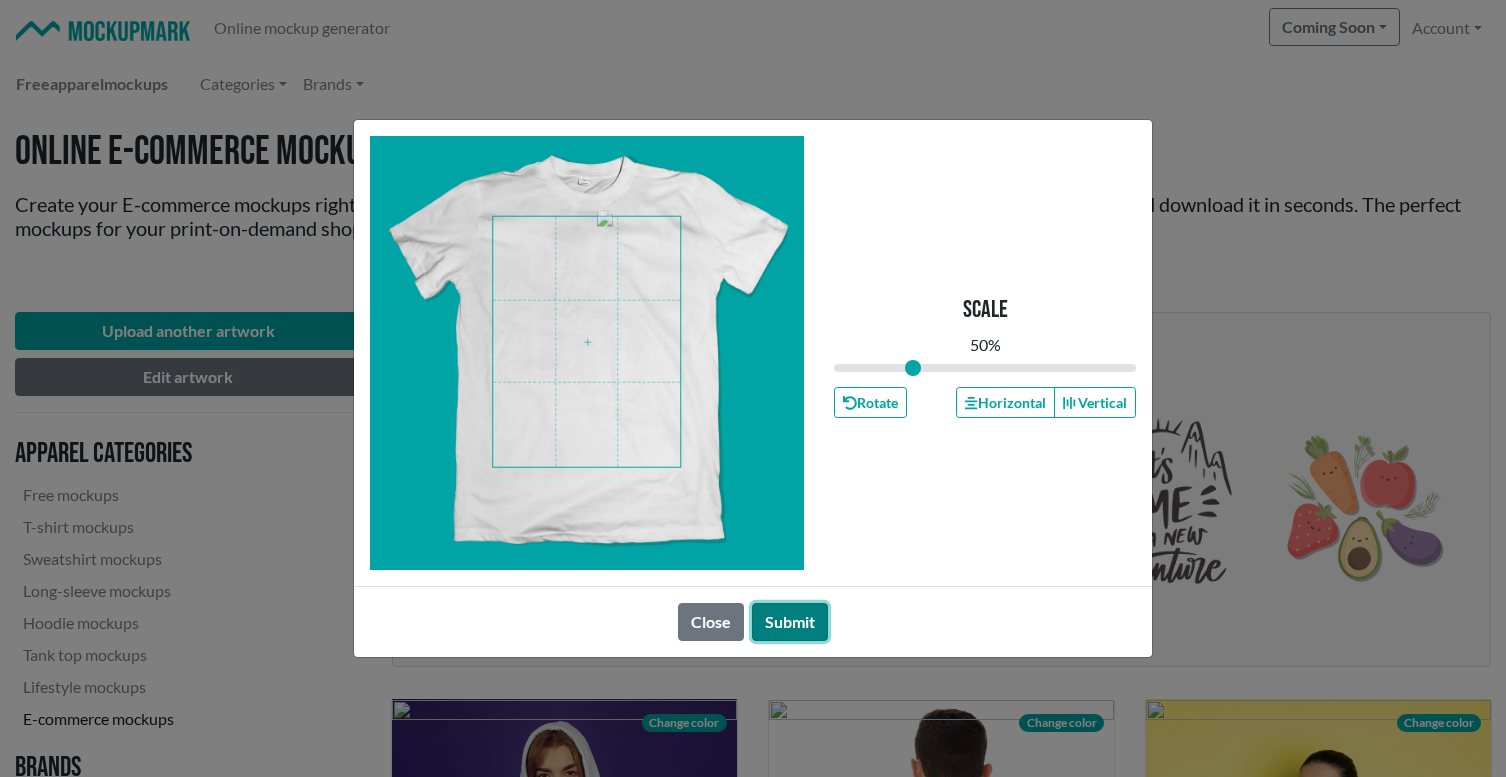 click on "Submit" at bounding box center [790, 622] 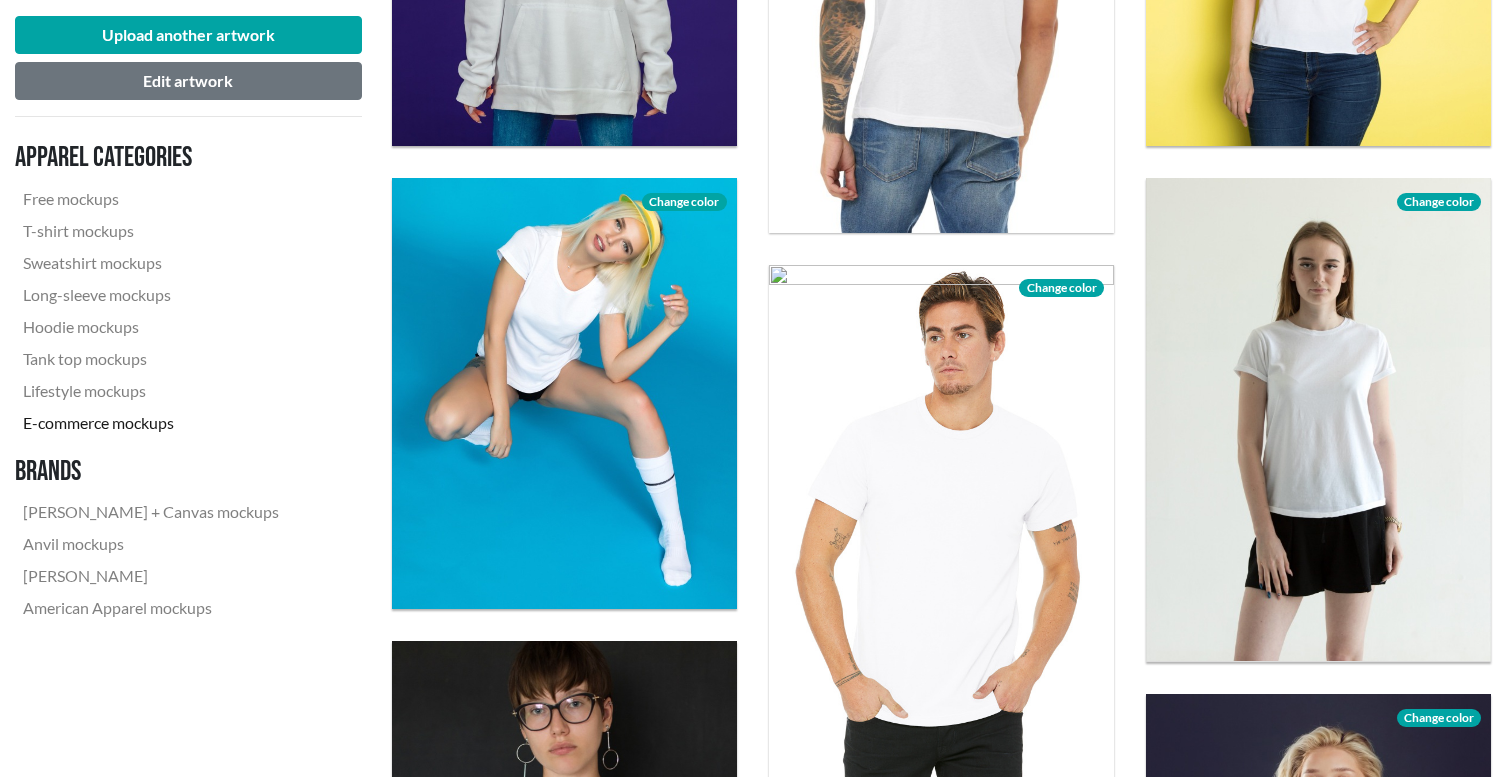 scroll, scrollTop: 985, scrollLeft: 0, axis: vertical 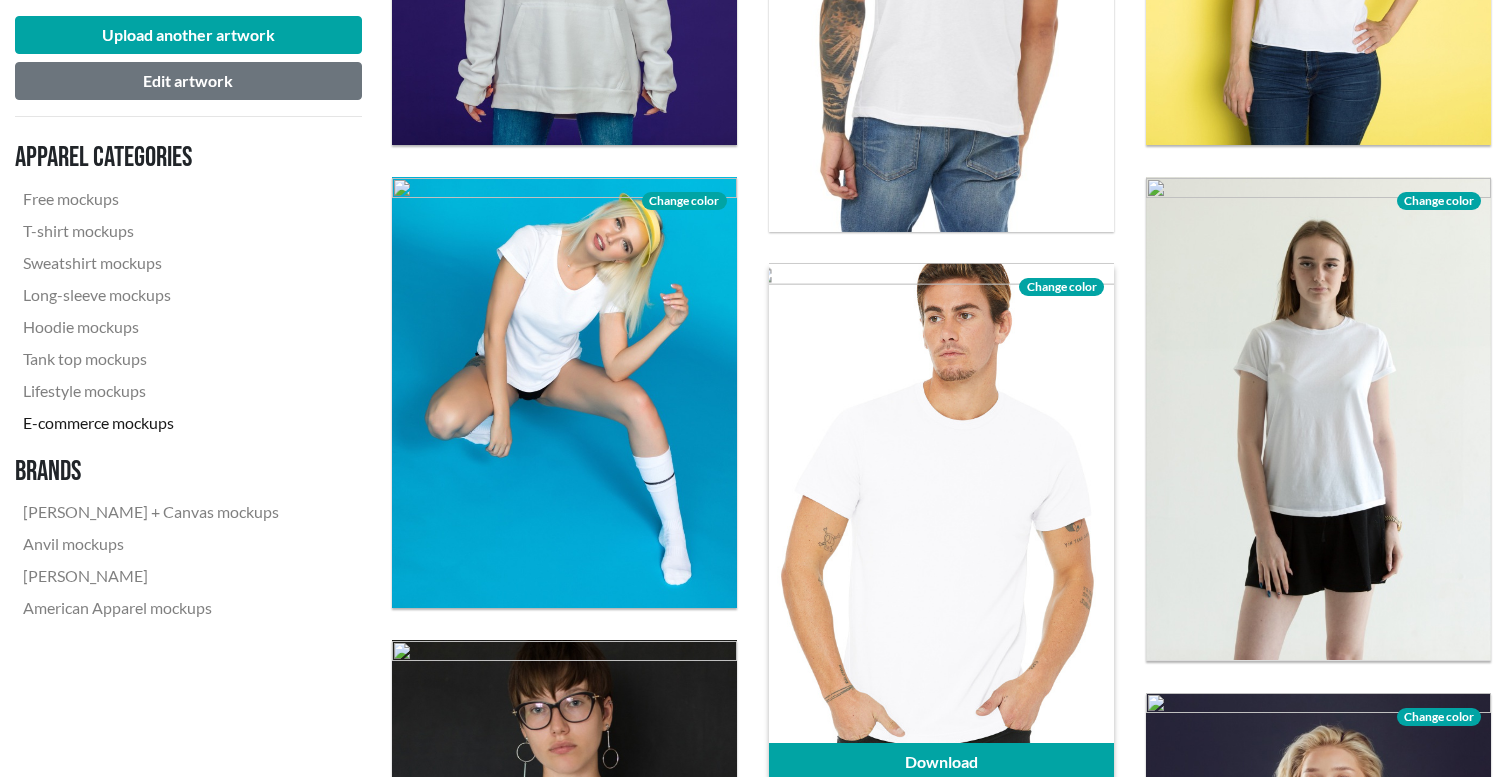 click on "Change color" at bounding box center [1061, 287] 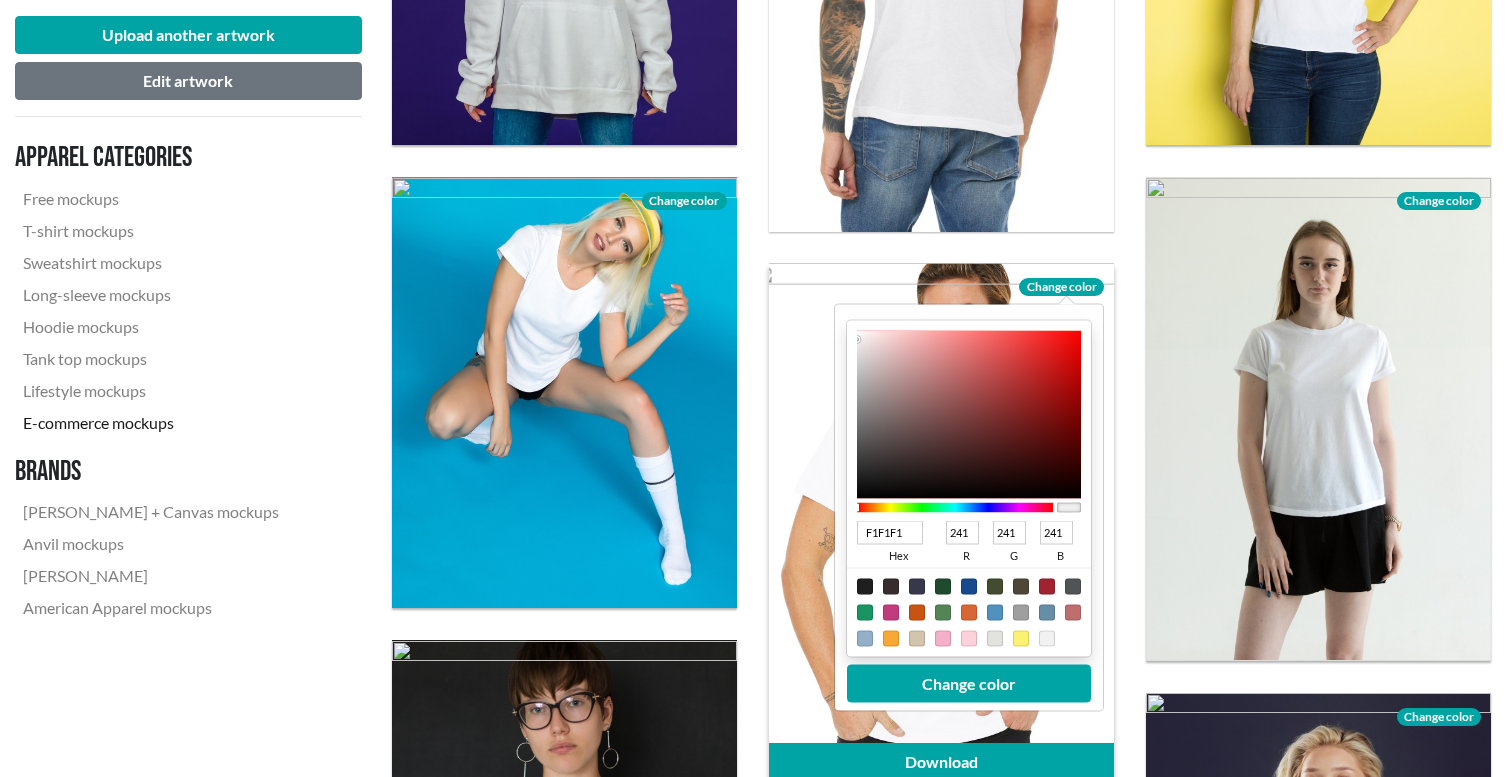 type on "F2F0F0" 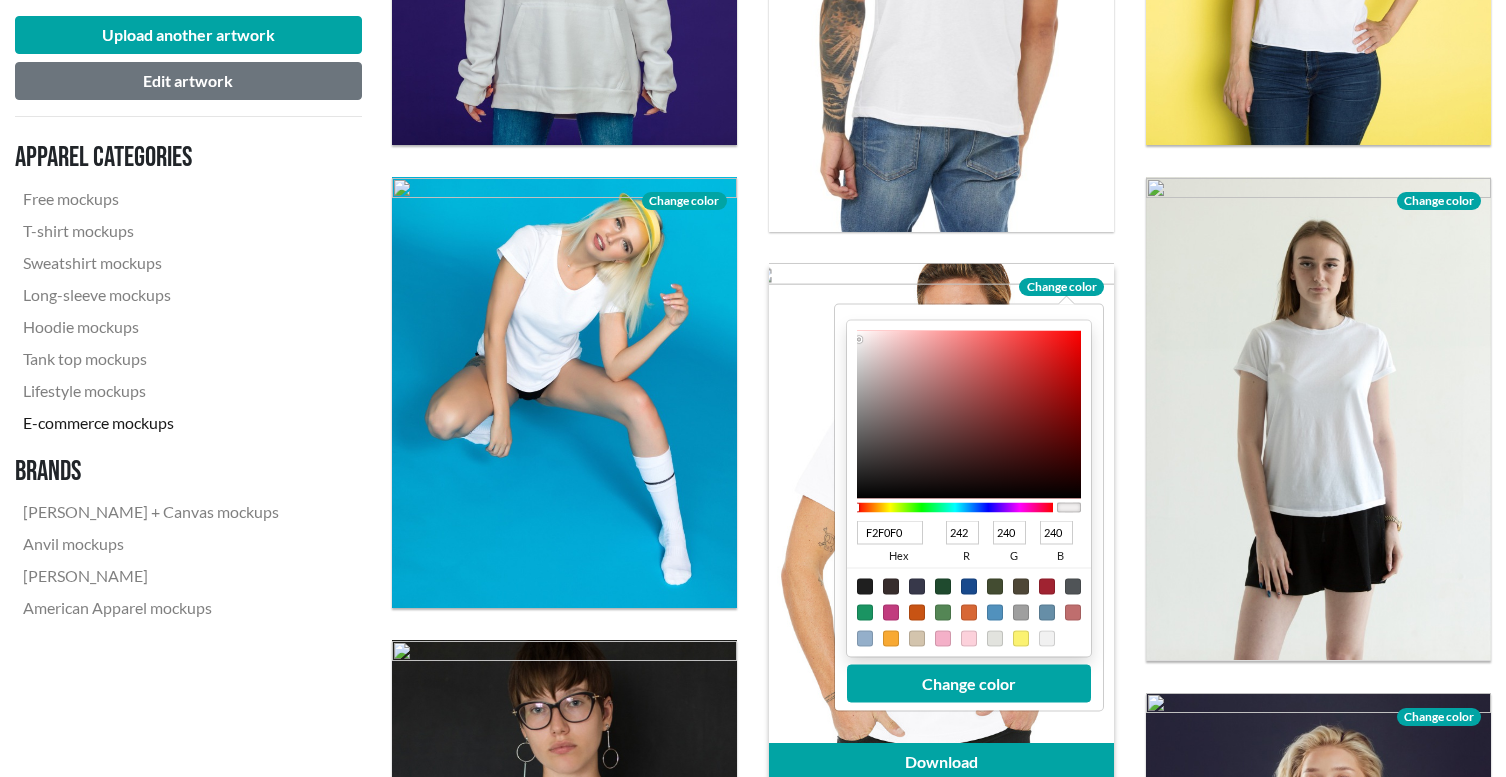 type on "C9C5C5" 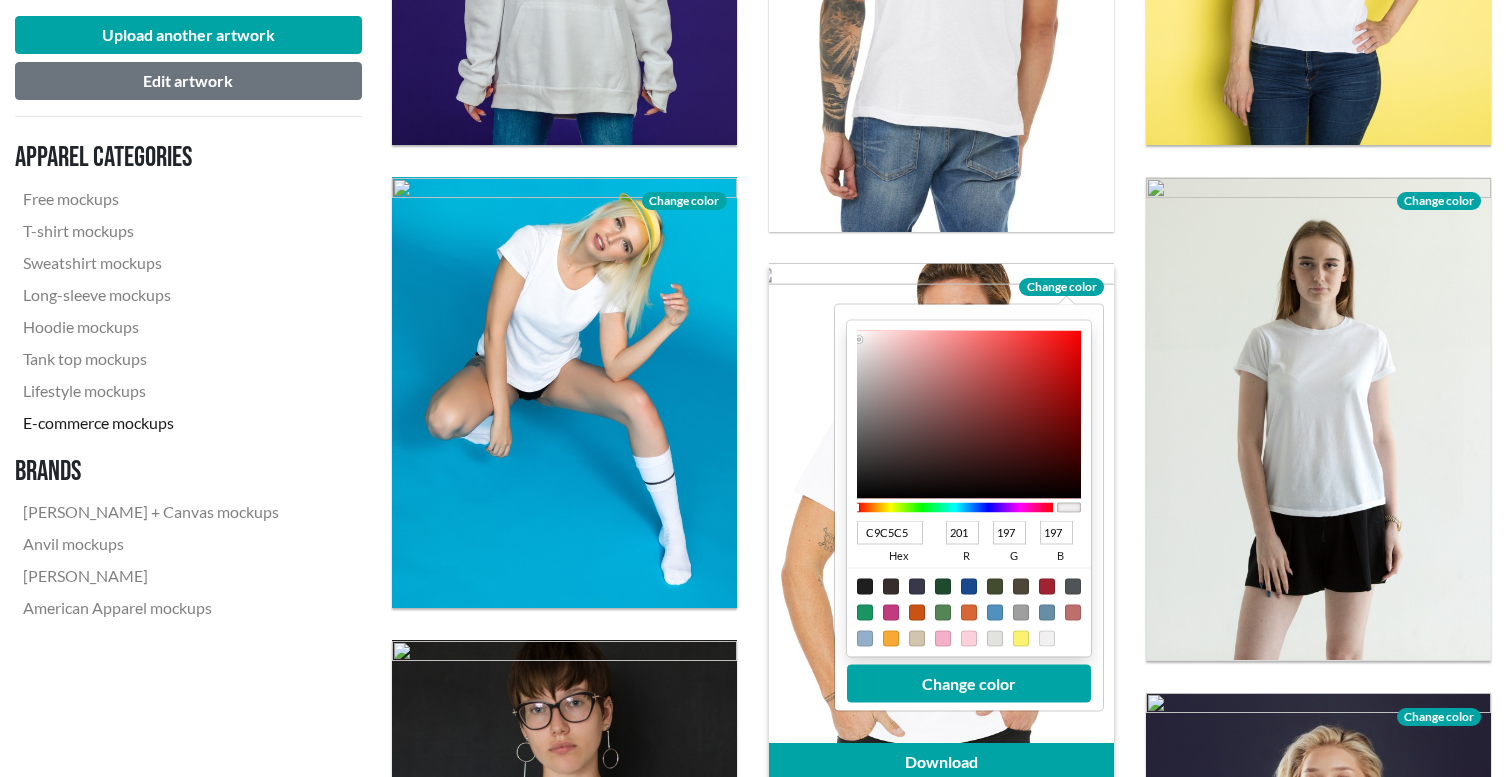 type on "888181" 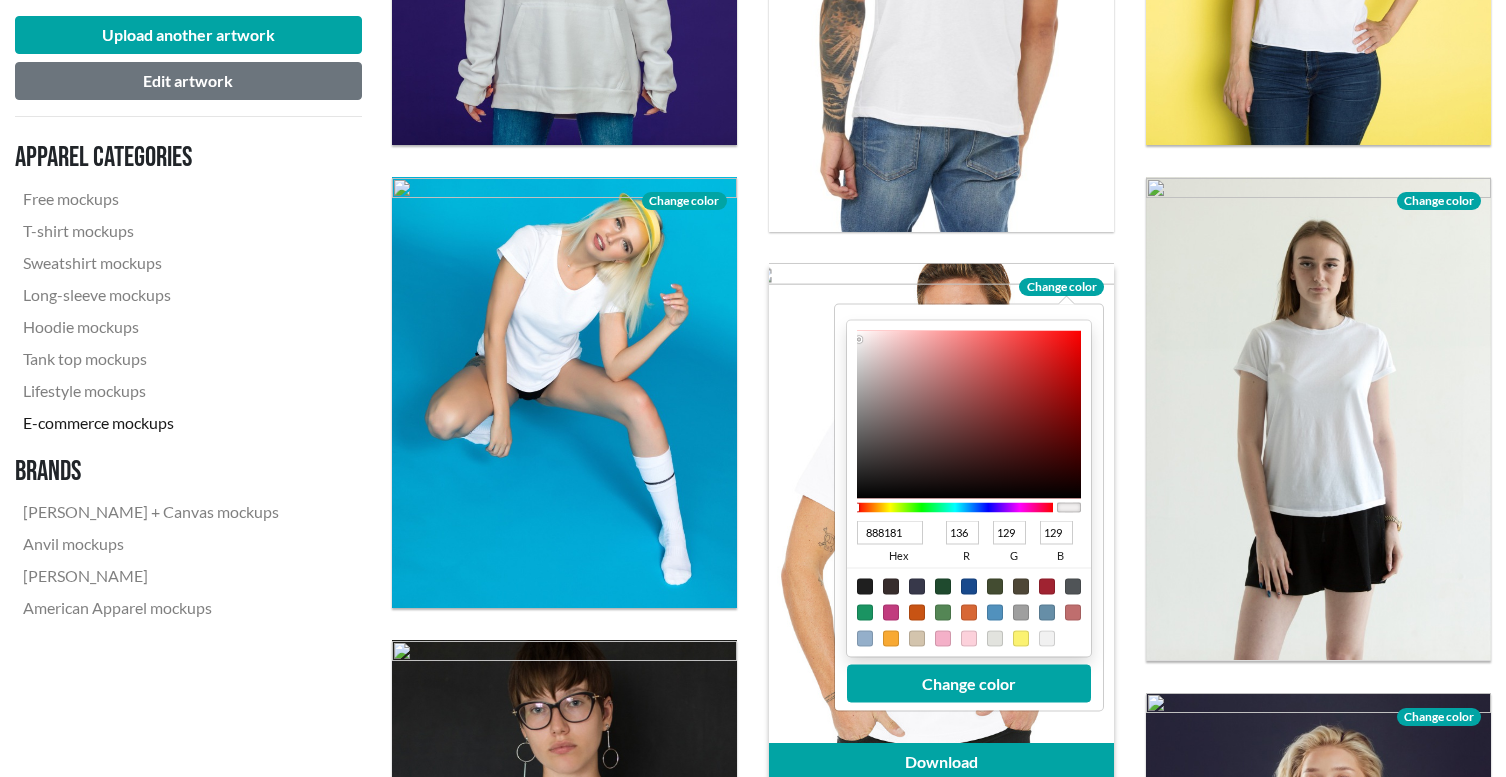 type on "554E4E" 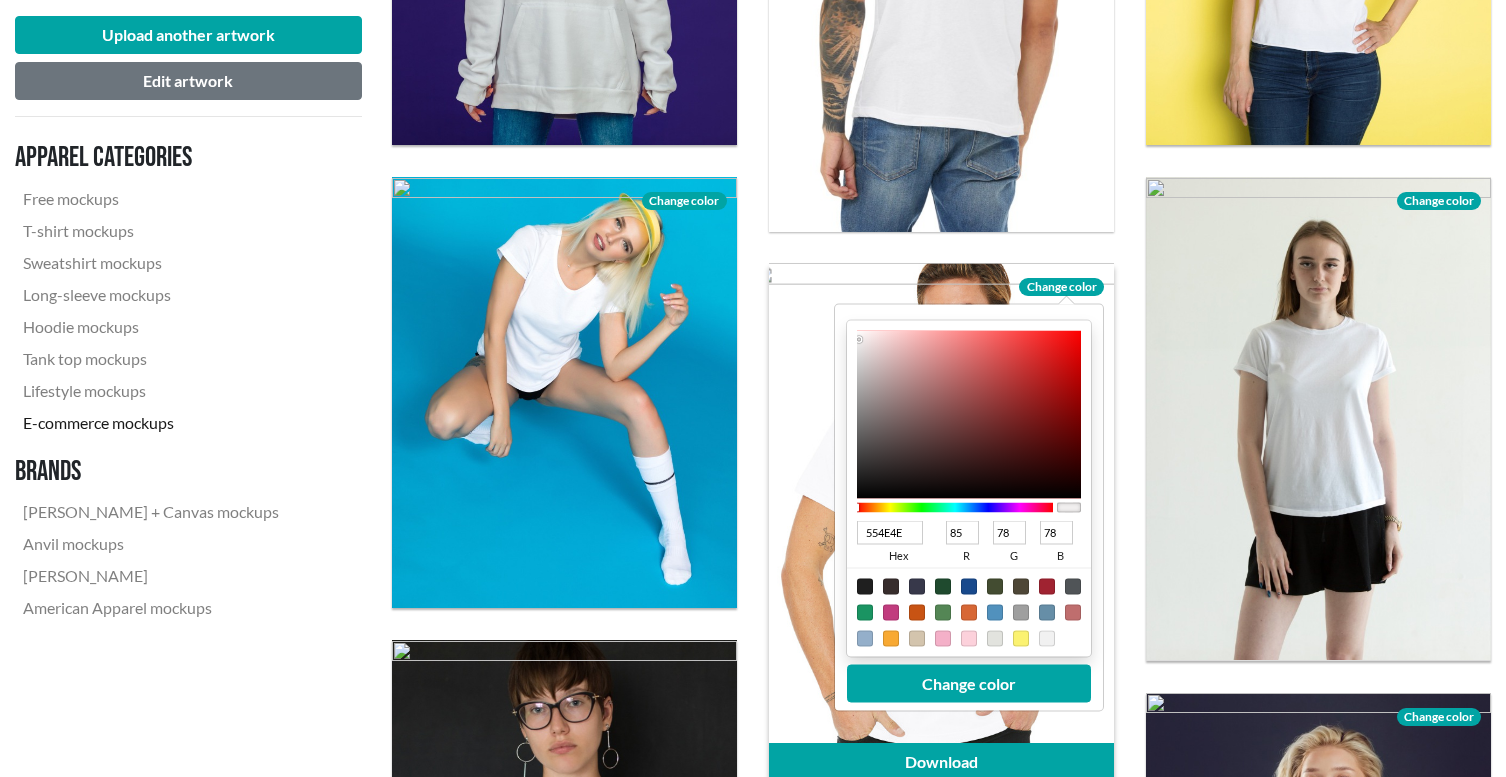 type on "353030" 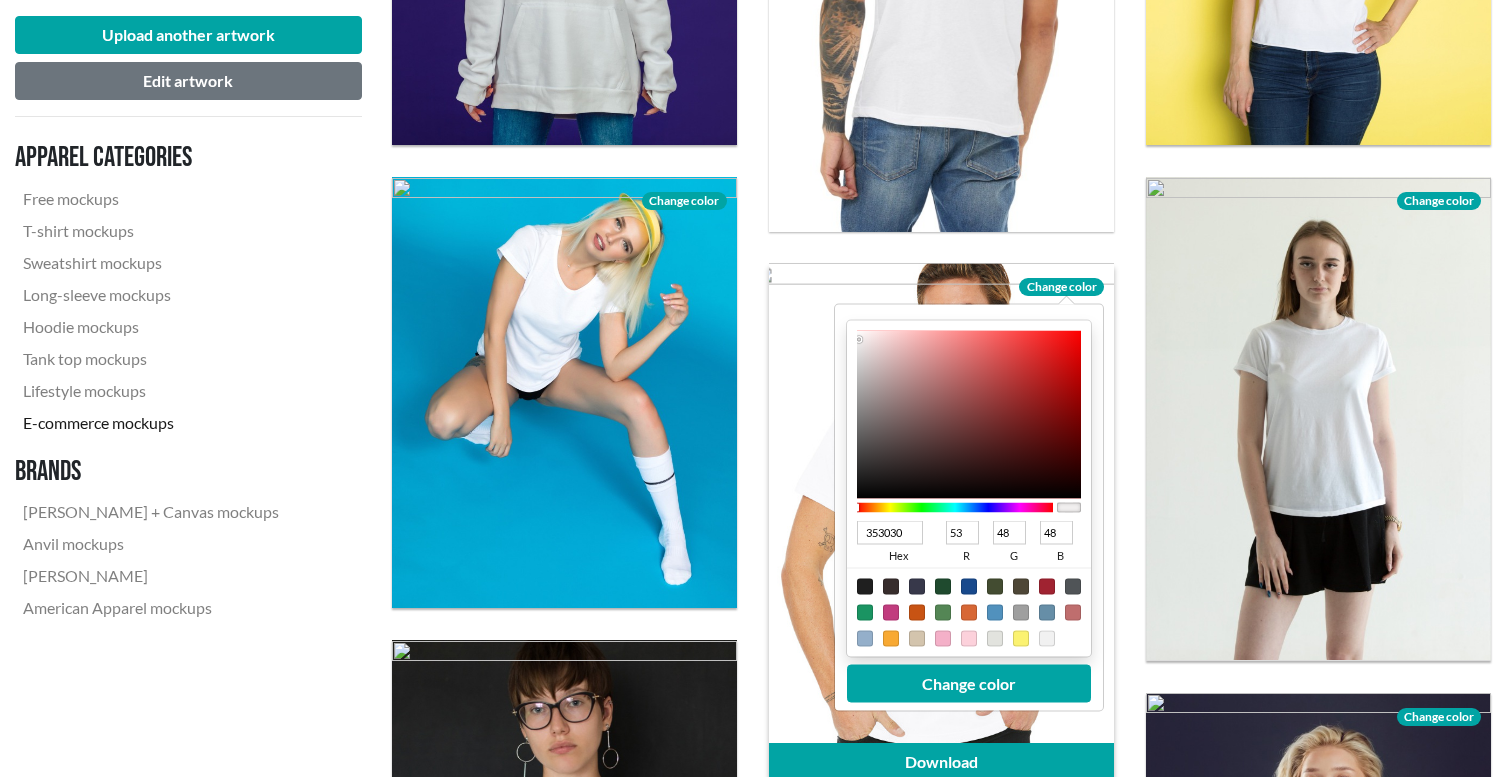 type on "272424" 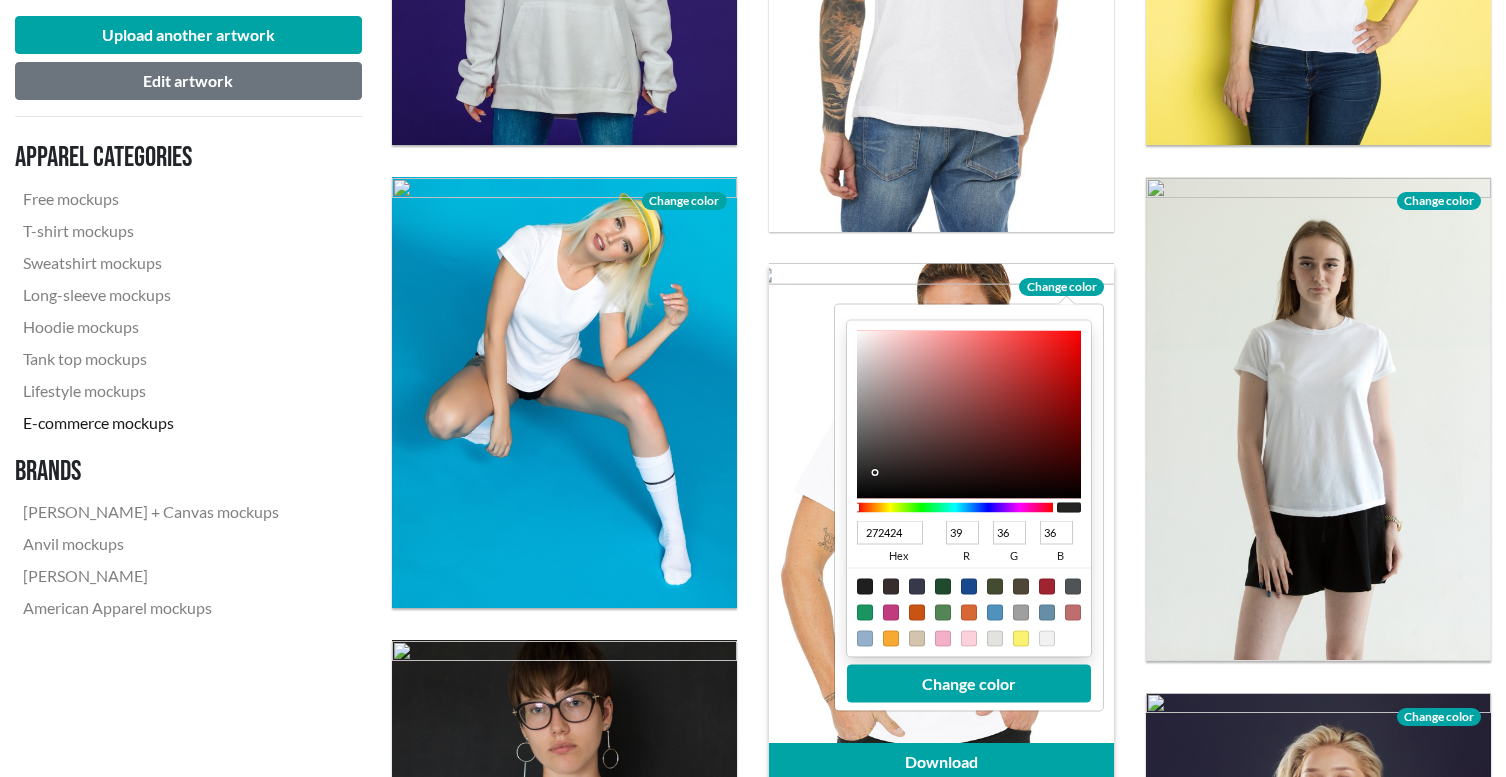 type on "1E1B1B" 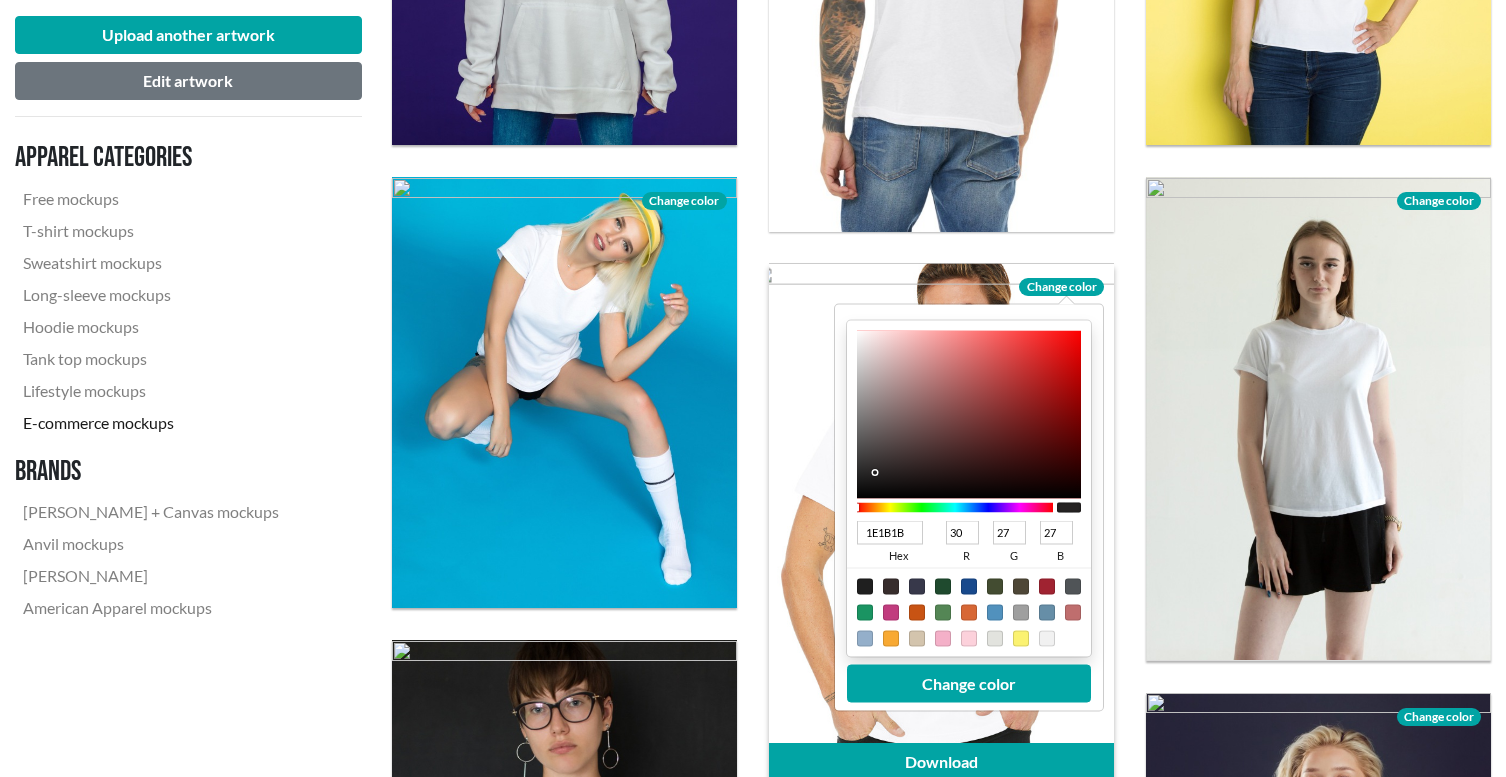 type on "191818" 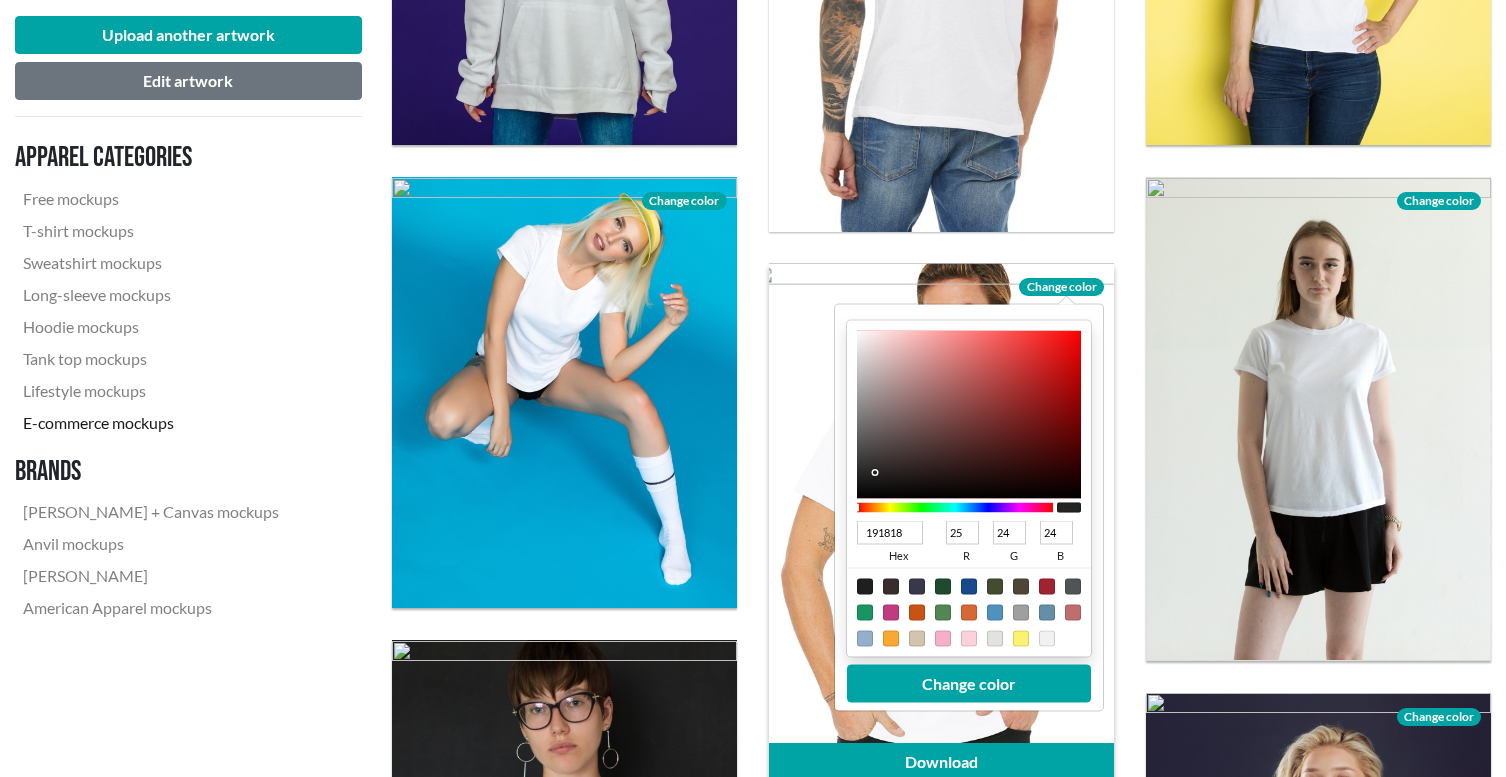 type on "101010" 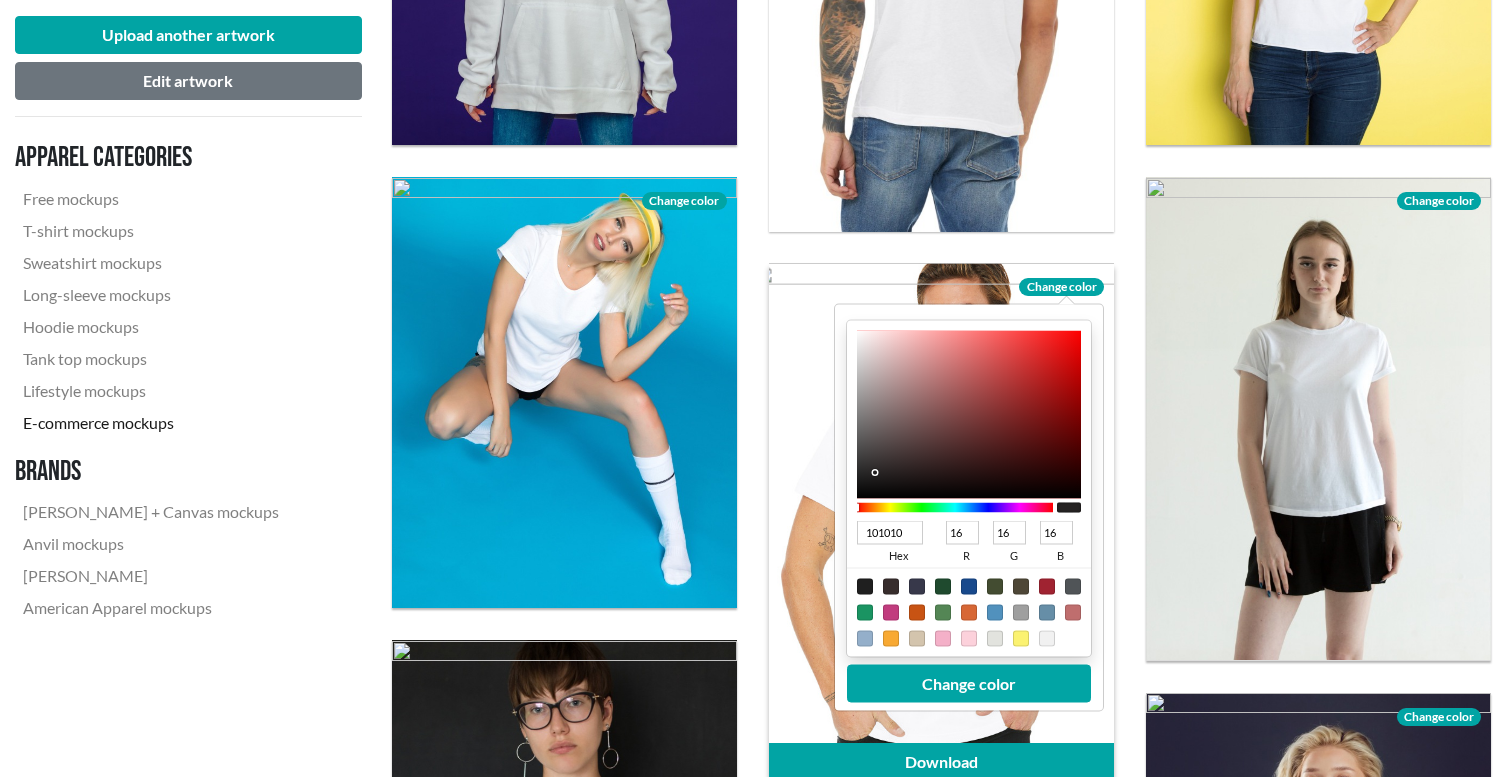 type on "0C0C0C" 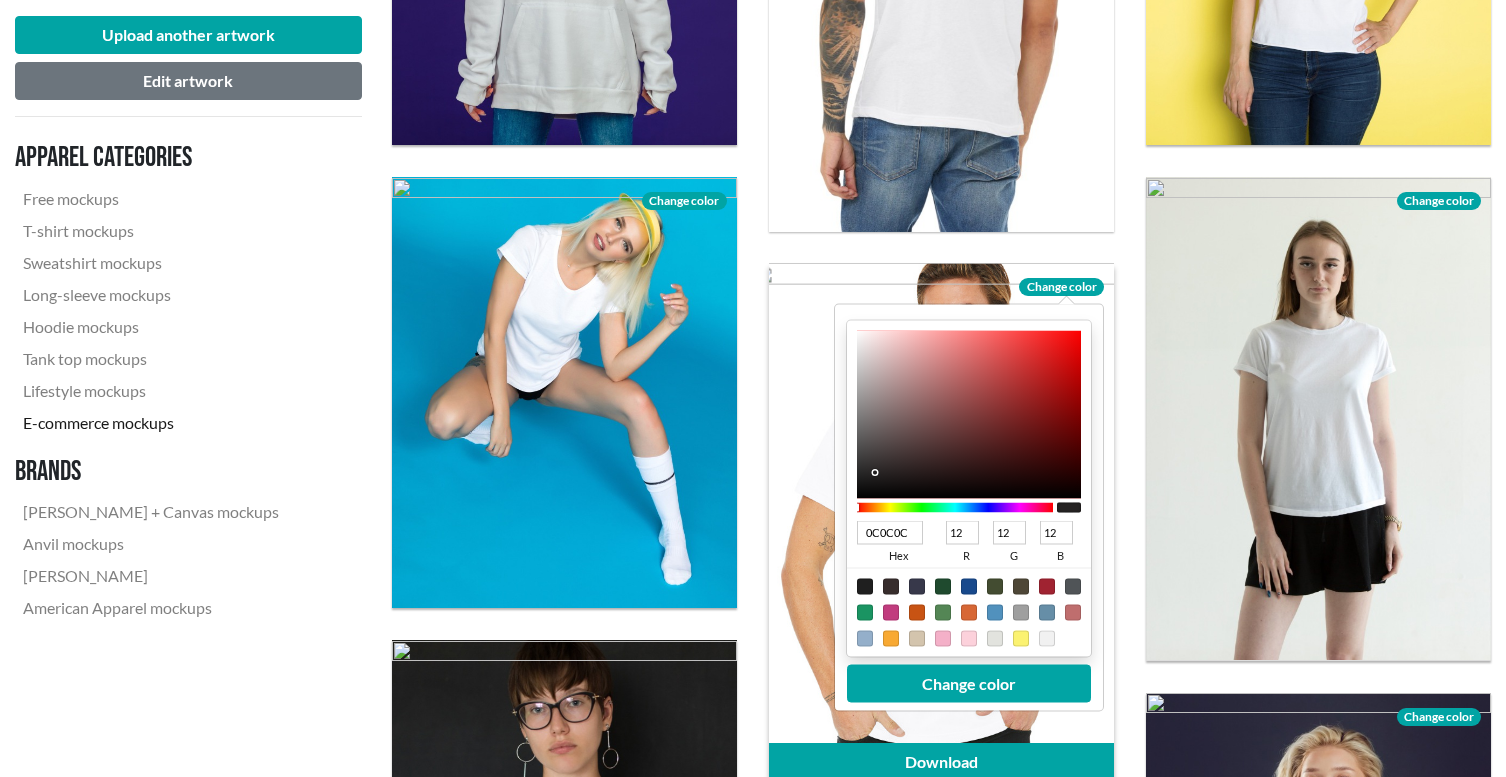 type on "0A0A0A" 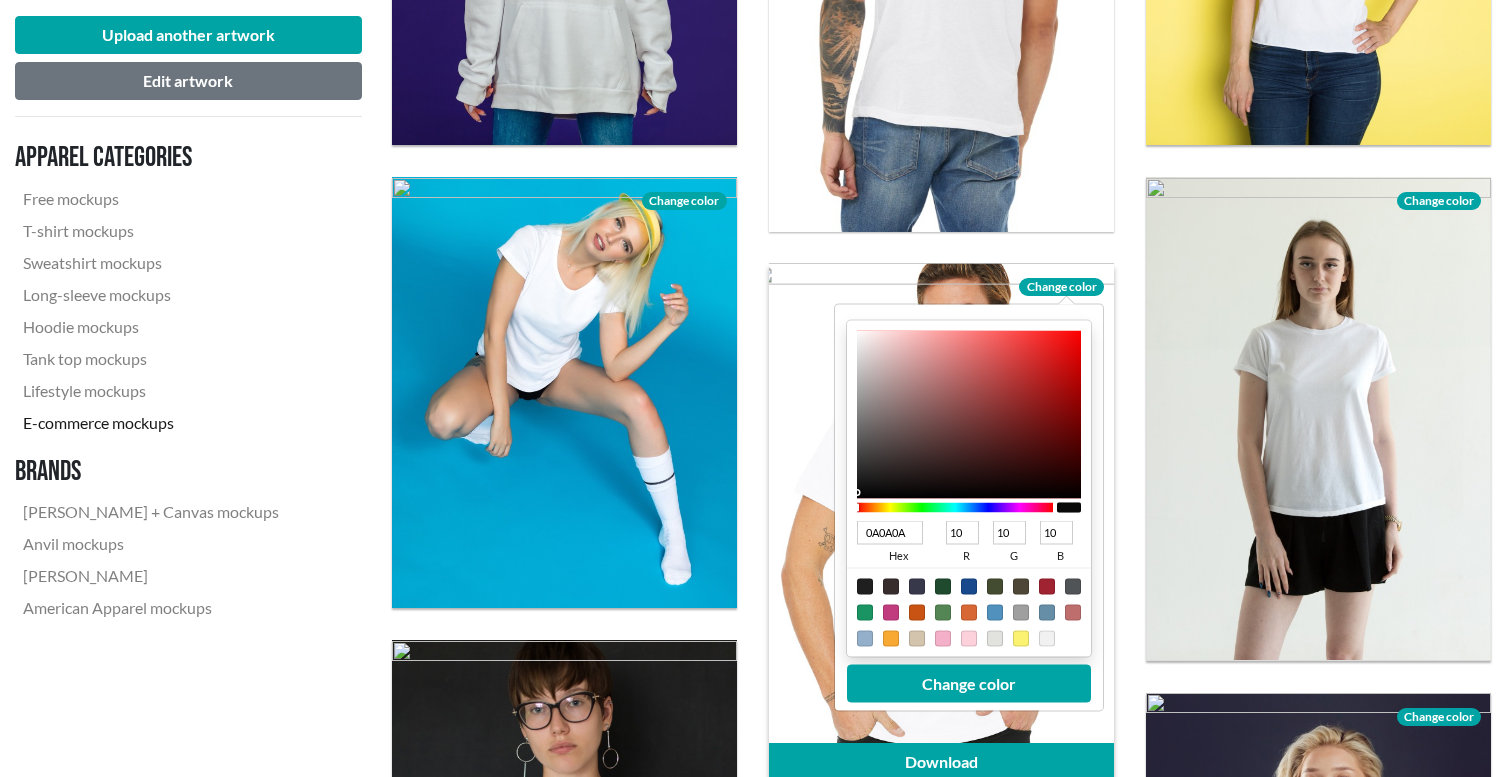 type on "090909" 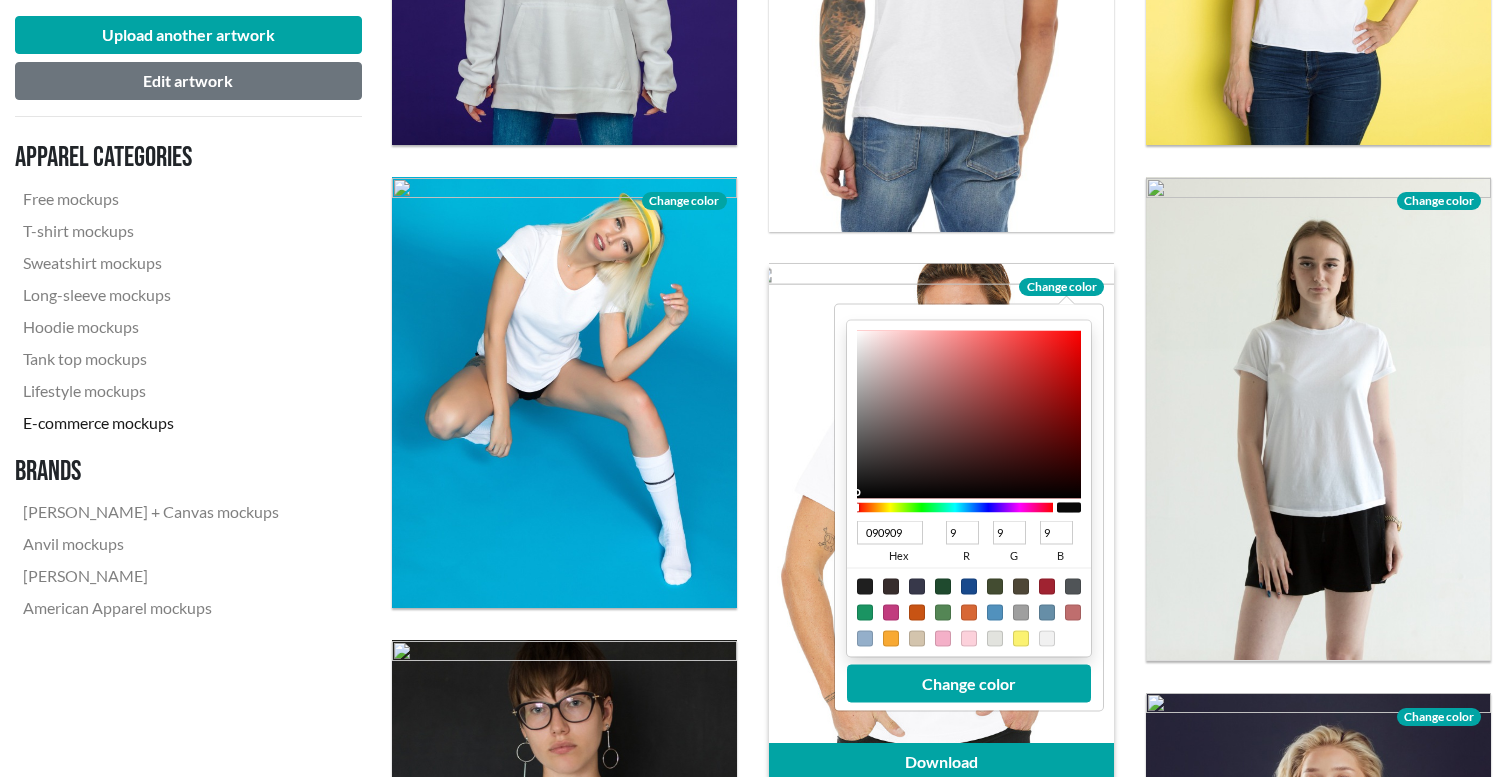 type on "070707" 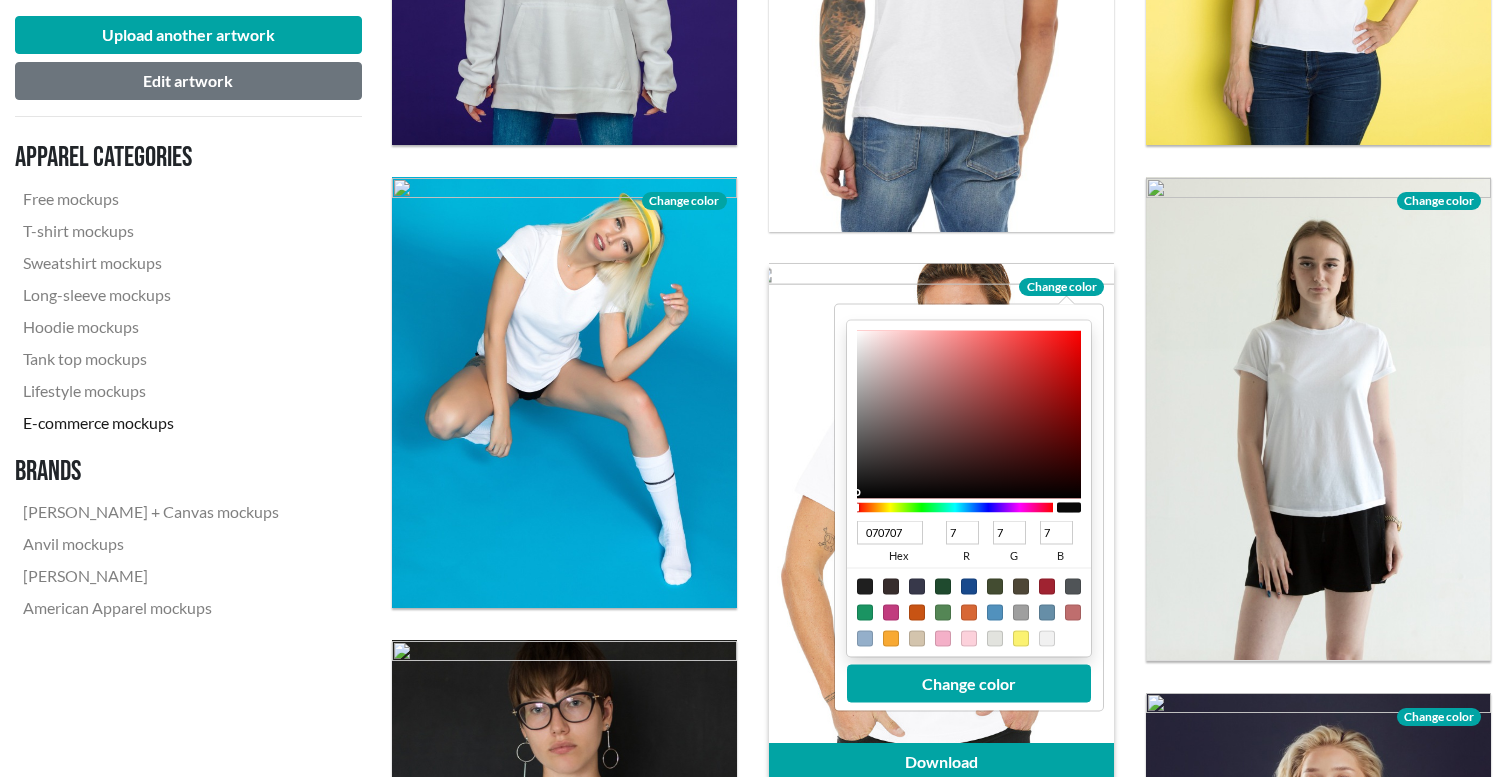 type on "000000" 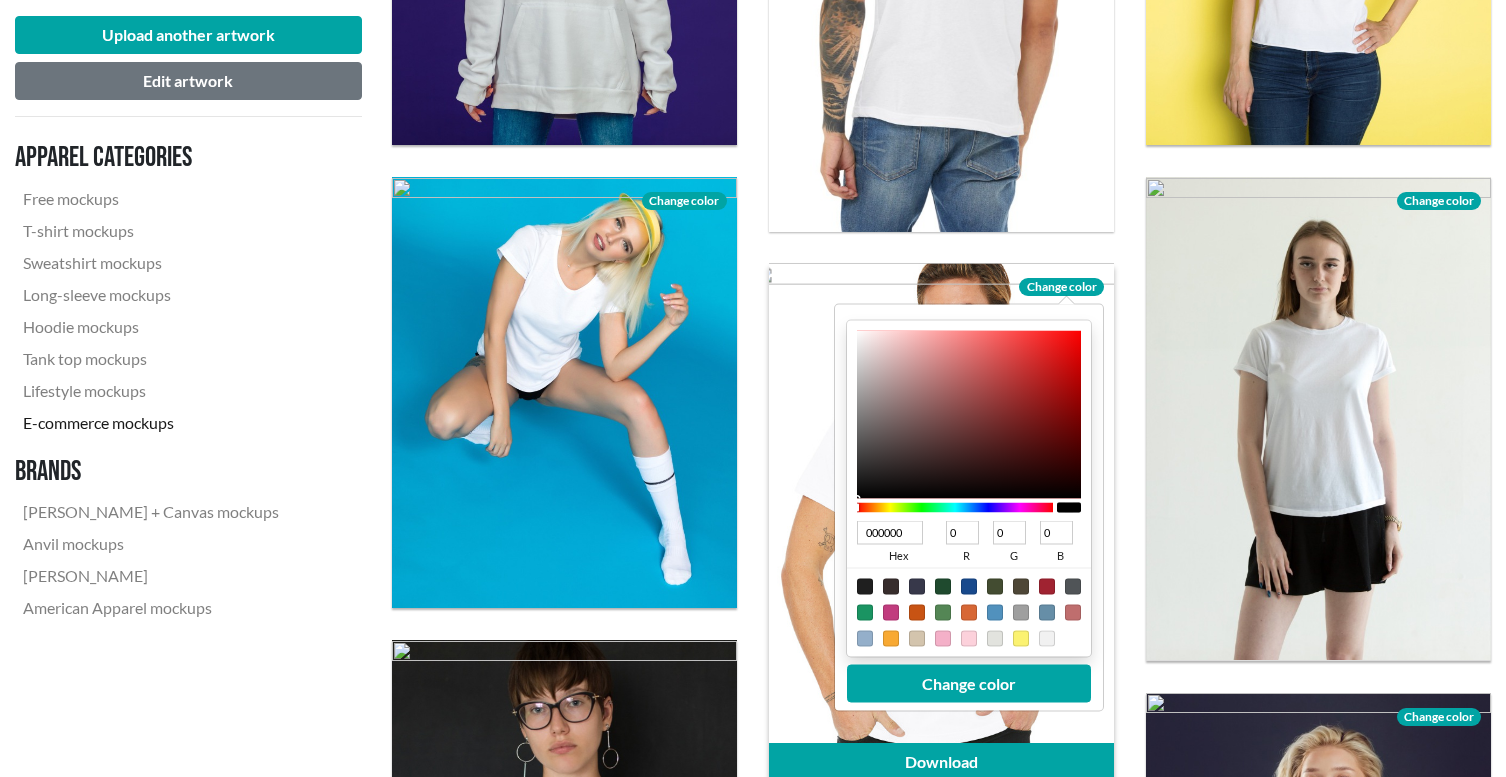 drag, startPoint x: 859, startPoint y: 339, endPoint x: 841, endPoint y: 511, distance: 172.9393 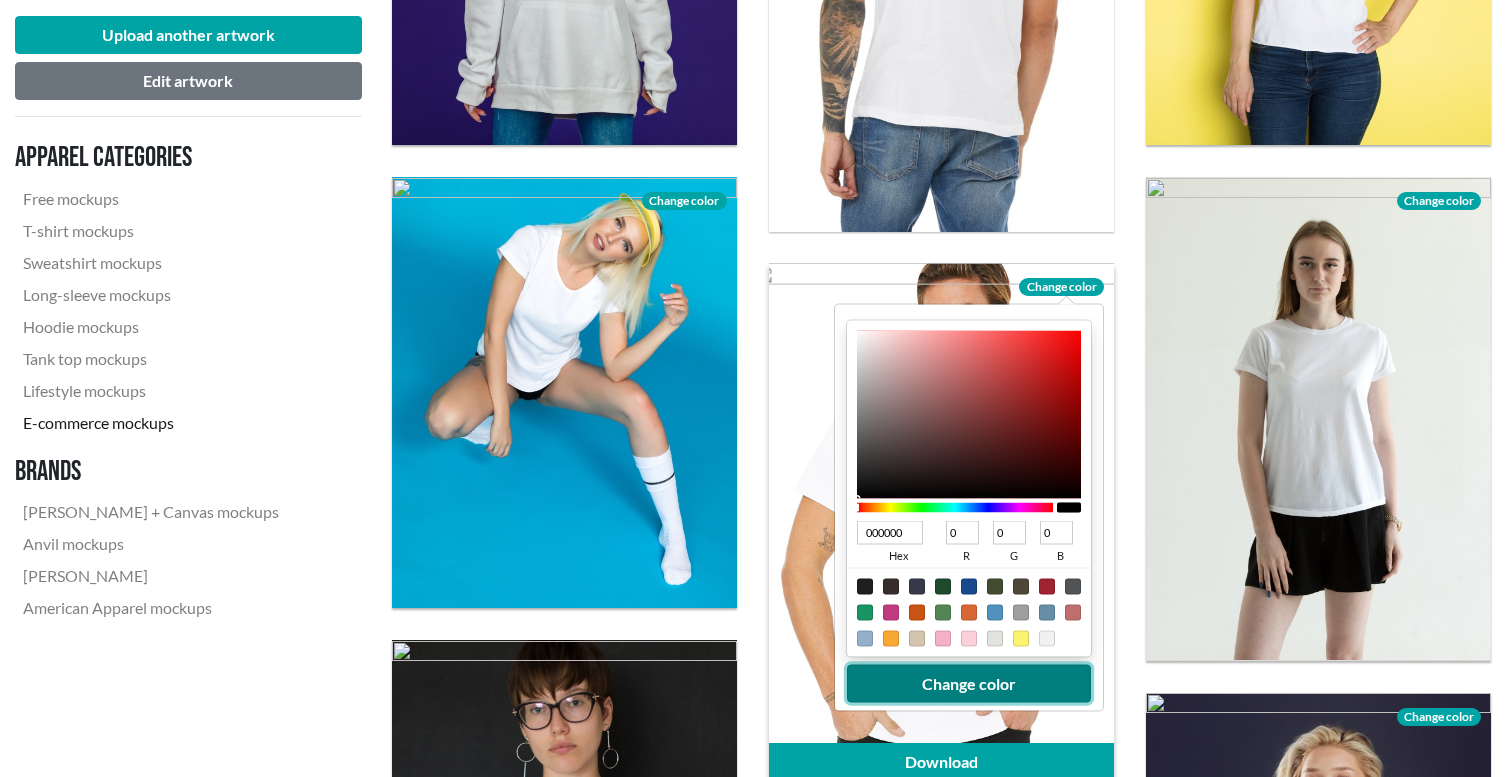click on "Change color" at bounding box center (969, 684) 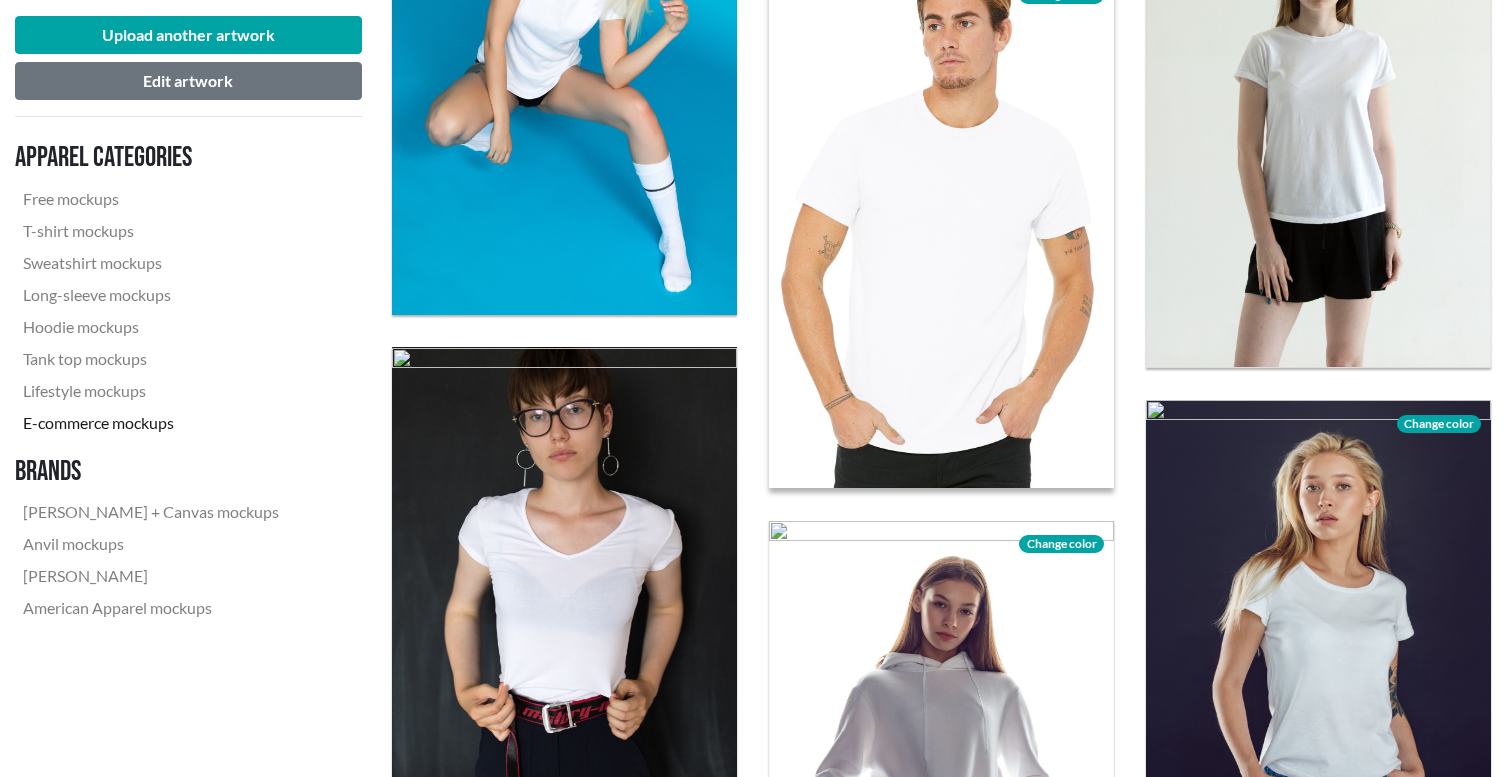 scroll, scrollTop: 1217, scrollLeft: 0, axis: vertical 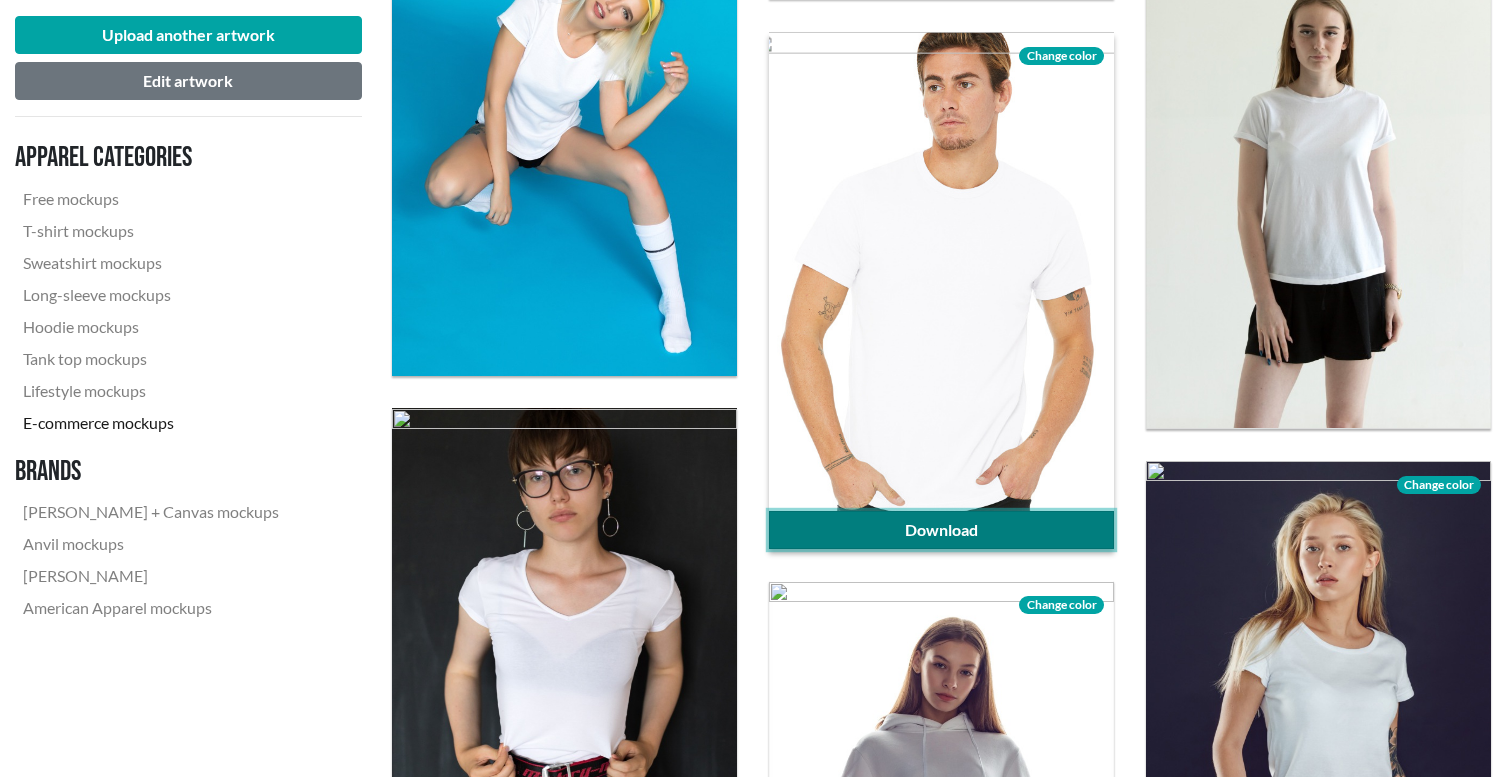 click on "Download" 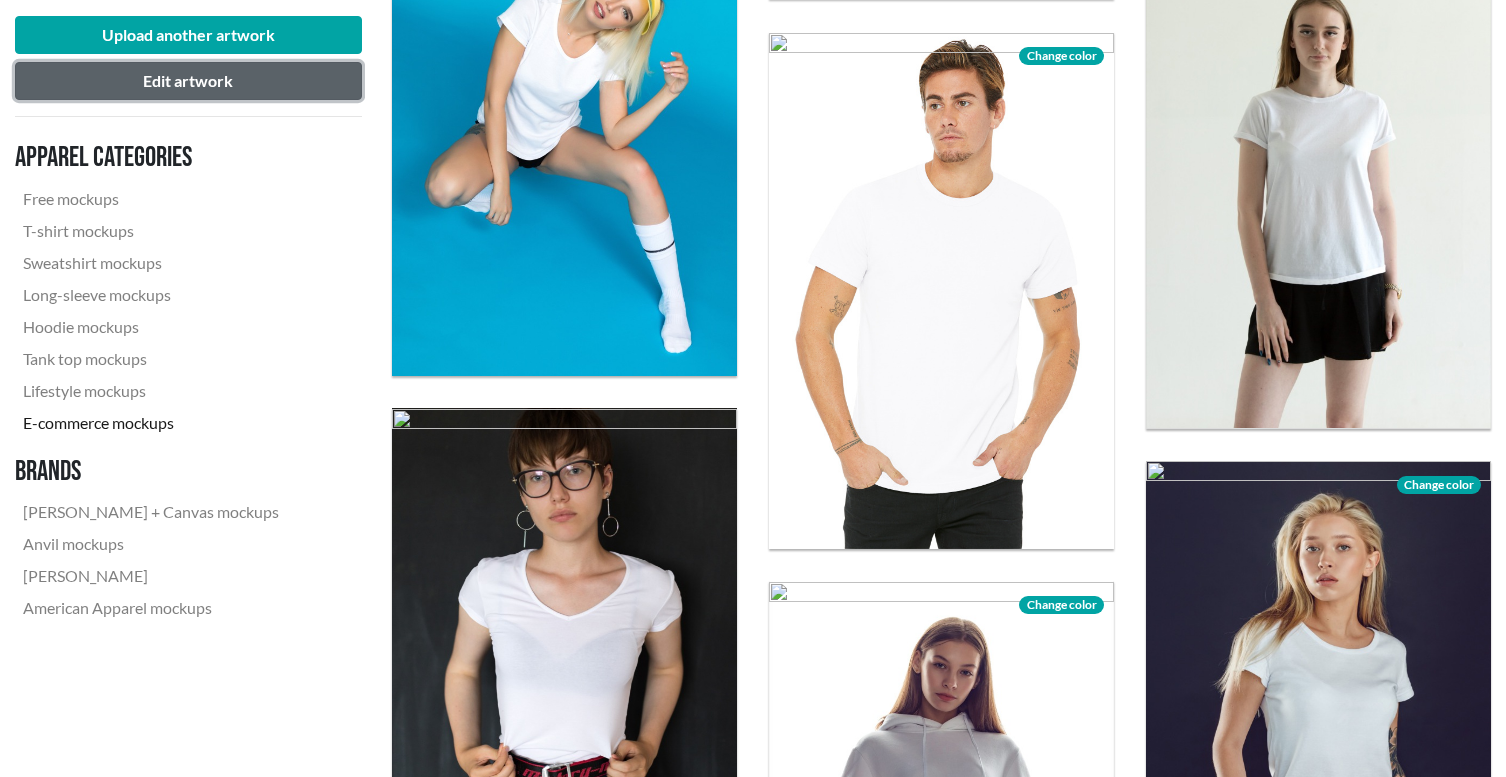 click on "Edit artwork" at bounding box center (188, 81) 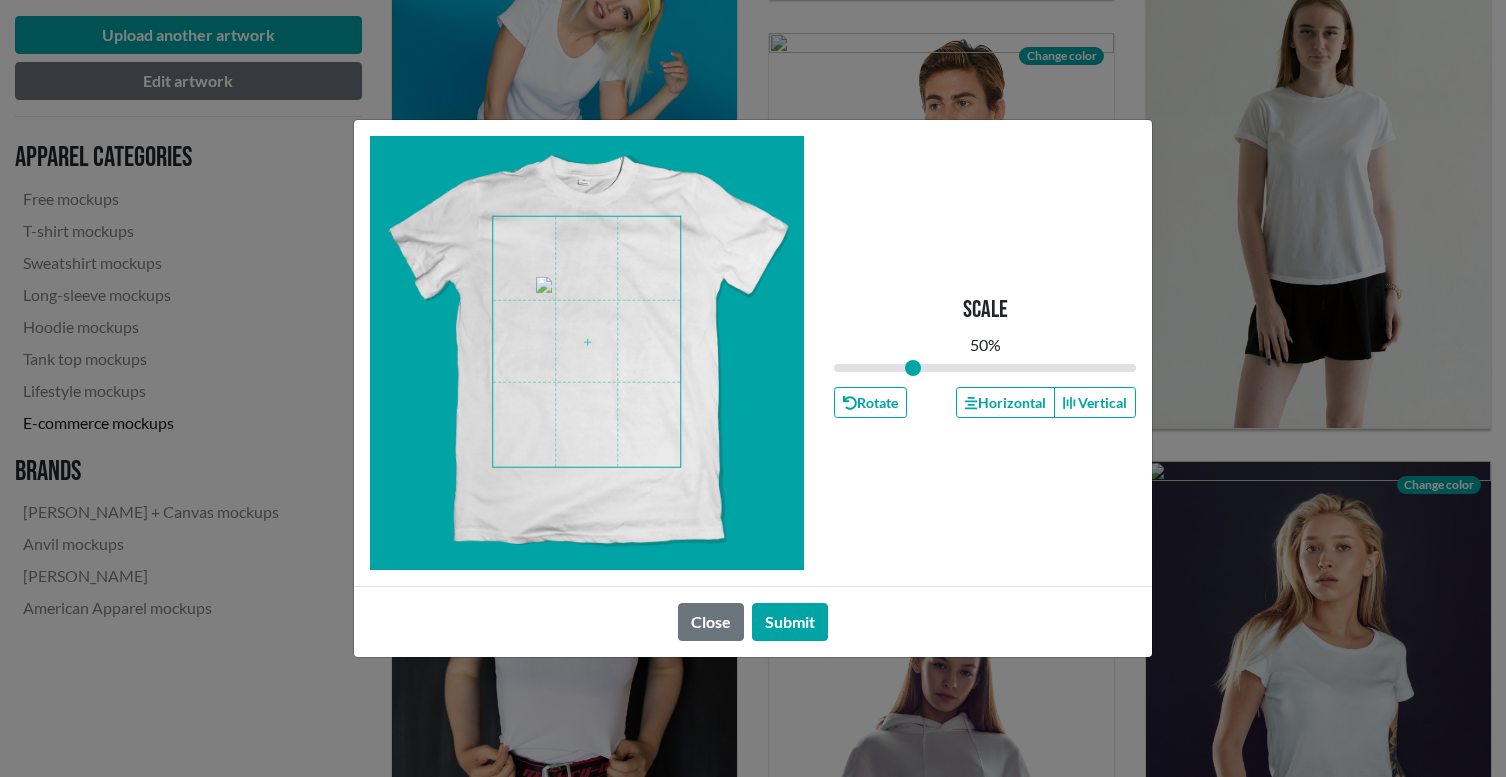 click at bounding box center (586, 342) 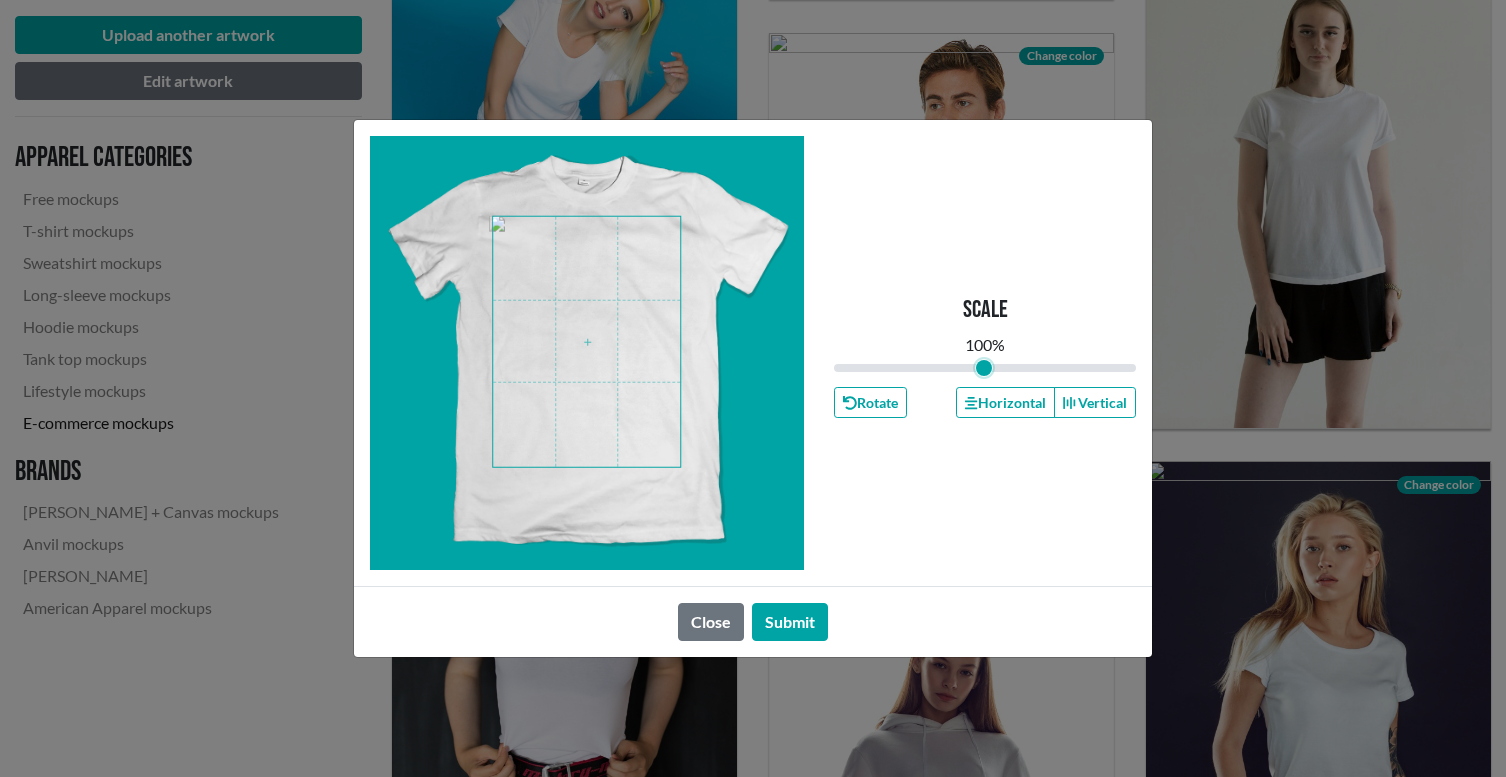 drag, startPoint x: 912, startPoint y: 368, endPoint x: 984, endPoint y: 373, distance: 72.1734 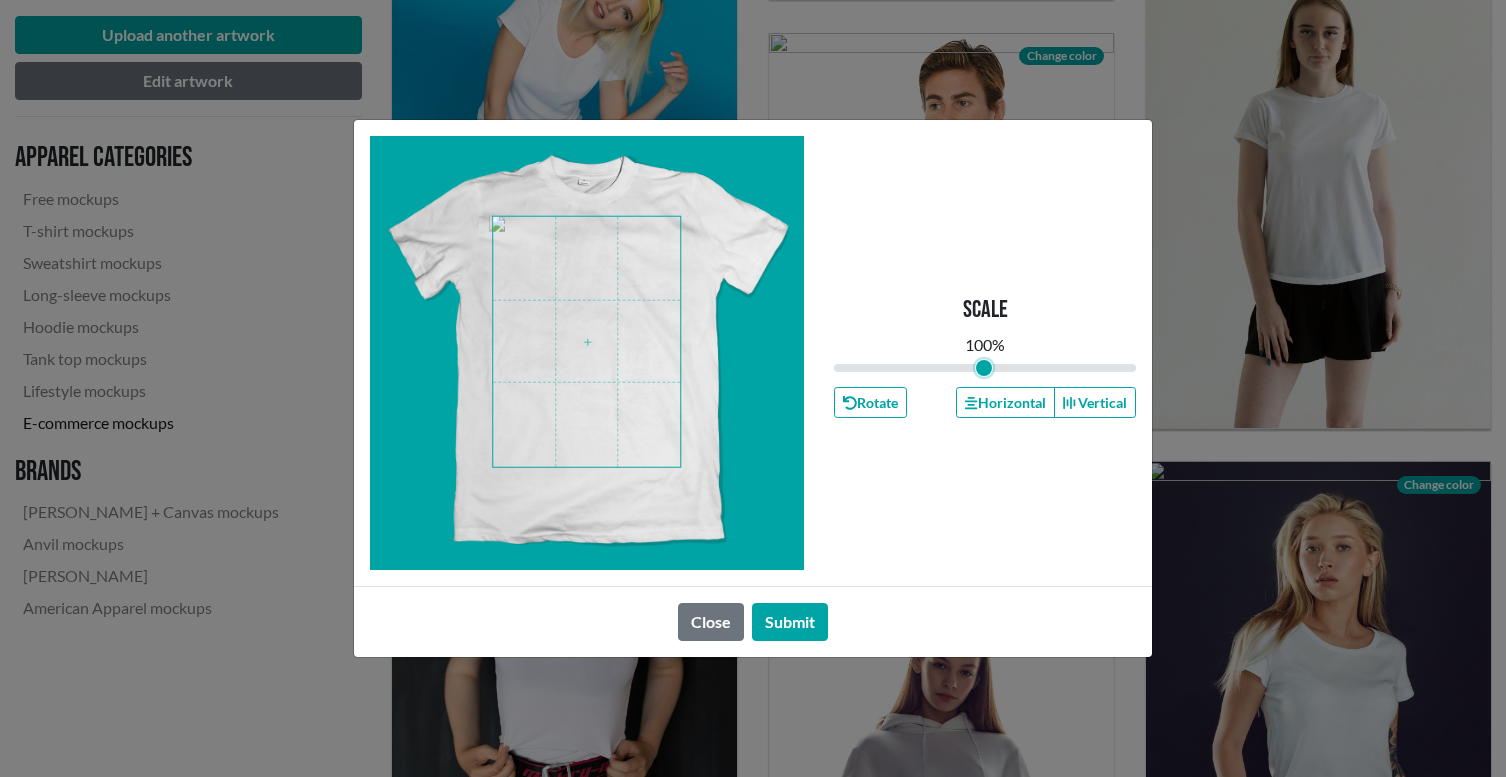 type on "1" 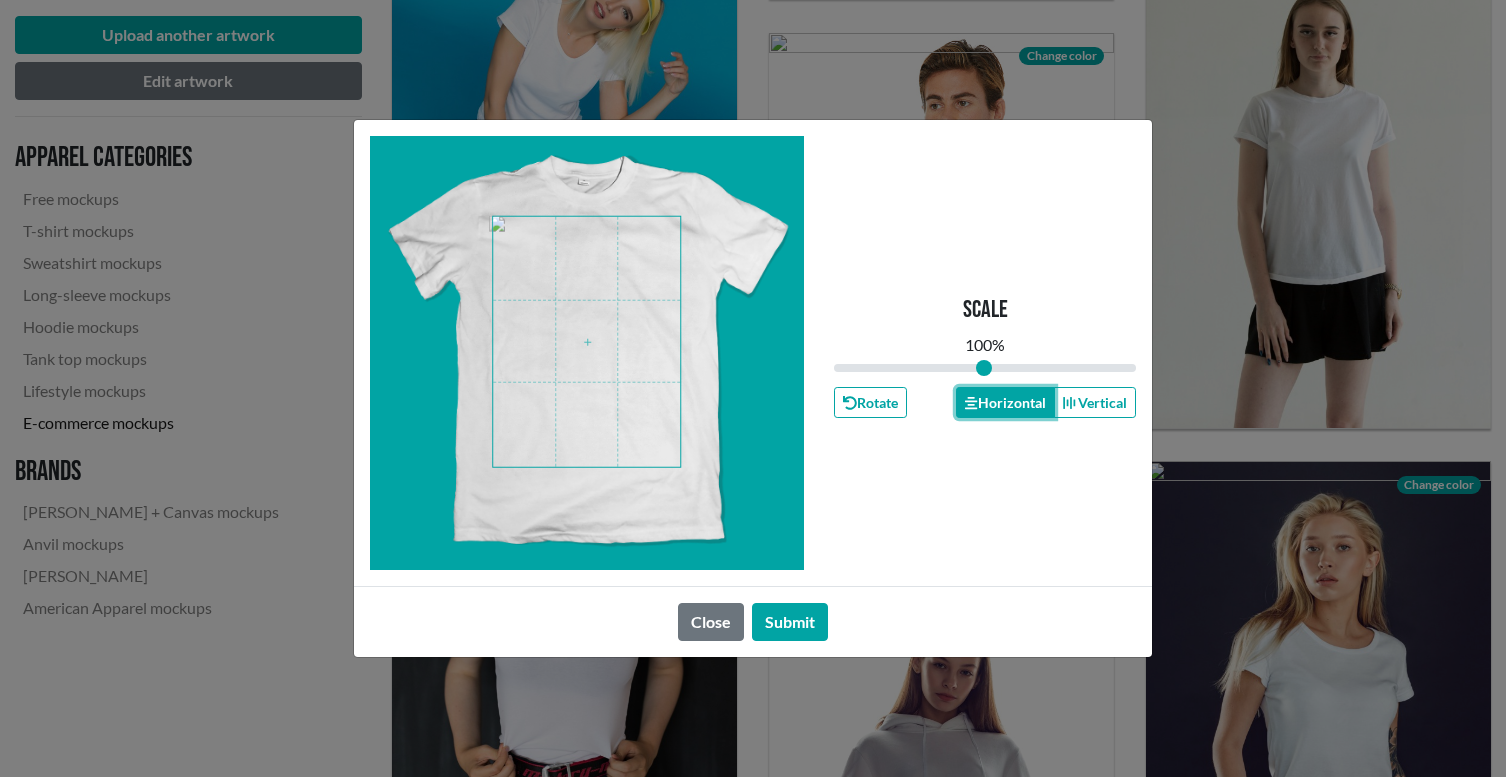 click on "Horizontal" at bounding box center (1005, 402) 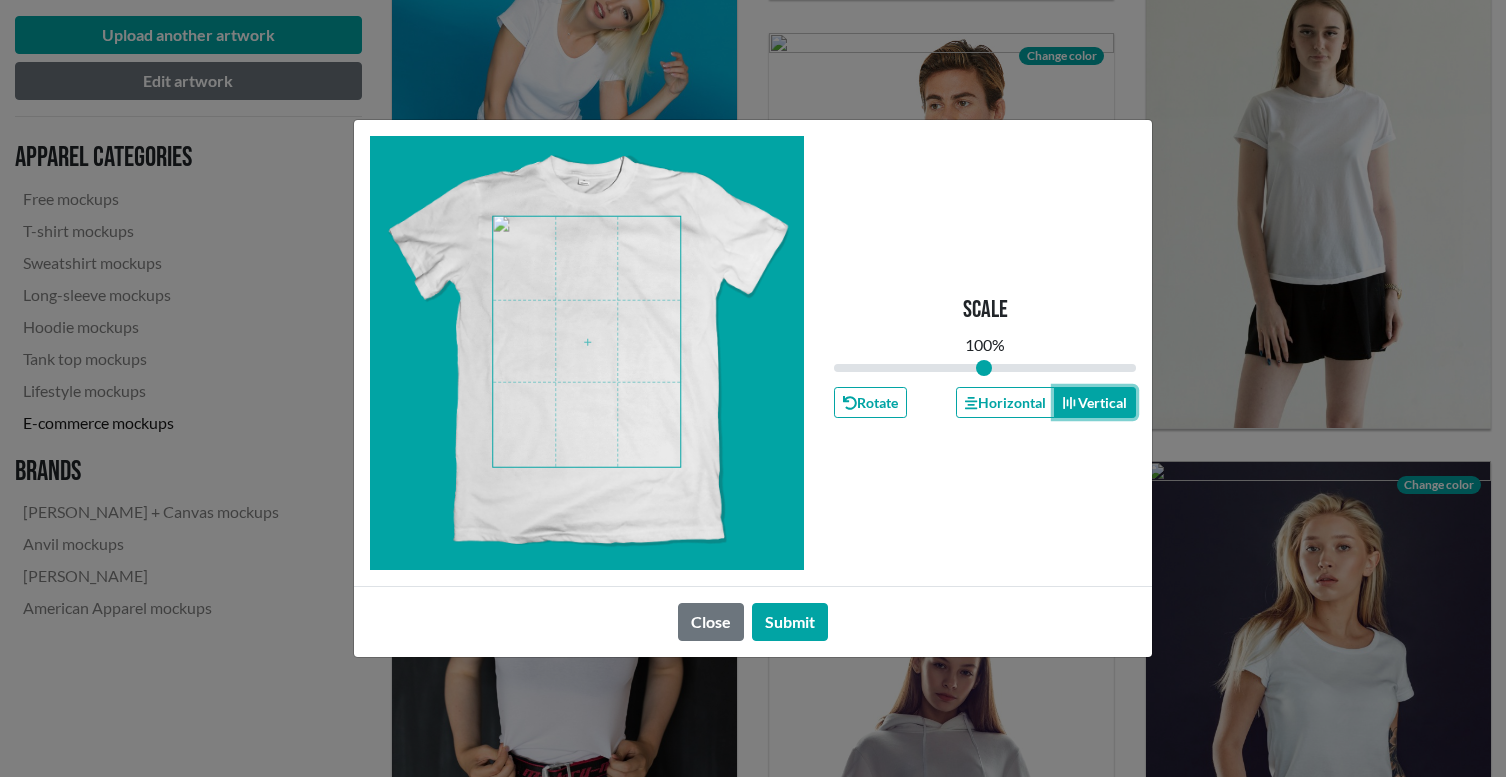 click on "Vertical" at bounding box center (1095, 402) 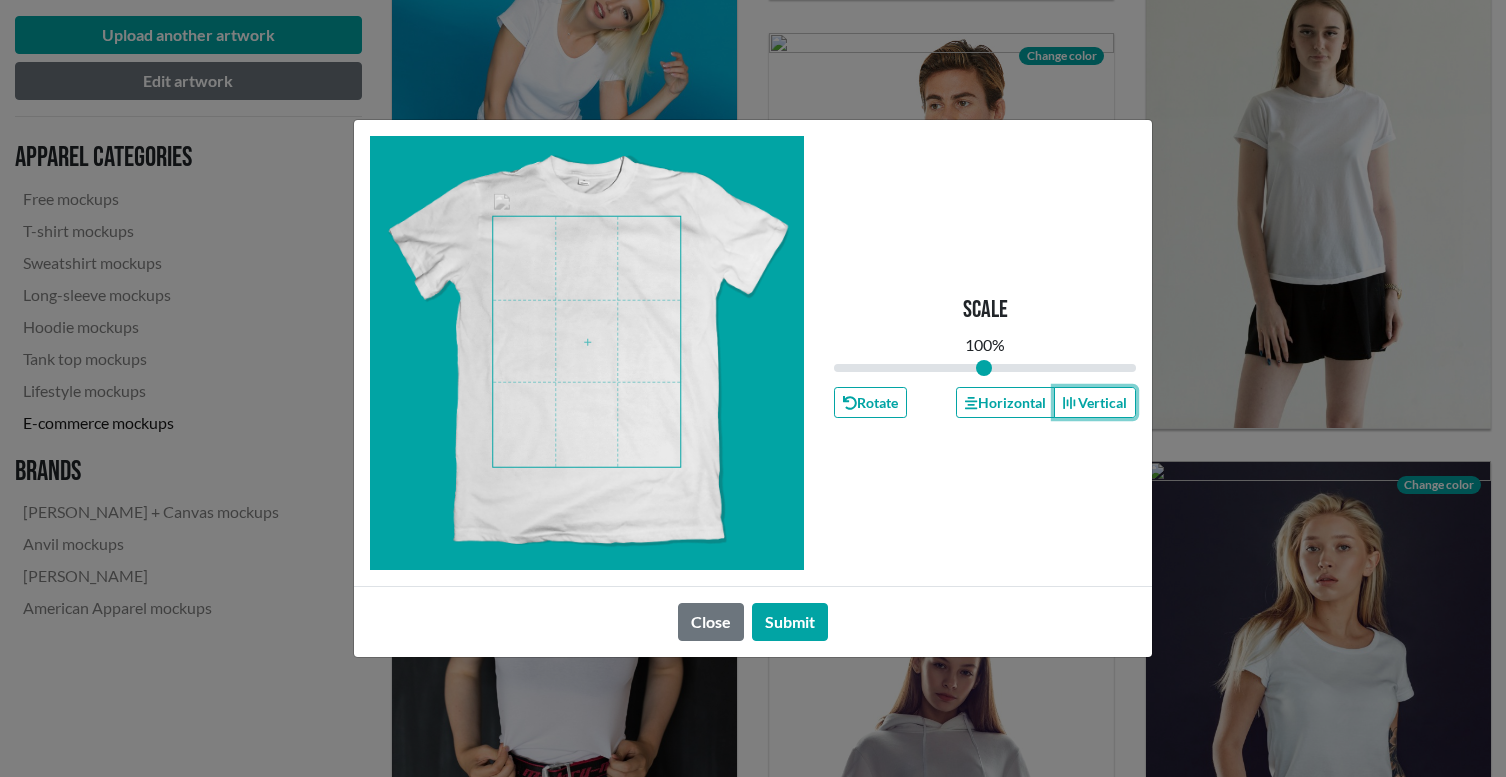 click at bounding box center [586, 342] 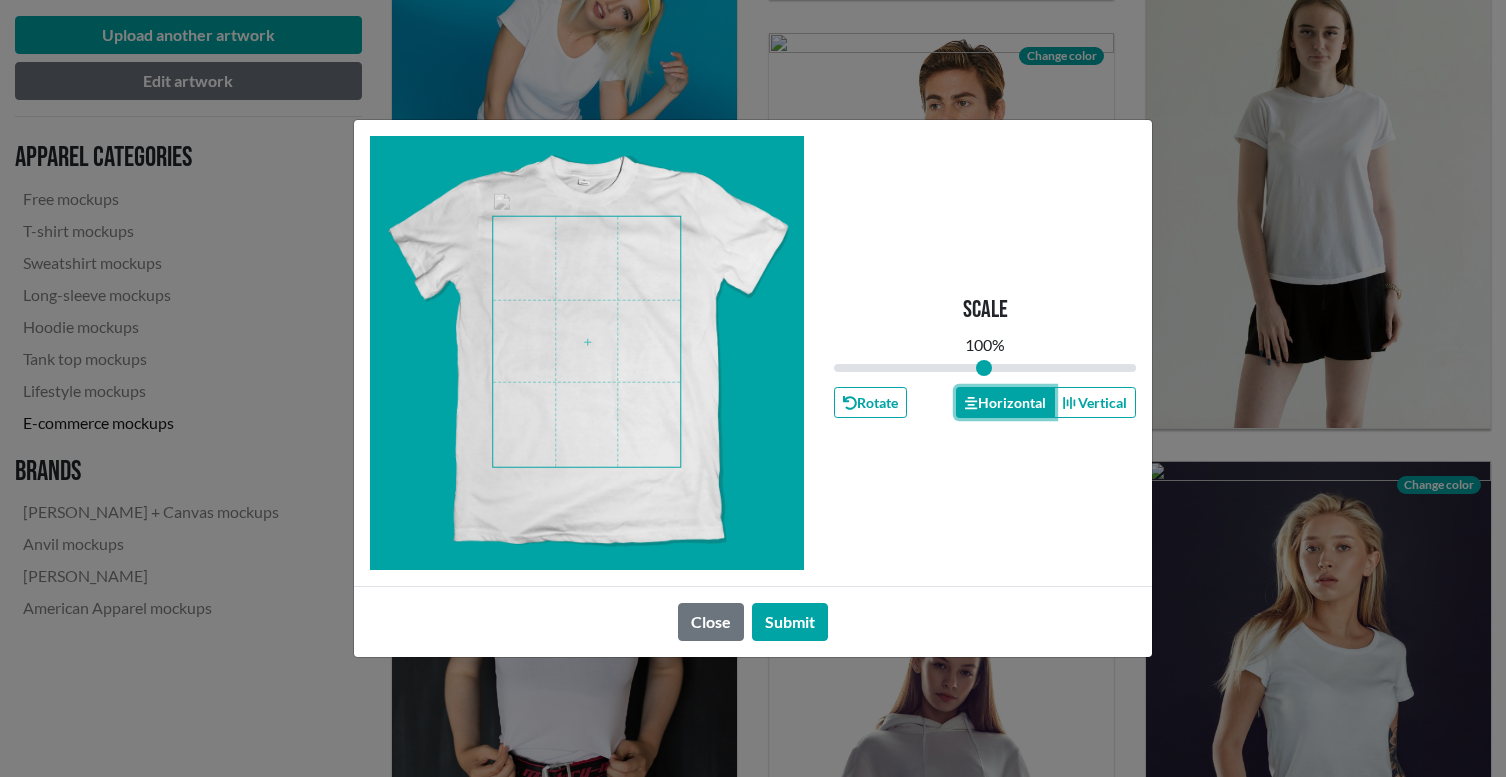 click on "Horizontal" at bounding box center [1005, 402] 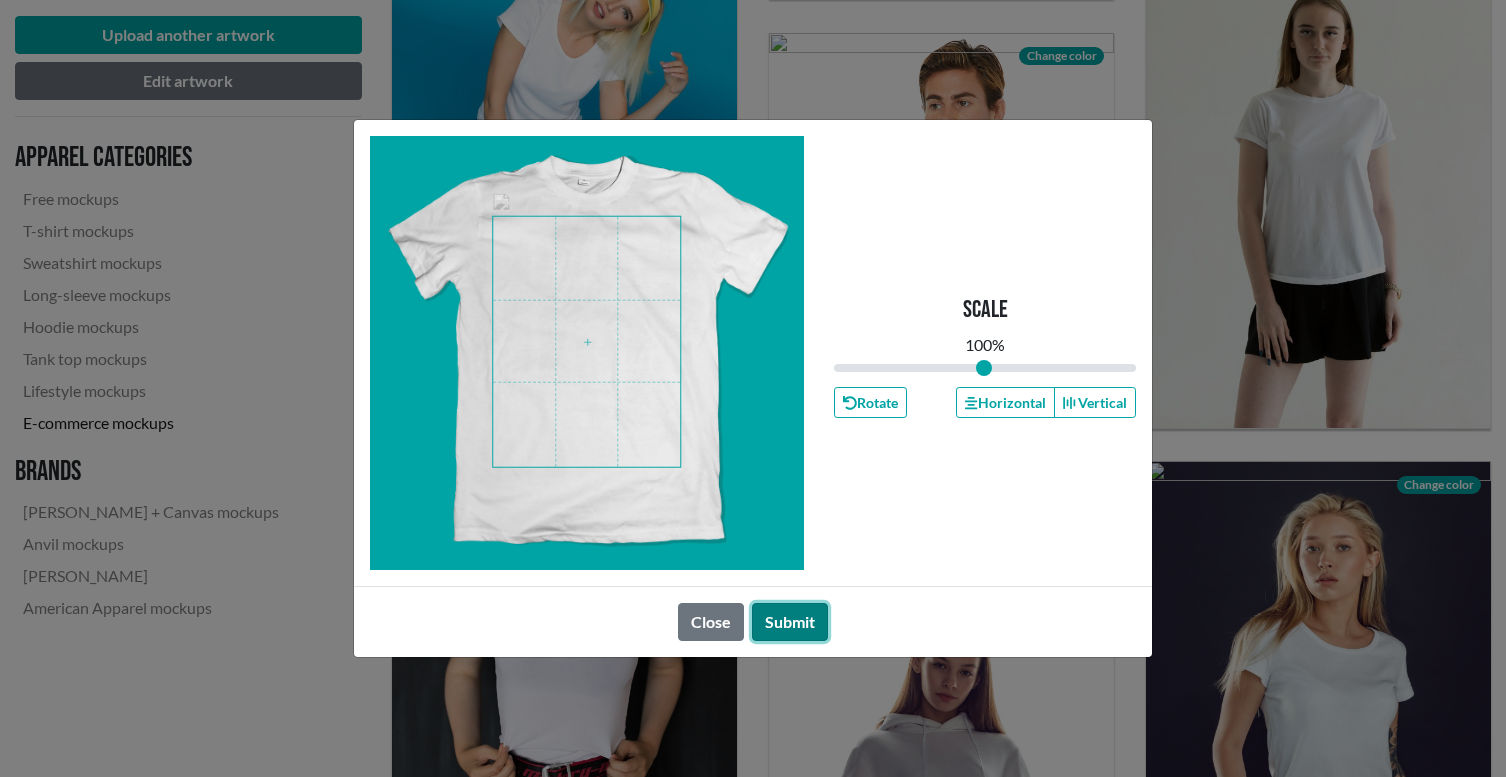 click on "Submit" at bounding box center [790, 622] 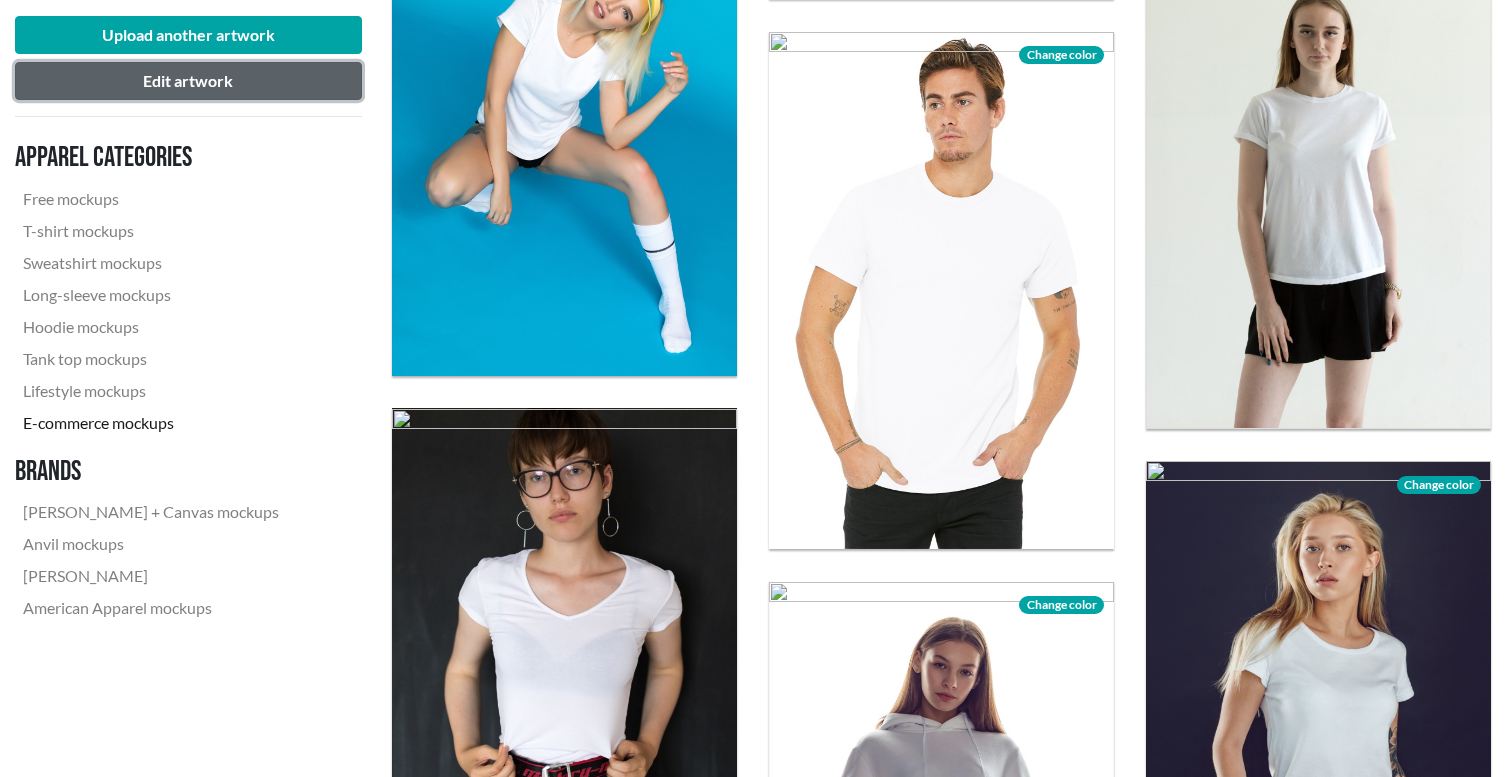 click on "Edit artwork" at bounding box center [188, 81] 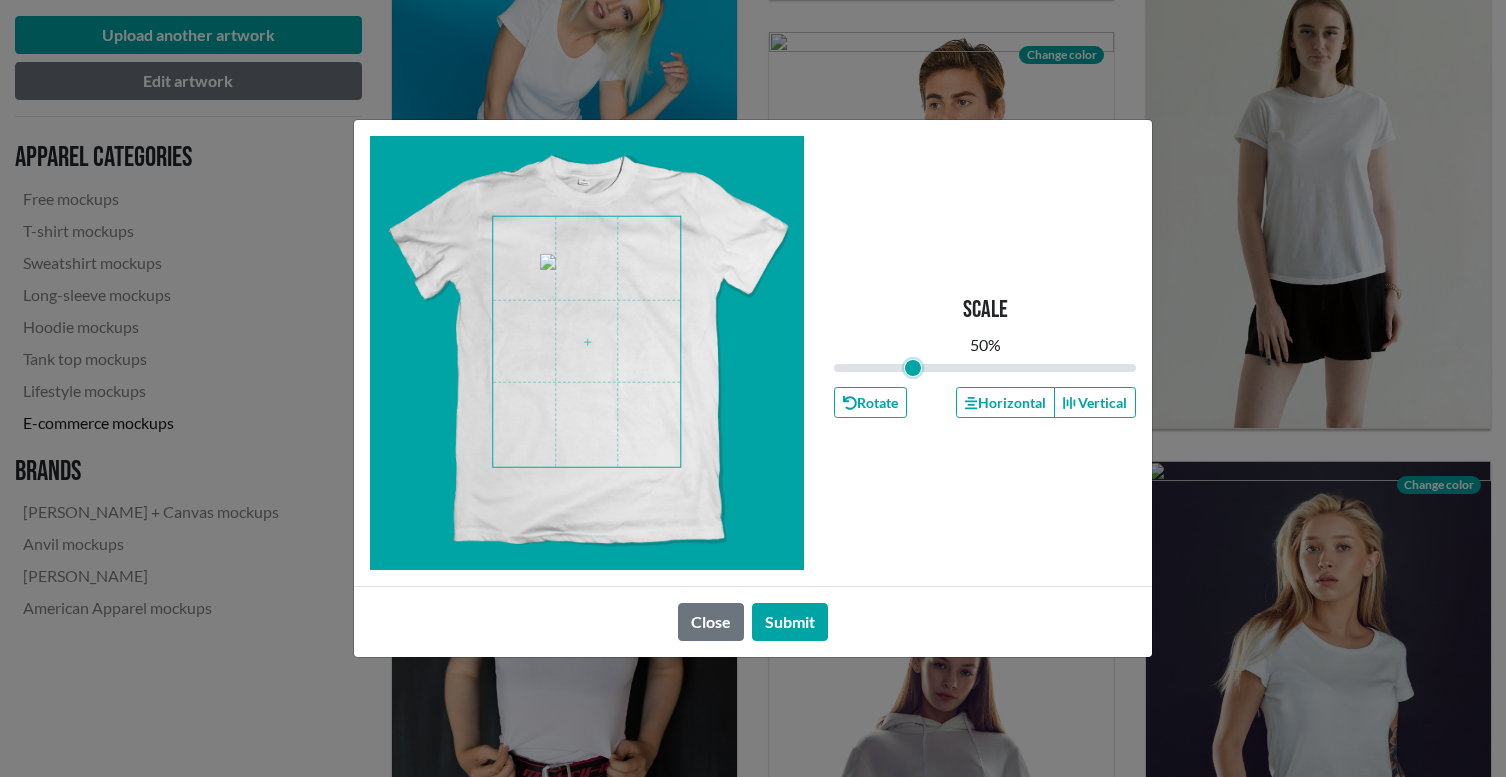 drag, startPoint x: 987, startPoint y: 369, endPoint x: 914, endPoint y: 373, distance: 73.109505 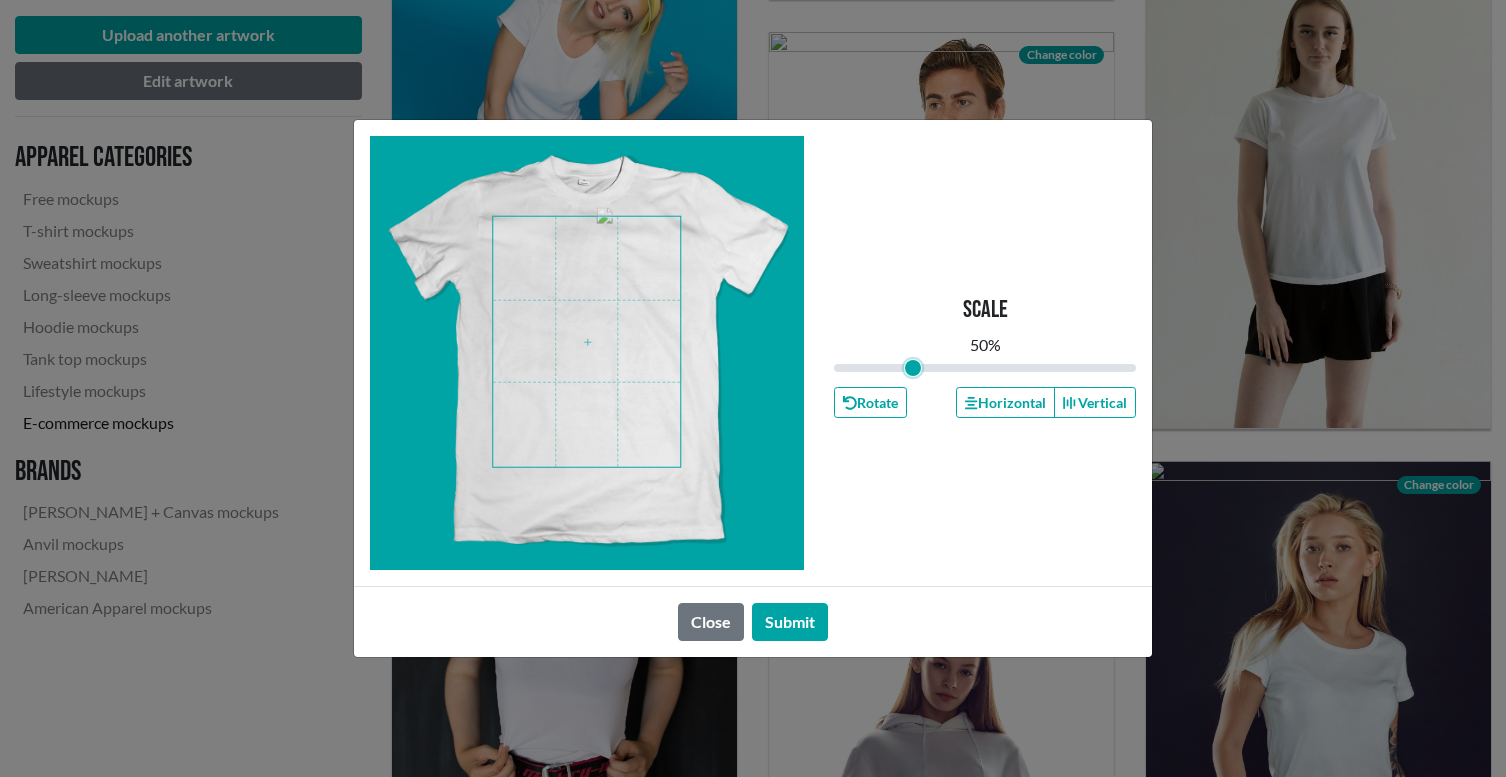 click at bounding box center [586, 342] 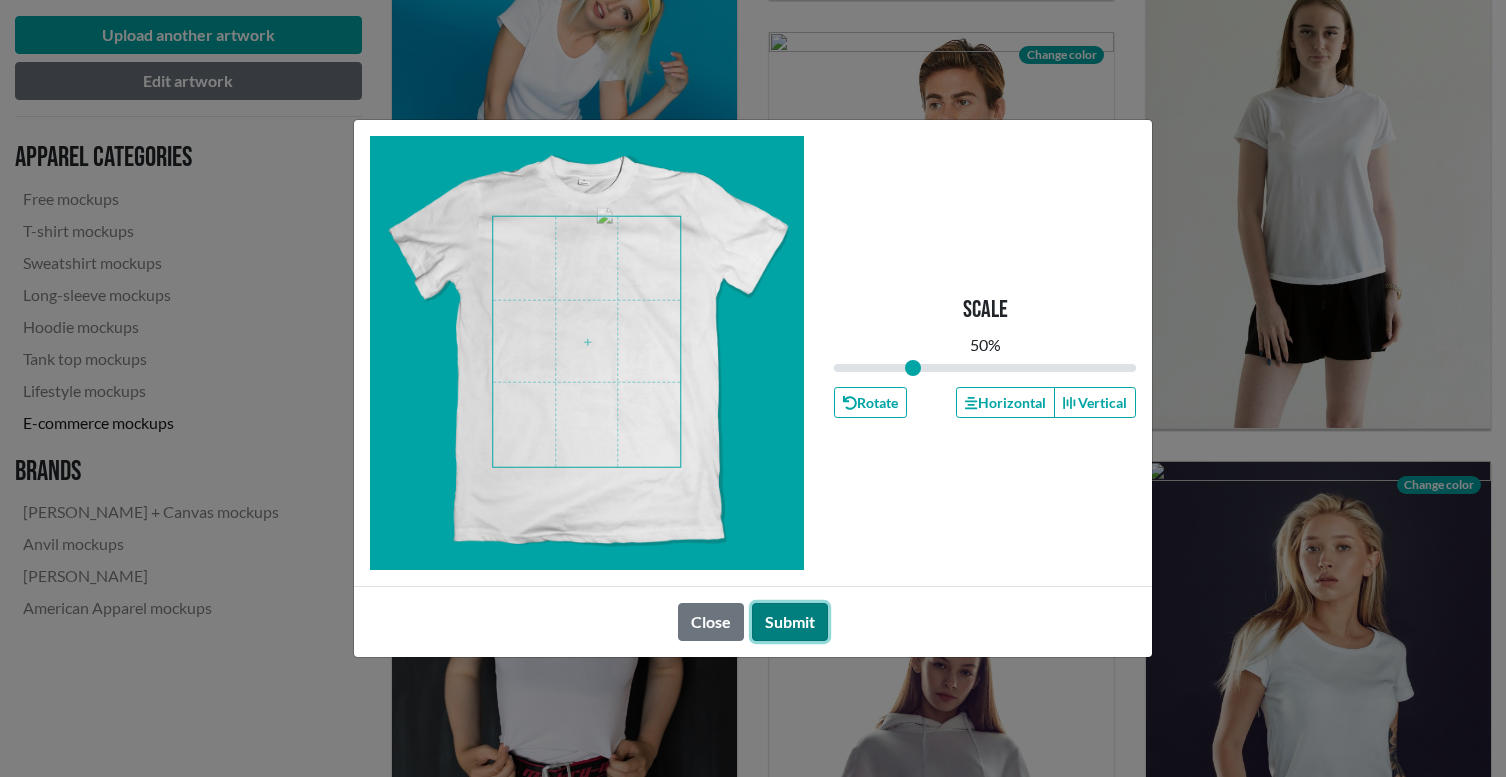 click on "Submit" at bounding box center [790, 622] 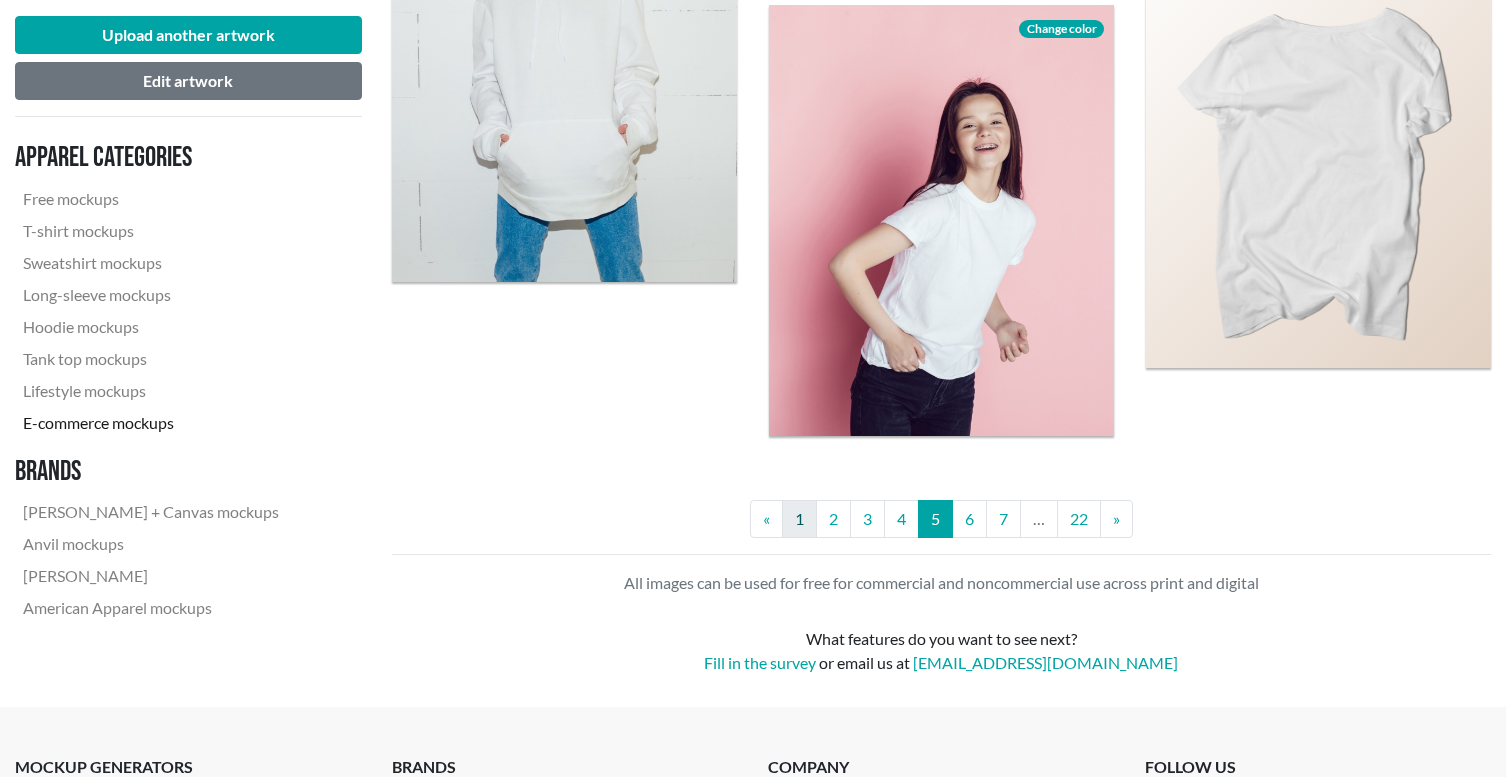 scroll, scrollTop: 4226, scrollLeft: 0, axis: vertical 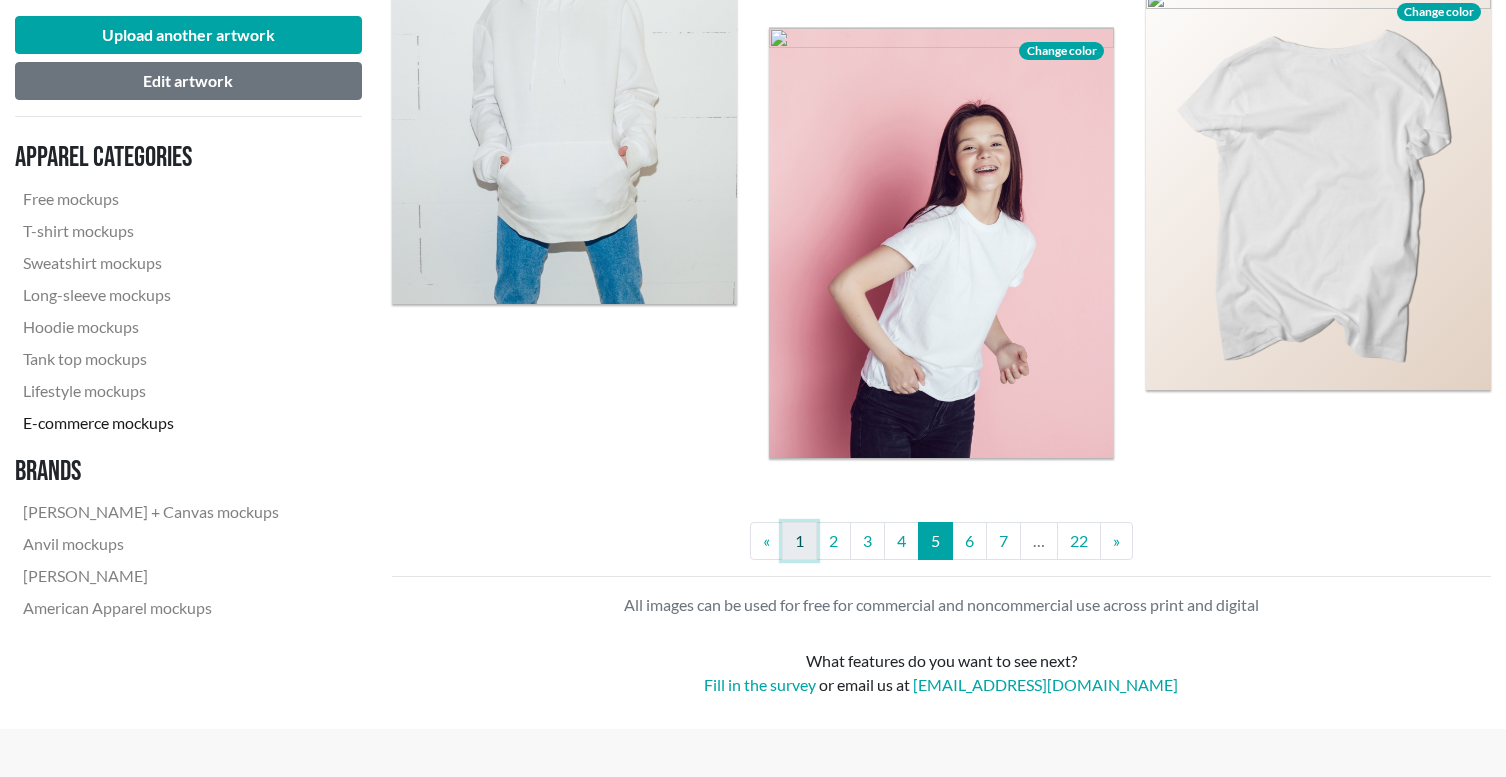 click on "1" at bounding box center (799, 541) 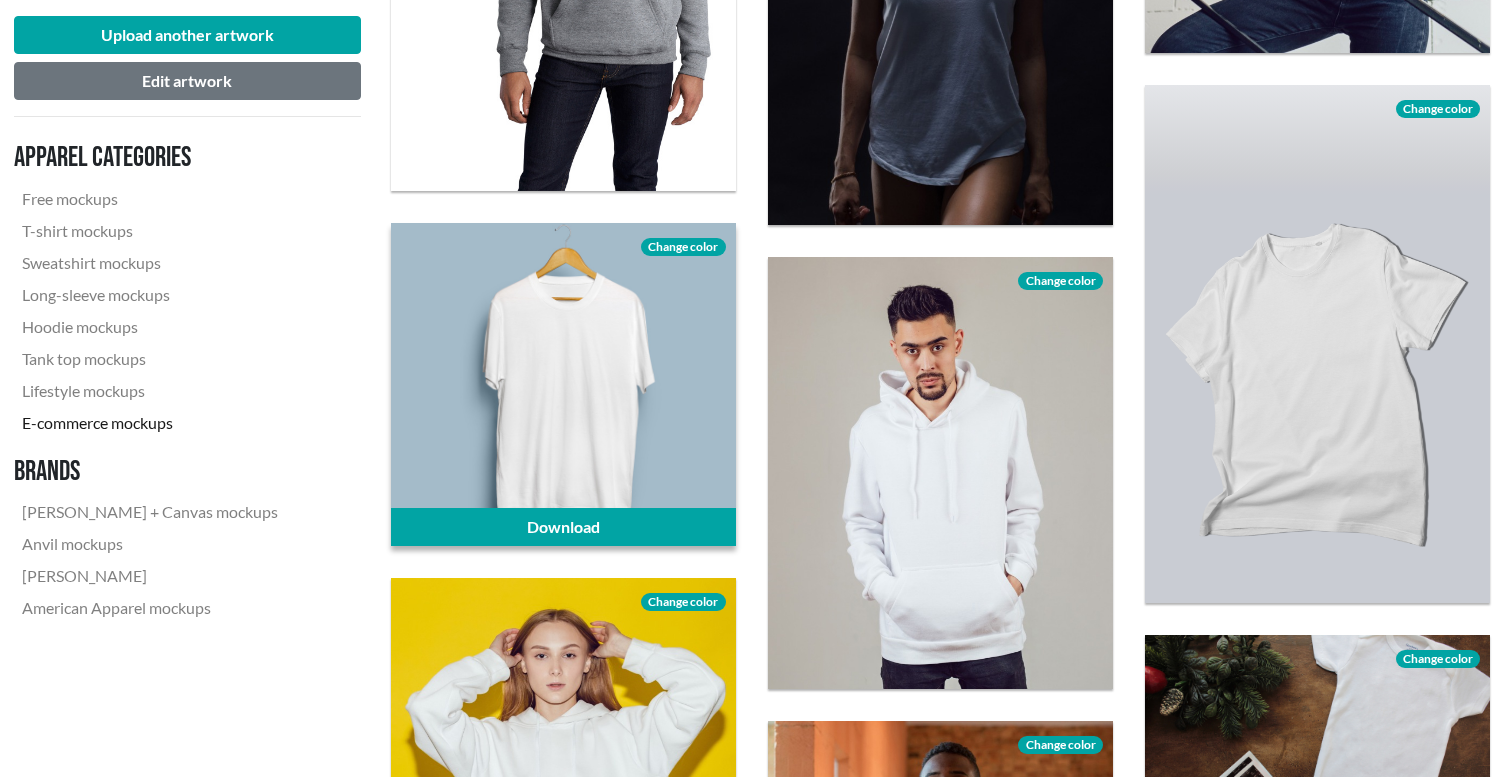 scroll, scrollTop: 2064, scrollLeft: 0, axis: vertical 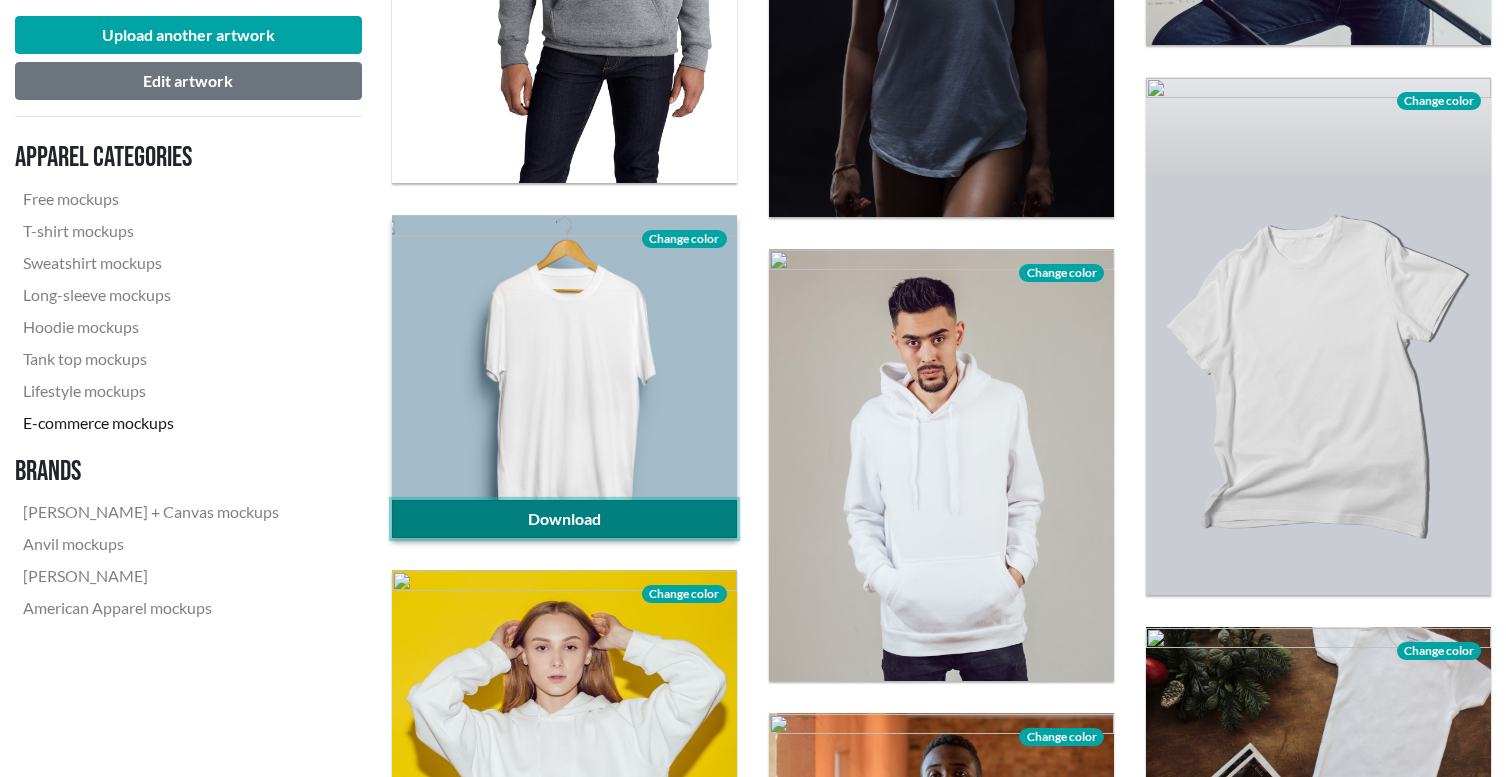 click on "Download" 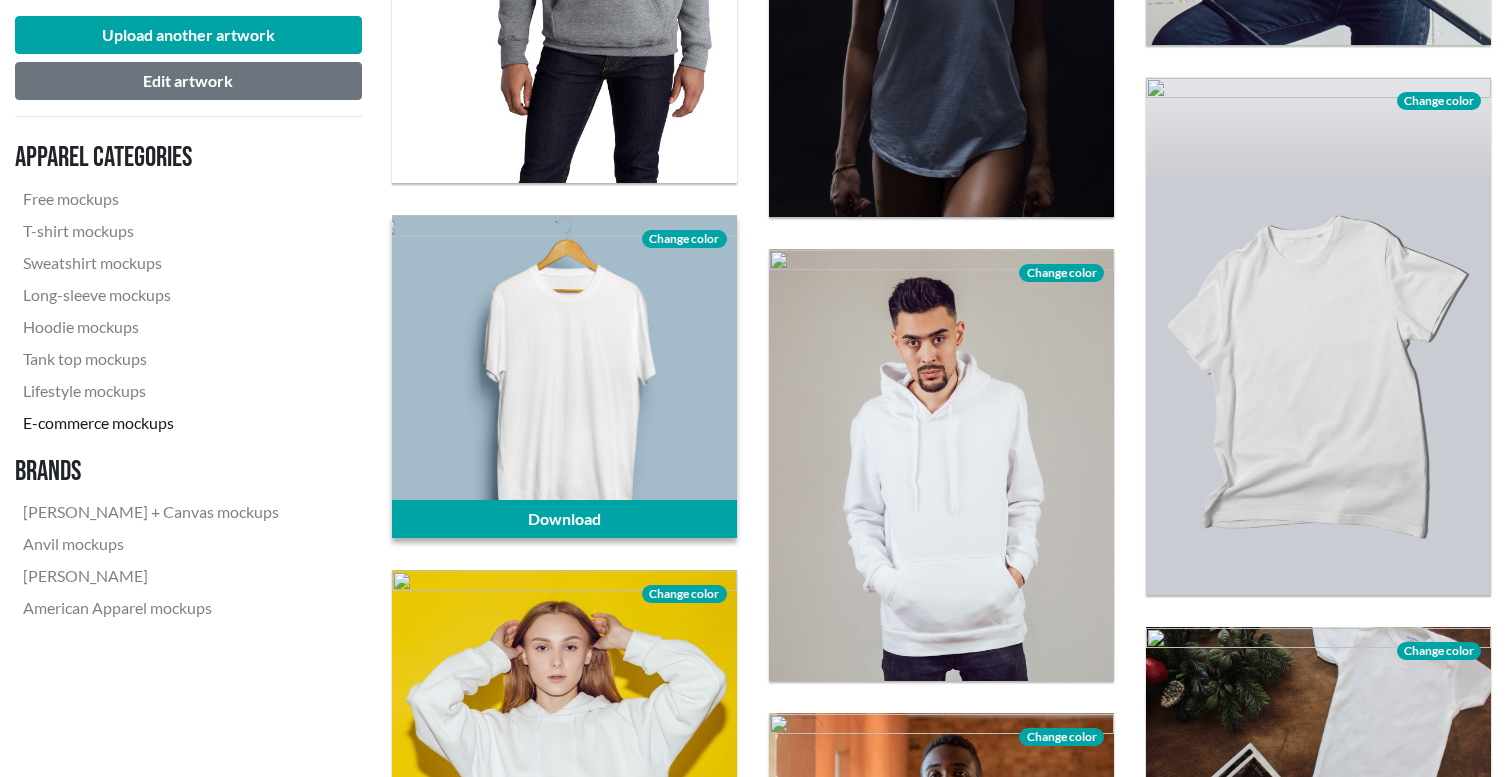 click on "Change color" at bounding box center (684, 239) 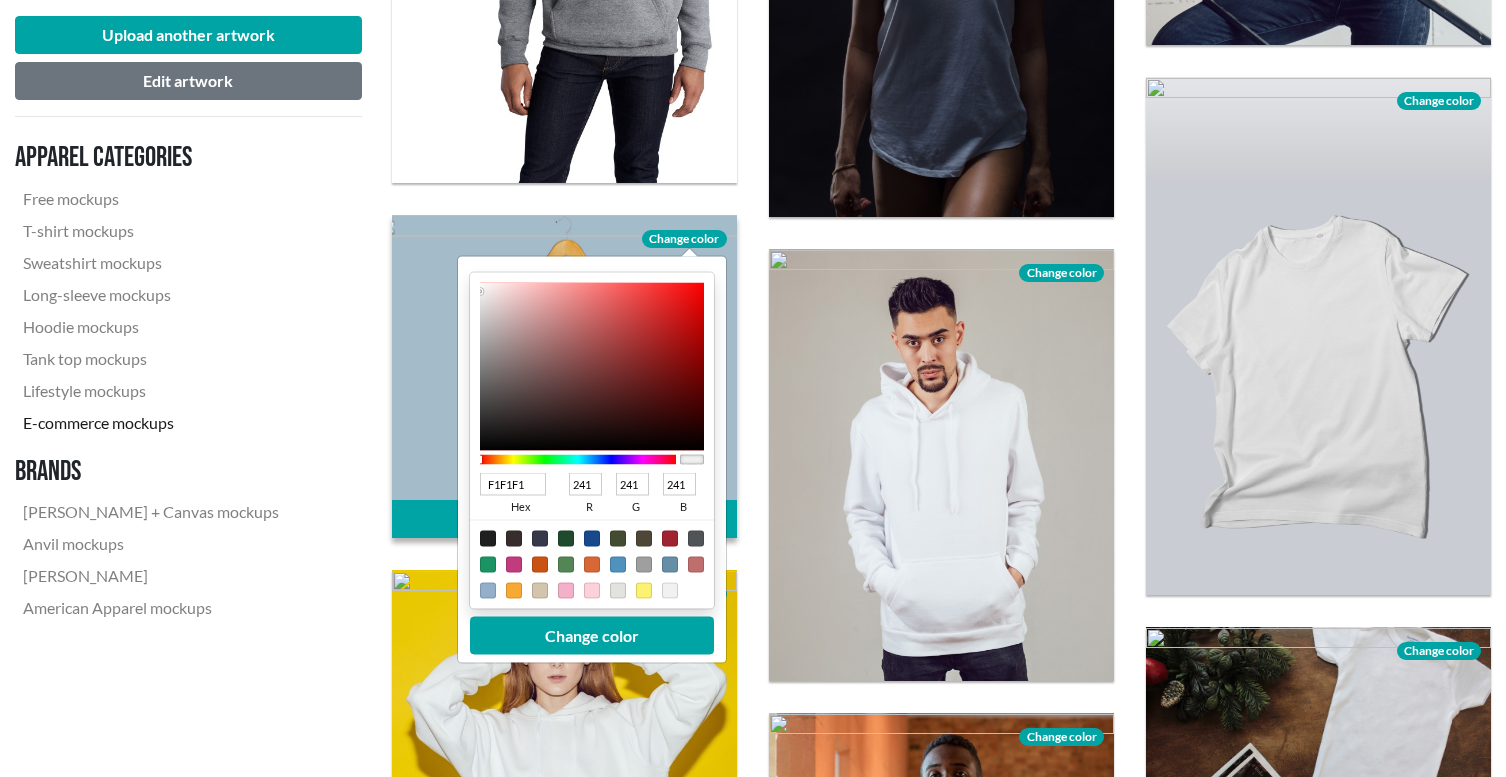 type on "EEEEEE" 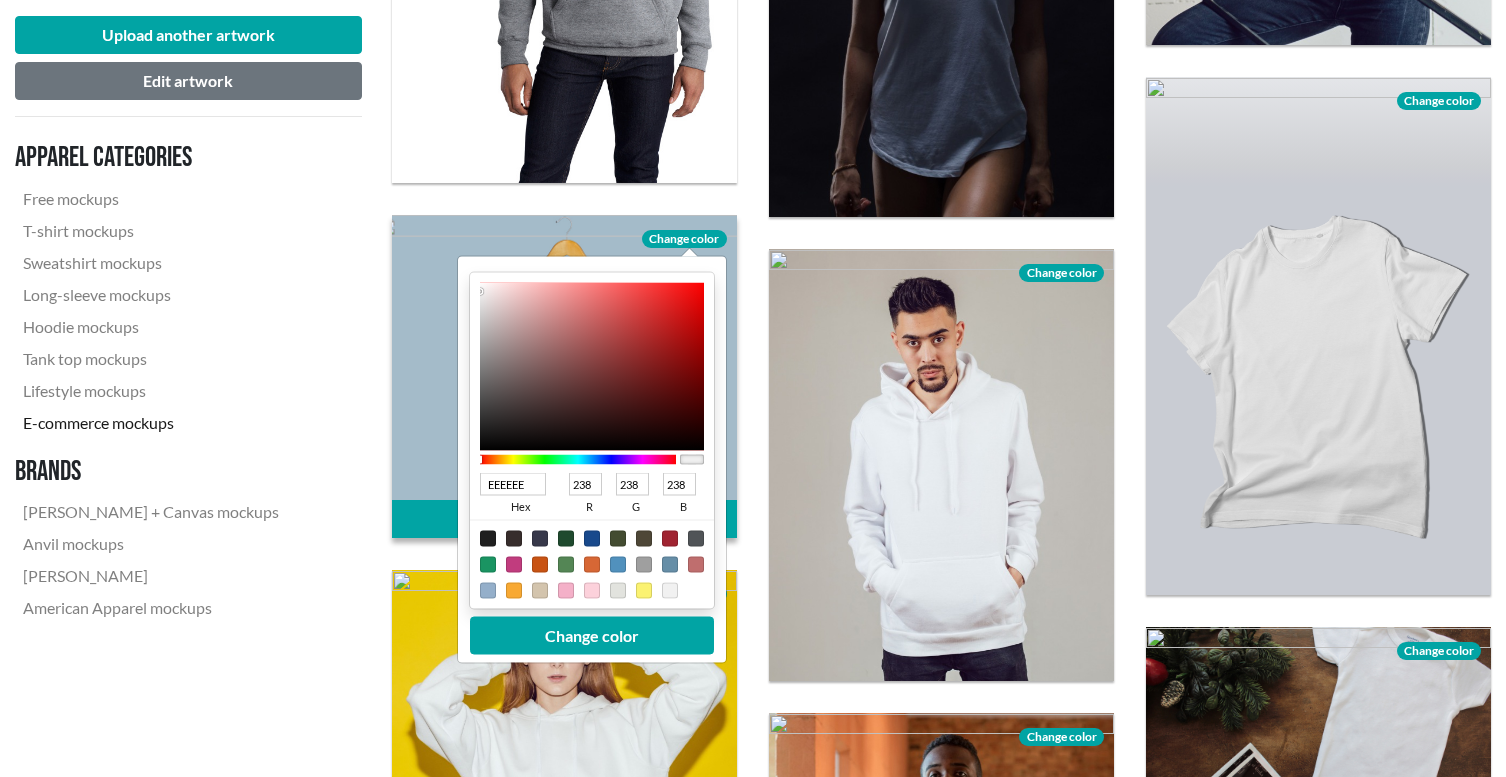 type on "C7C3C3" 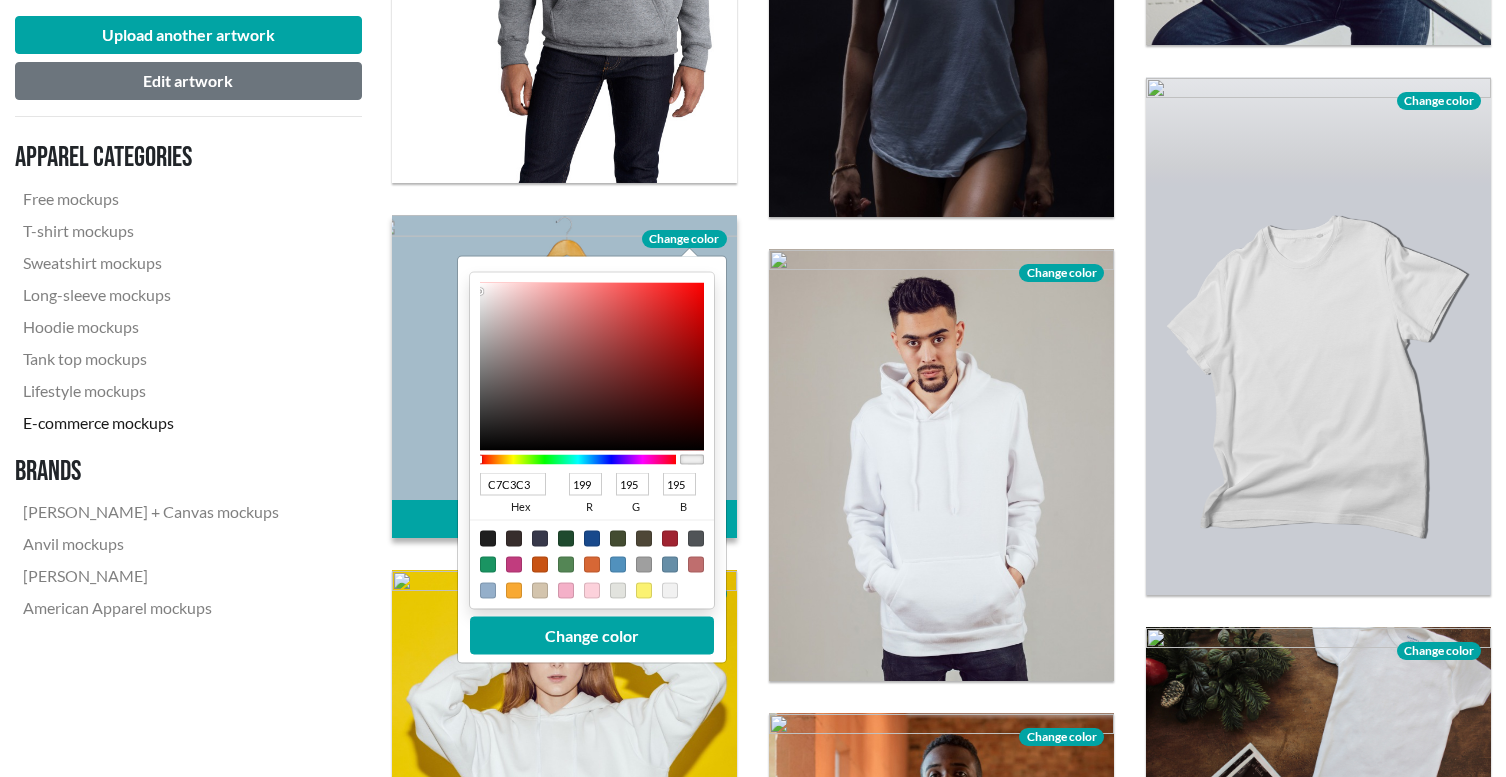type on "756F6F" 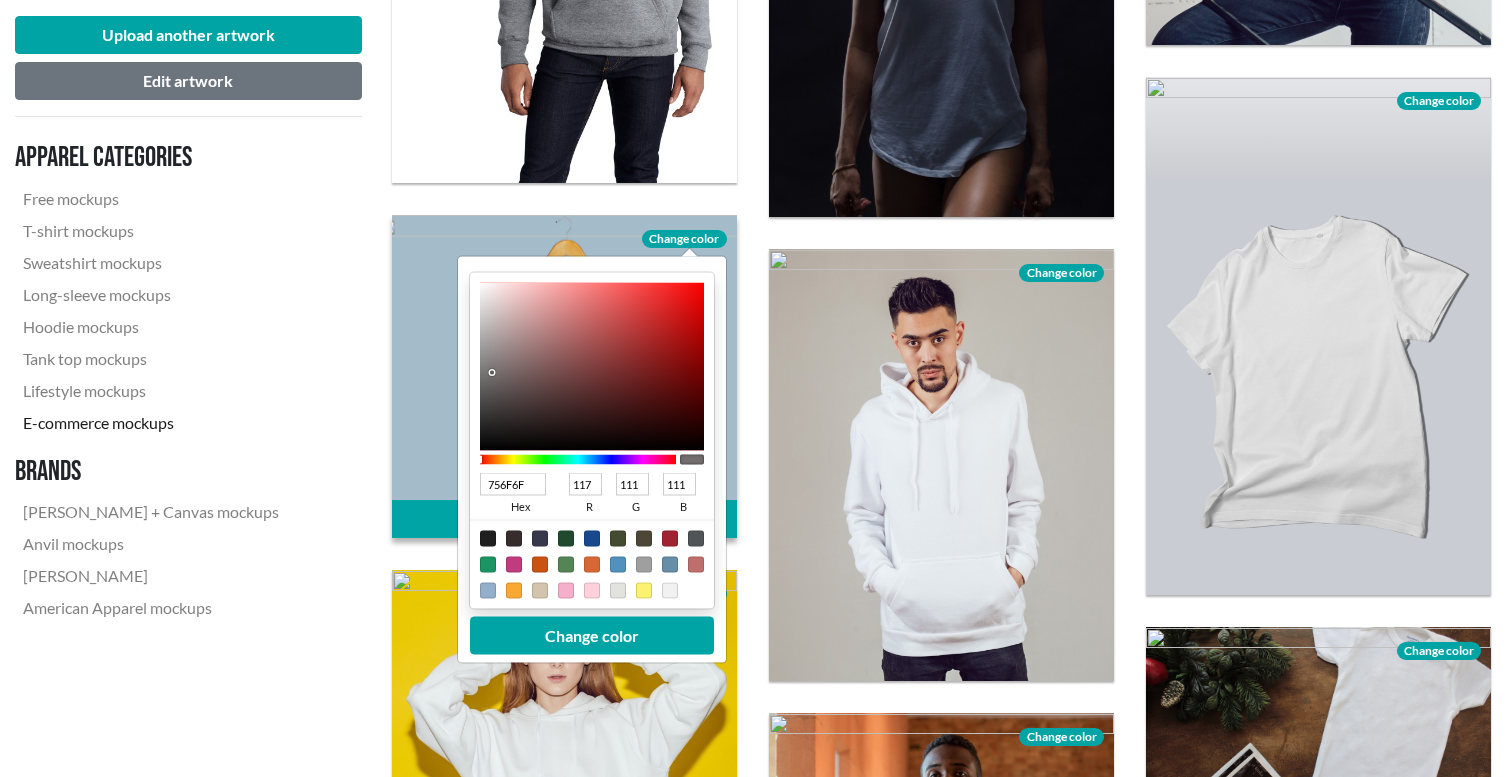 type on "3B3838" 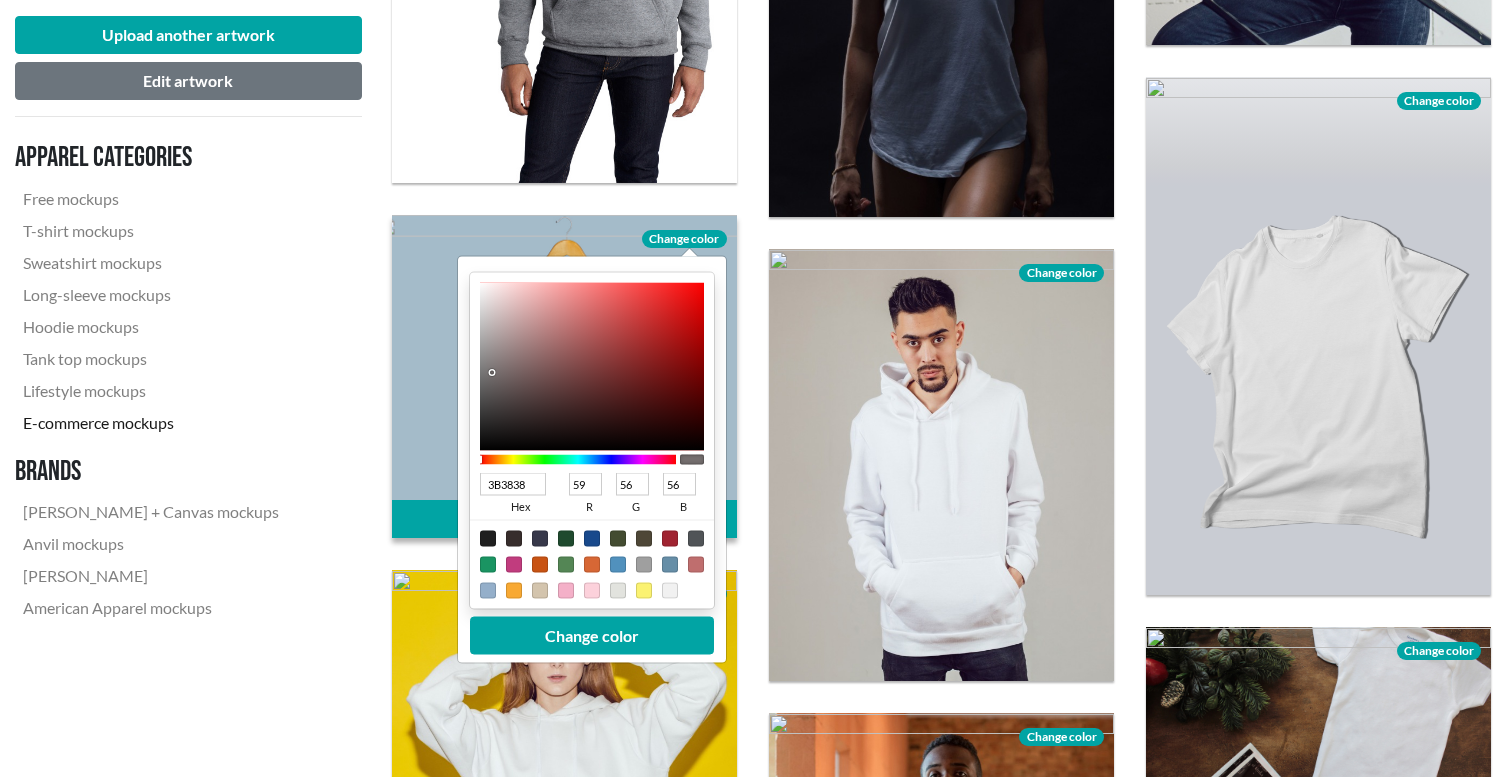 type on "0F0E0E" 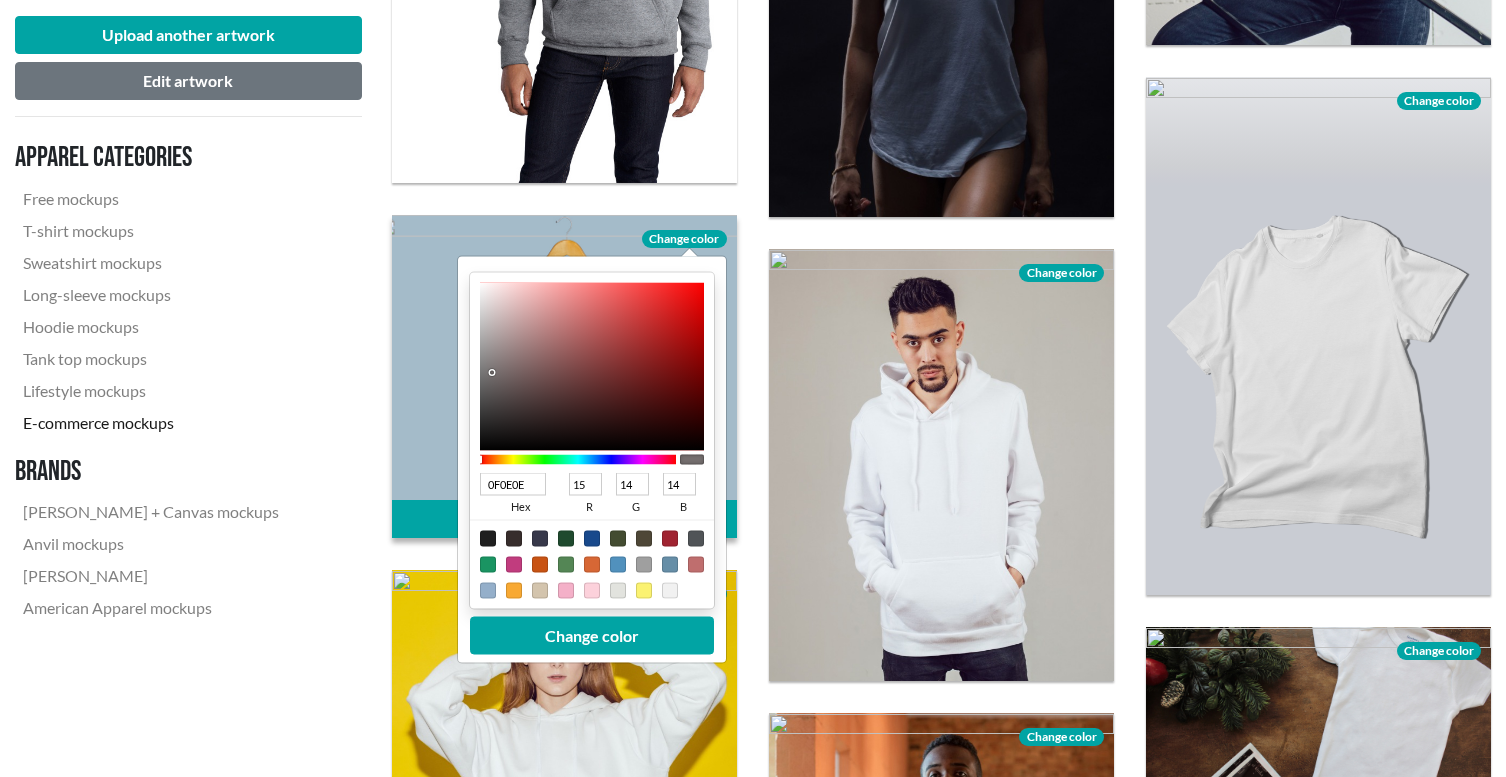type on "000000" 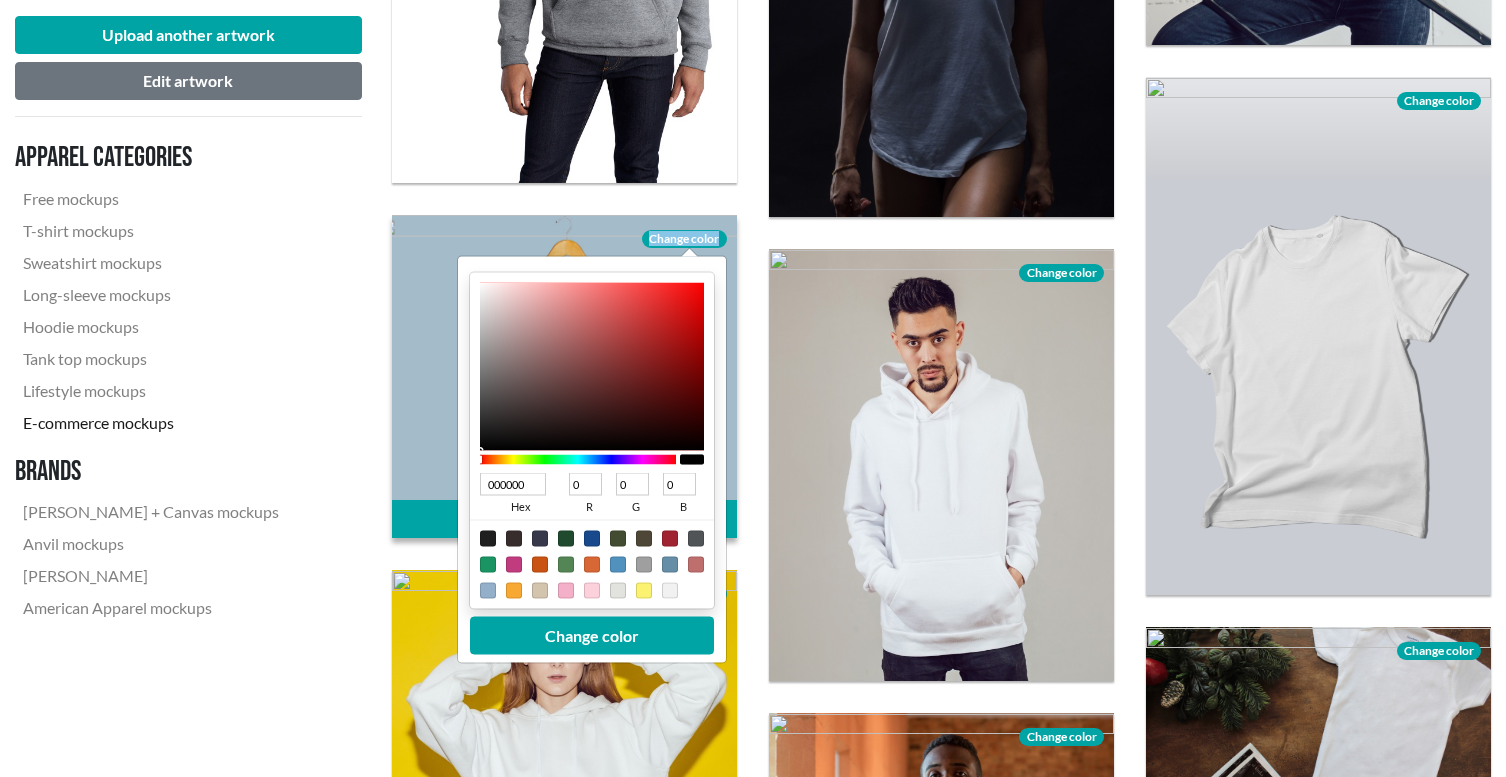drag, startPoint x: 480, startPoint y: 293, endPoint x: 456, endPoint y: 474, distance: 182.58423 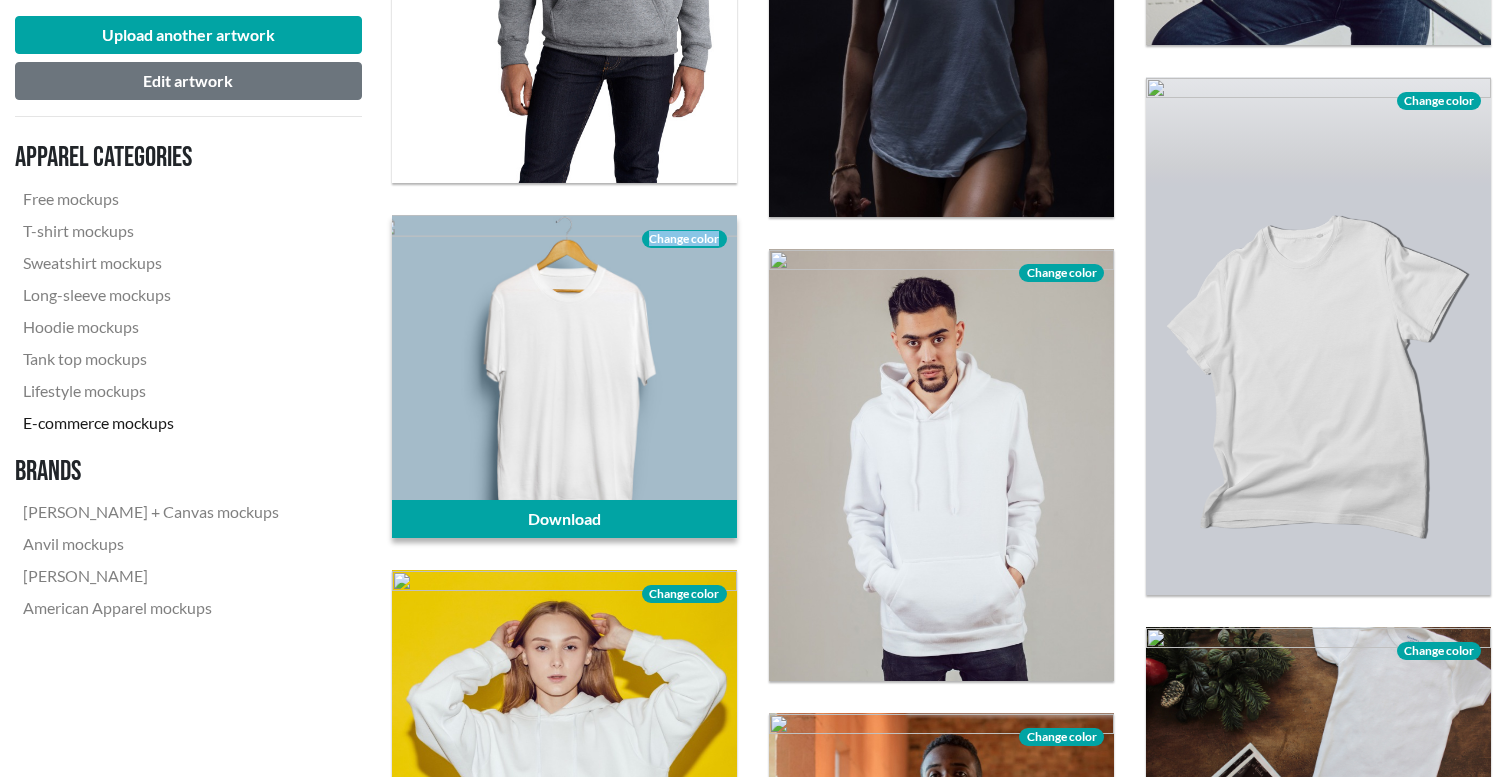 click on "Change color" at bounding box center (684, 239) 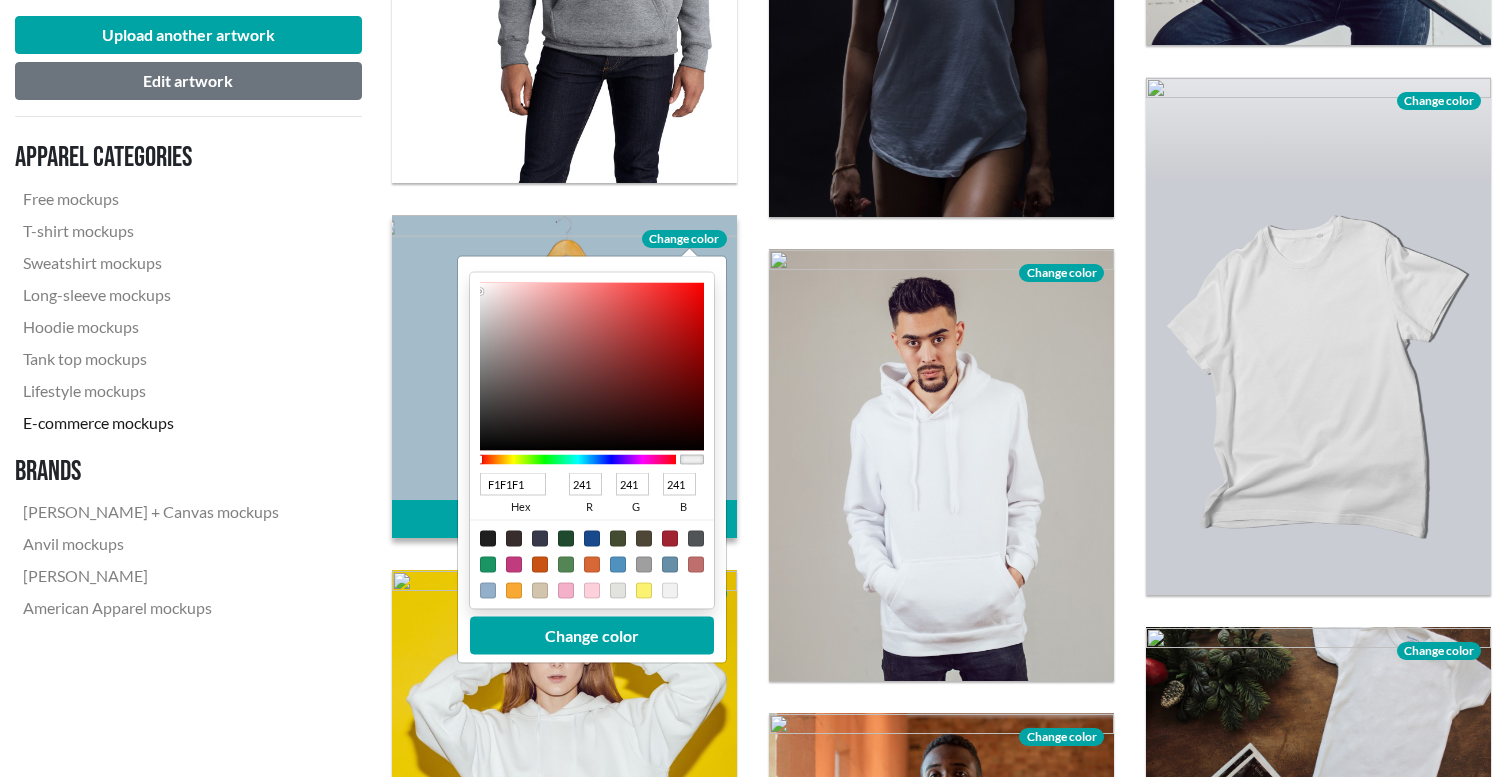 type on "F3F3F3" 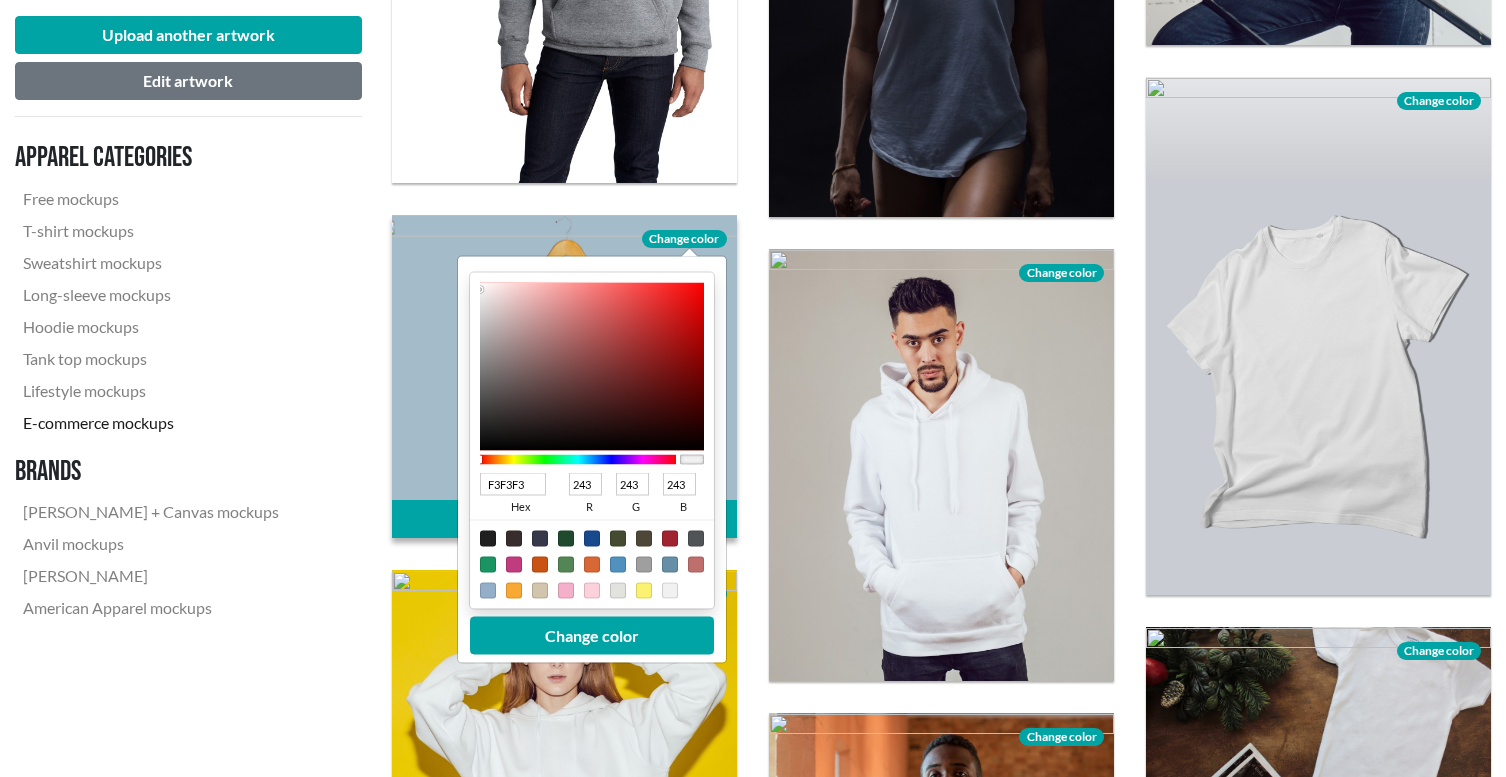 type on "C8C0C0" 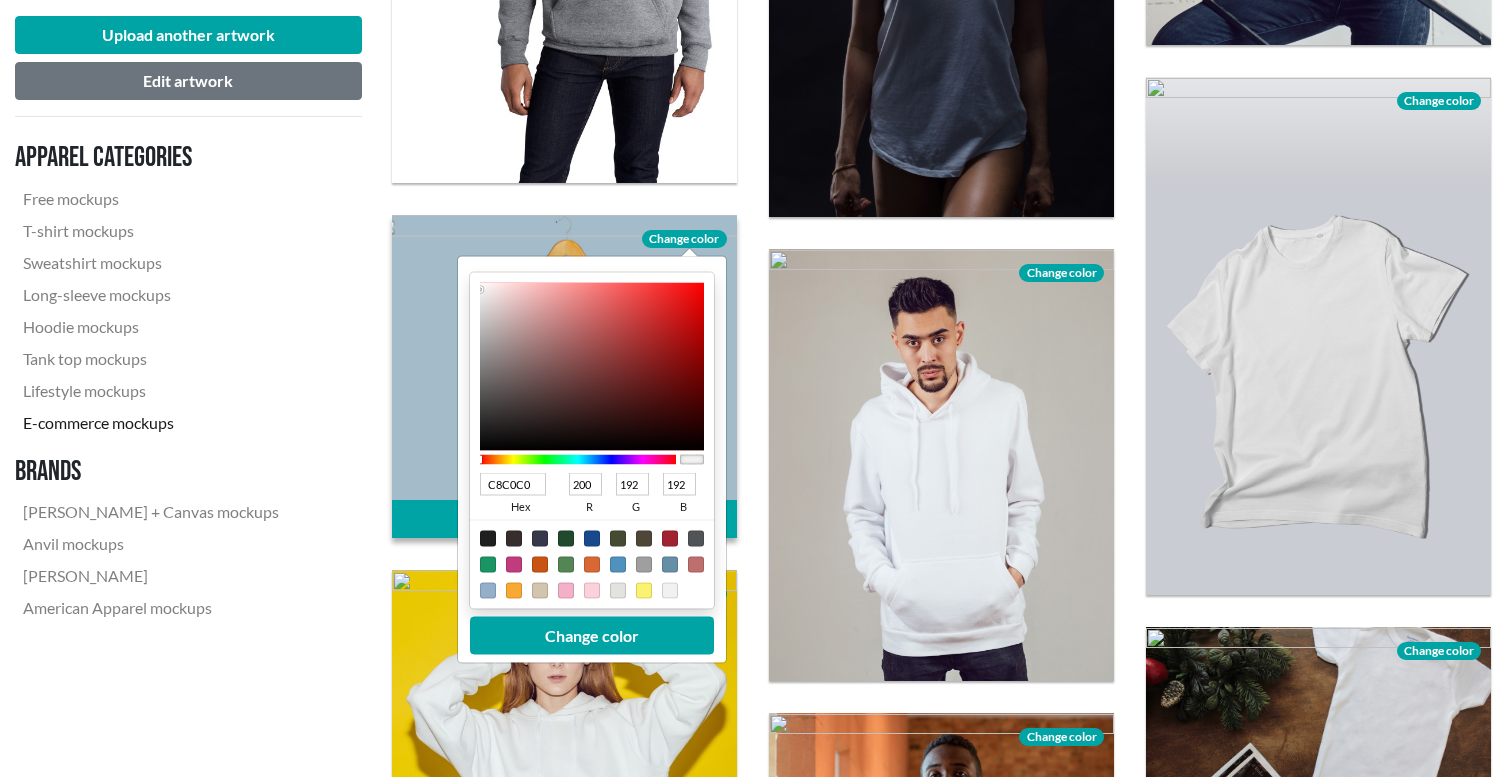type on "736A6A" 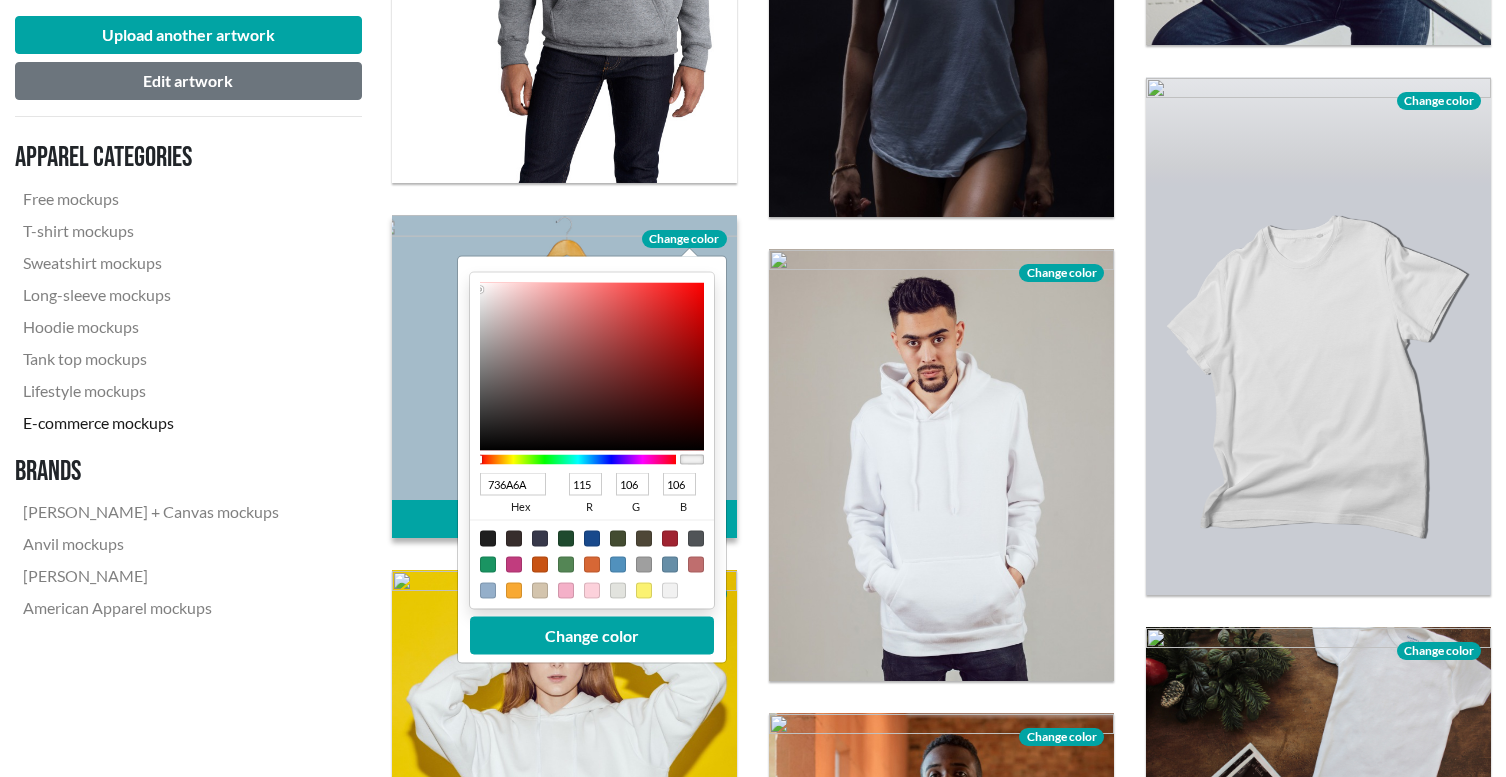 type on "464141" 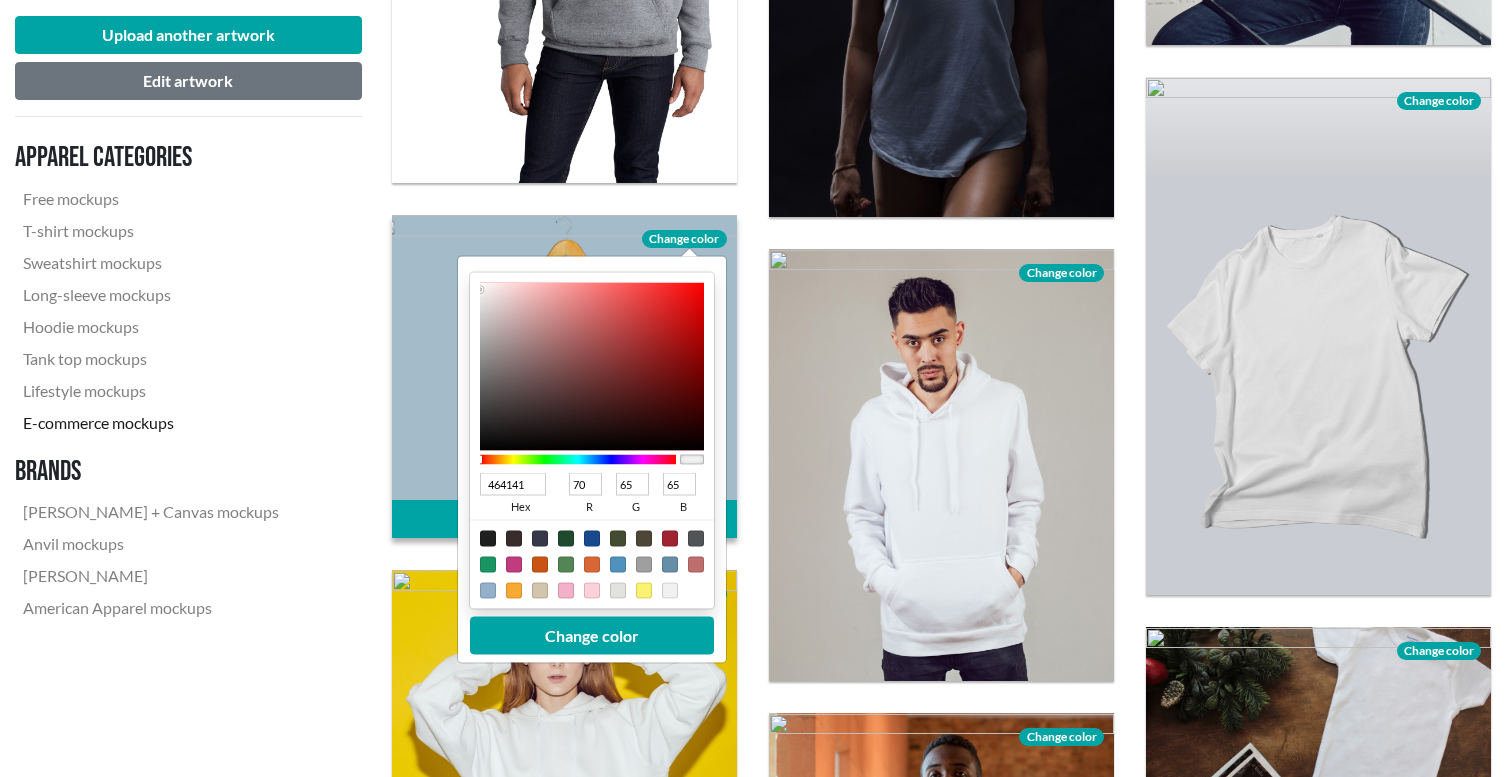 type on "292828" 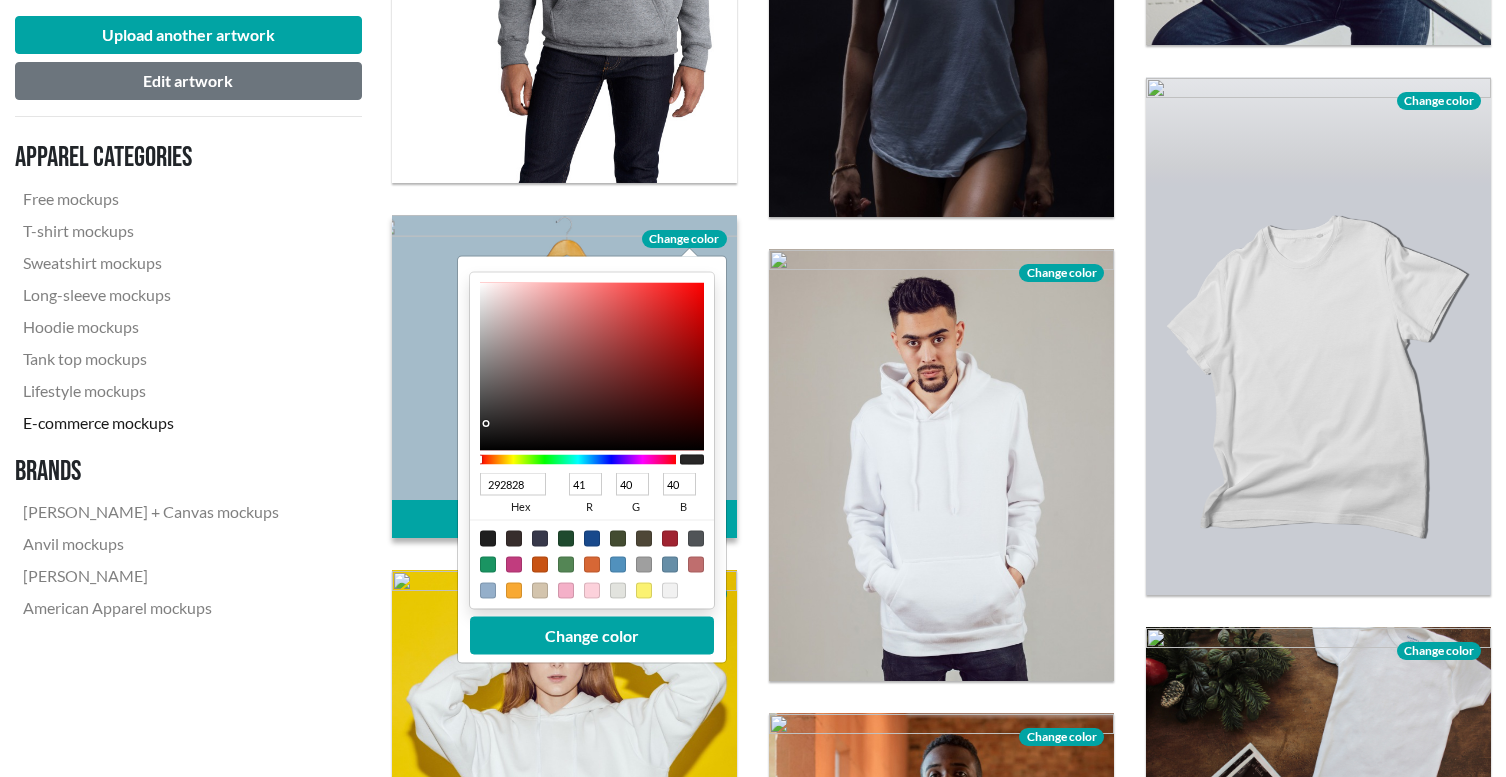type on "151515" 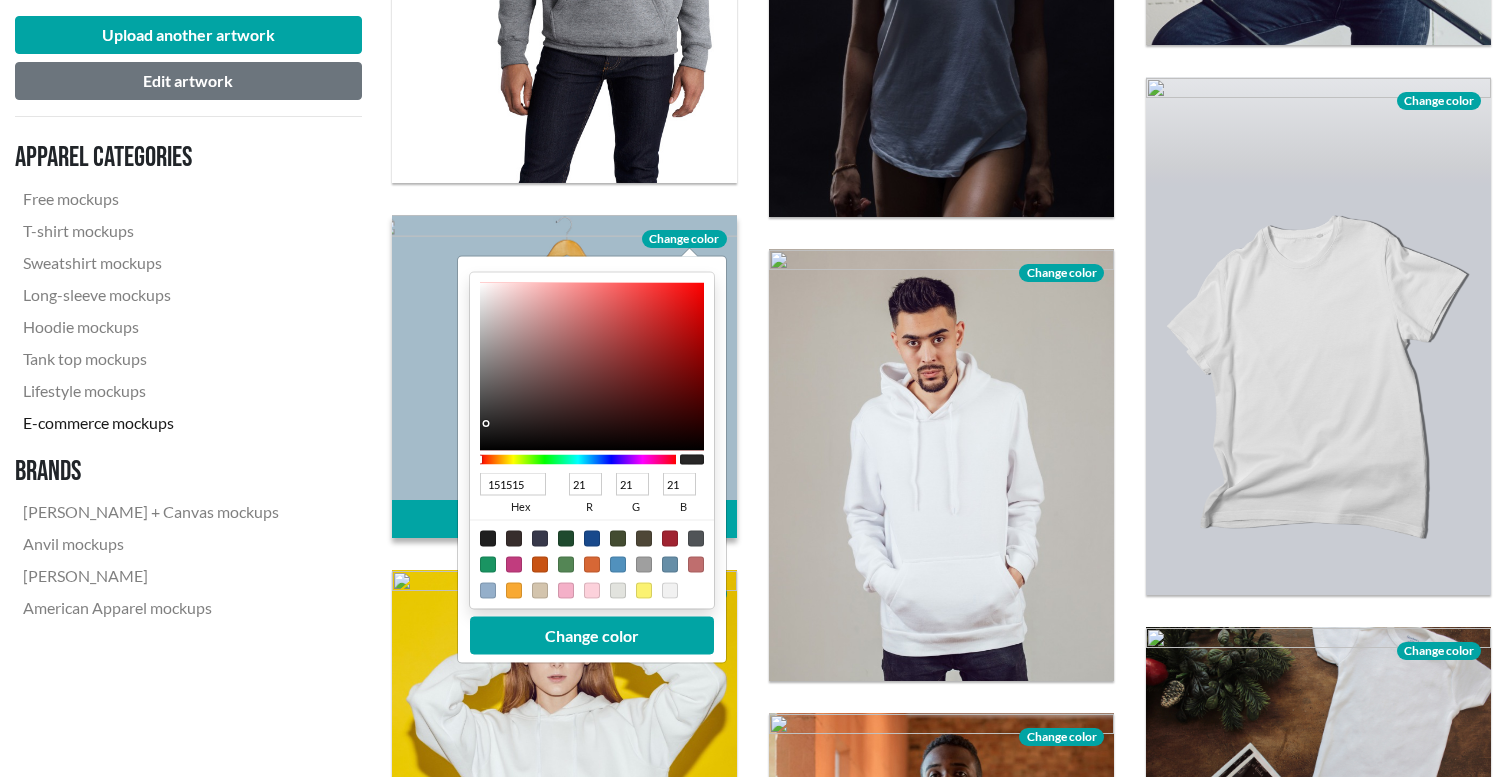 type on "0E0E0E" 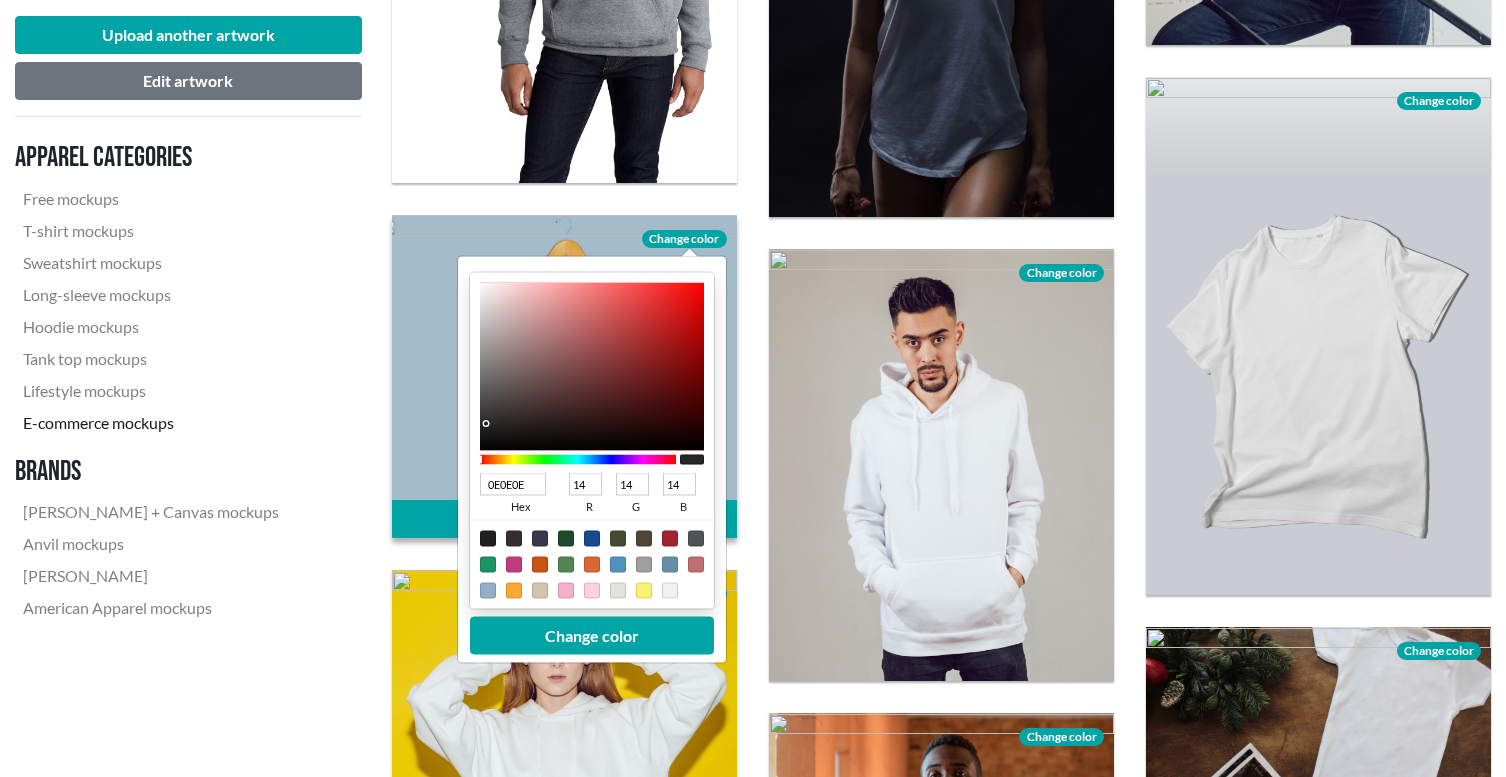type on "060606" 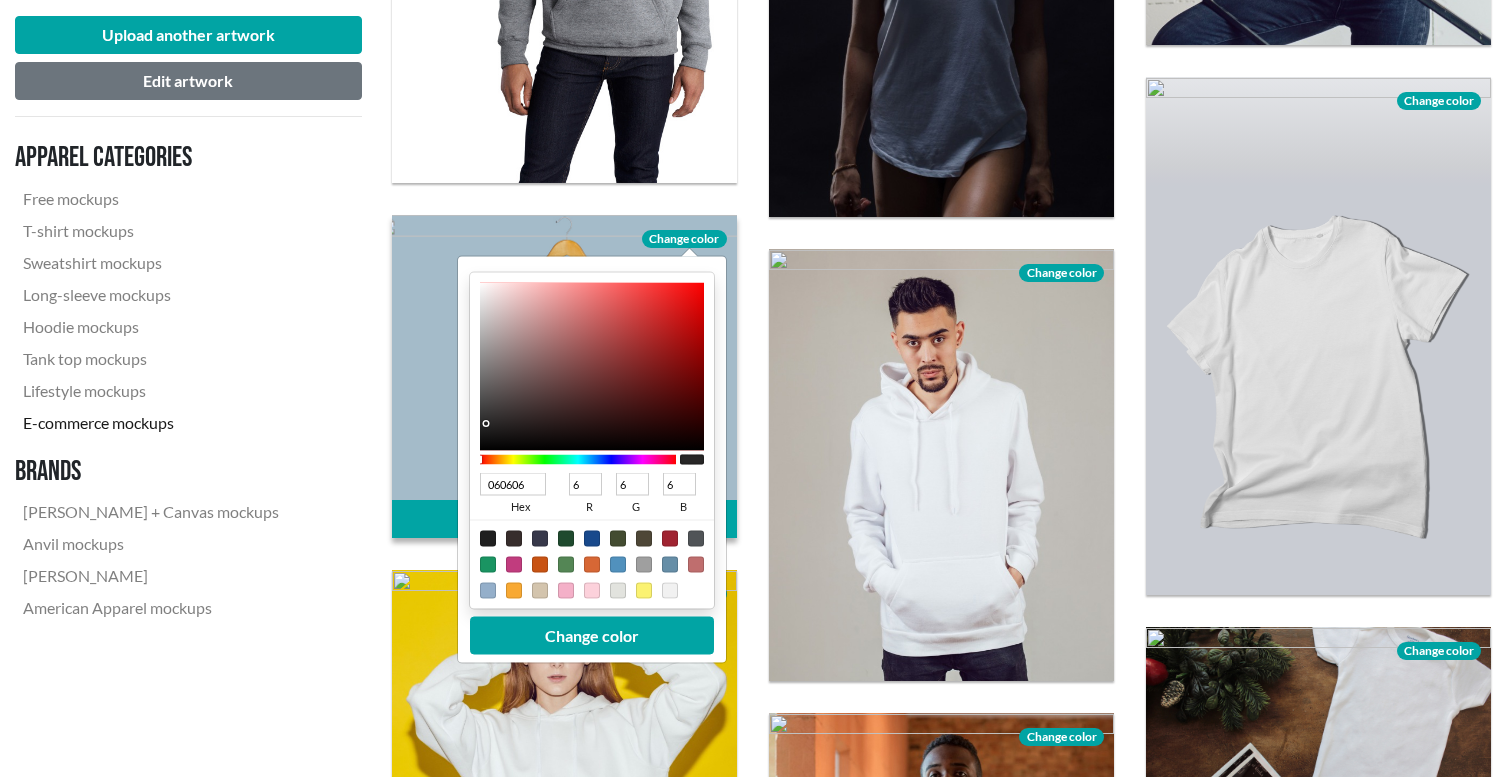 type on "000000" 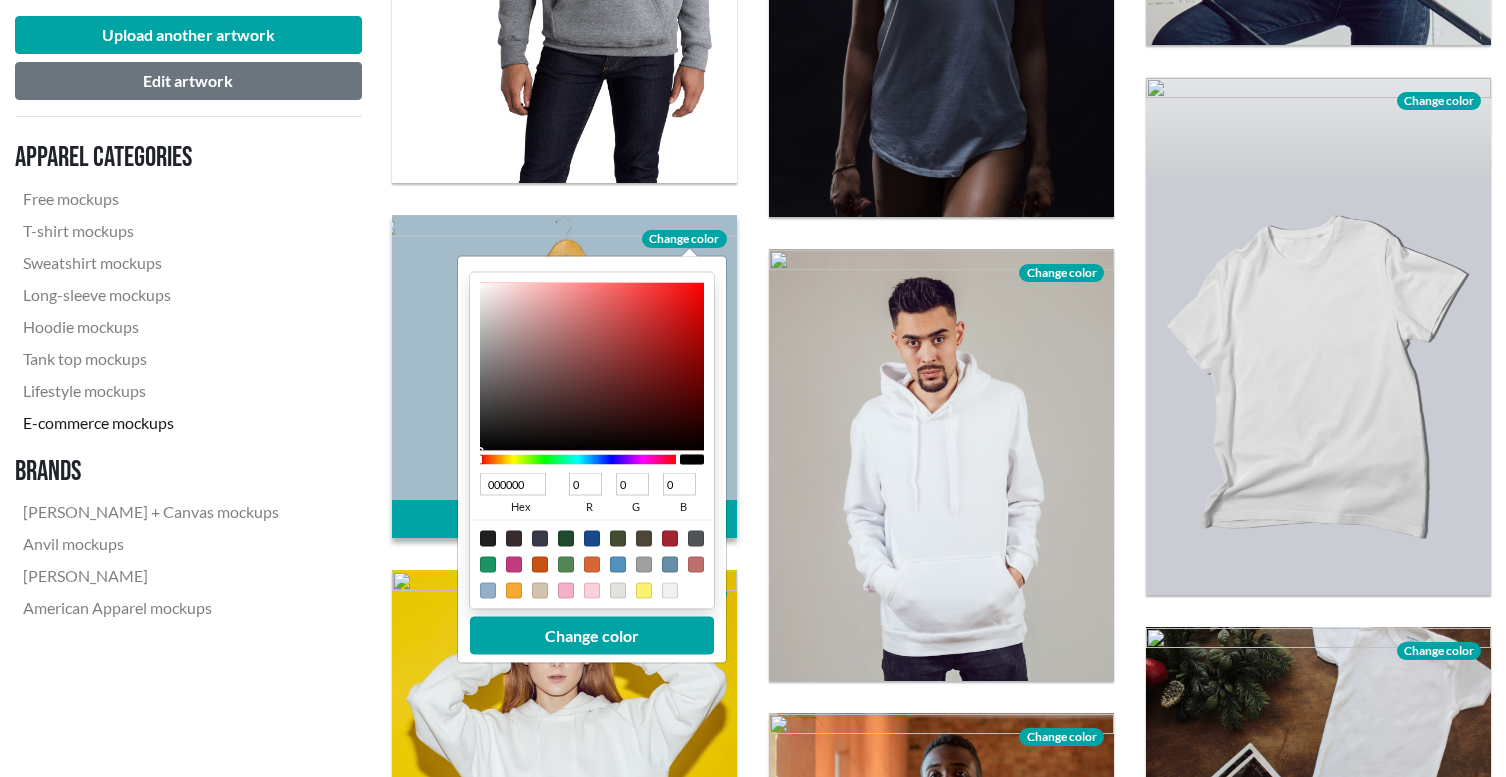 drag, startPoint x: 480, startPoint y: 290, endPoint x: 466, endPoint y: 456, distance: 166.58931 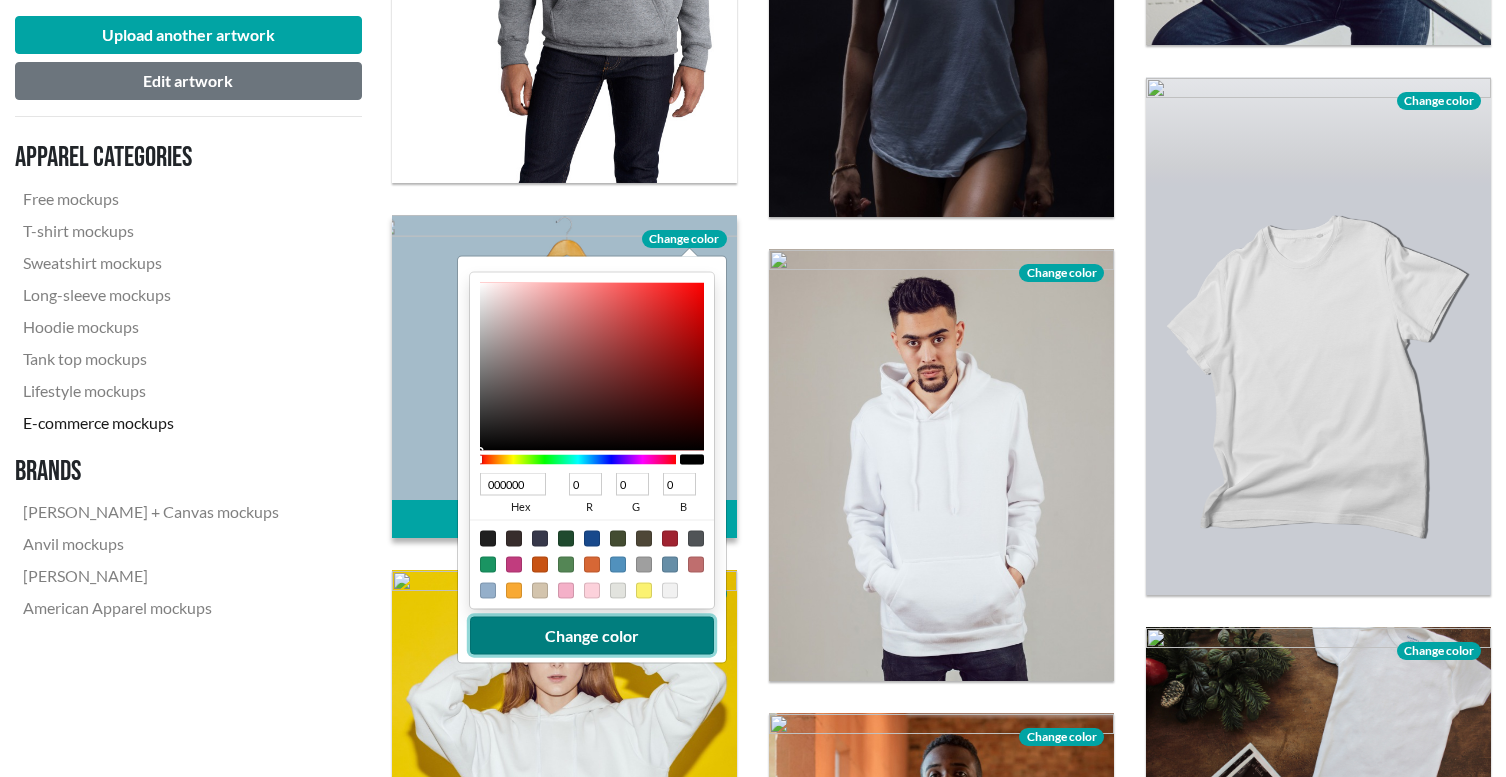 click on "Change color" at bounding box center [592, 635] 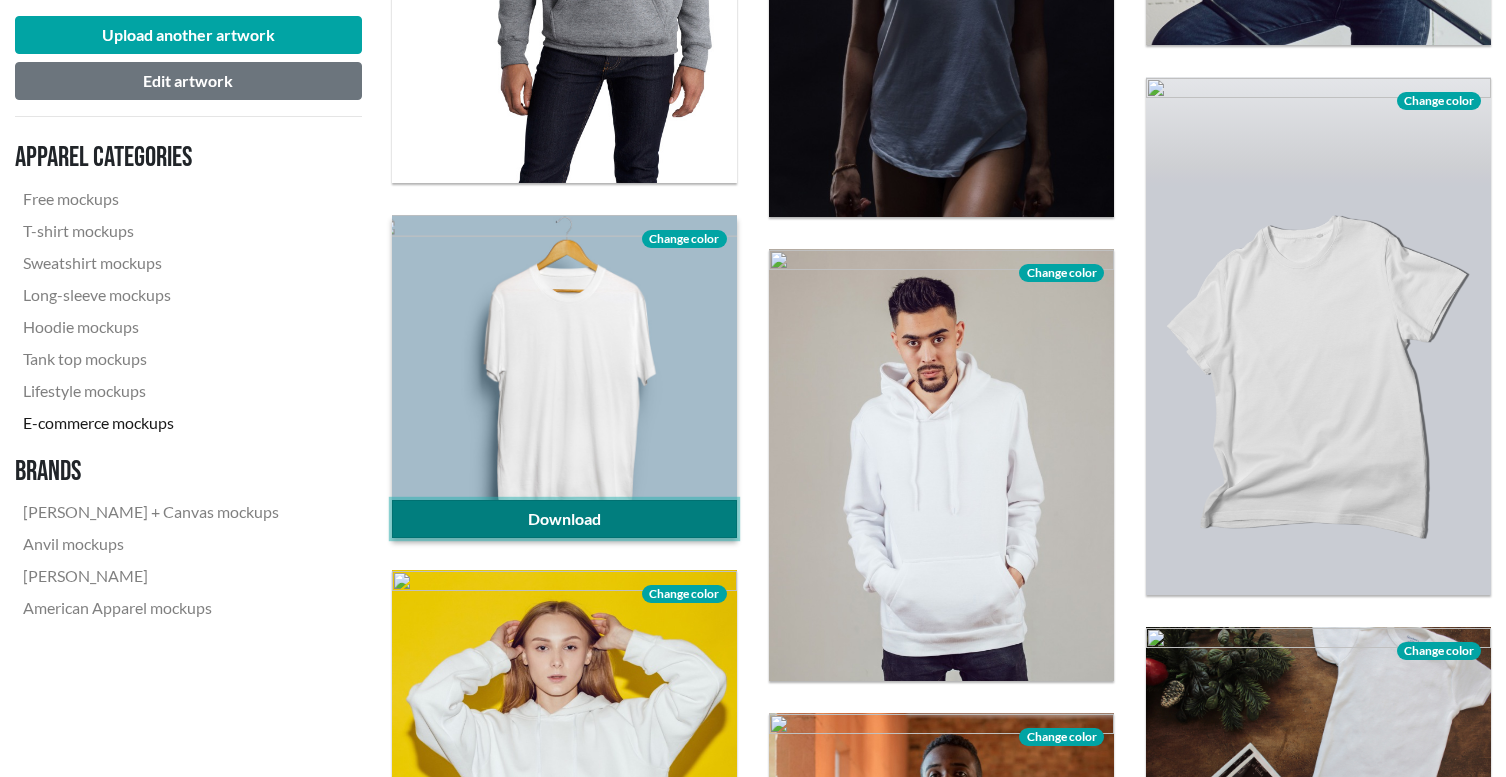 click on "Download" 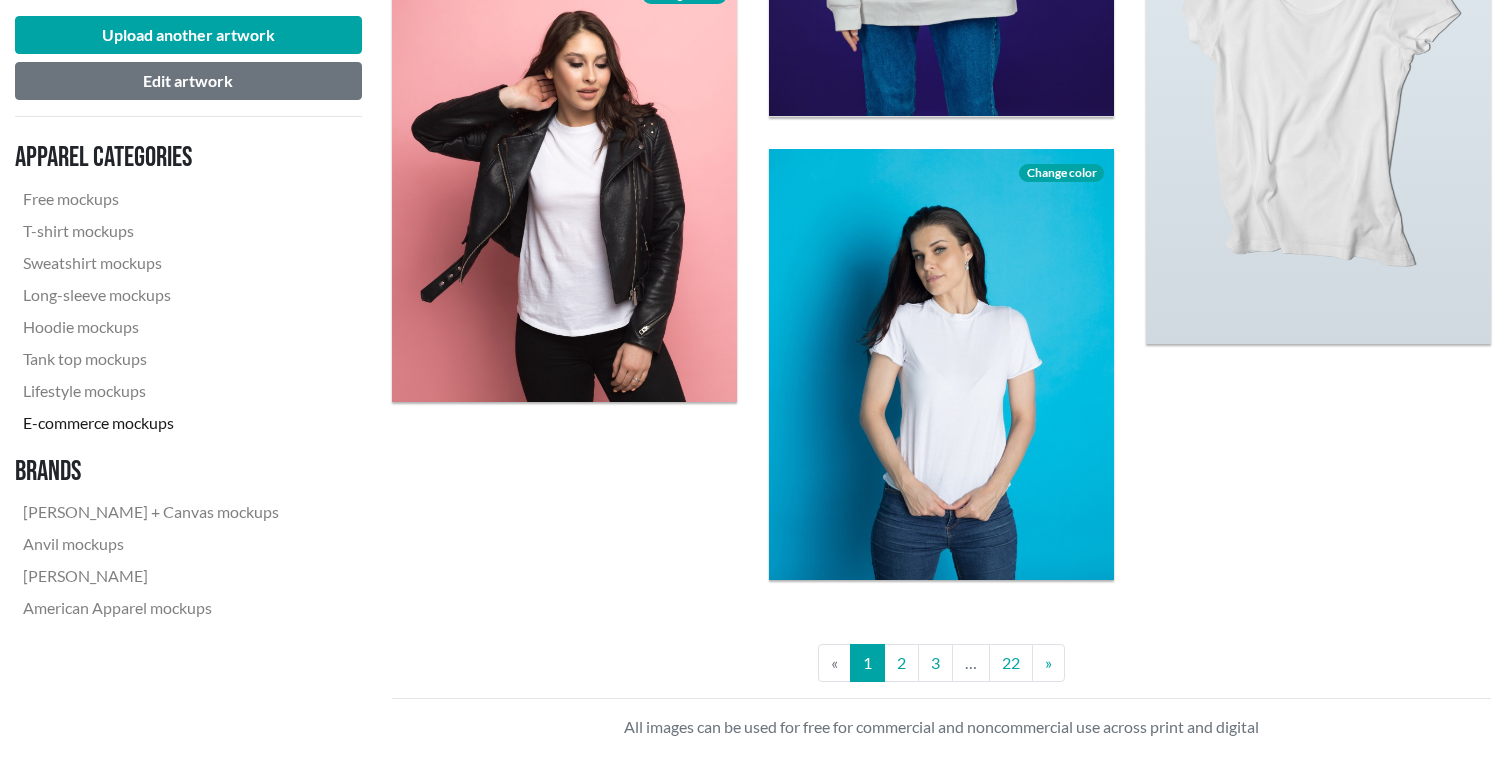 scroll, scrollTop: 4121, scrollLeft: 0, axis: vertical 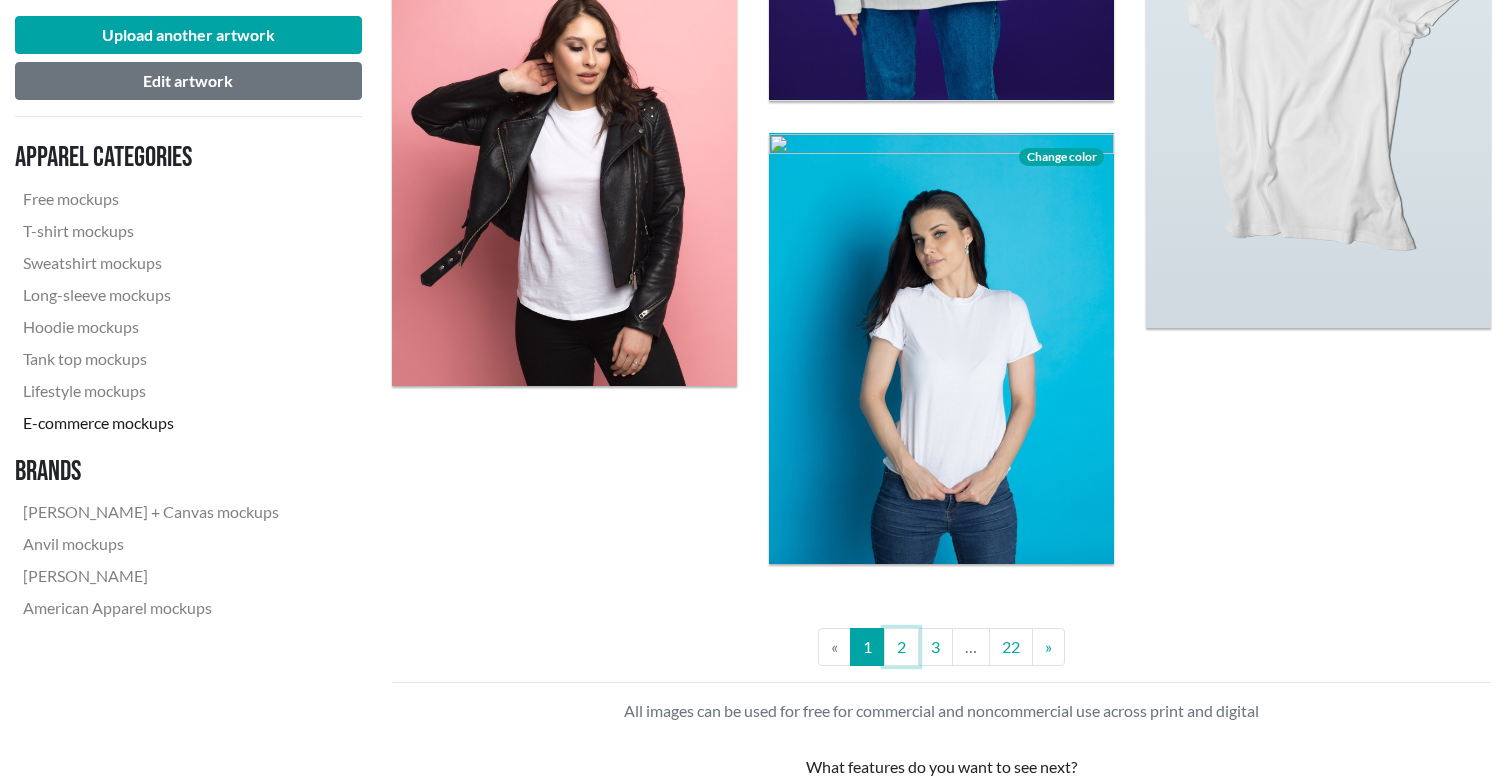 click on "2" at bounding box center (901, 647) 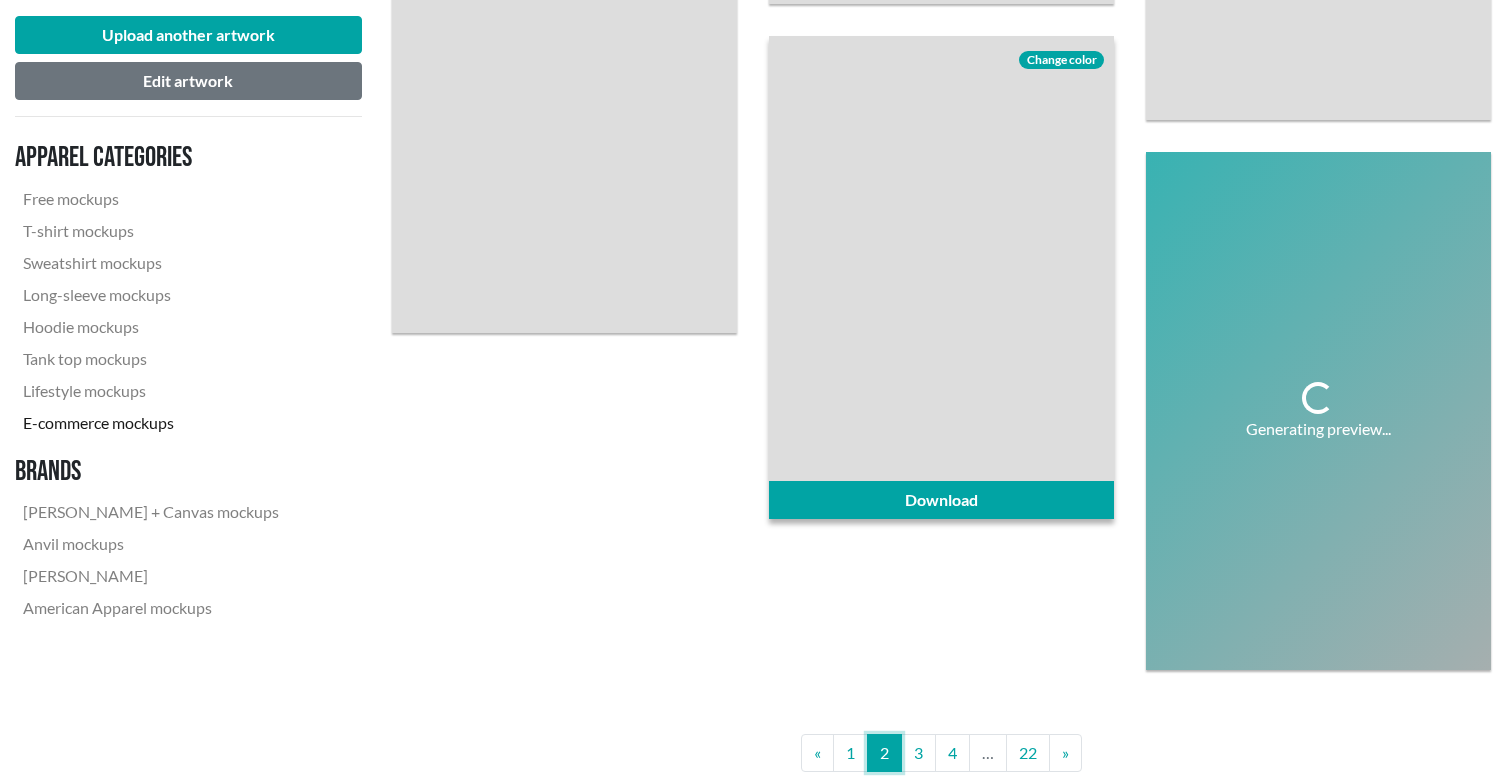 scroll, scrollTop: 4337, scrollLeft: 0, axis: vertical 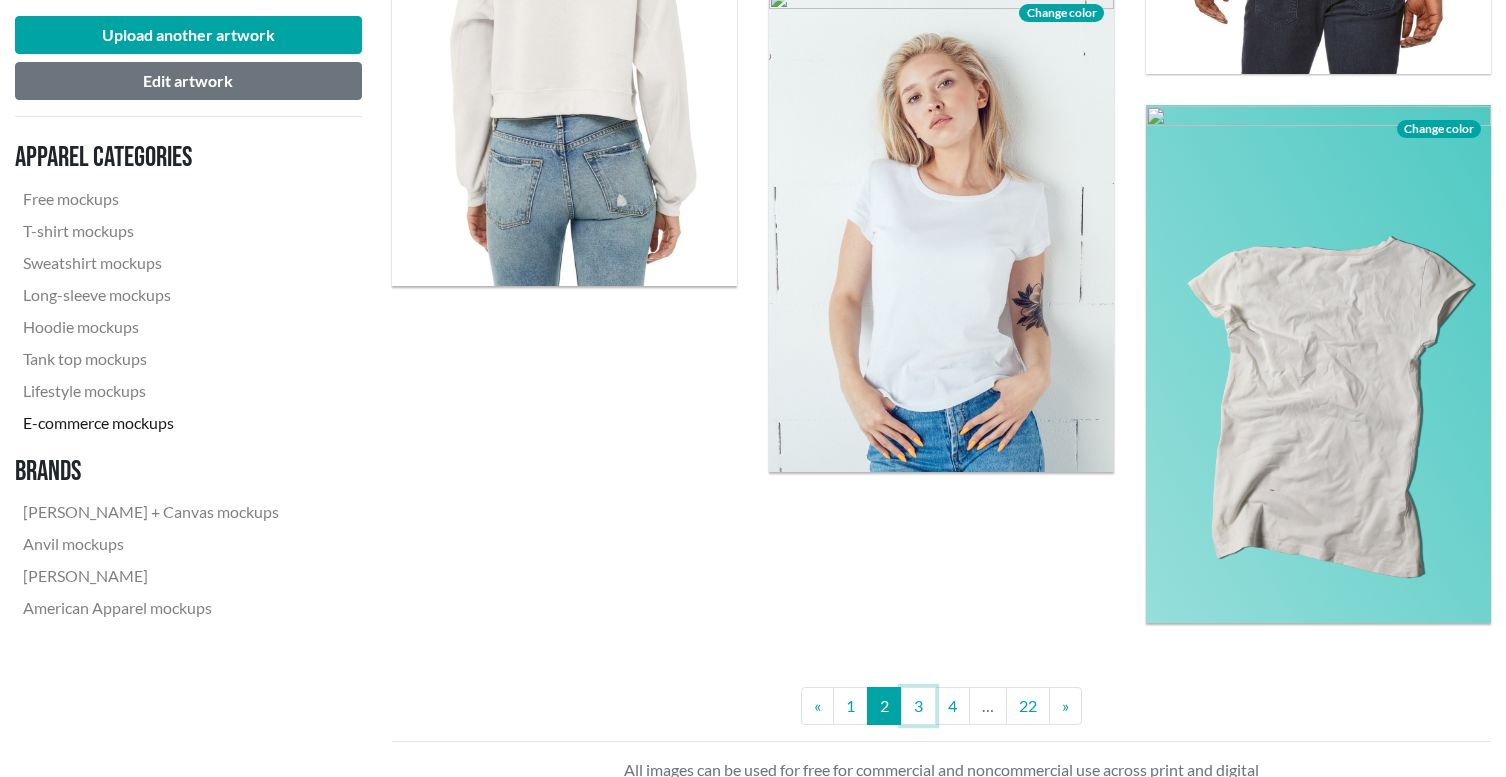 click on "3" at bounding box center [918, 706] 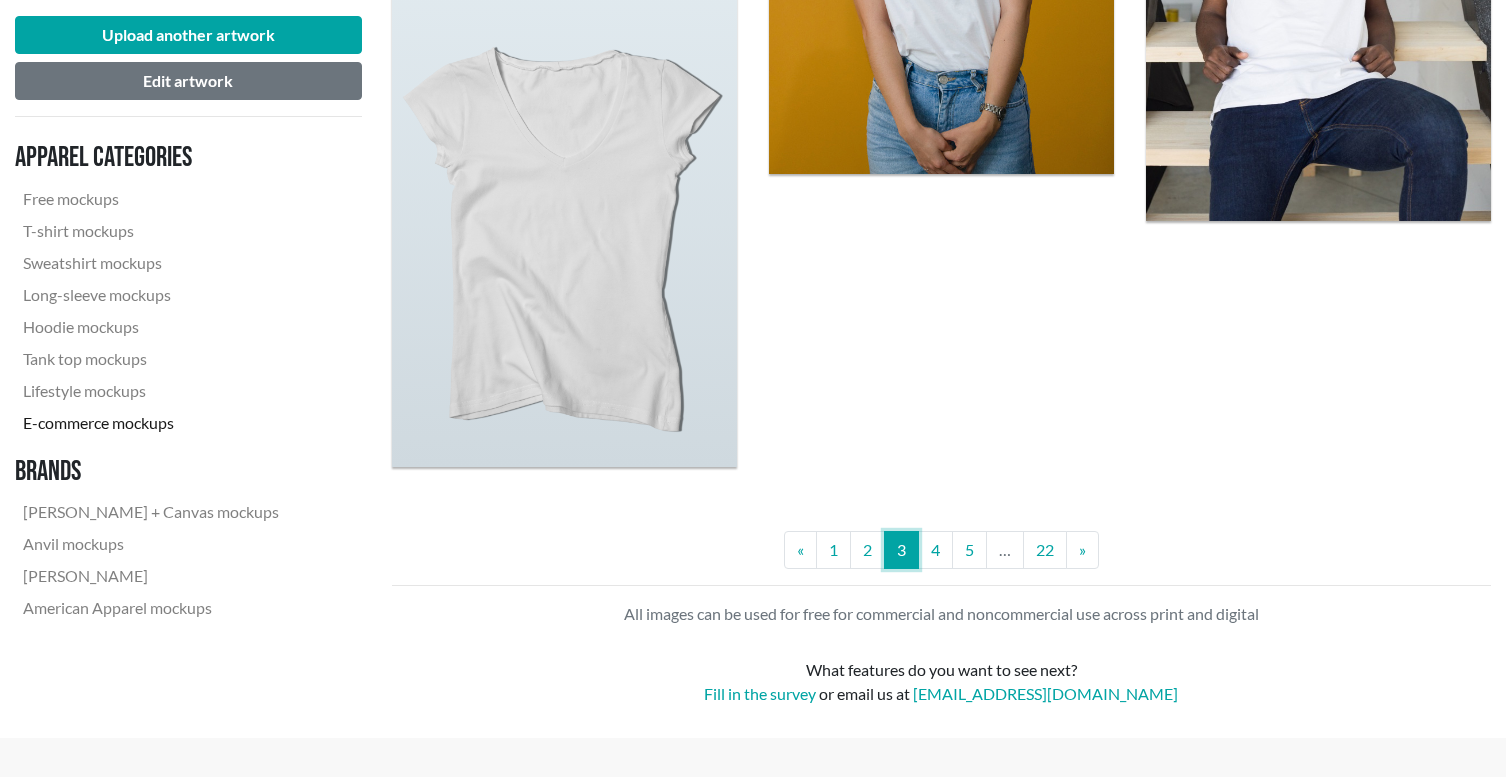 scroll, scrollTop: 4158, scrollLeft: 0, axis: vertical 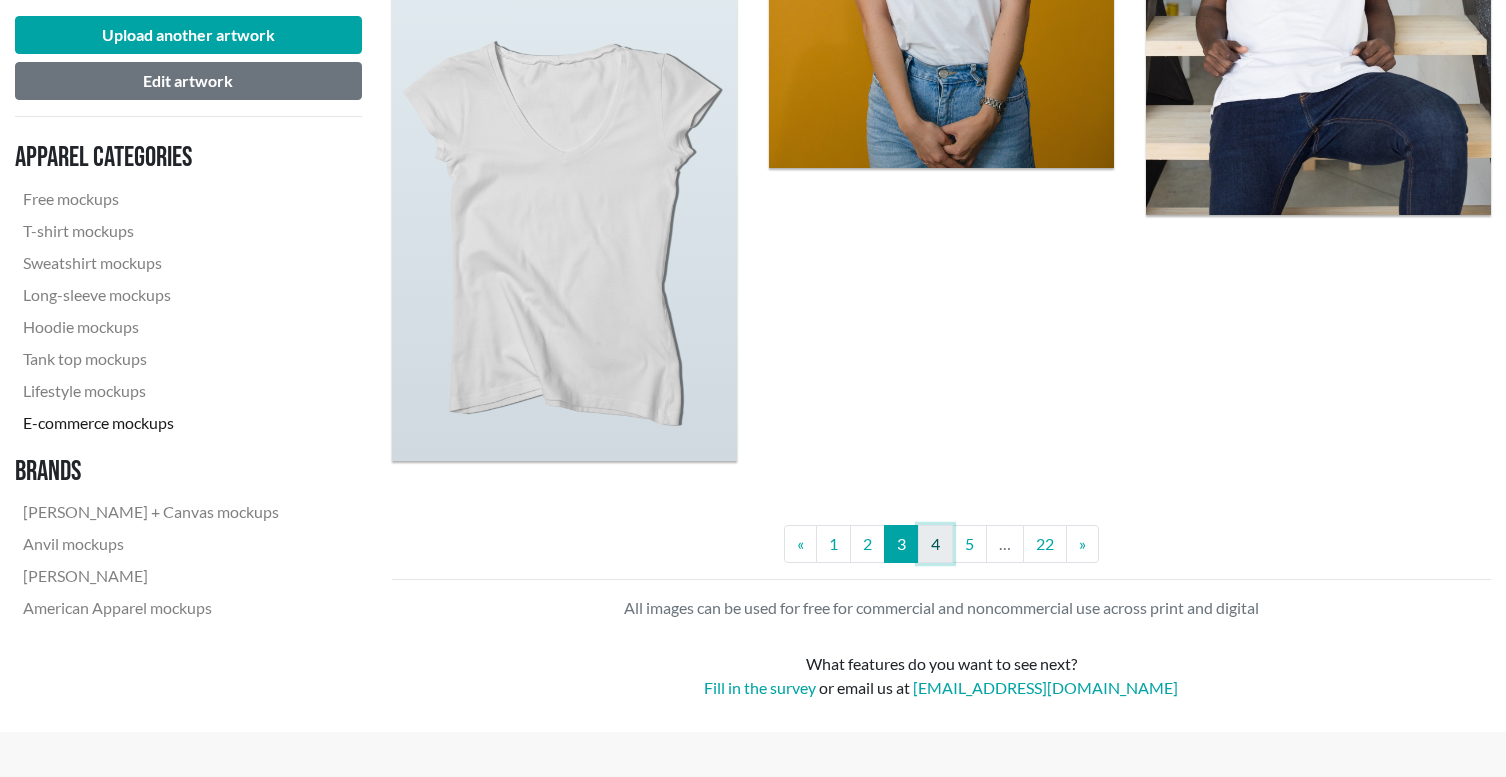 click on "4" at bounding box center (935, 544) 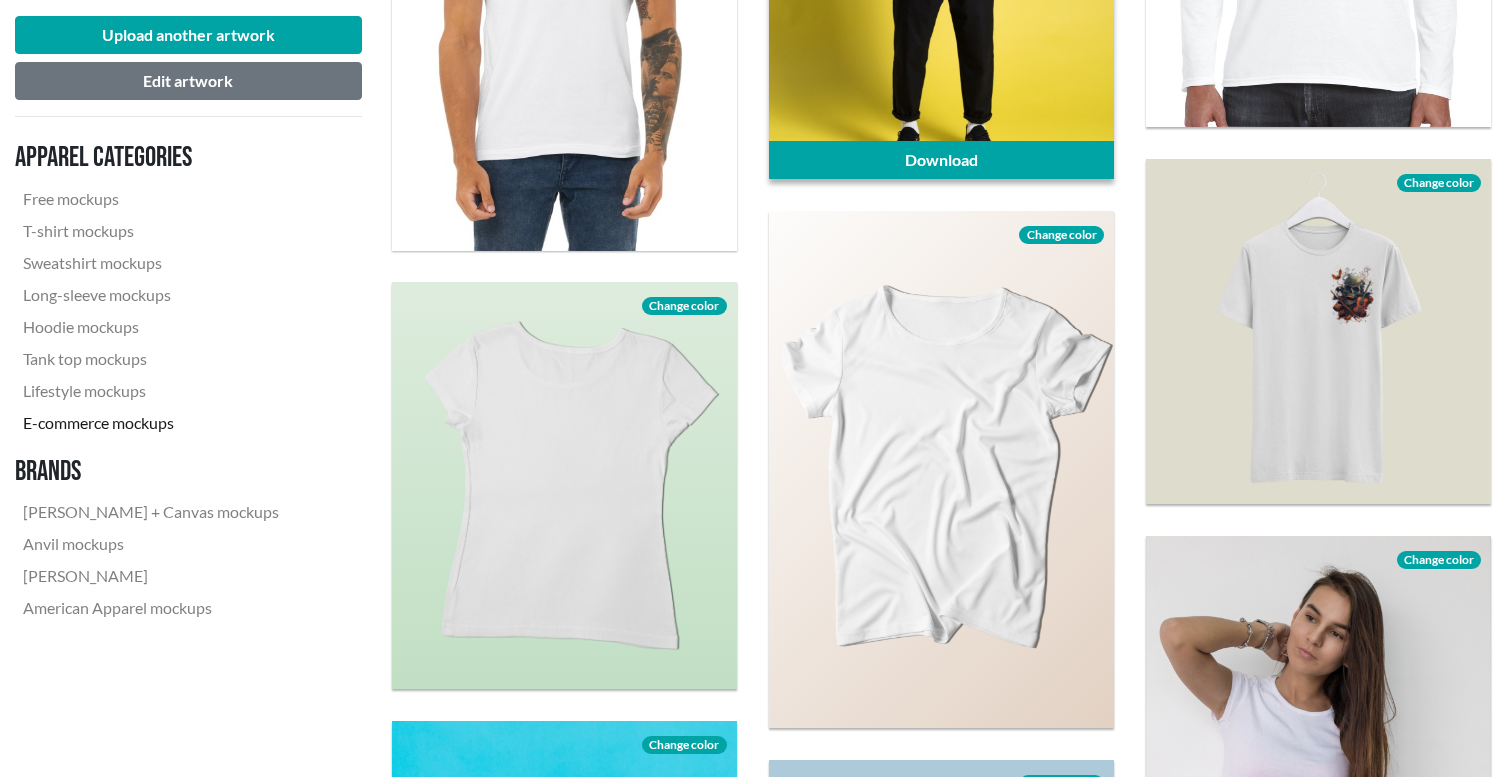 scroll, scrollTop: 1929, scrollLeft: 0, axis: vertical 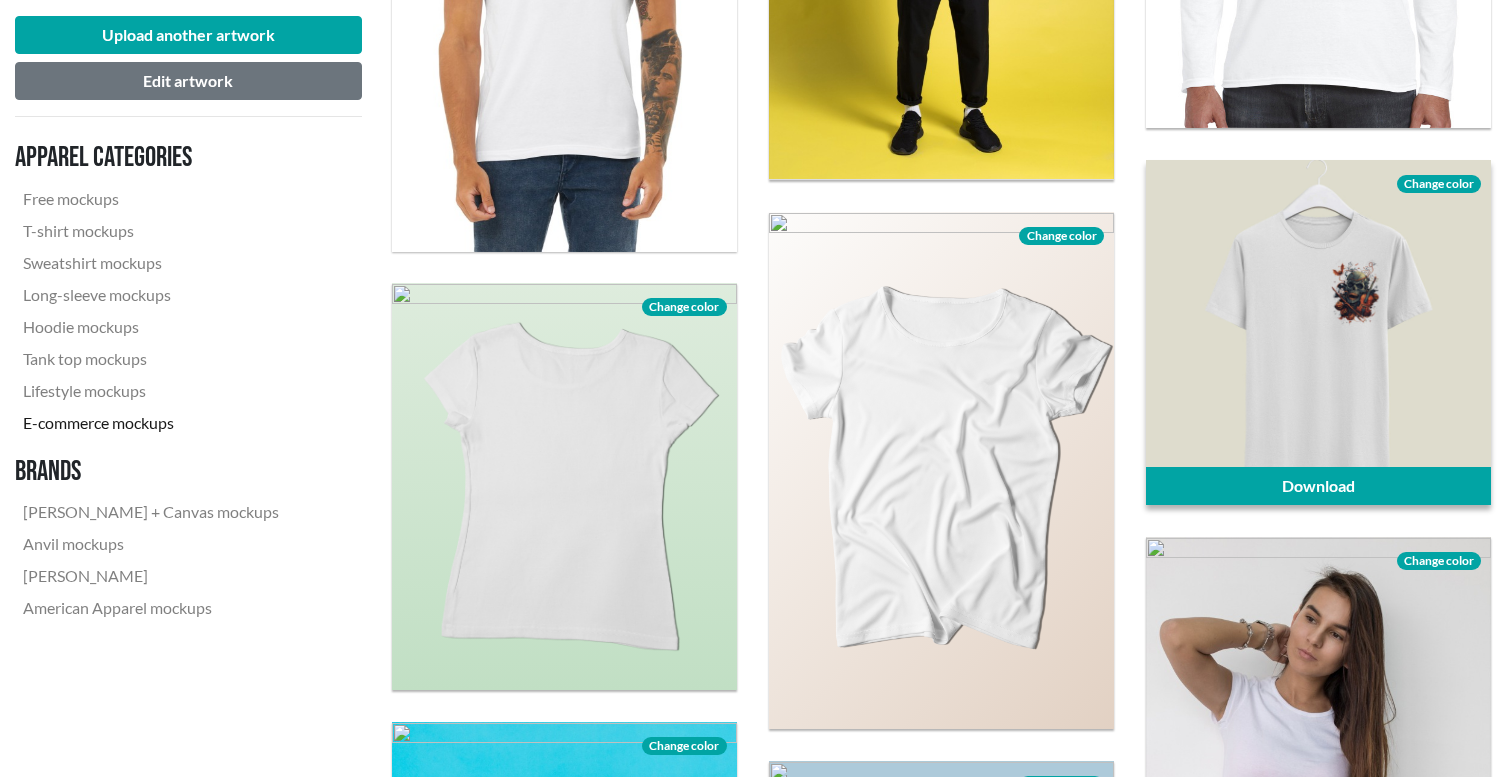 click on "Change color" at bounding box center [1439, 184] 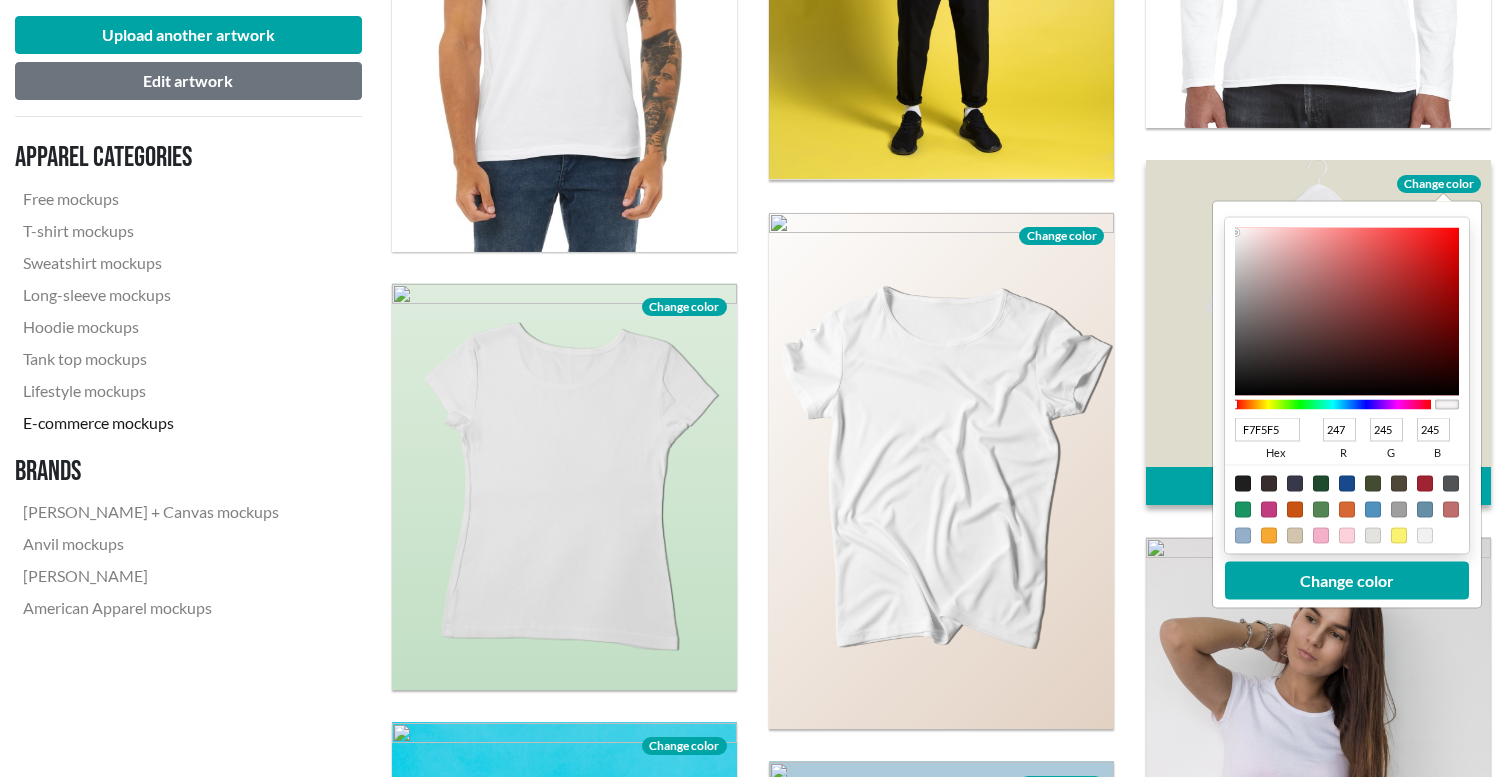 type on "F7F5F5" 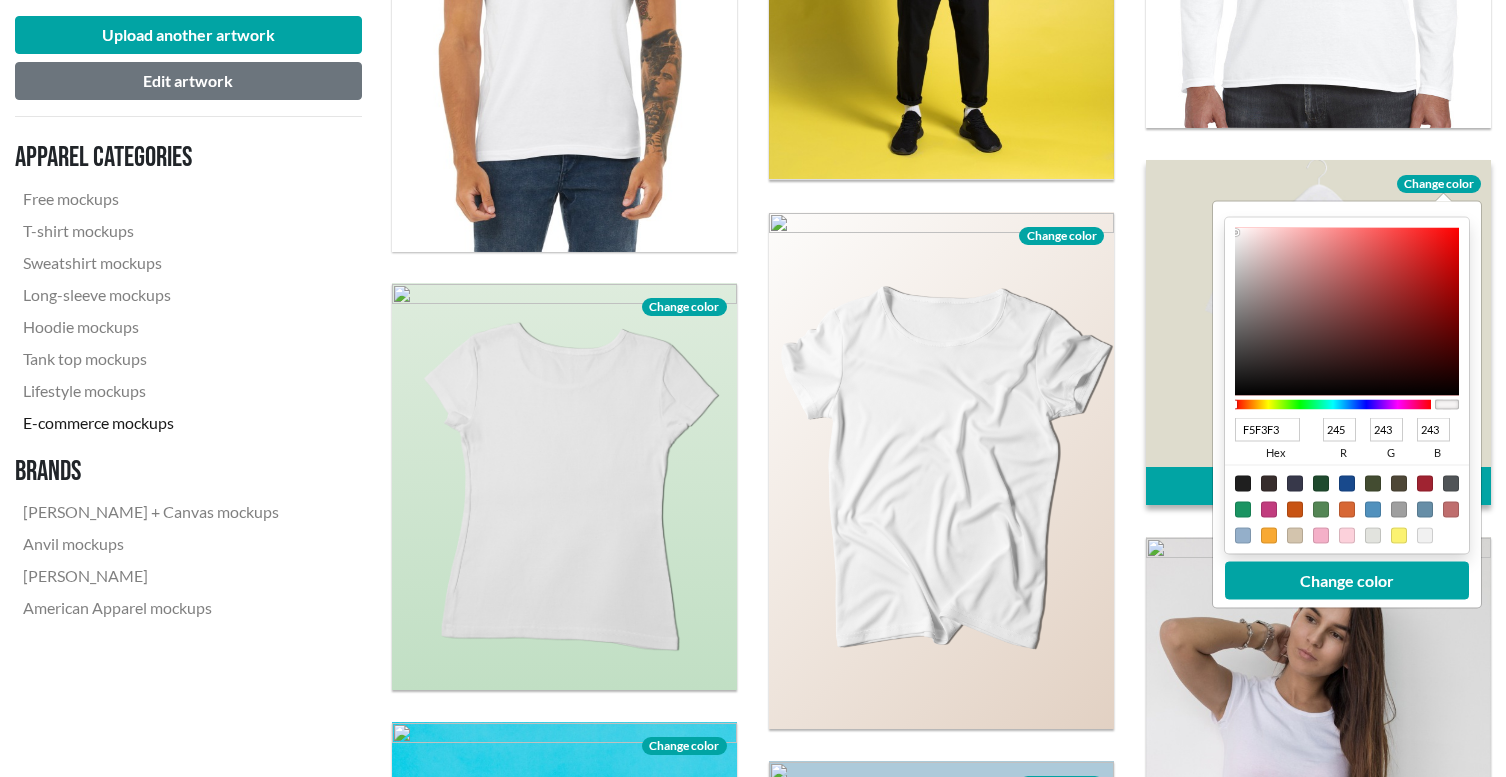type on "DCD7D7" 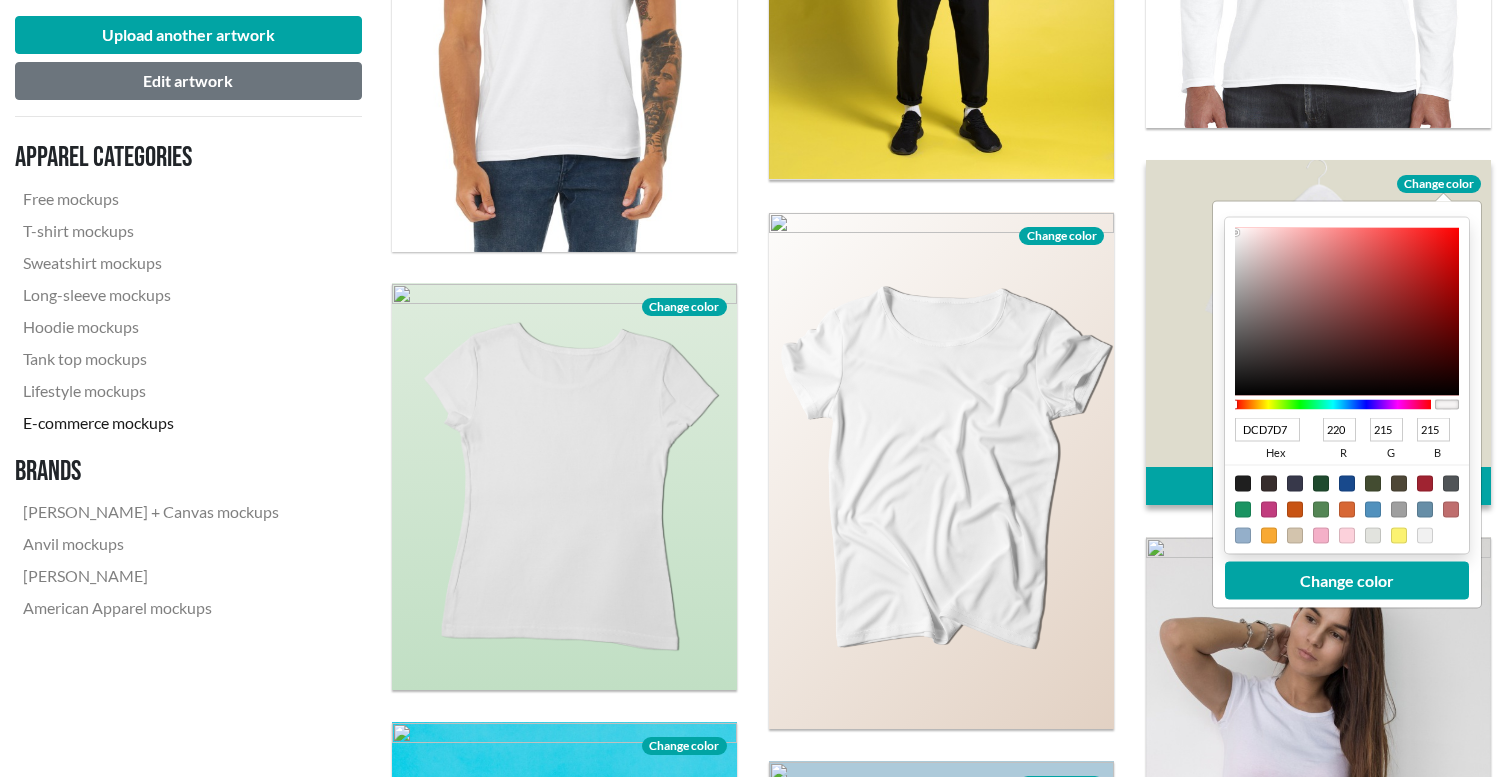 type on "A79E9E" 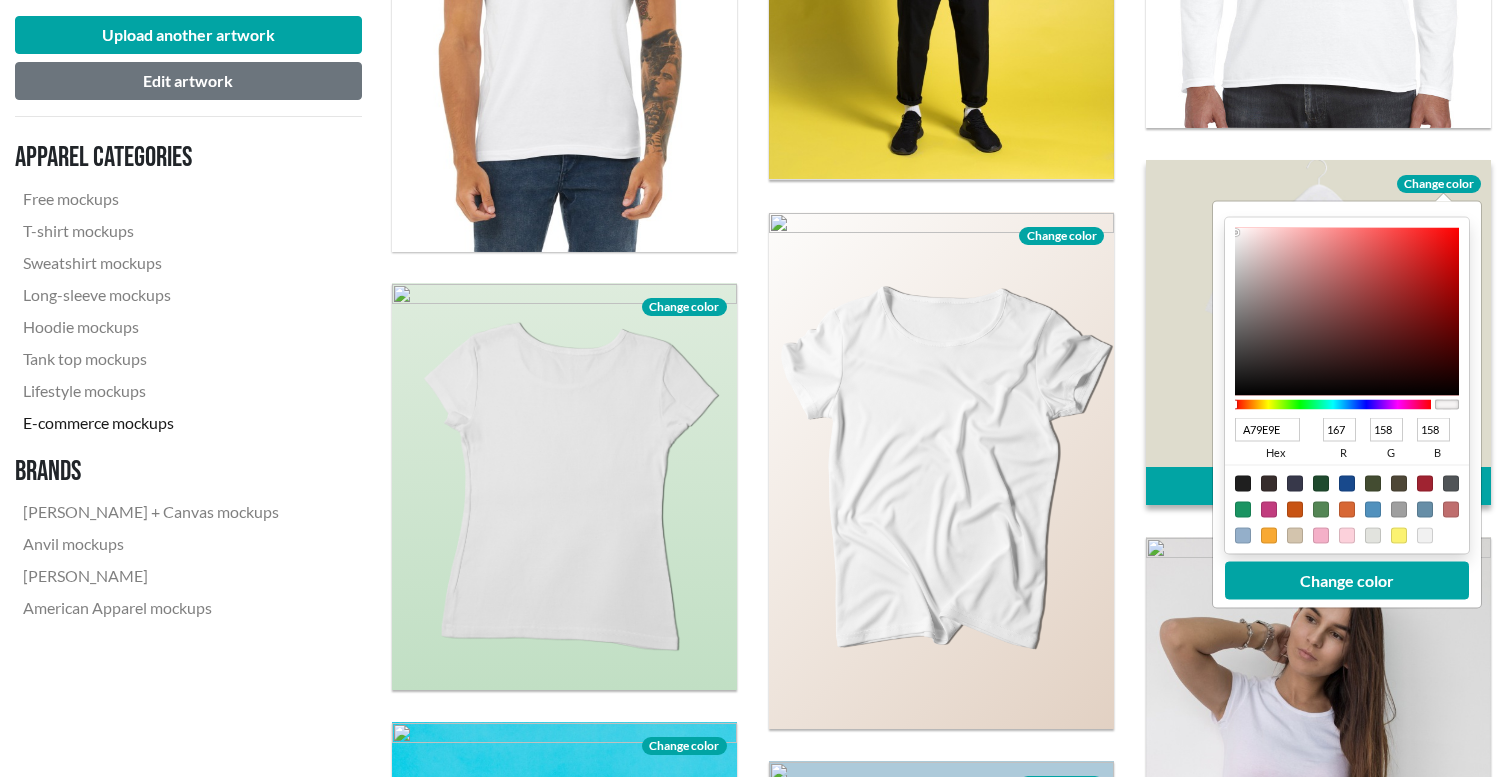 type on "7B7373" 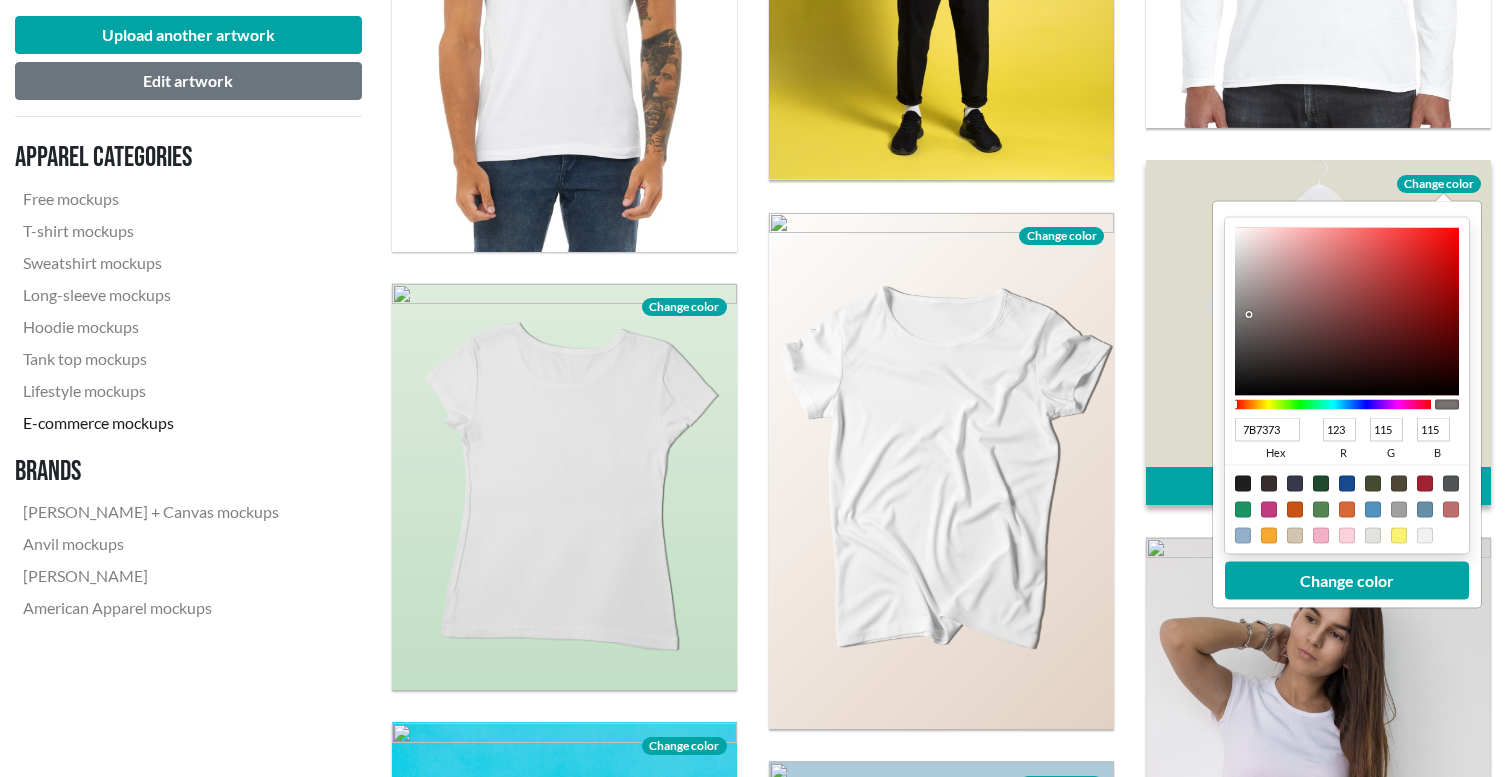 type on "484646" 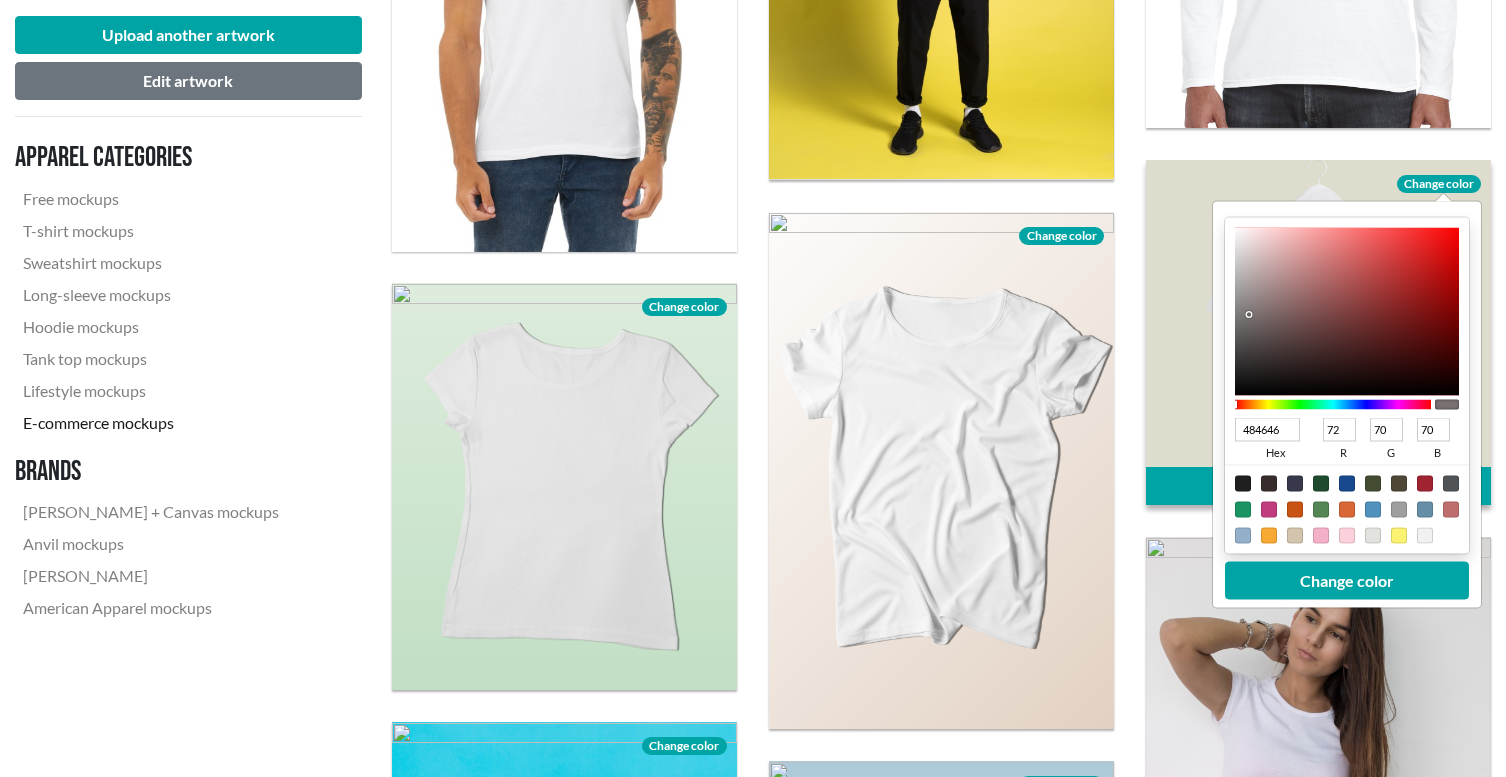 type on "1F1F1F" 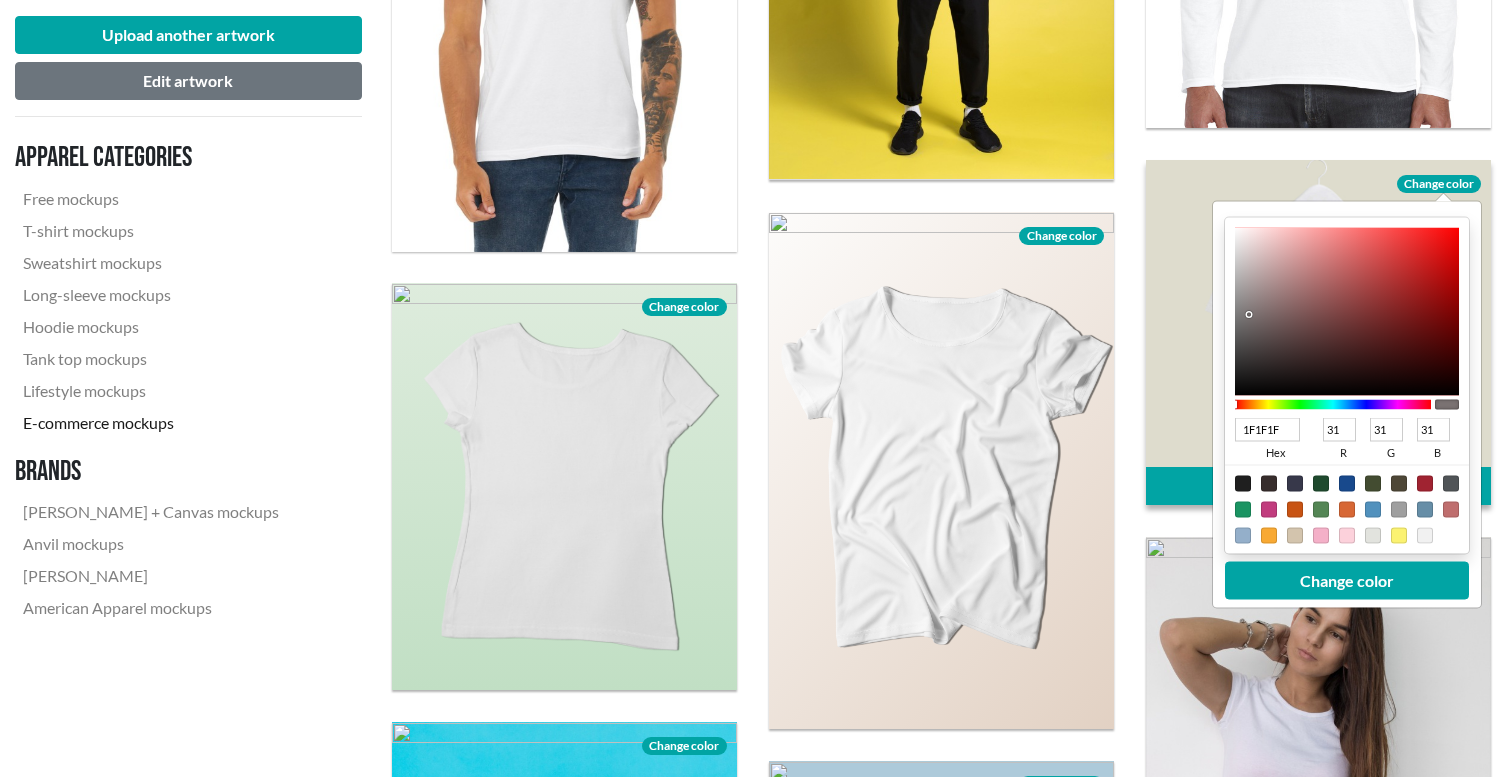 type on "000000" 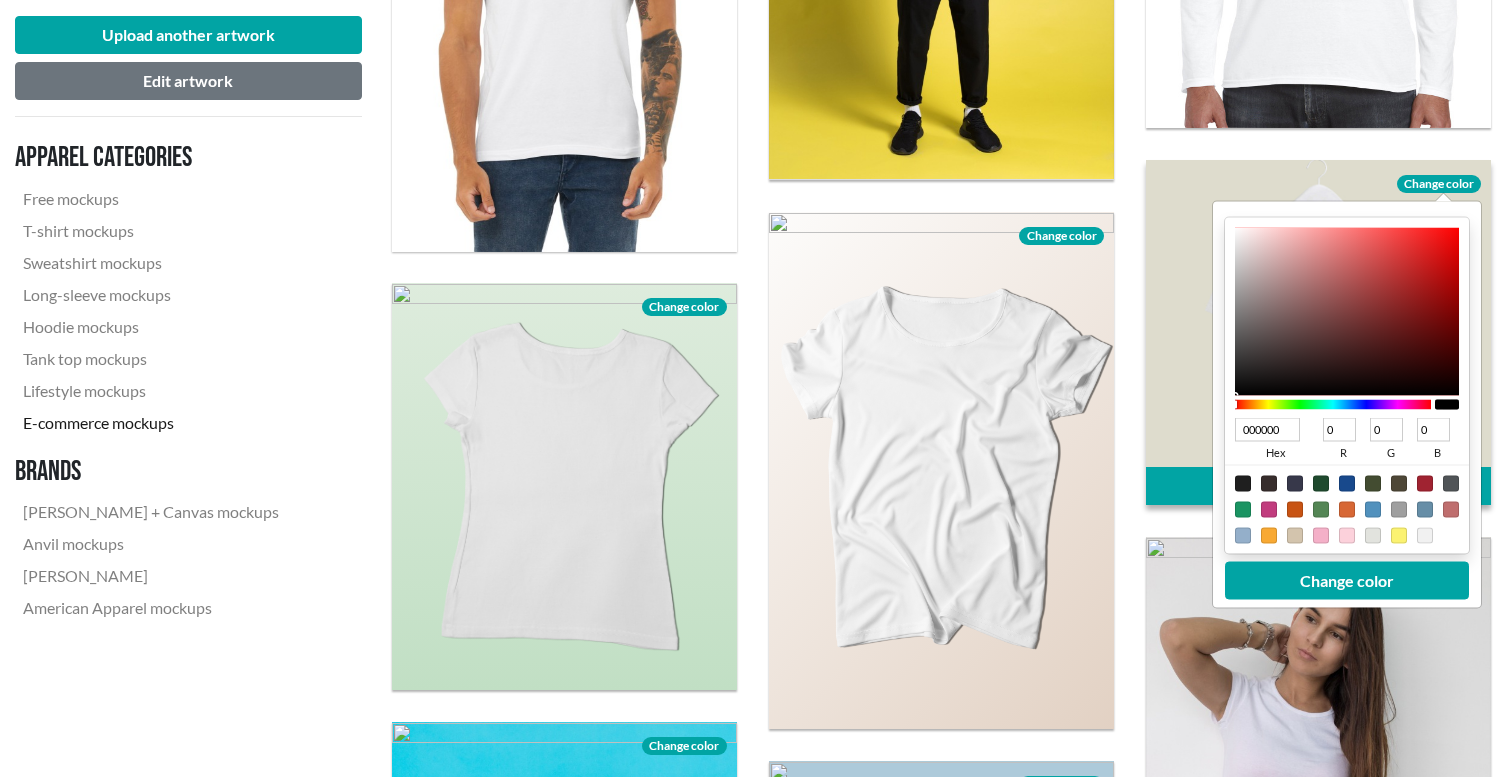 drag, startPoint x: 1236, startPoint y: 233, endPoint x: 1213, endPoint y: 417, distance: 185.43193 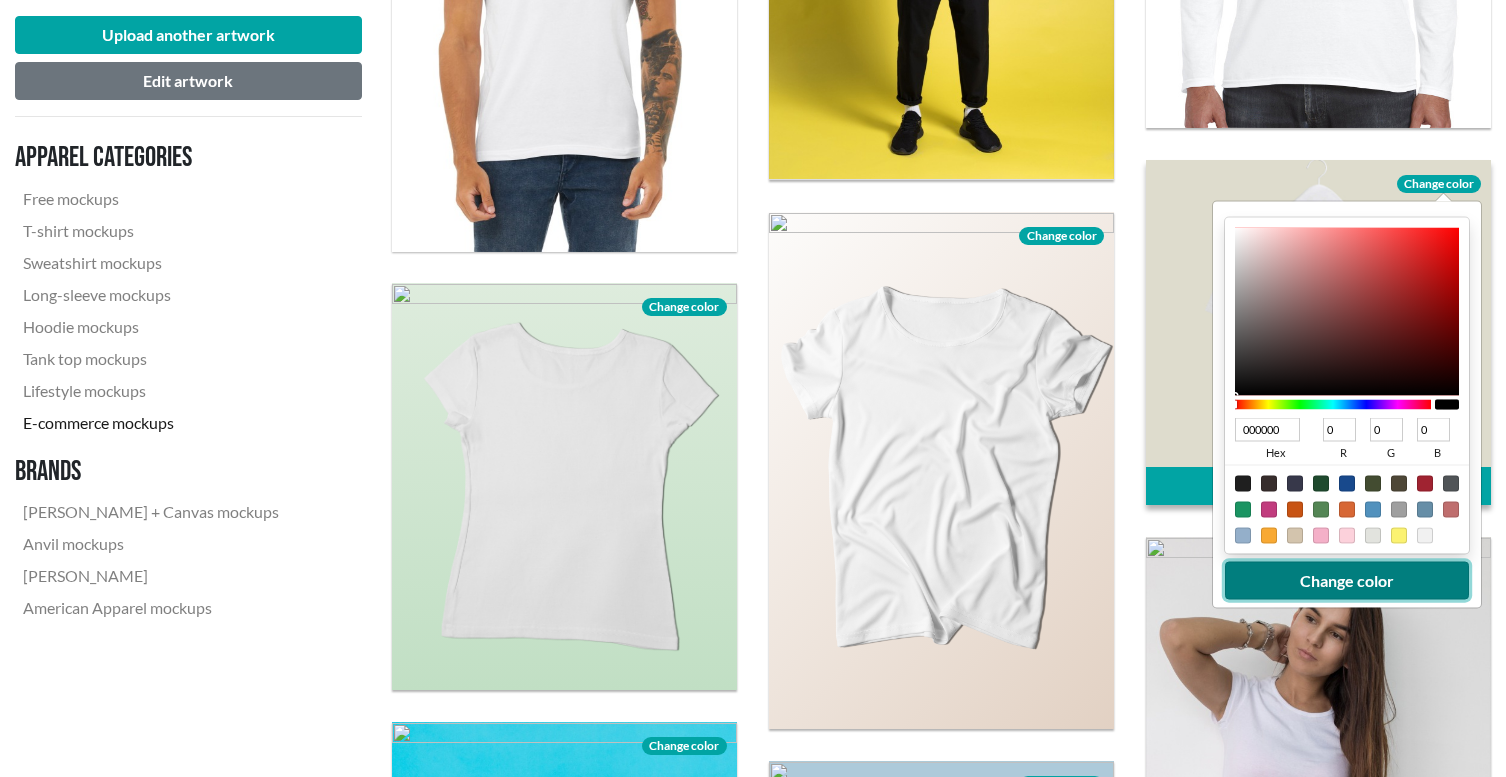 click on "Change color" at bounding box center (1347, 581) 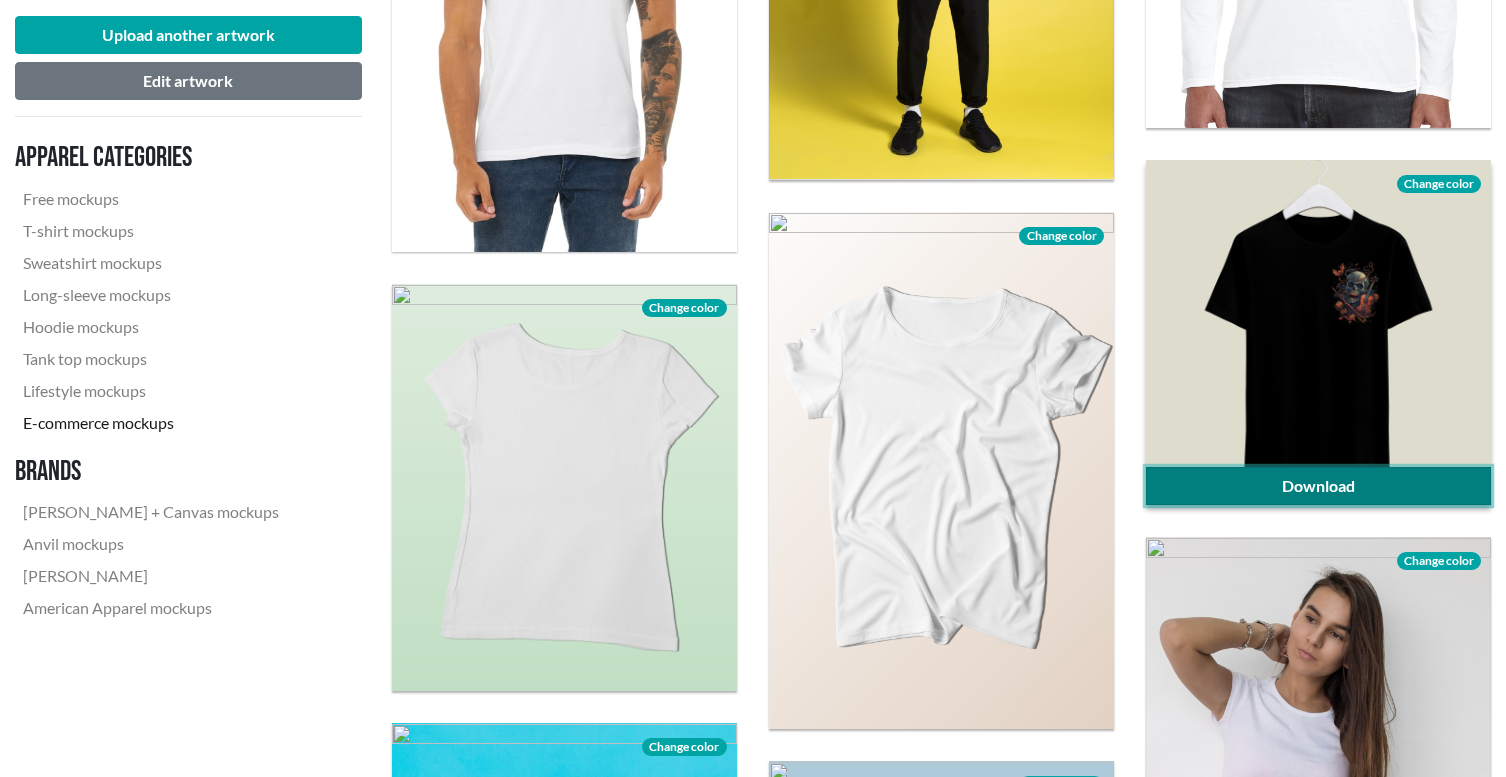 click on "Download" 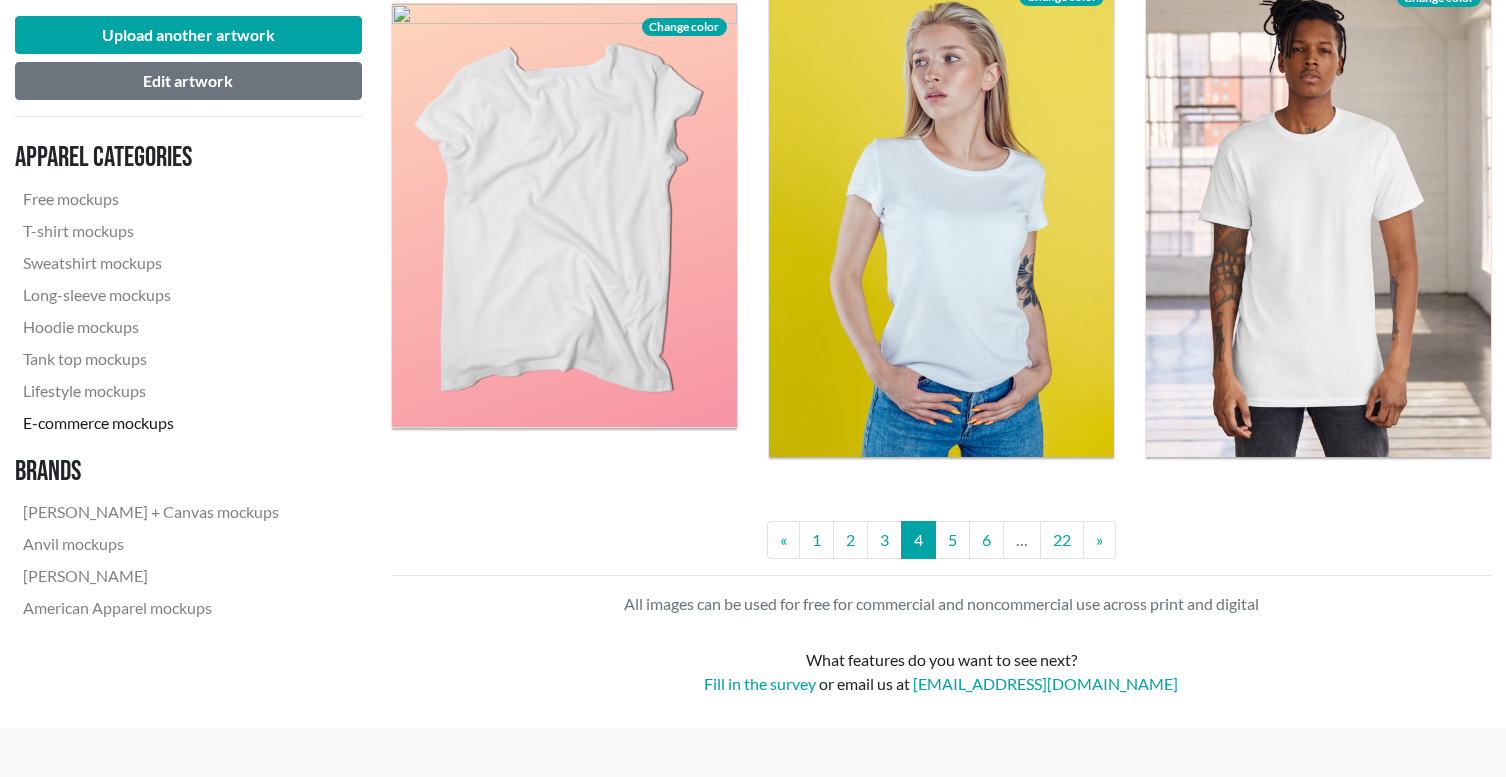 scroll, scrollTop: 4109, scrollLeft: 0, axis: vertical 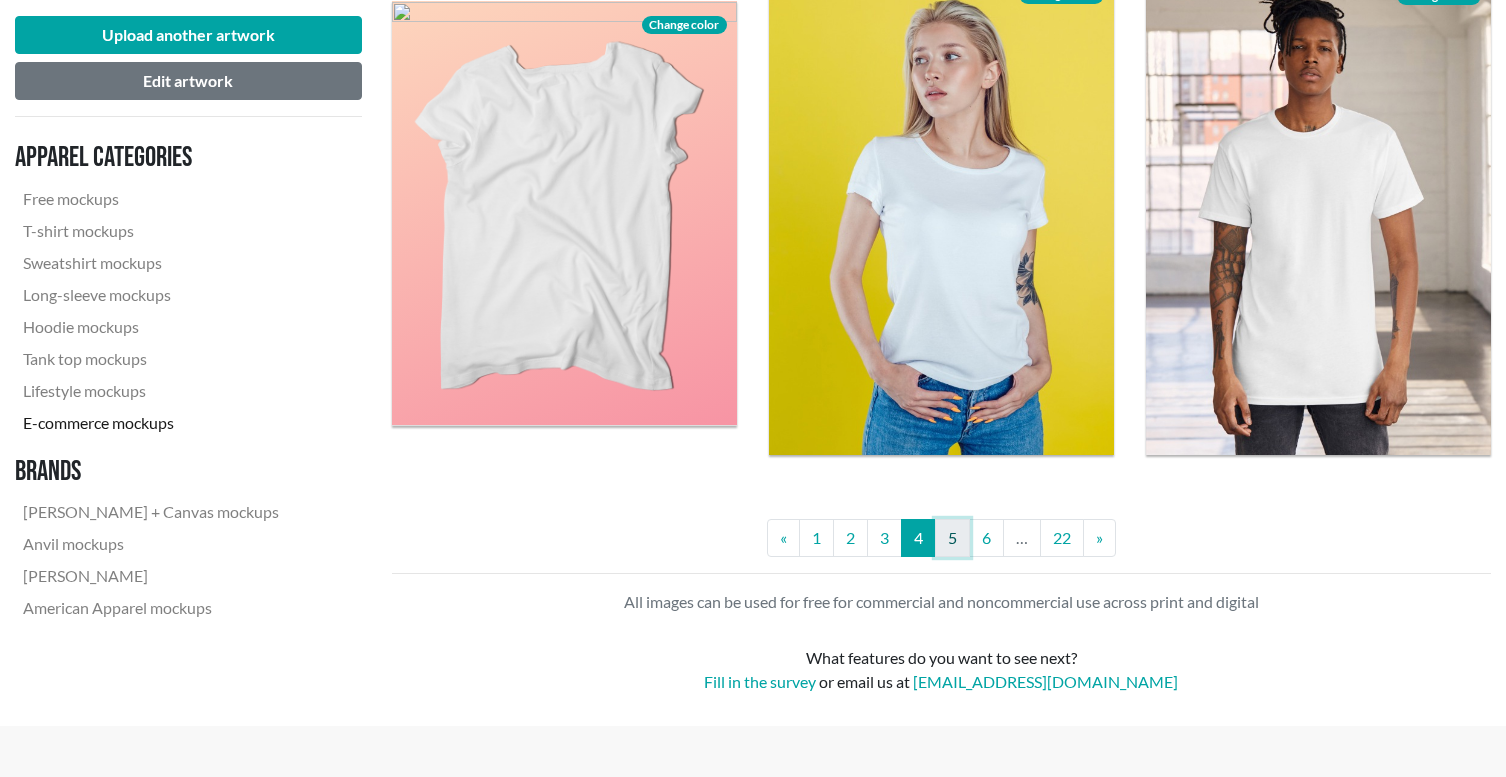 click on "5" at bounding box center (952, 538) 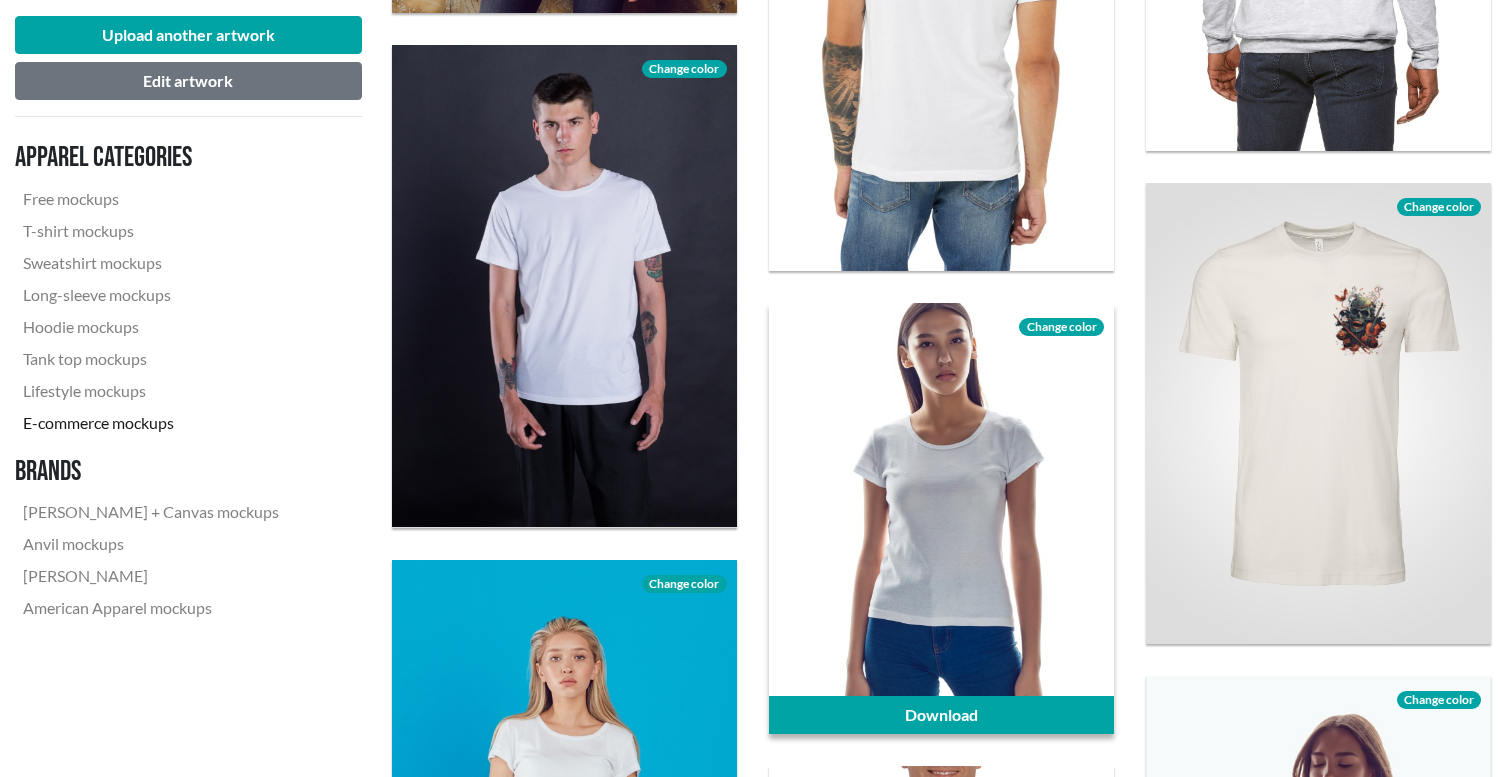 scroll, scrollTop: 3008, scrollLeft: 0, axis: vertical 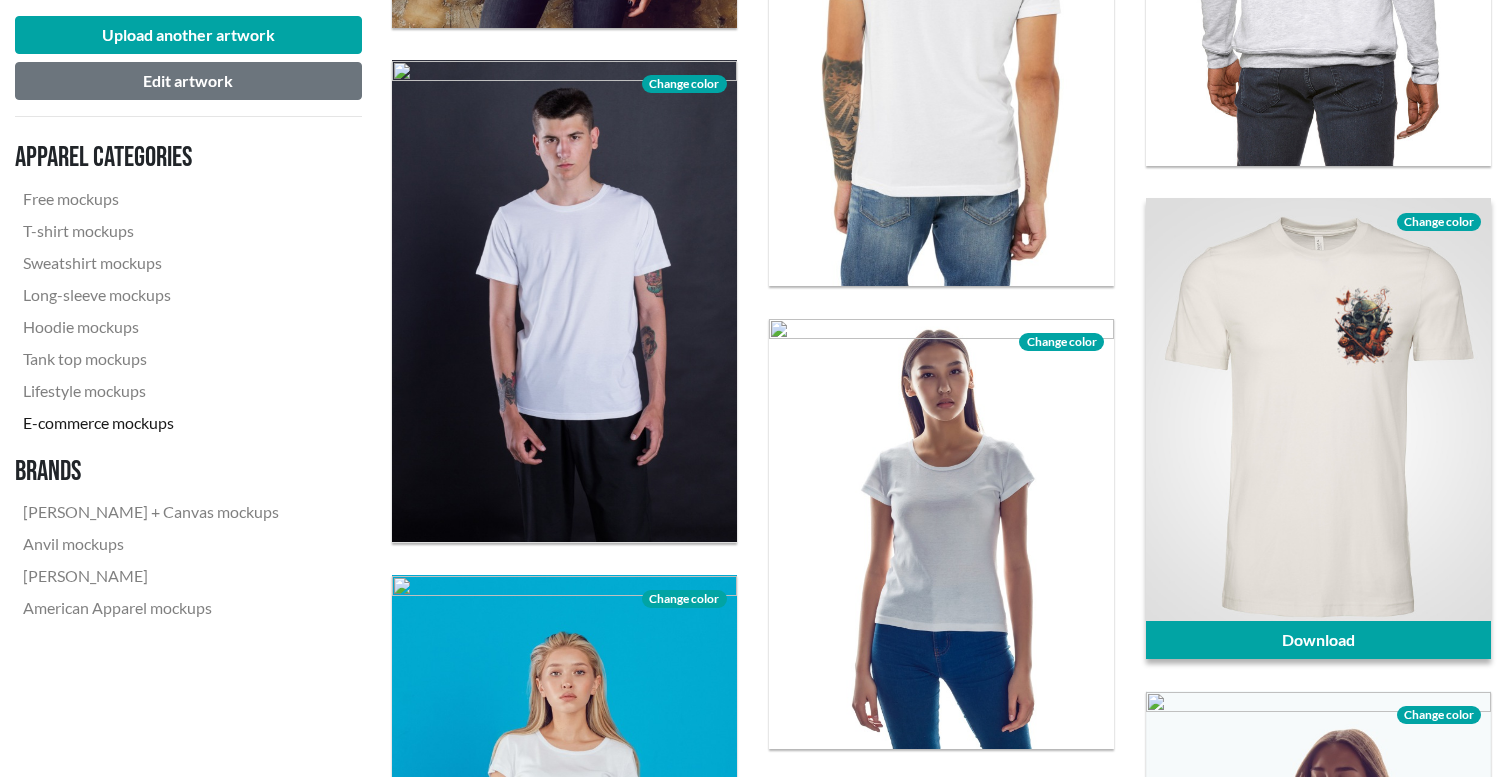 click on "Change color" at bounding box center (1439, 222) 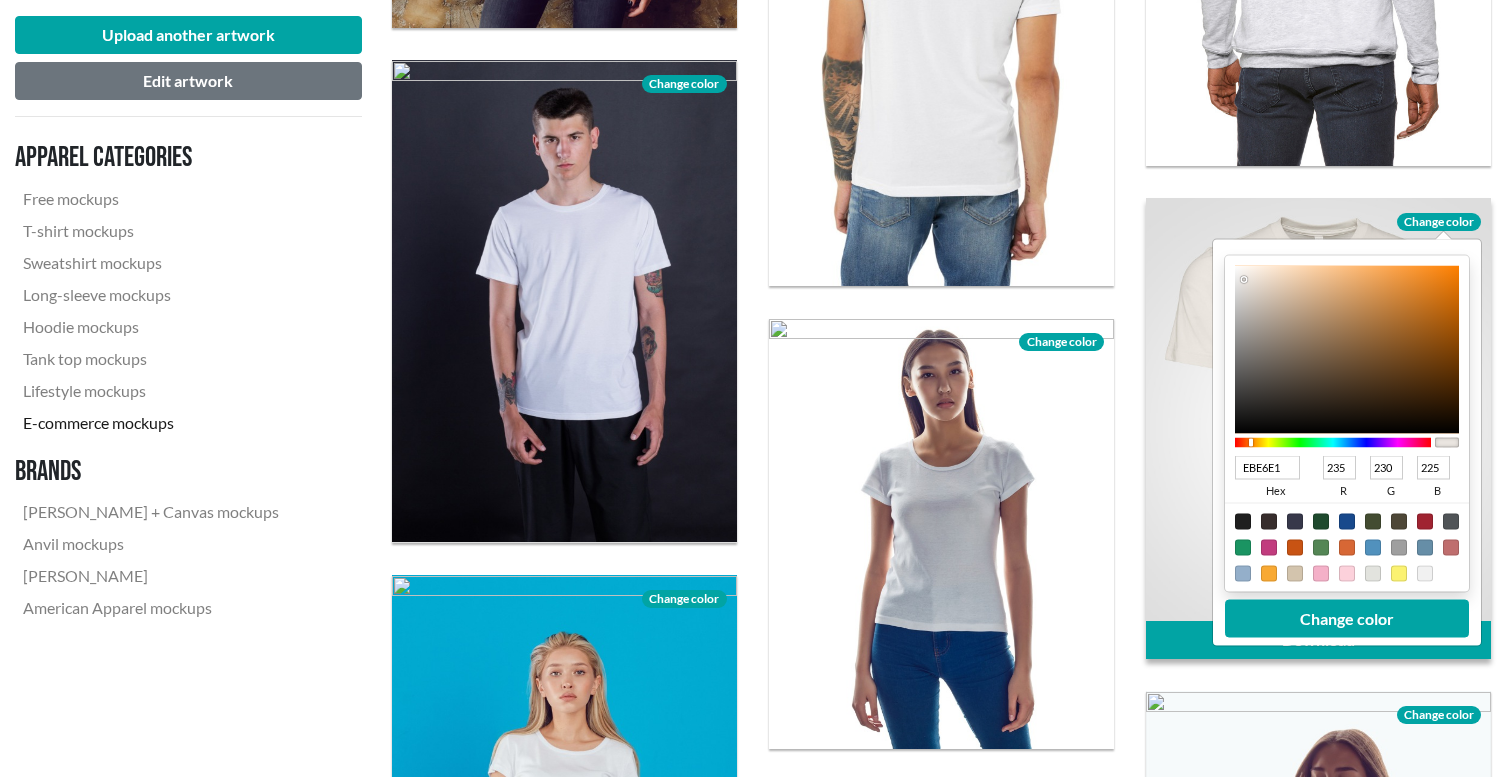 type on "E8E4DF" 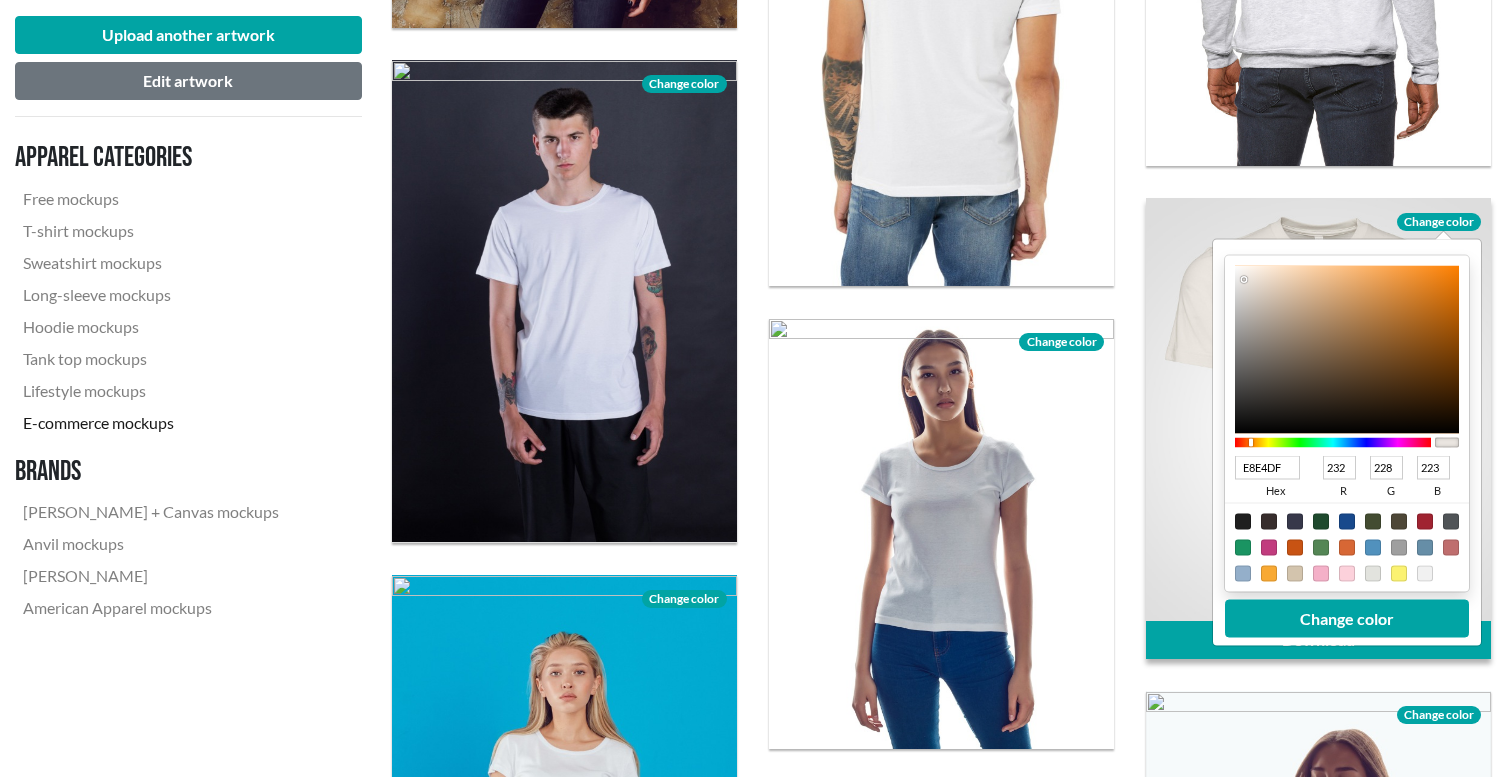 type on "C8C5C0" 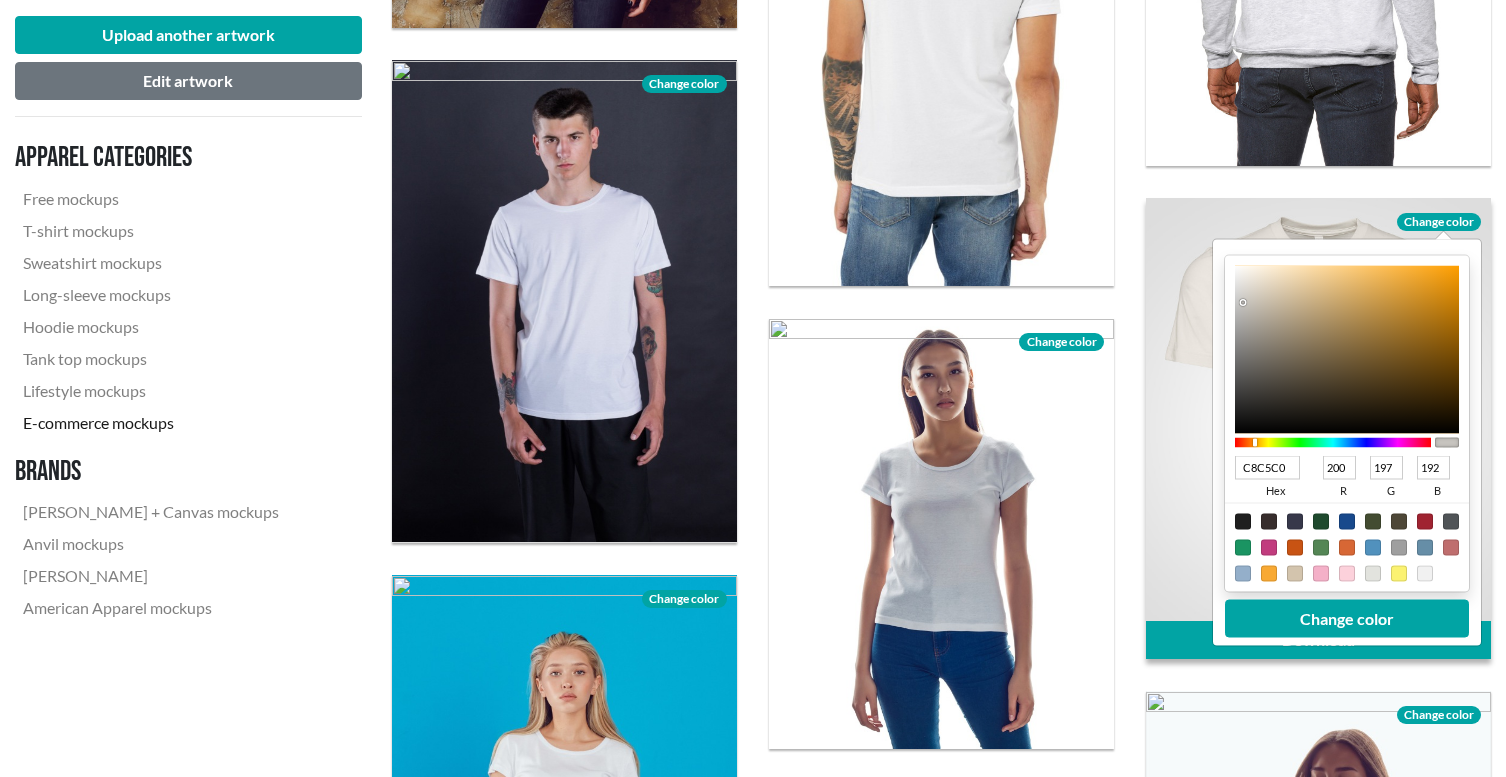 type on "6D6D6C" 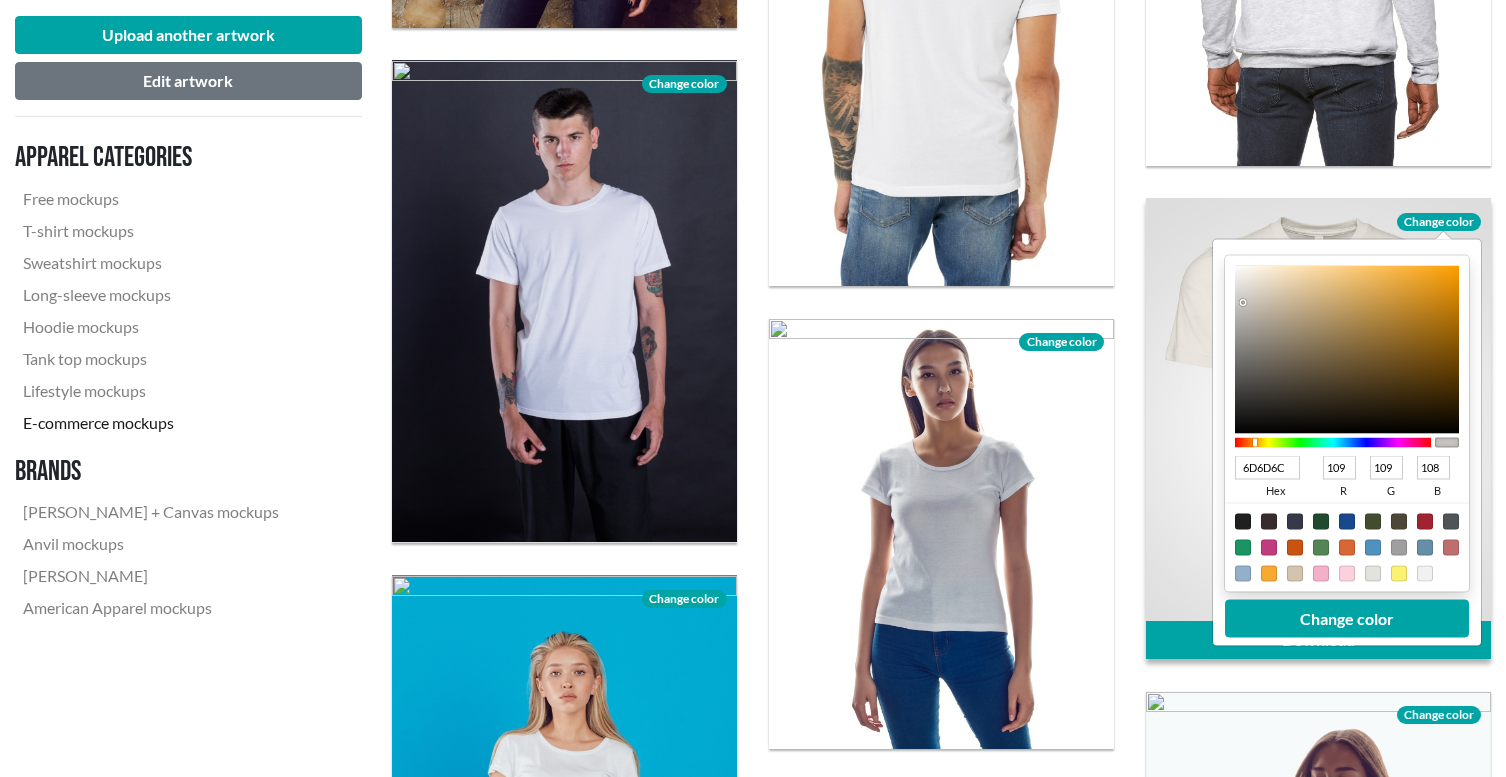 type on "2F2F2F" 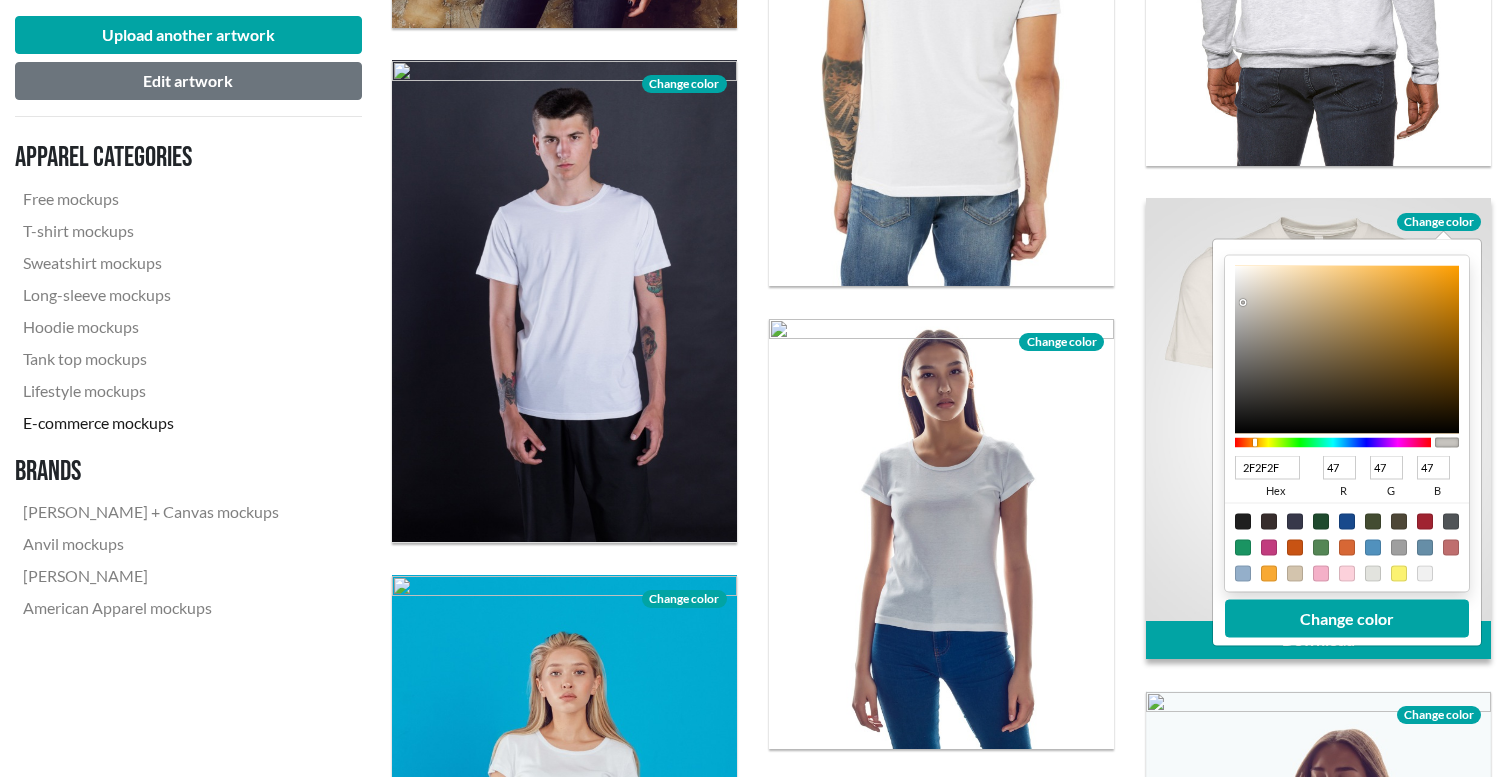 type on "000000" 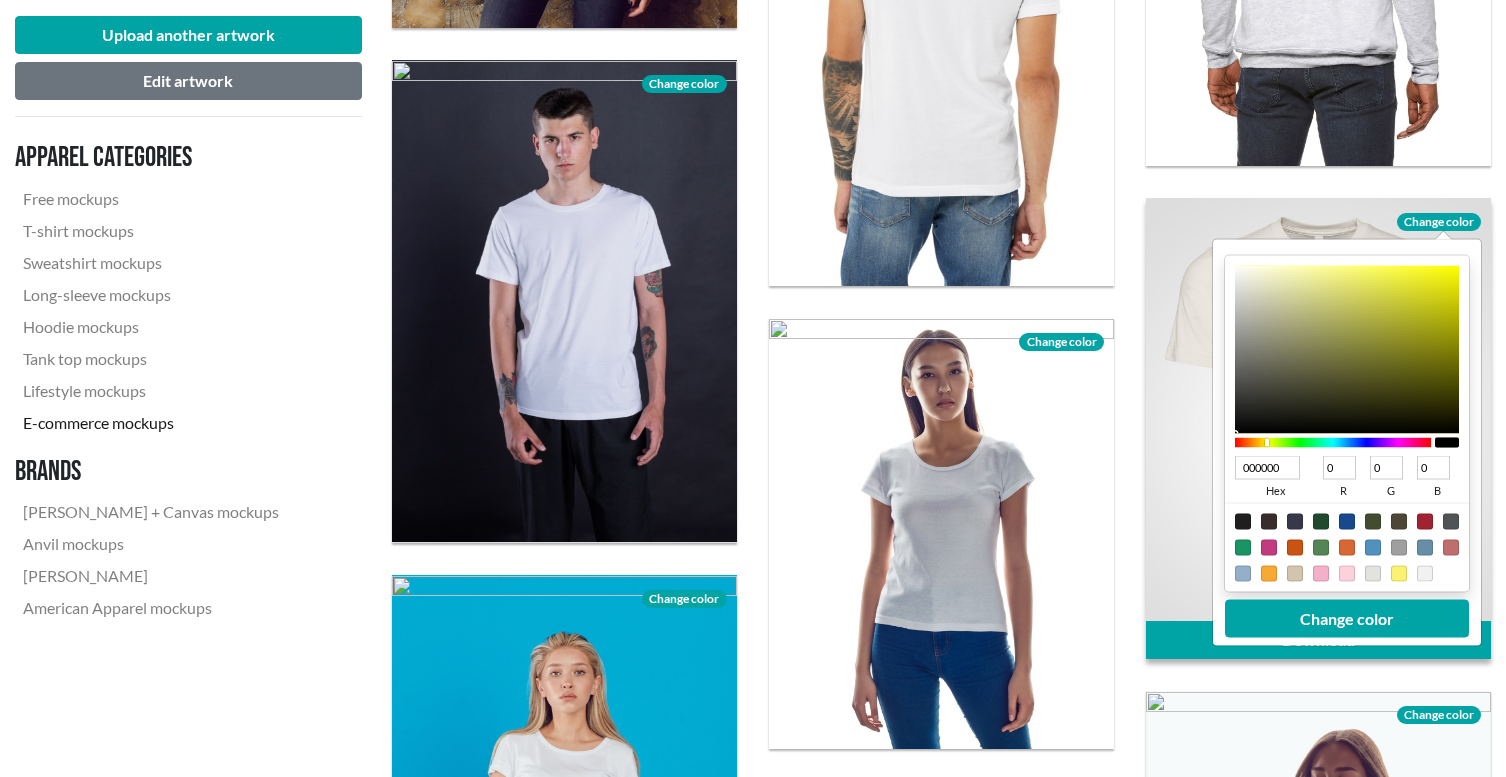 drag, startPoint x: 1243, startPoint y: 280, endPoint x: 1216, endPoint y: 461, distance: 183.00273 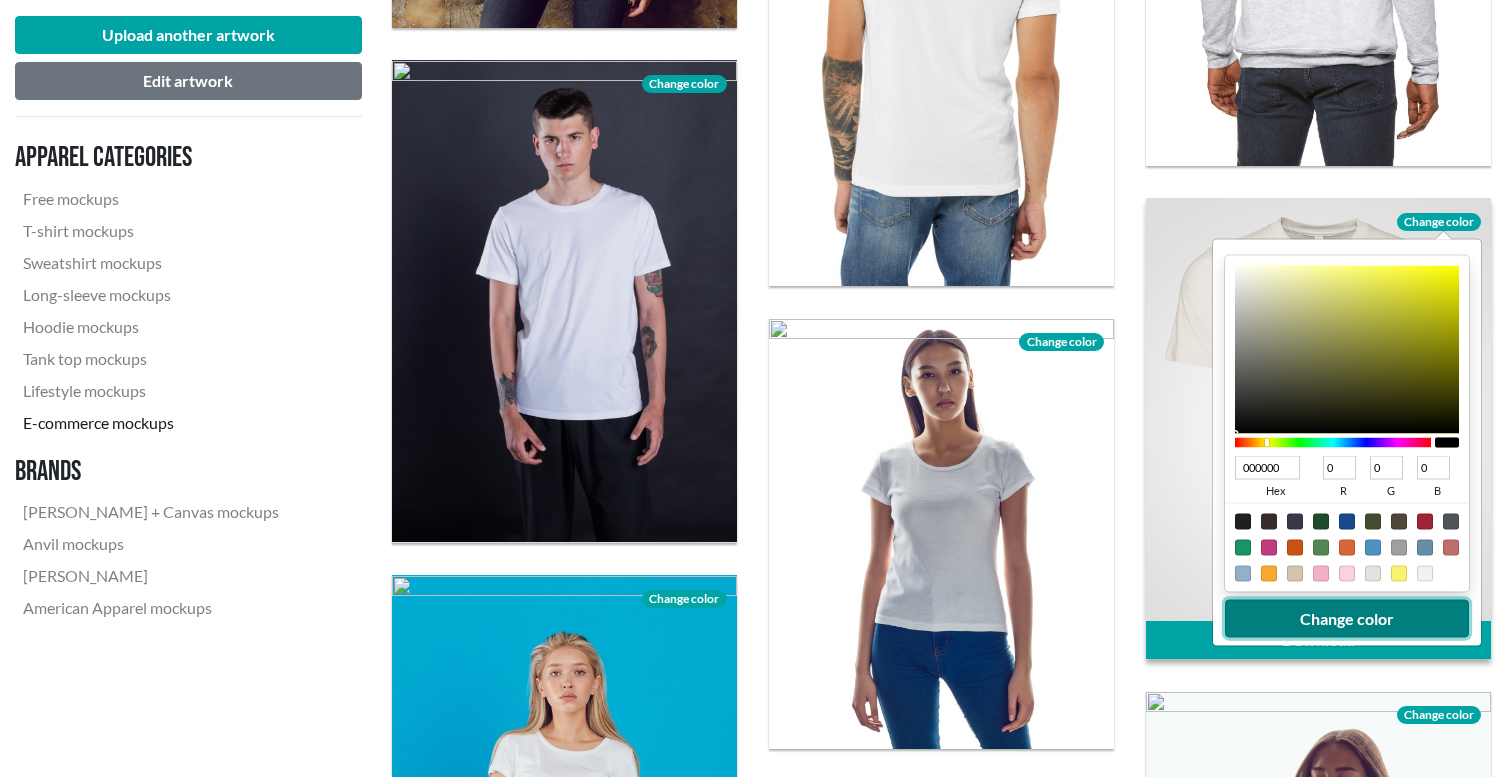 click on "Change color" at bounding box center [1347, 619] 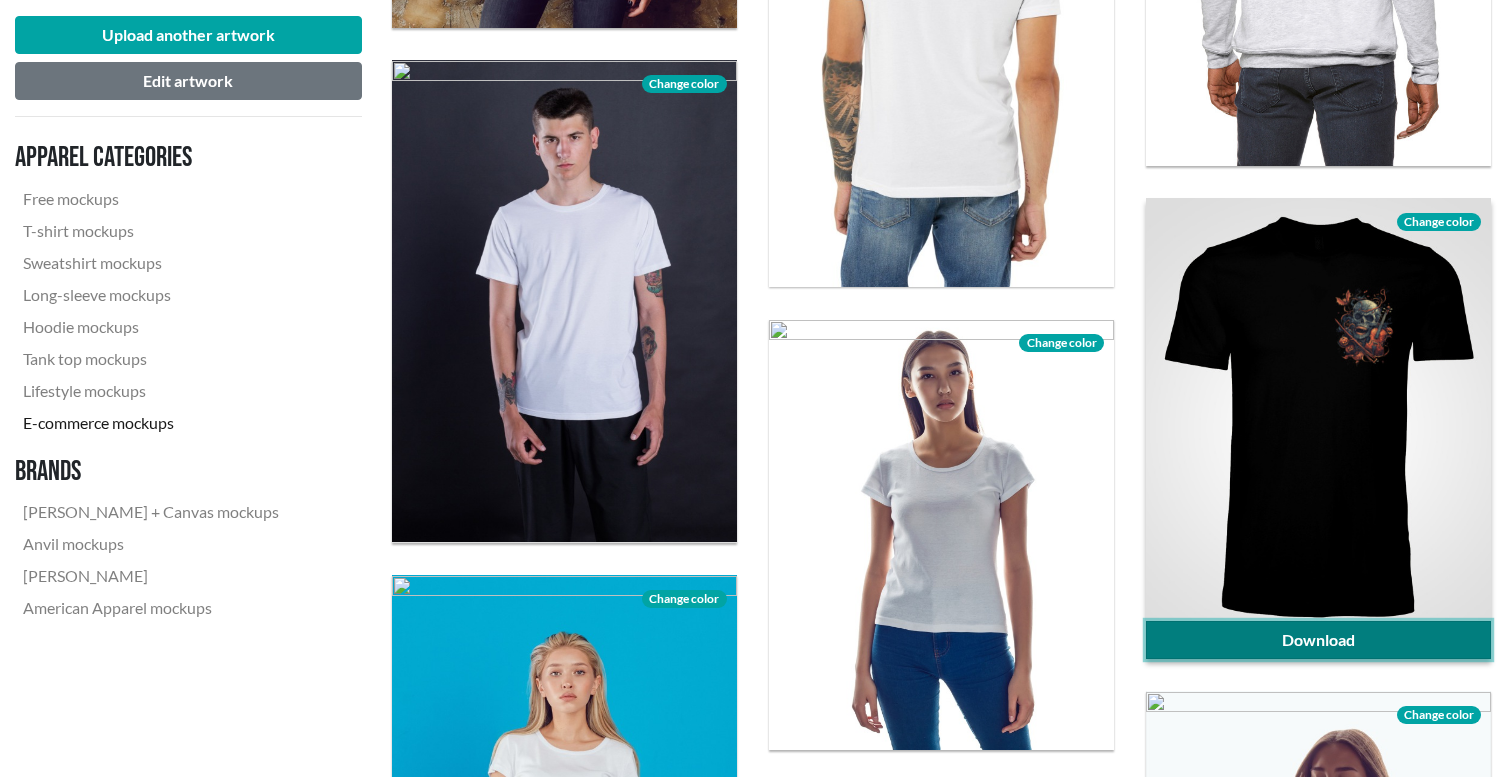 click on "Download" 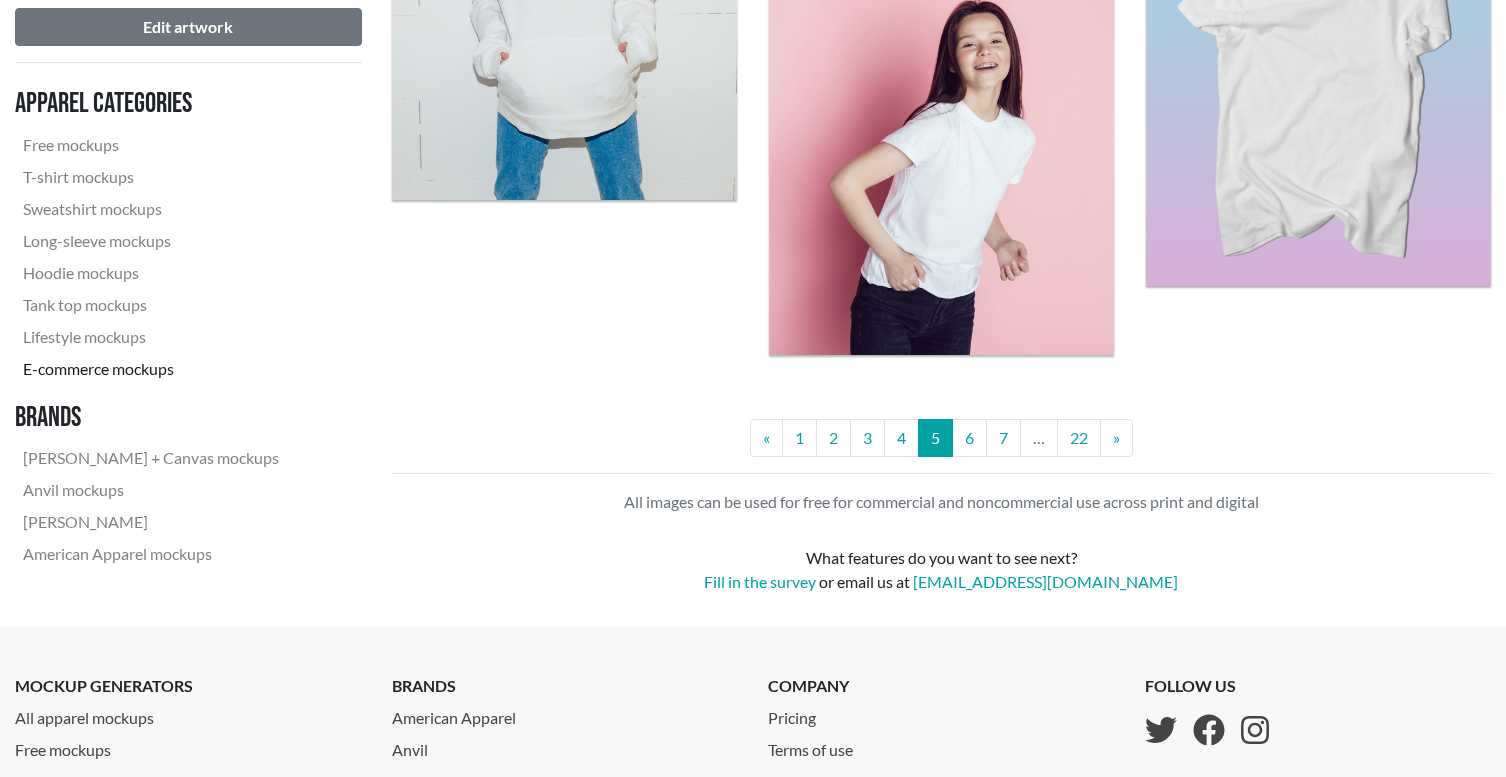 scroll, scrollTop: 4329, scrollLeft: 0, axis: vertical 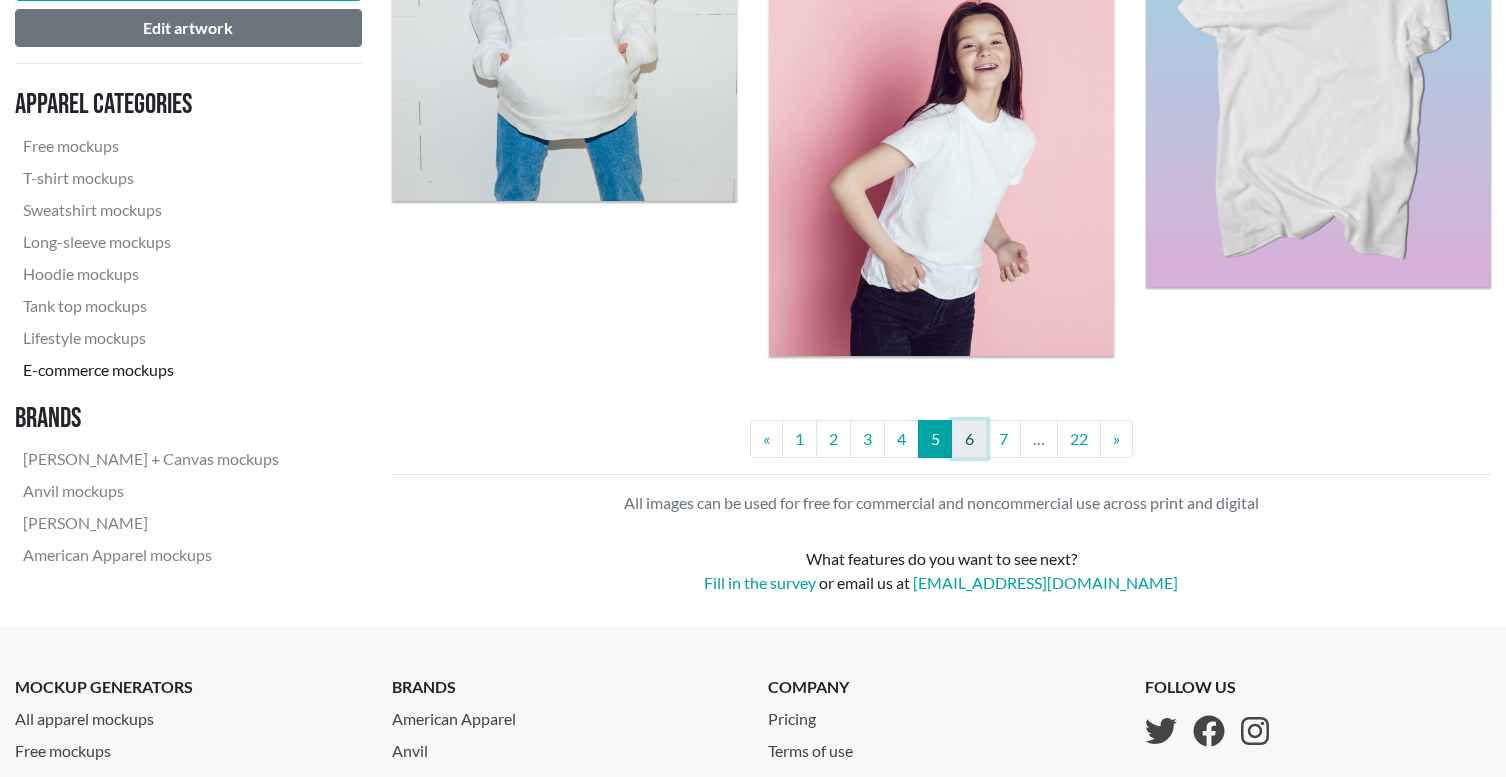 click on "6" at bounding box center (969, 439) 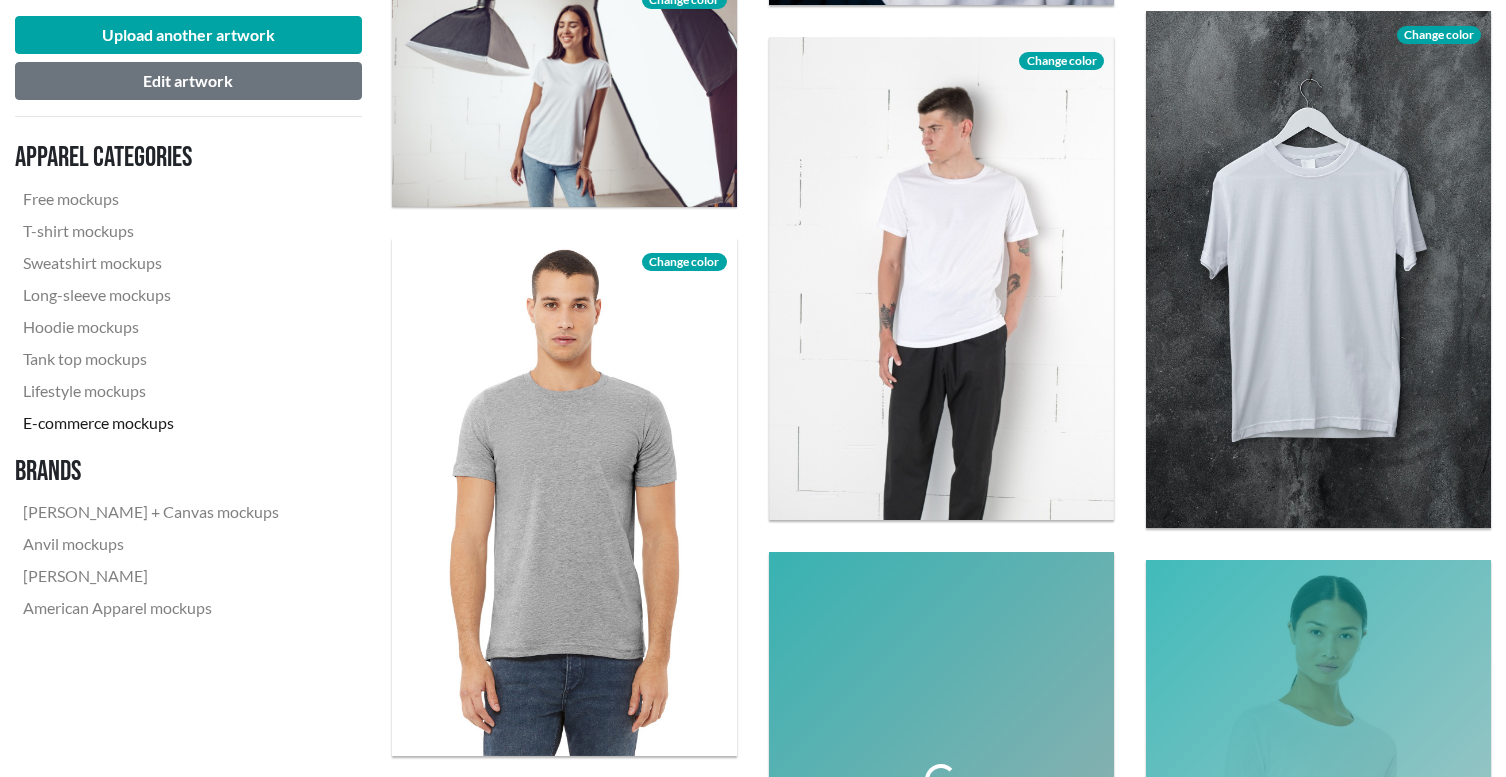 scroll, scrollTop: 2218, scrollLeft: 0, axis: vertical 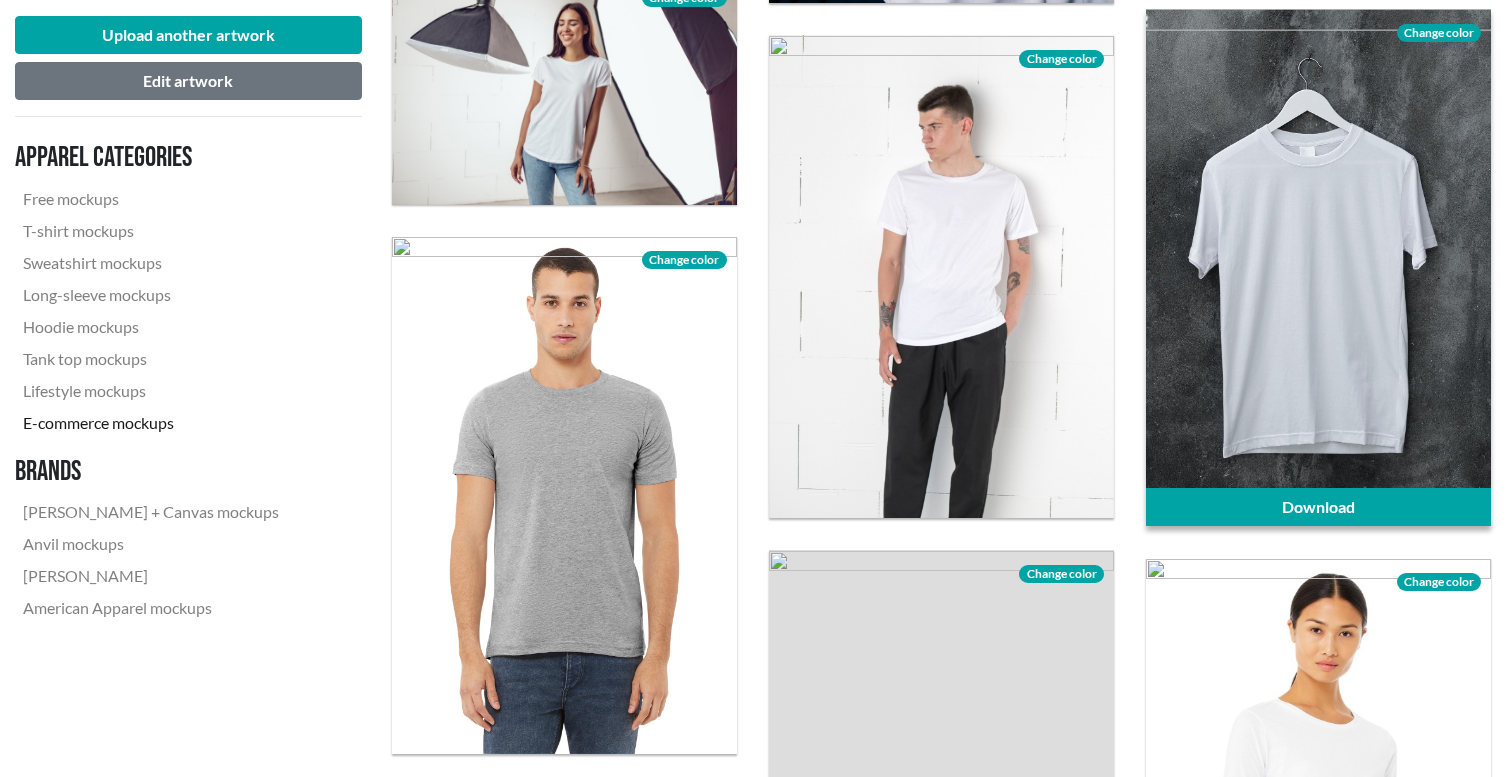 click on "Change color" at bounding box center (1439, 33) 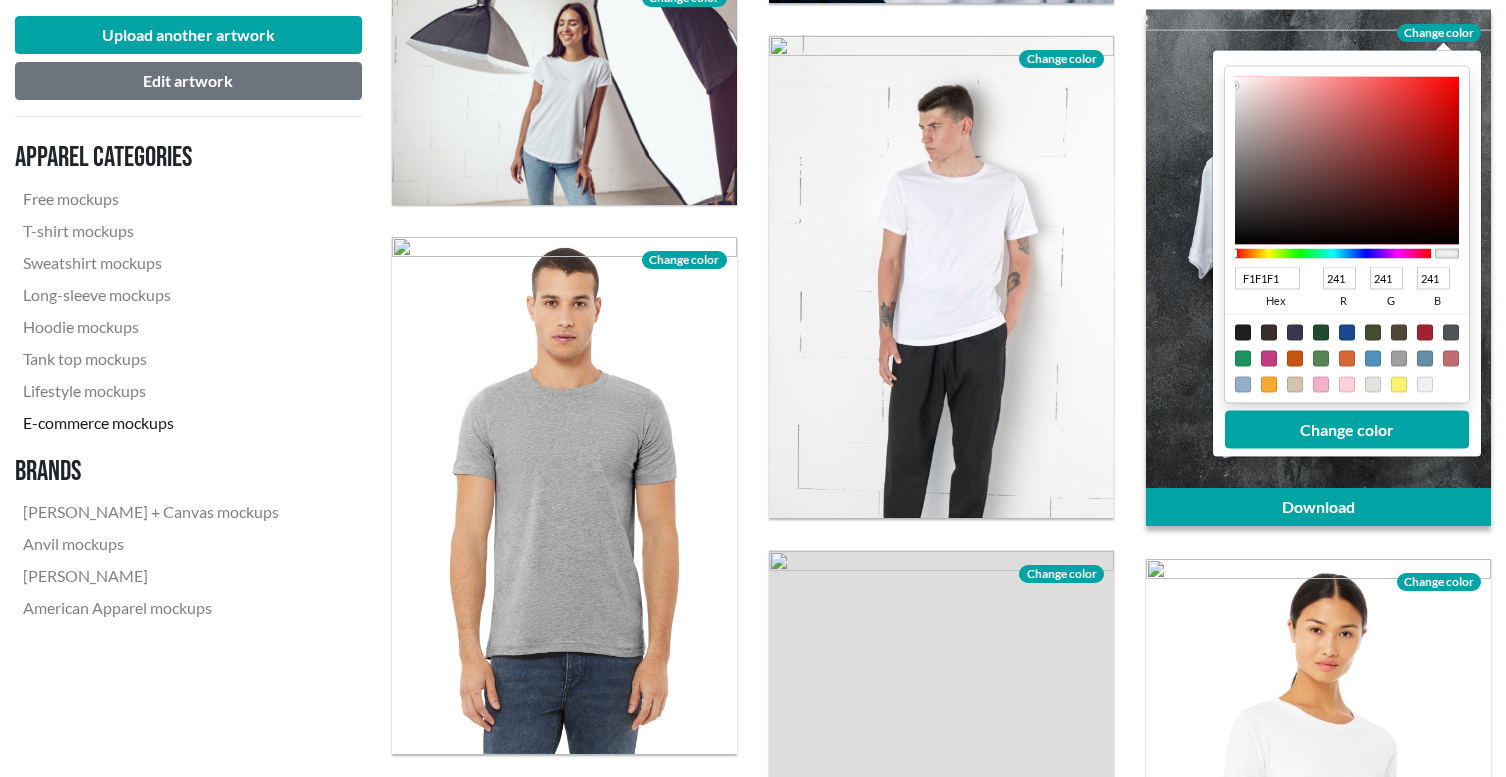 type on "F0F0F0" 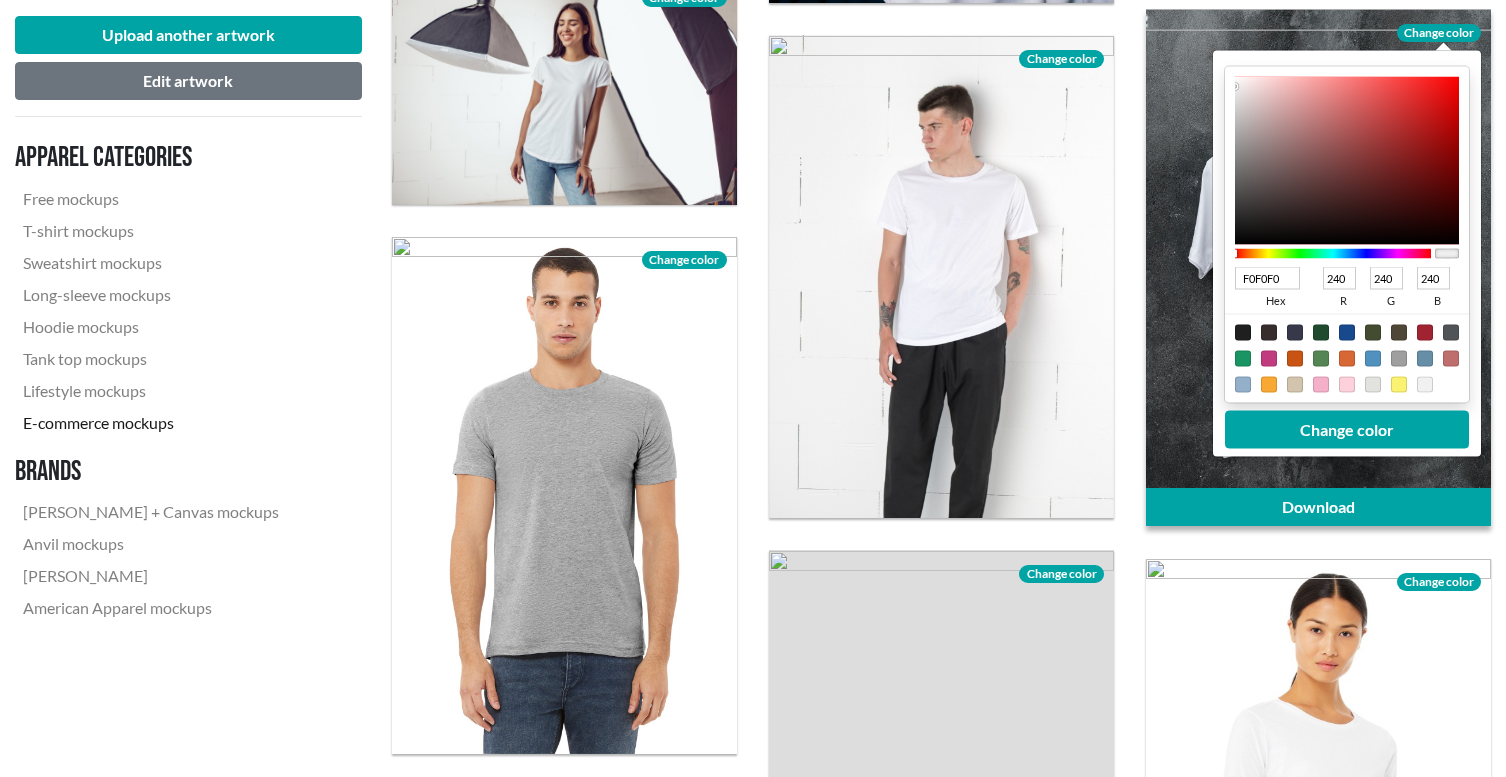 type on "CFCFCF" 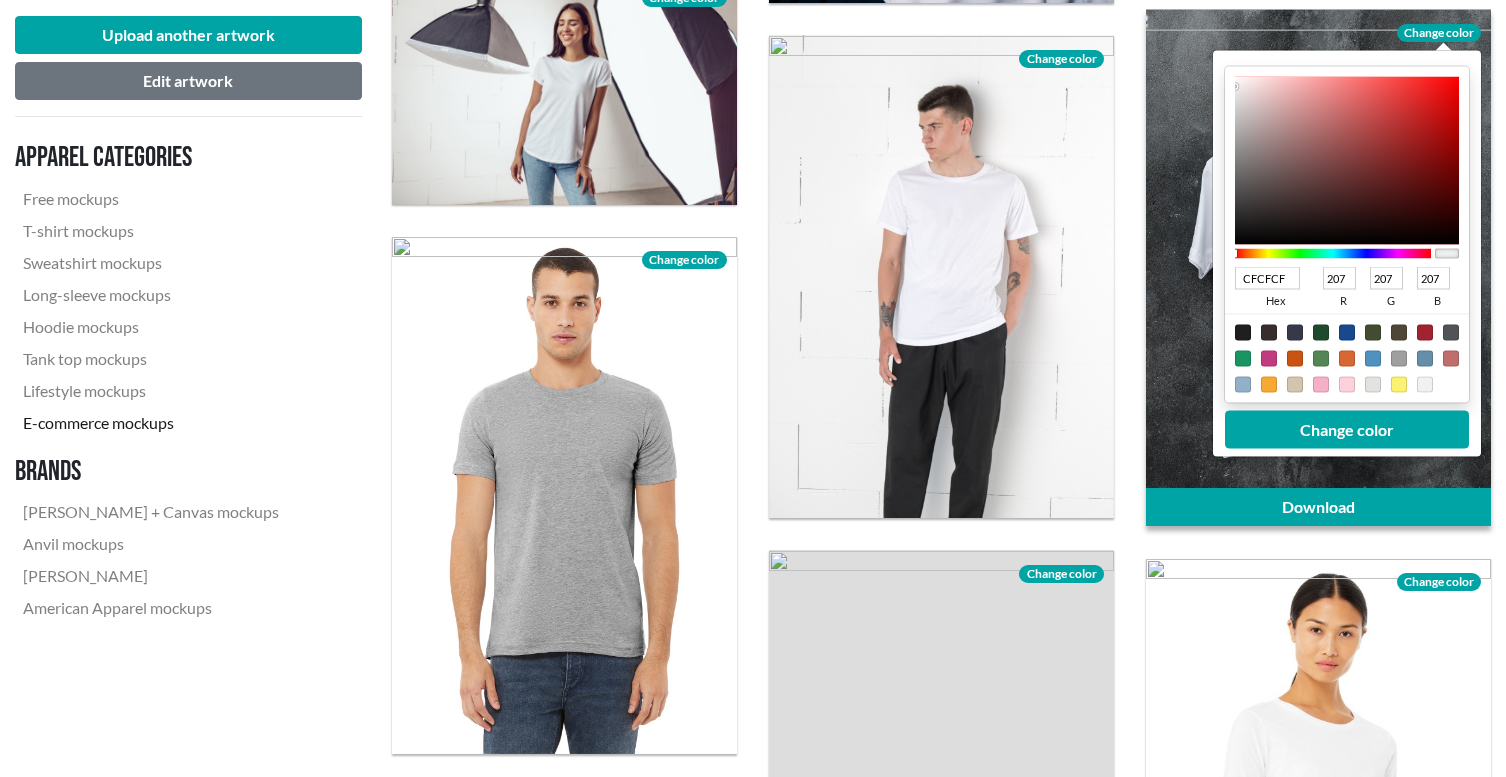type on "848484" 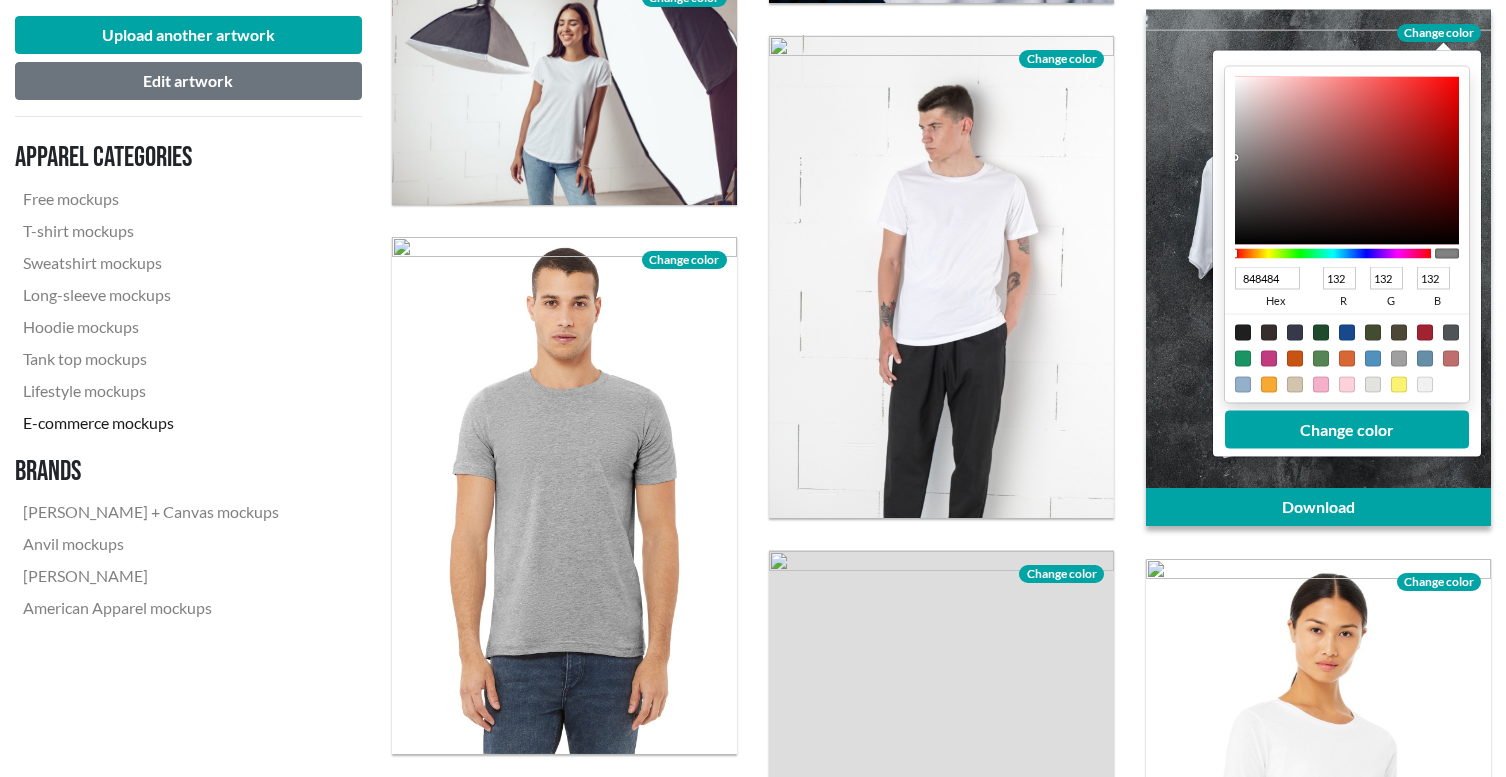 type on "282828" 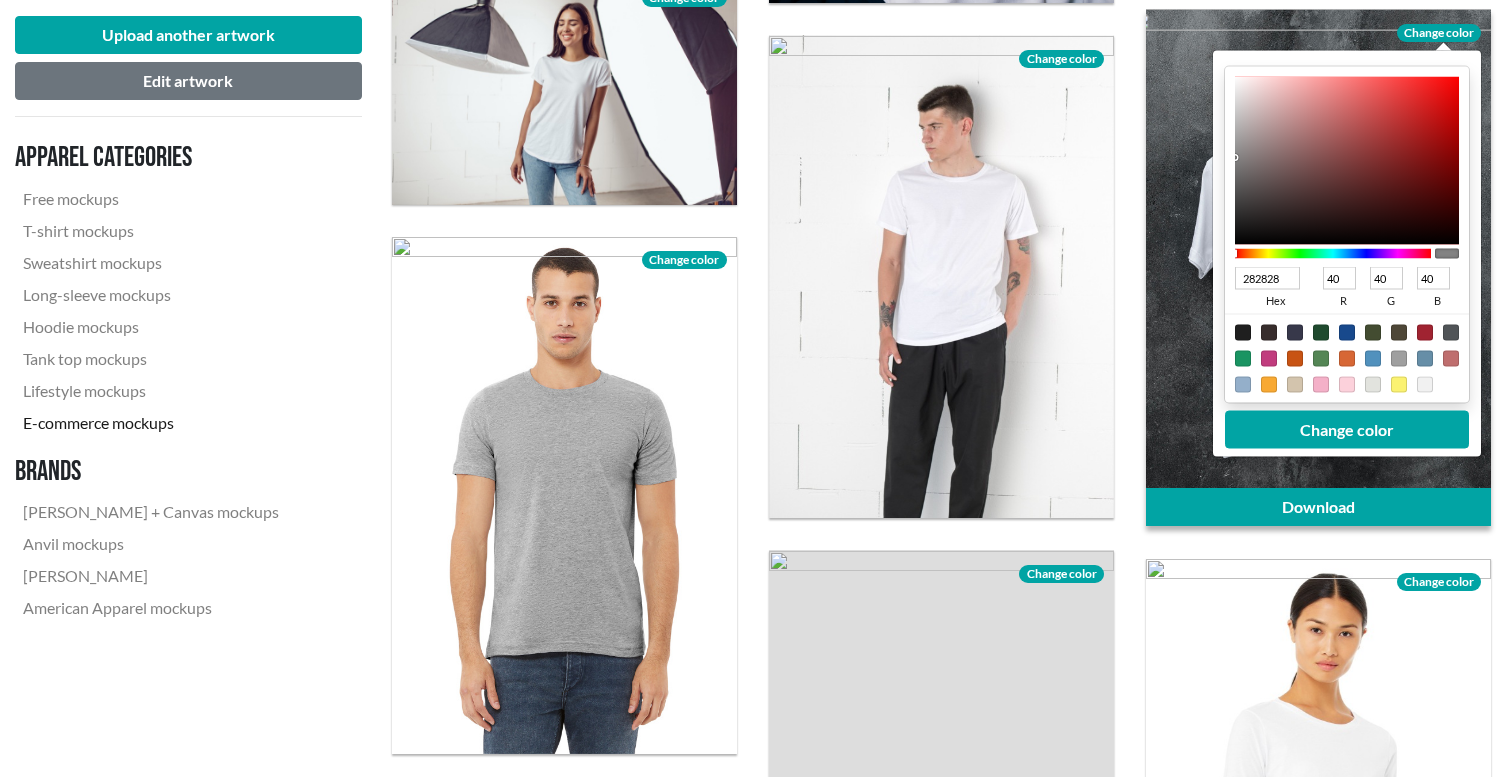 type on "000000" 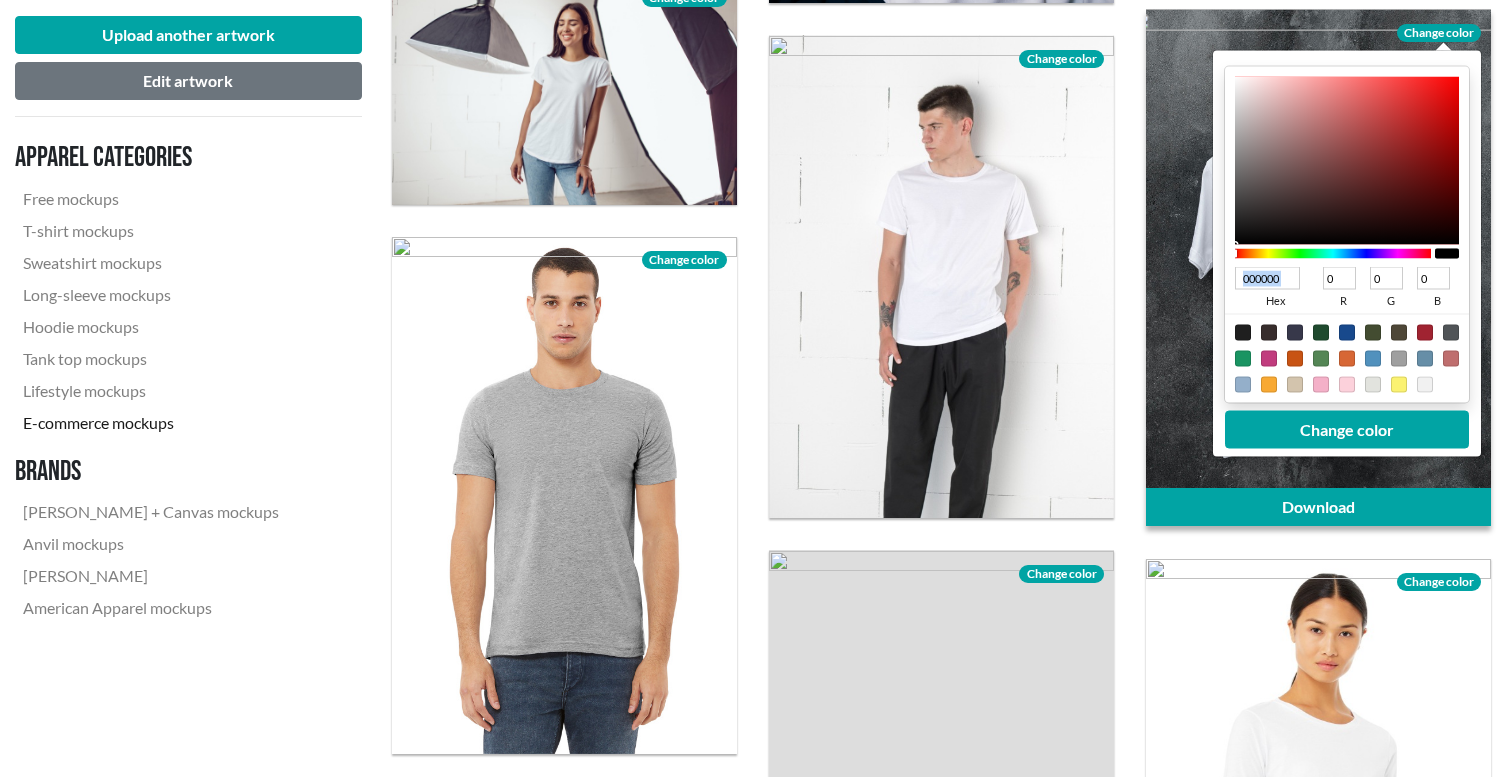 drag, startPoint x: 1234, startPoint y: 86, endPoint x: 1216, endPoint y: 292, distance: 206.78491 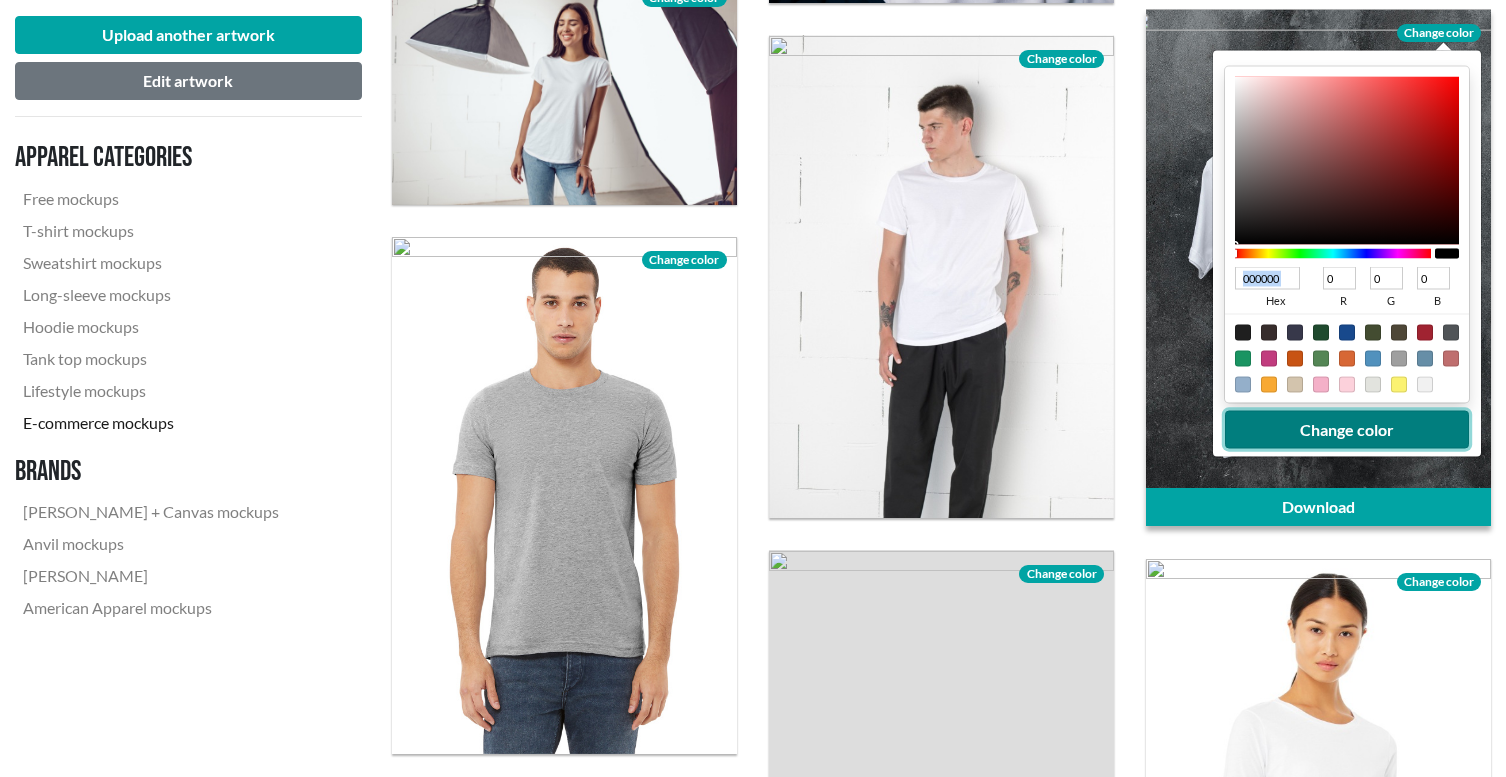click on "Change color" at bounding box center (1347, 429) 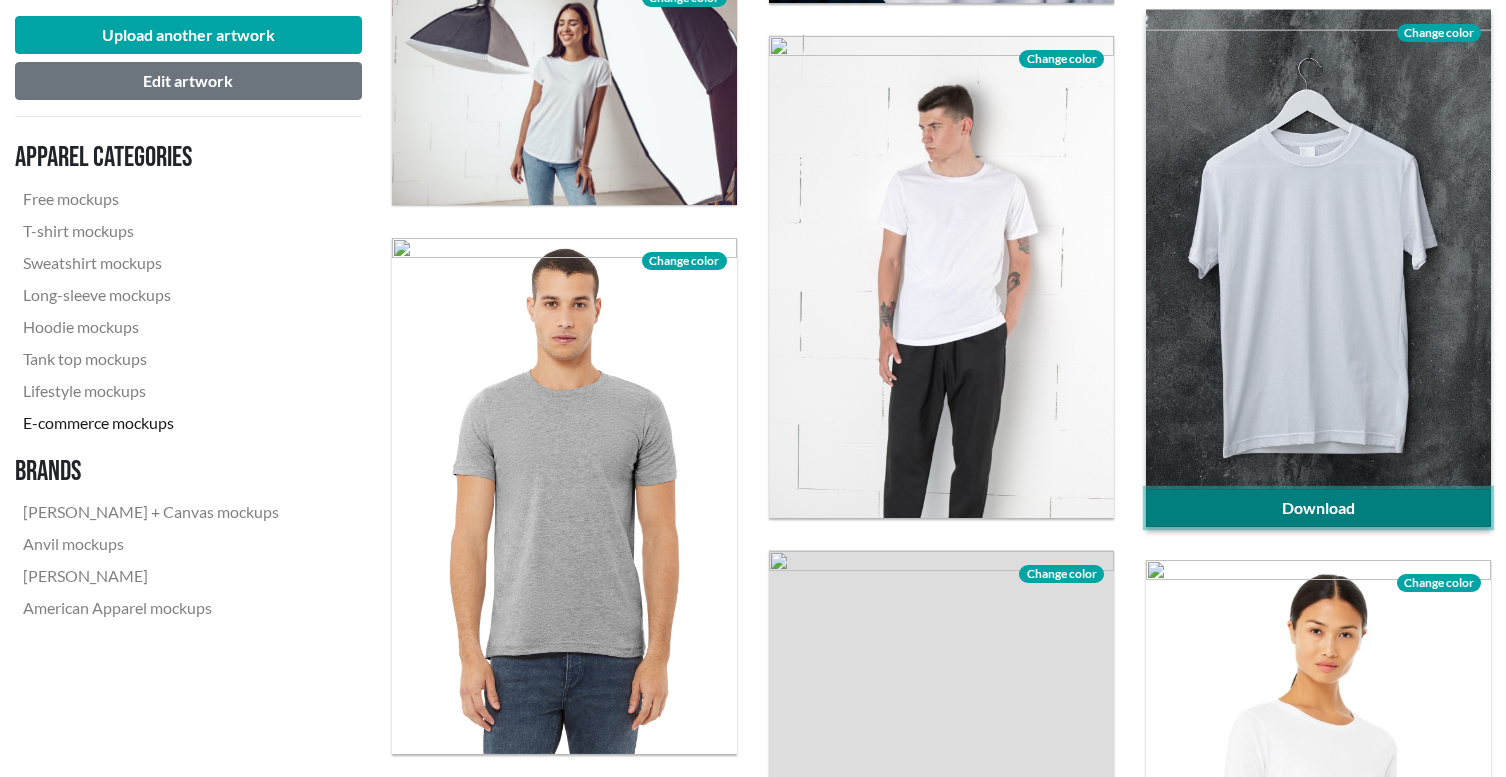 click on "Download" 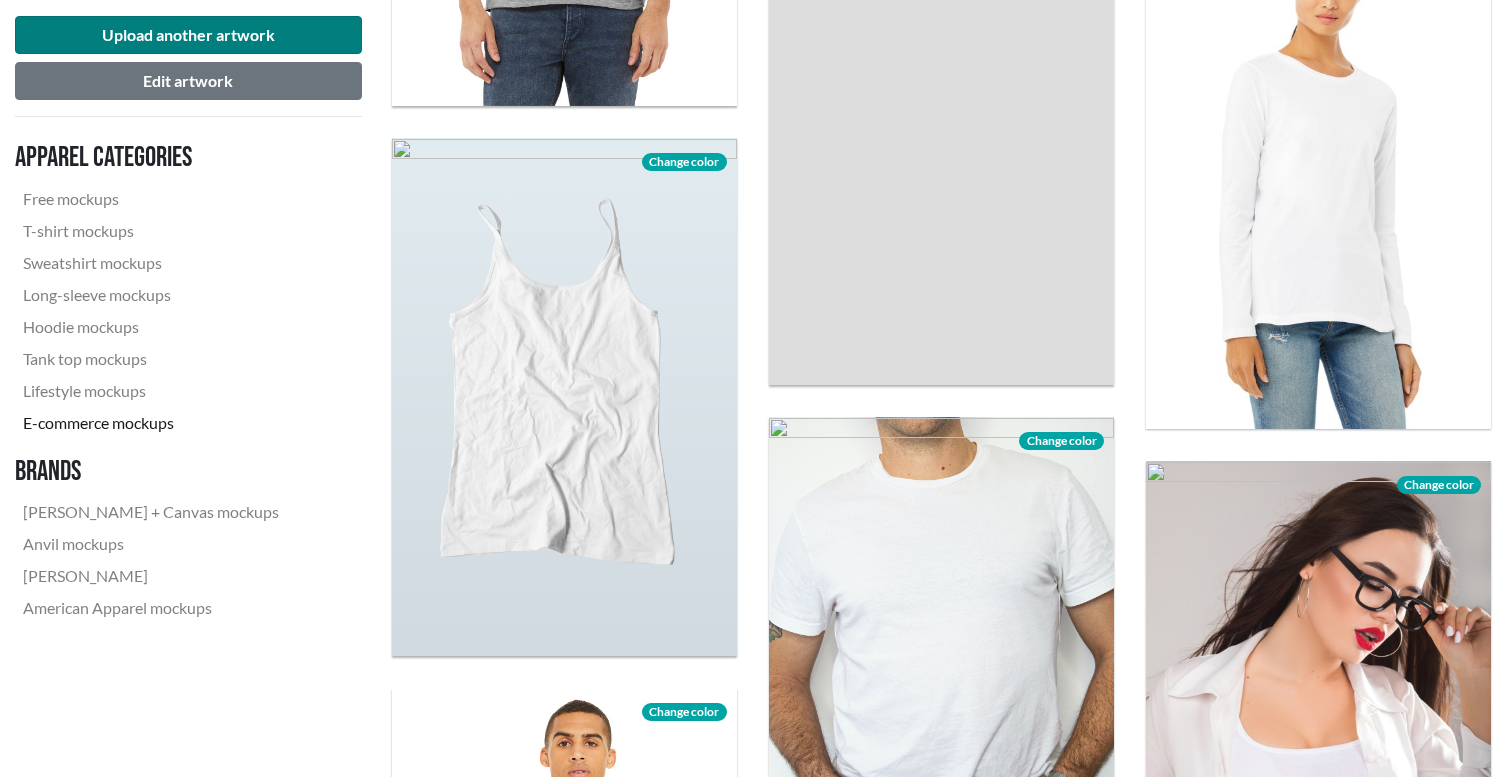 scroll, scrollTop: 3038, scrollLeft: 0, axis: vertical 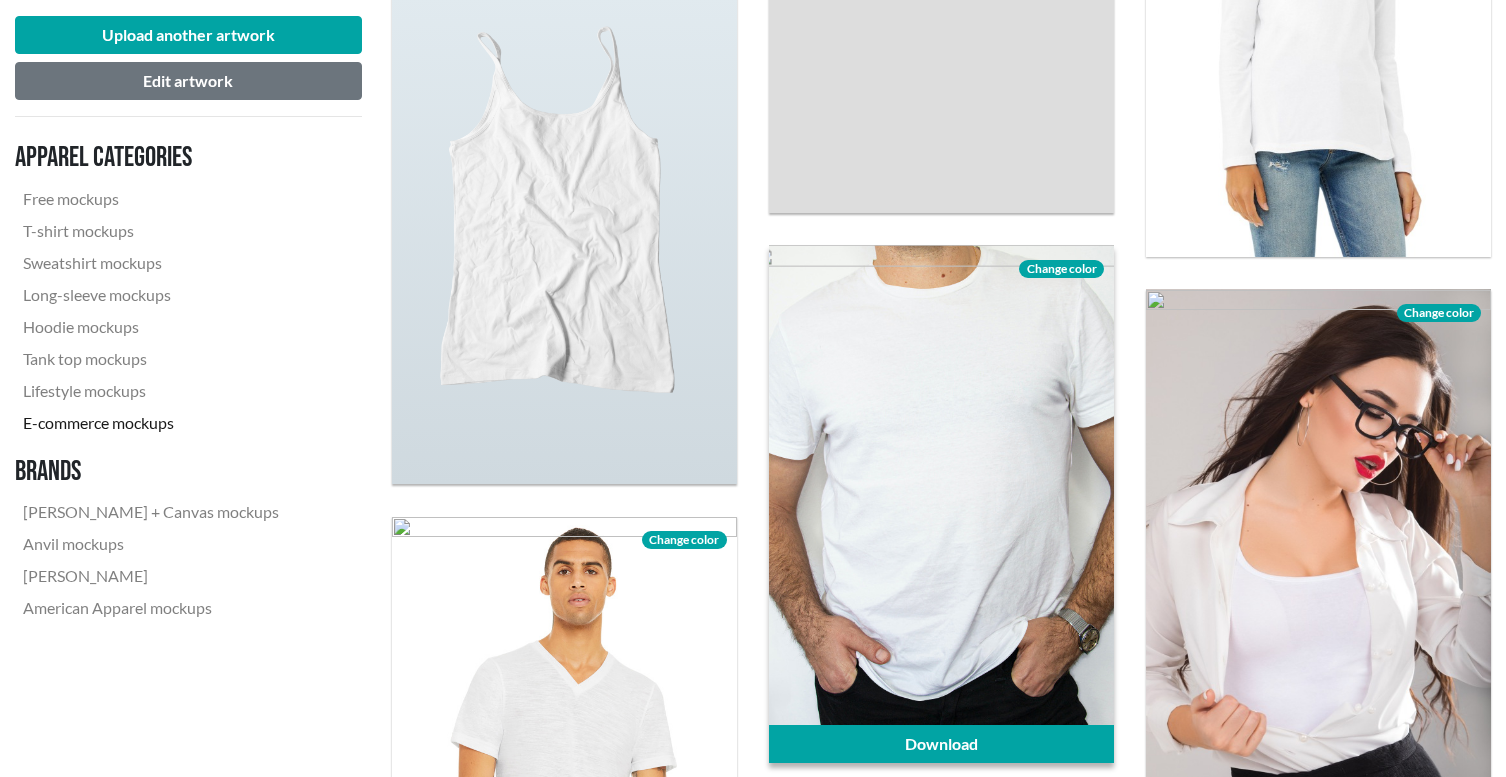 click on "Change color" at bounding box center [1061, 269] 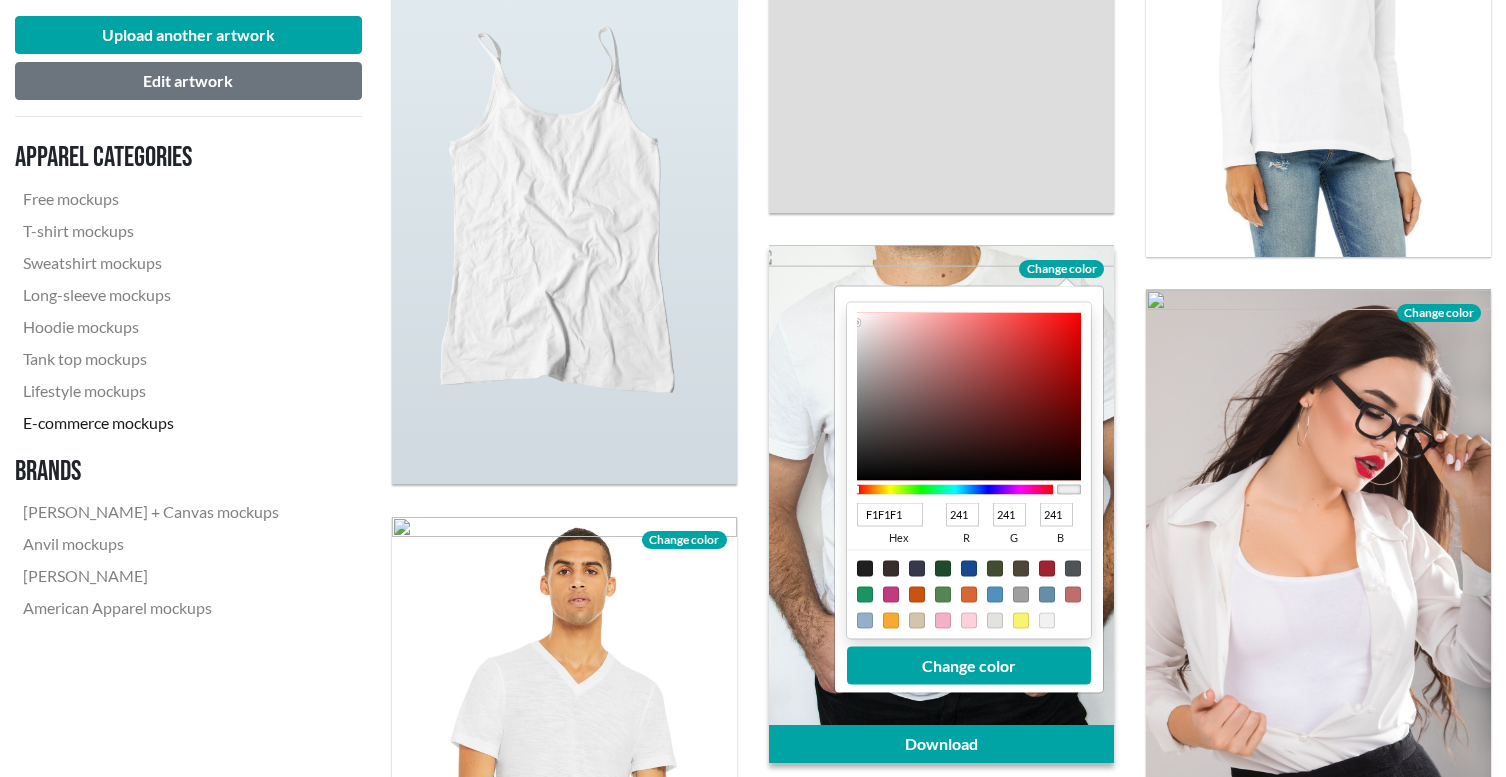 type on "F3F1F1" 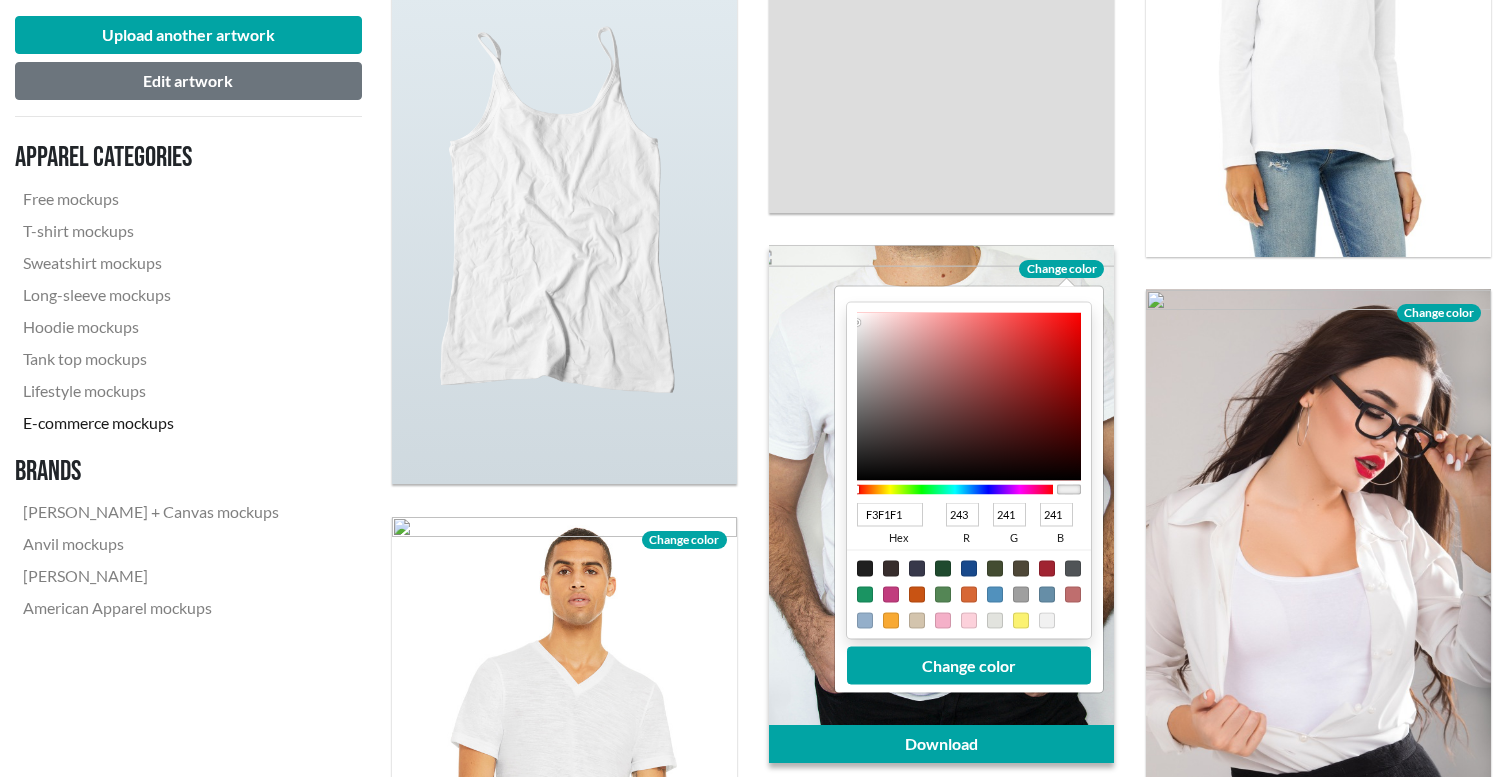 type on "F1F0F0" 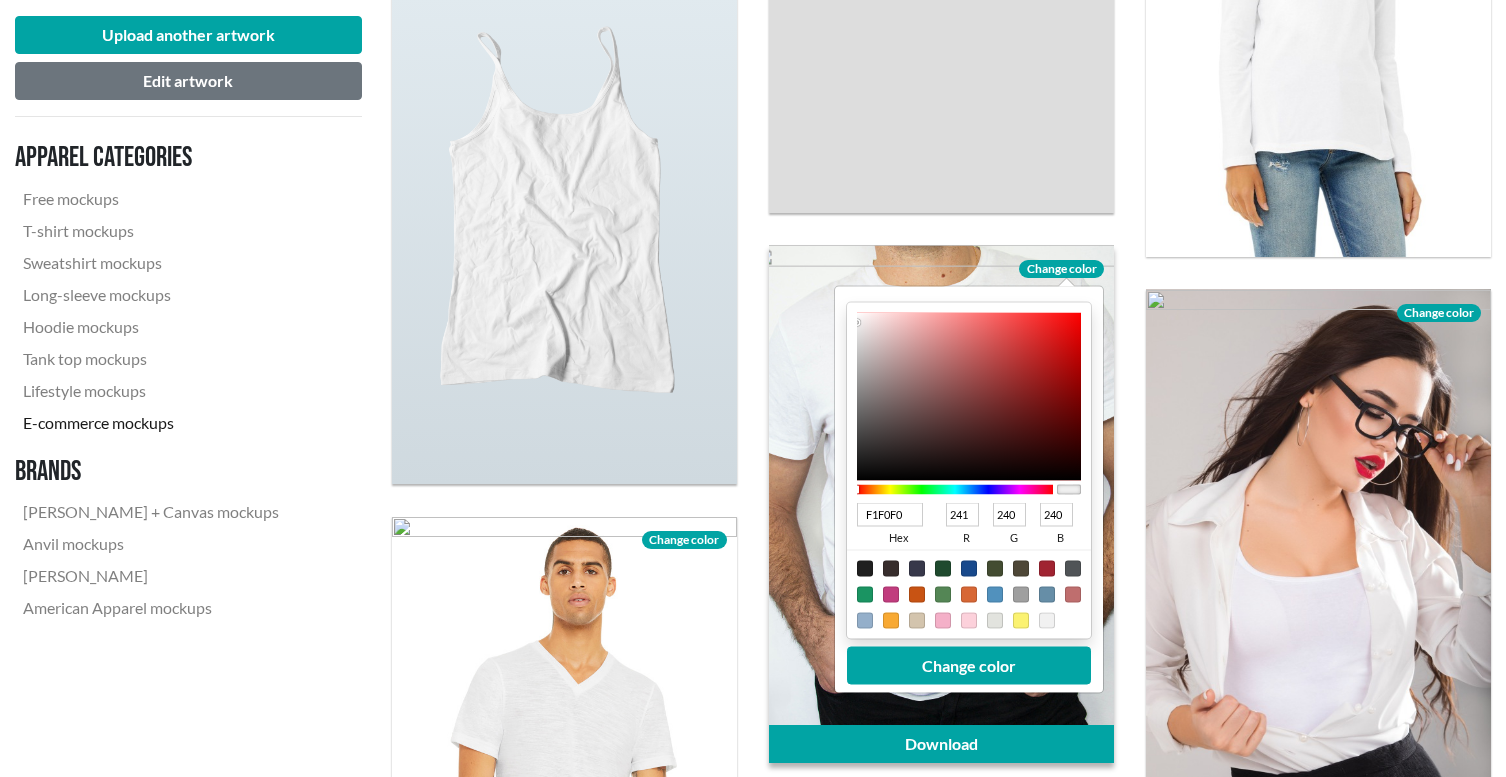 type on "D6D5D5" 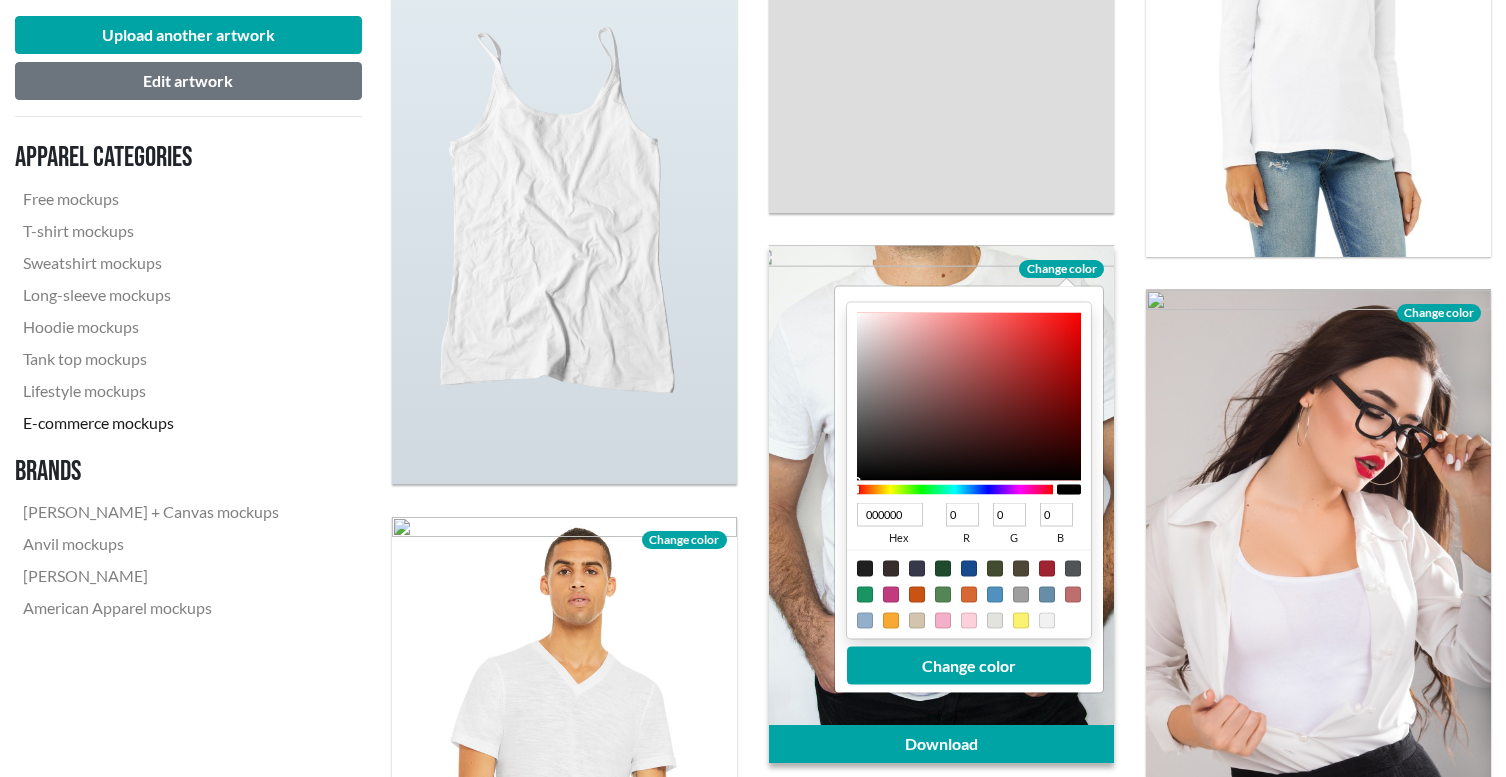 drag, startPoint x: 858, startPoint y: 321, endPoint x: 835, endPoint y: 519, distance: 199.33138 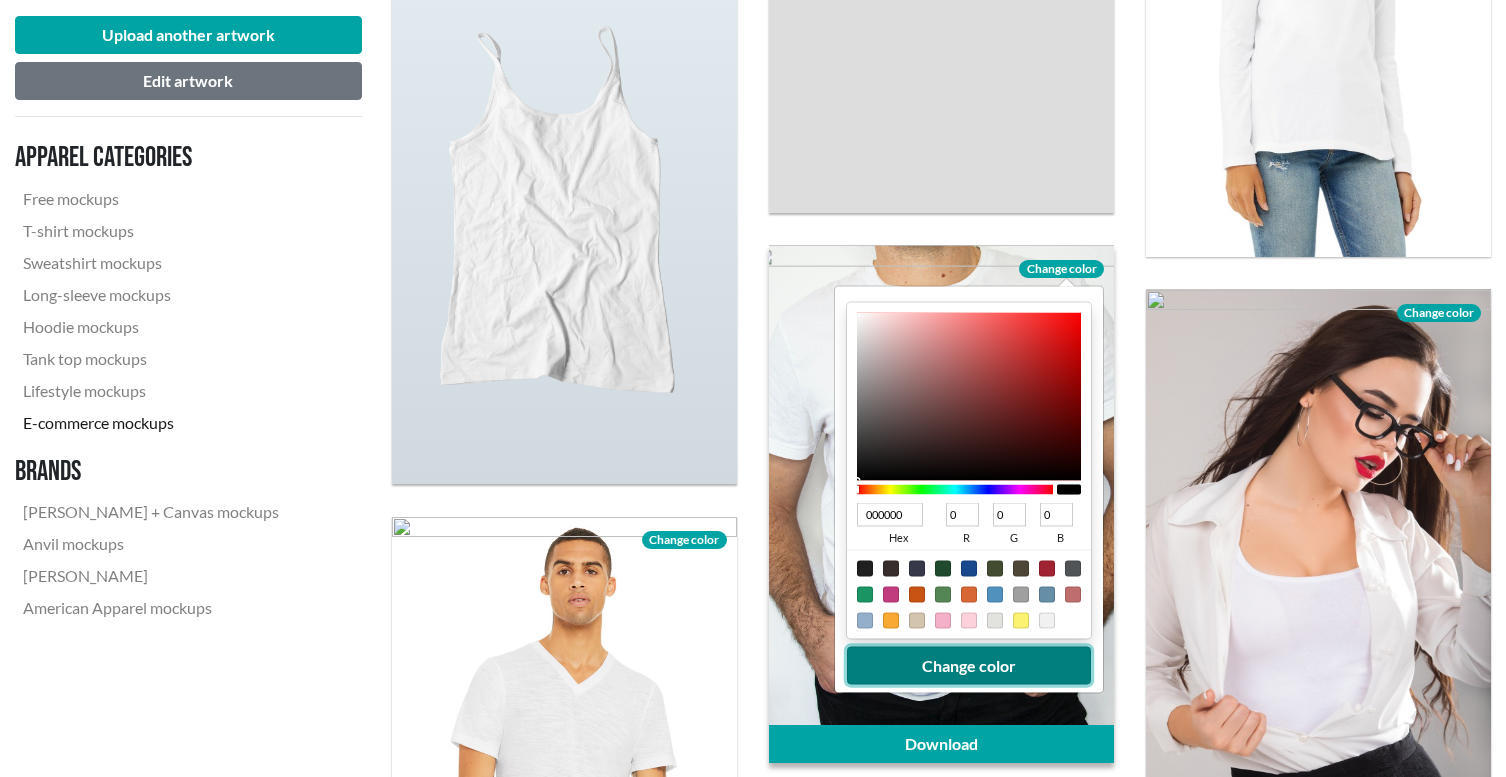 click on "Change color" at bounding box center (969, 666) 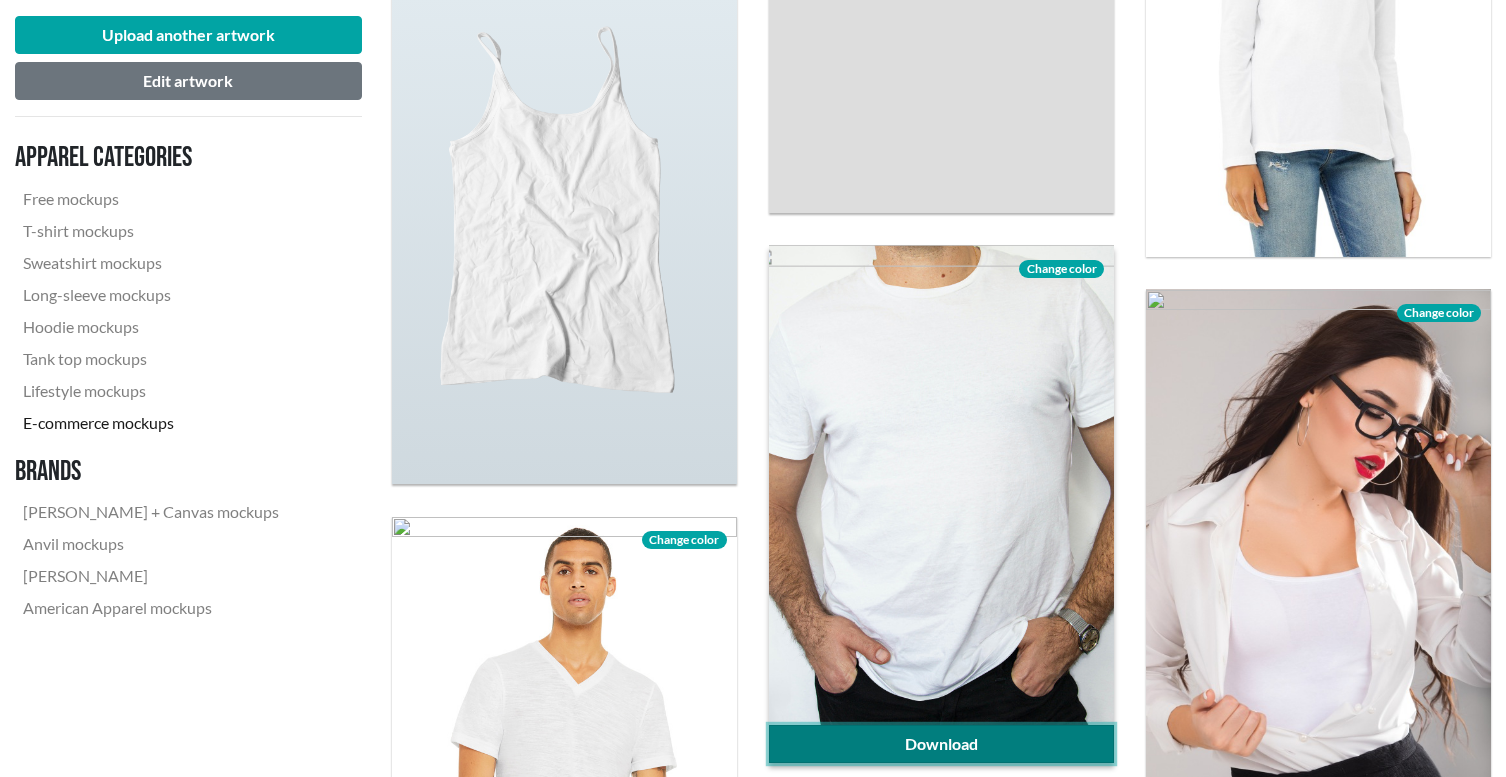 click on "Download" 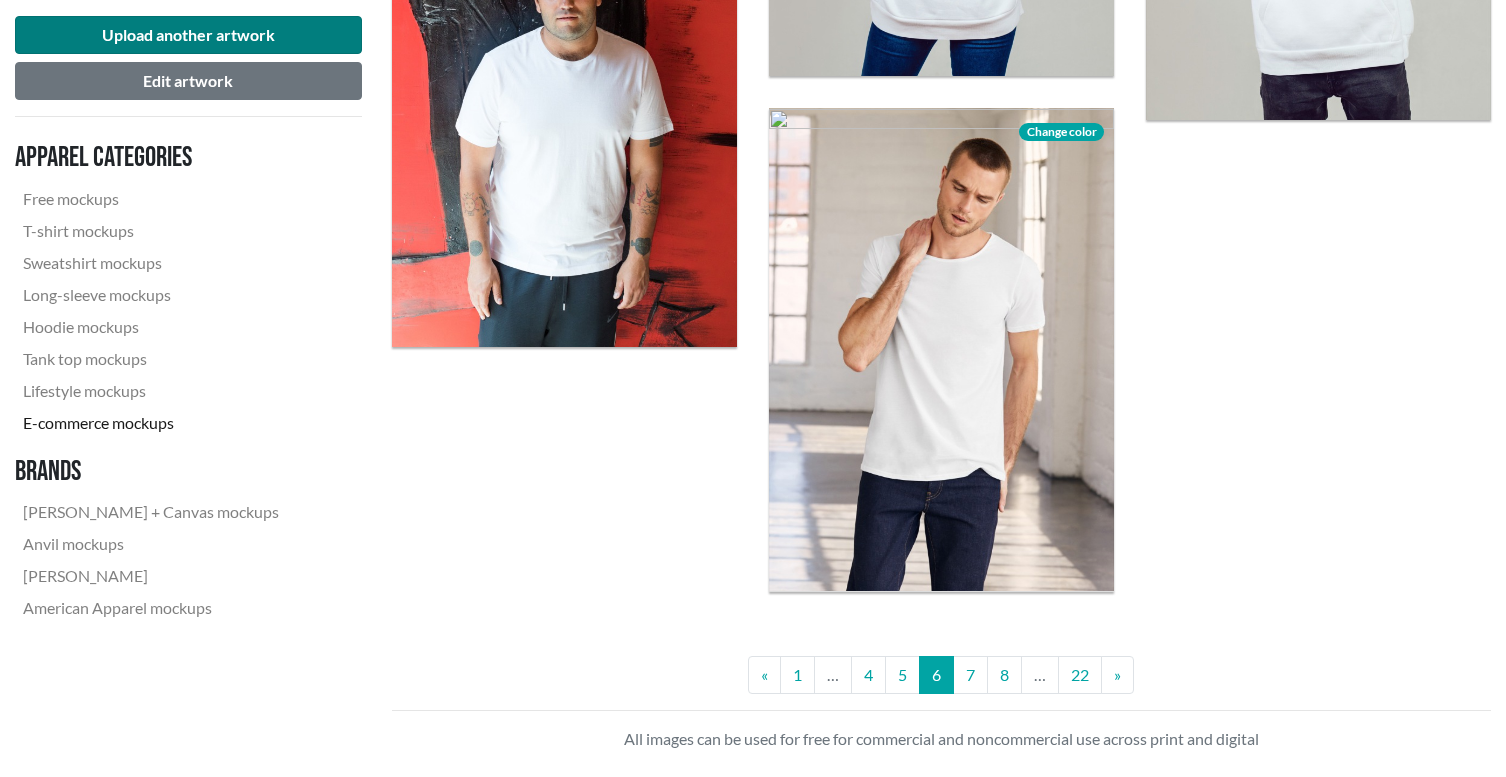 scroll, scrollTop: 4191, scrollLeft: 0, axis: vertical 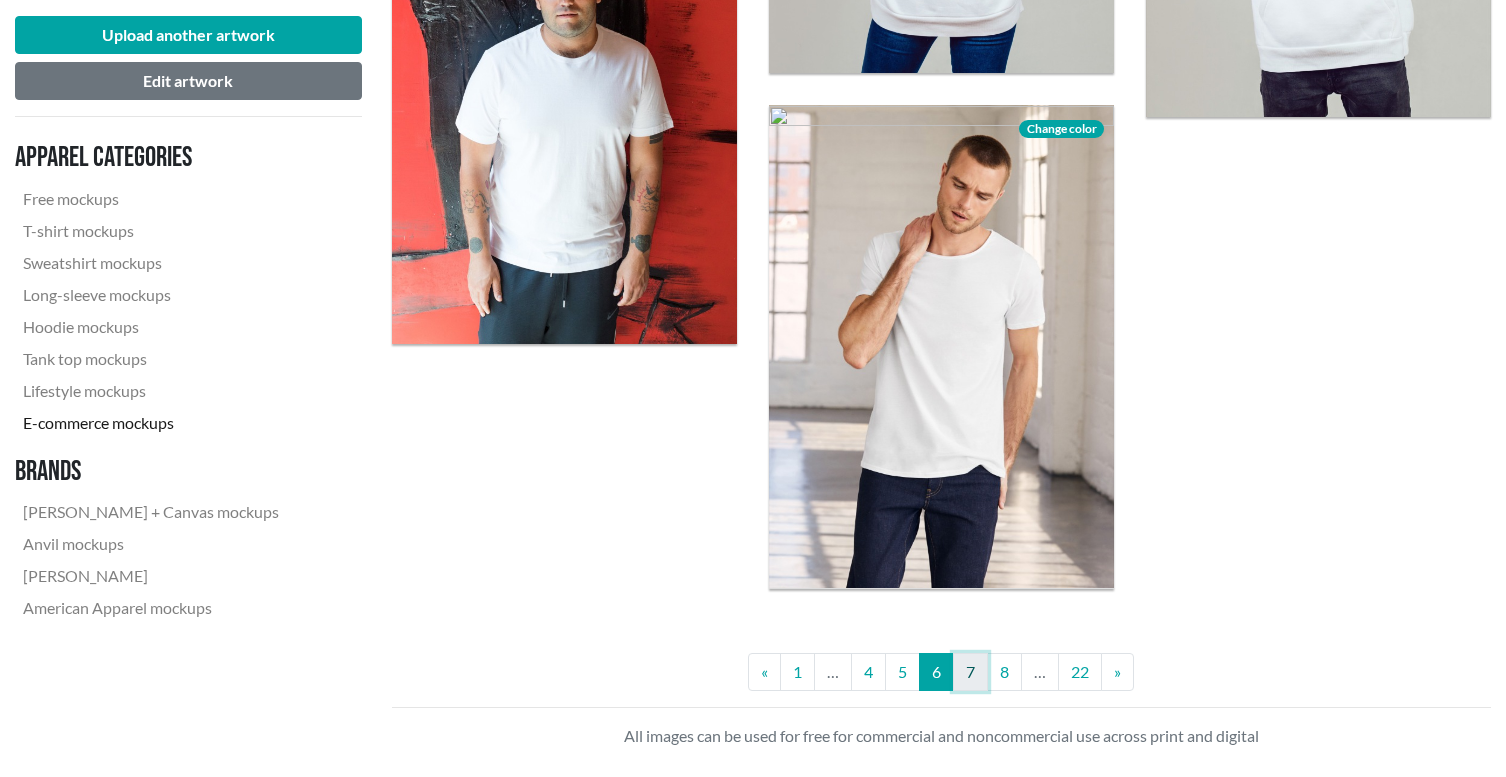 click on "7" at bounding box center [970, 672] 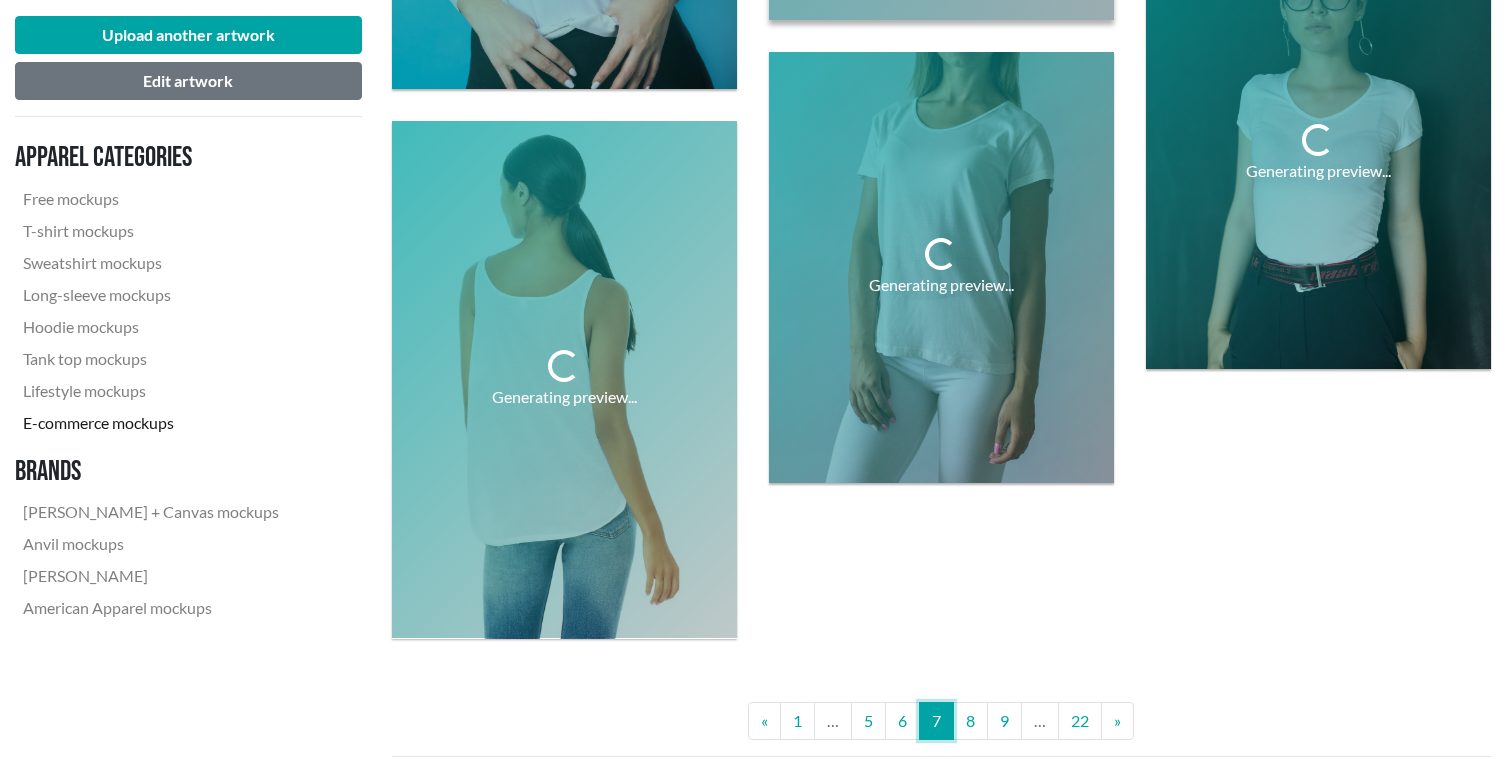 scroll, scrollTop: 4172, scrollLeft: 0, axis: vertical 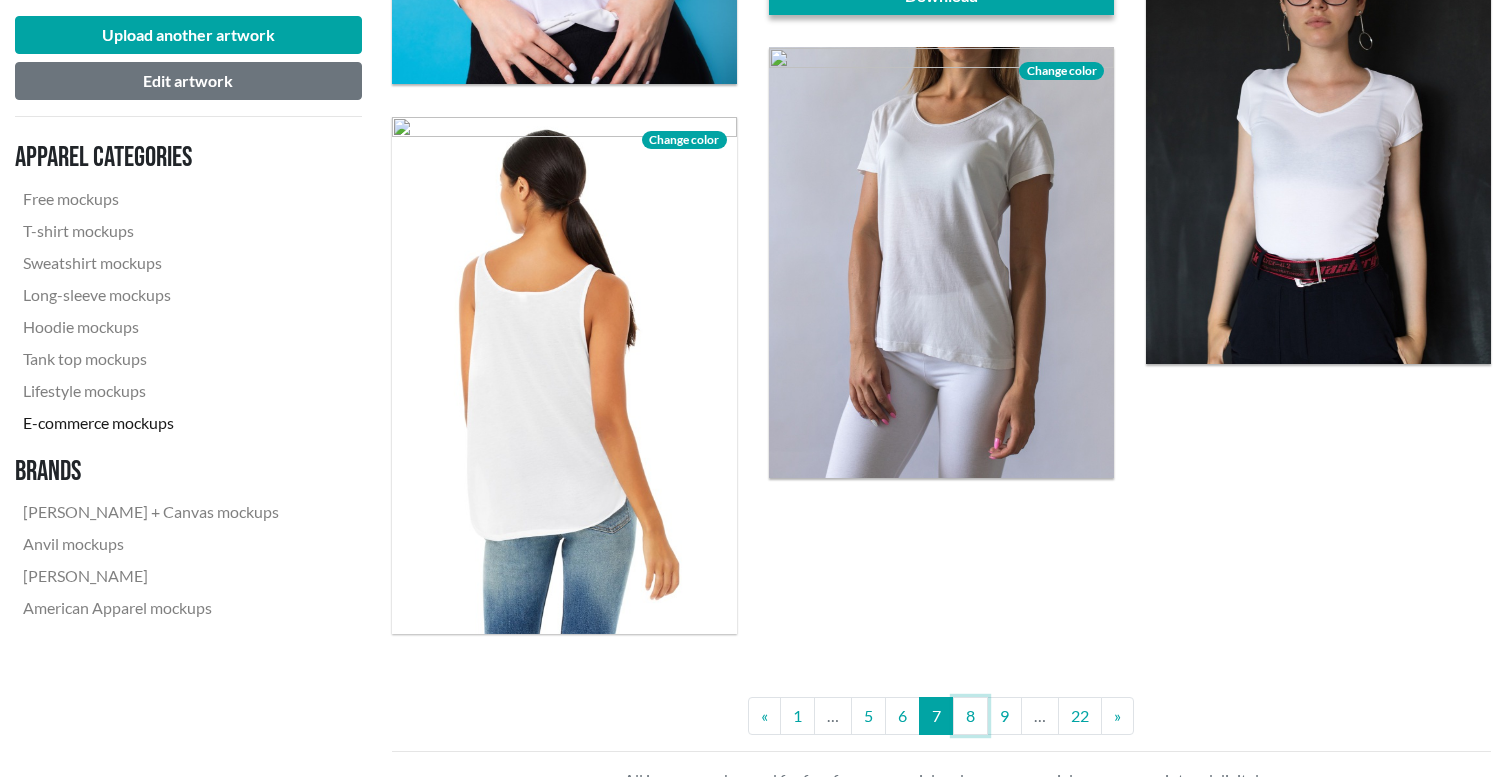 click on "8" at bounding box center [970, 716] 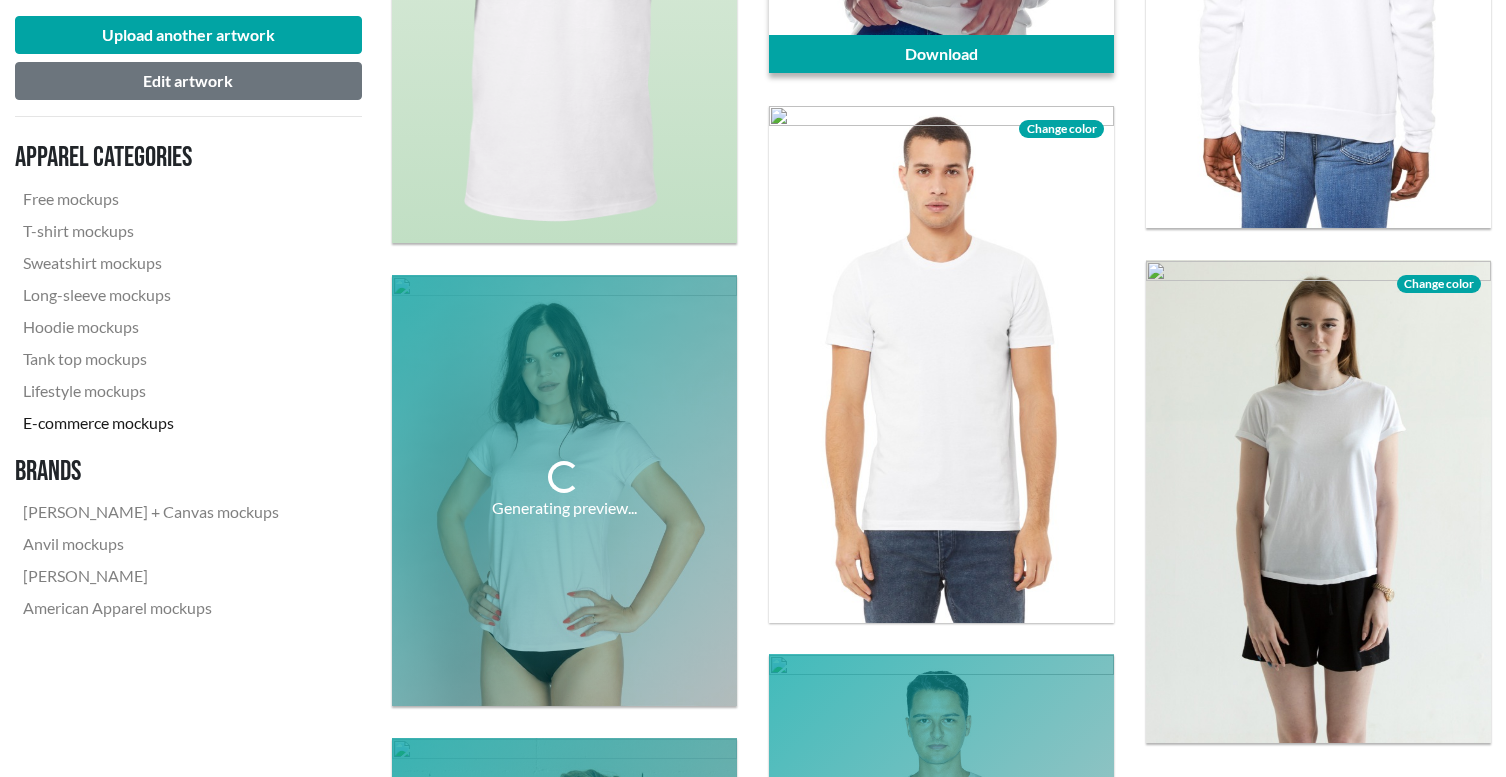scroll, scrollTop: 3576, scrollLeft: 0, axis: vertical 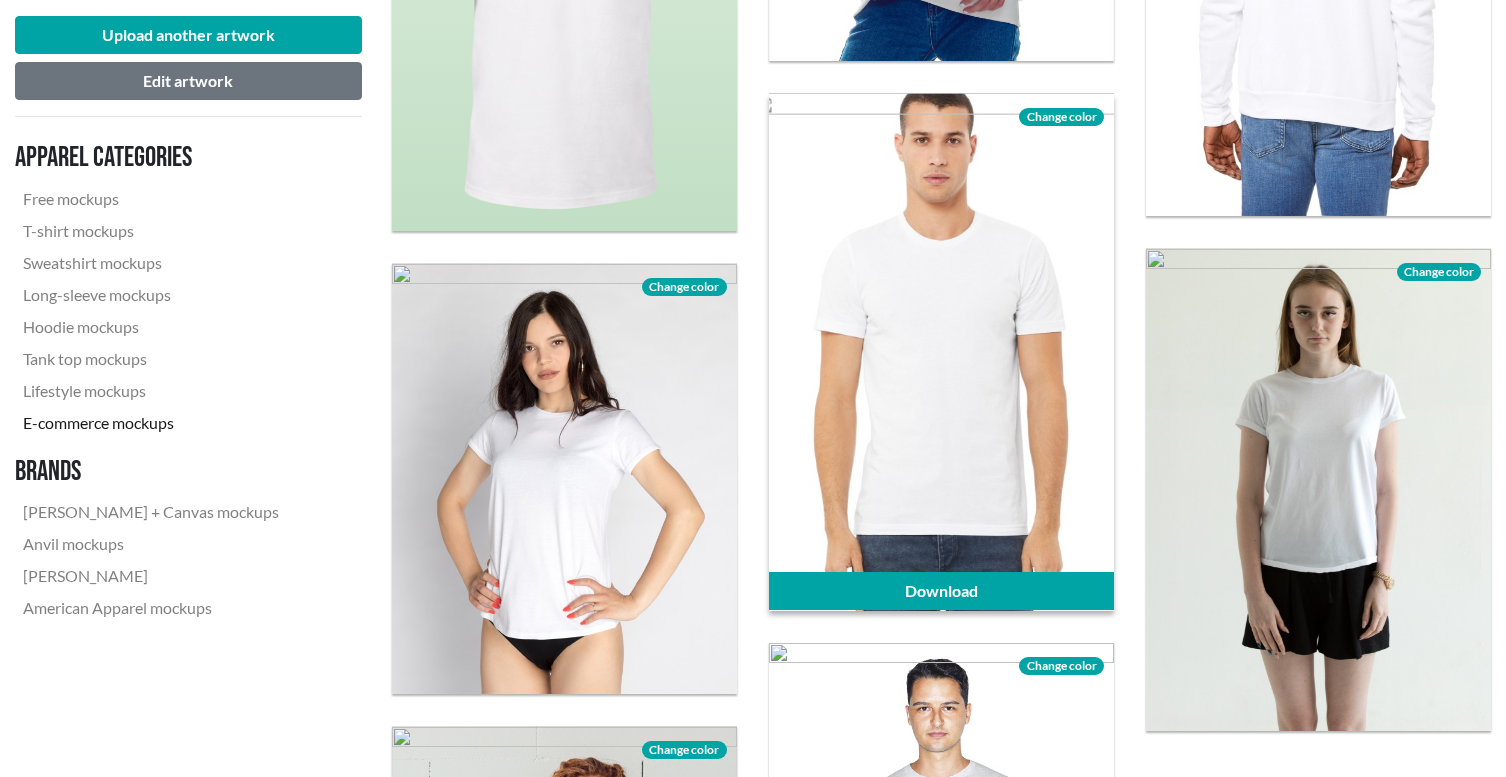 click on "Change color" at bounding box center [1061, 117] 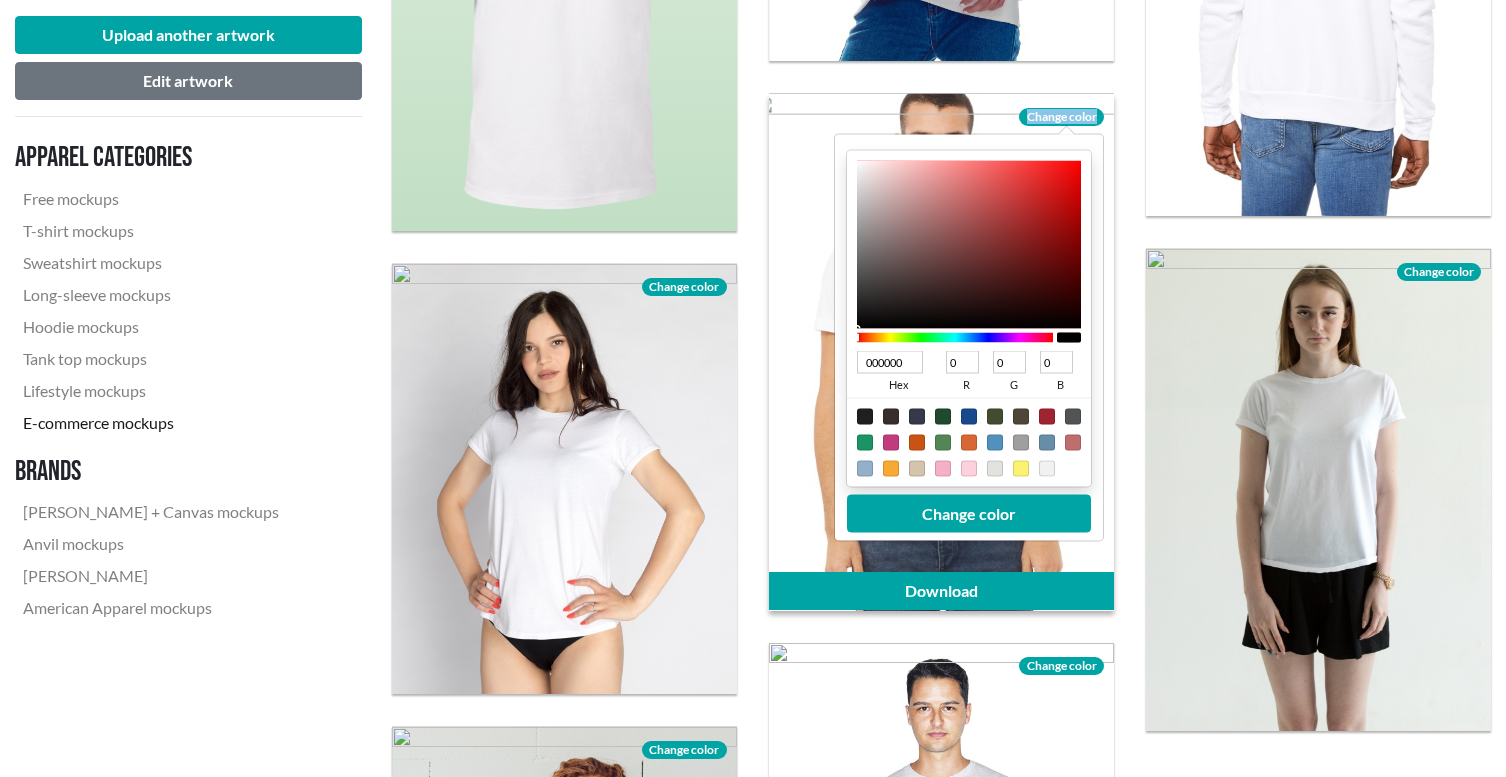 drag, startPoint x: 857, startPoint y: 170, endPoint x: 801, endPoint y: 395, distance: 231.86418 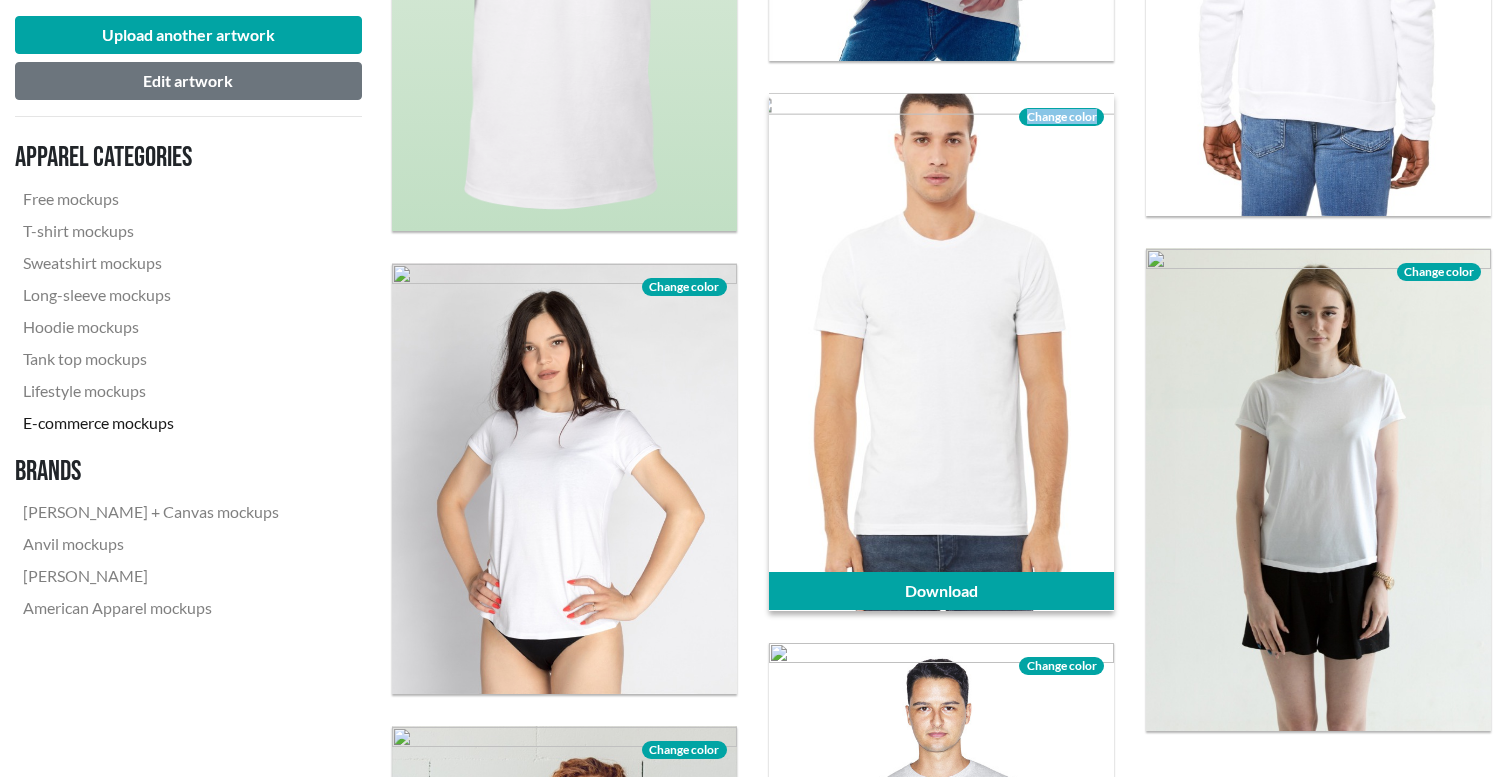click on "Change color" at bounding box center (1061, 117) 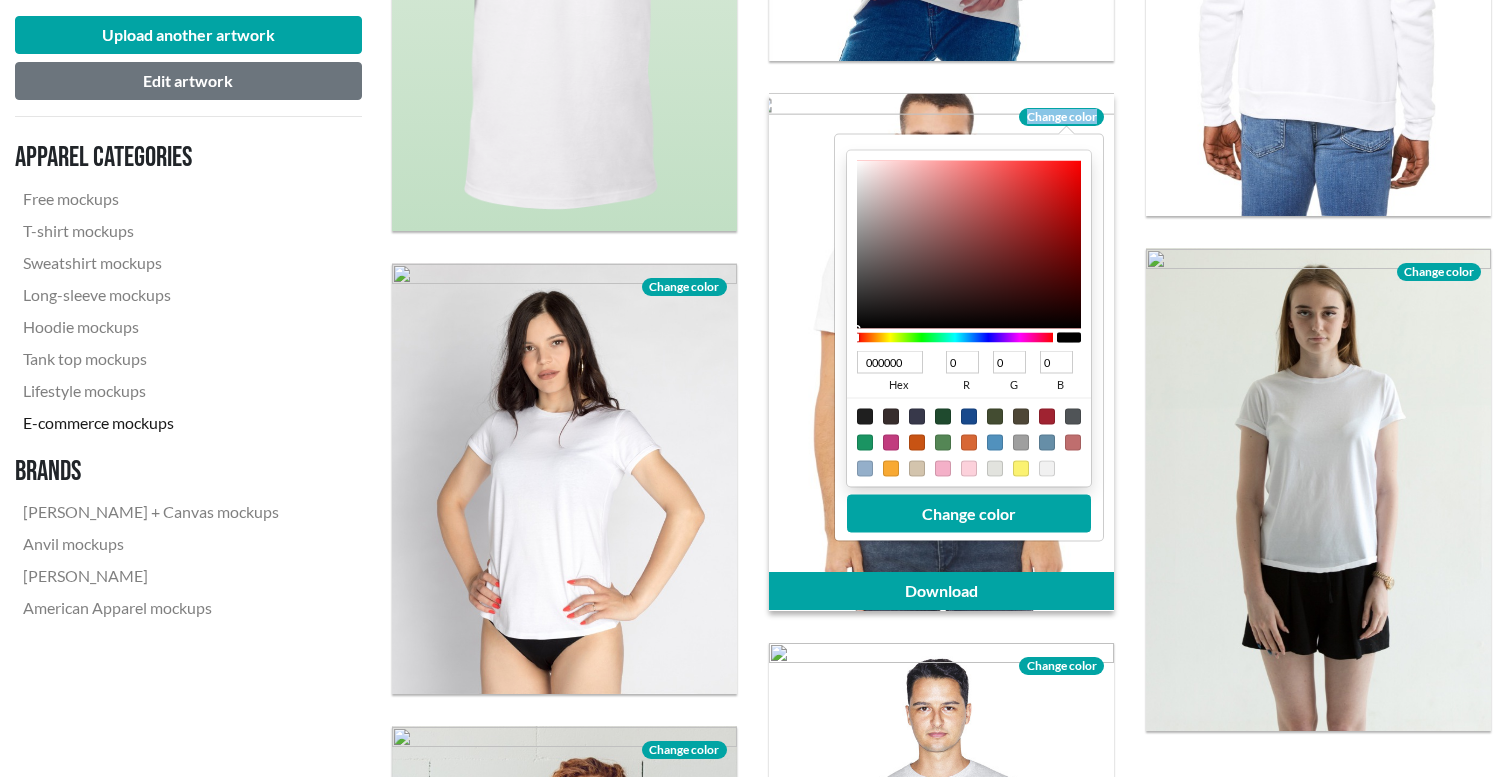 drag, startPoint x: 858, startPoint y: 168, endPoint x: 831, endPoint y: 342, distance: 176.08237 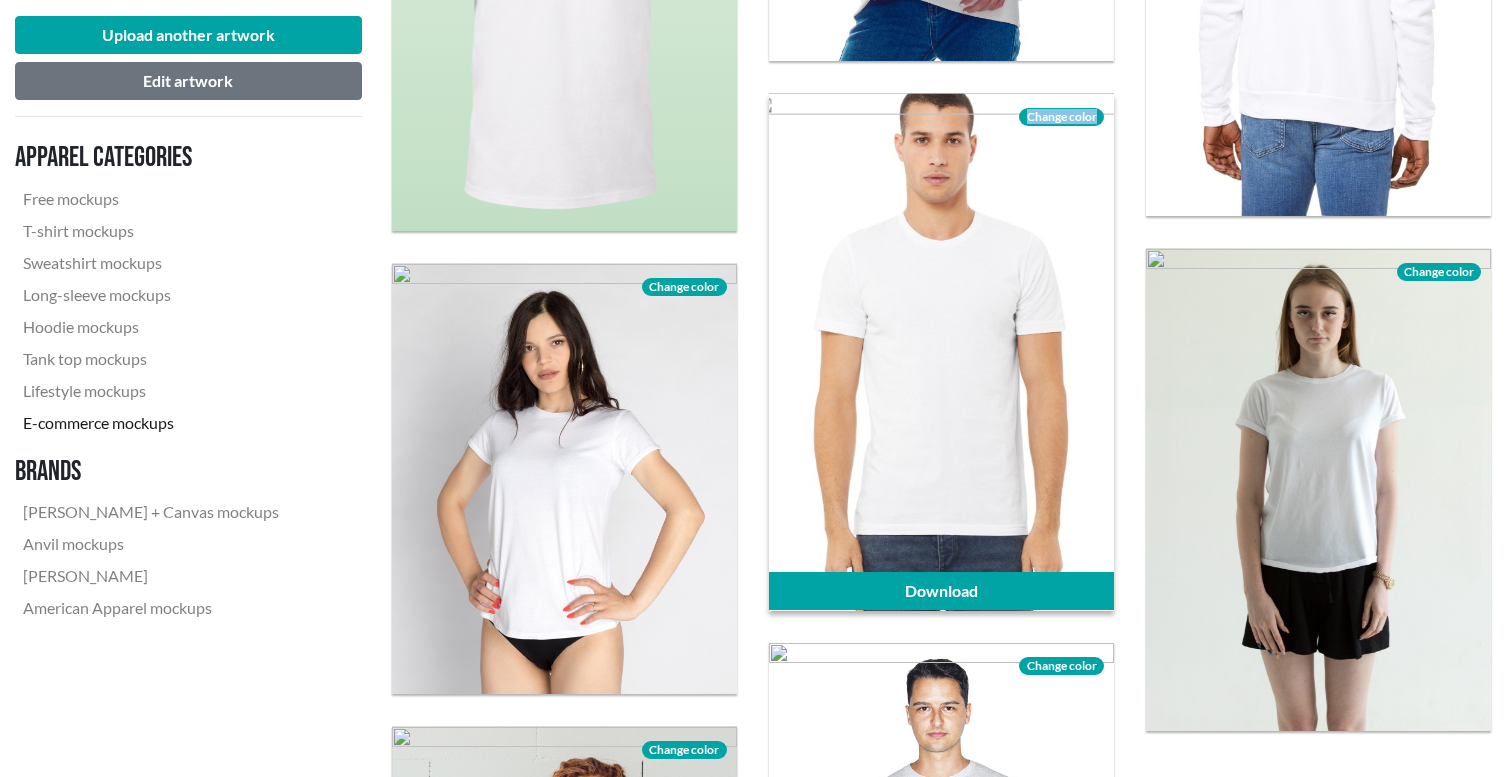 click on "Change color" at bounding box center (1061, 117) 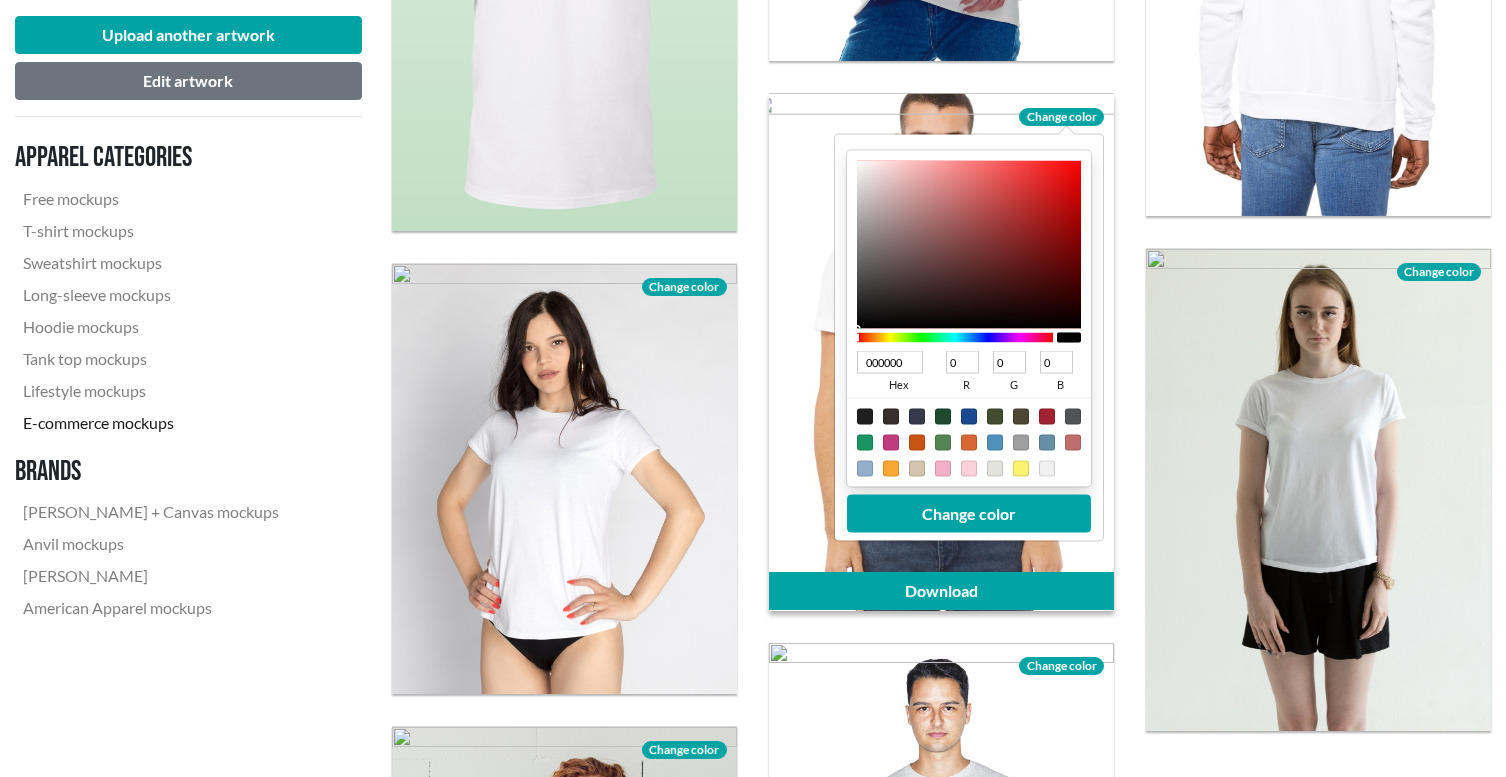 drag, startPoint x: 859, startPoint y: 168, endPoint x: 859, endPoint y: 330, distance: 162 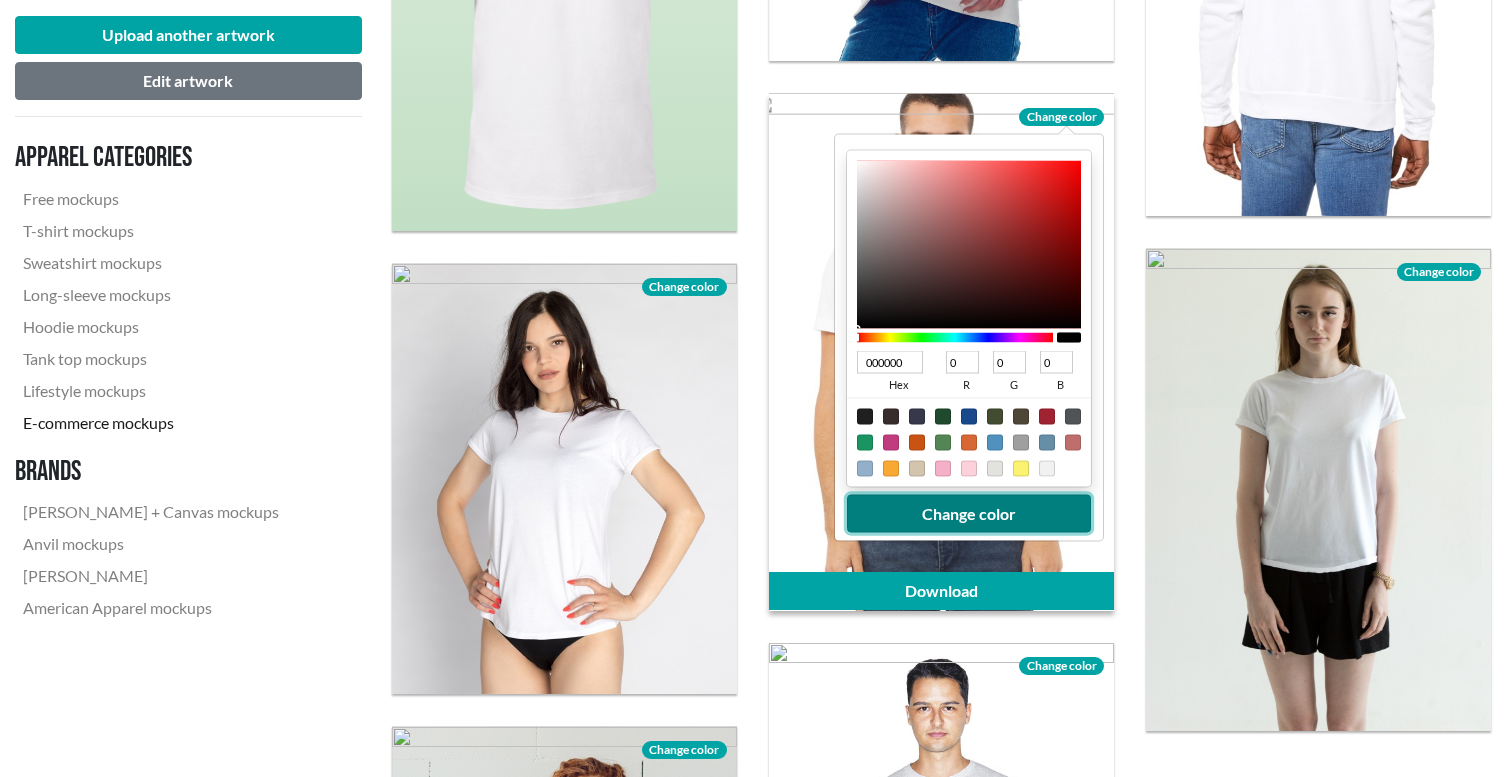 click on "Change color" at bounding box center (969, 513) 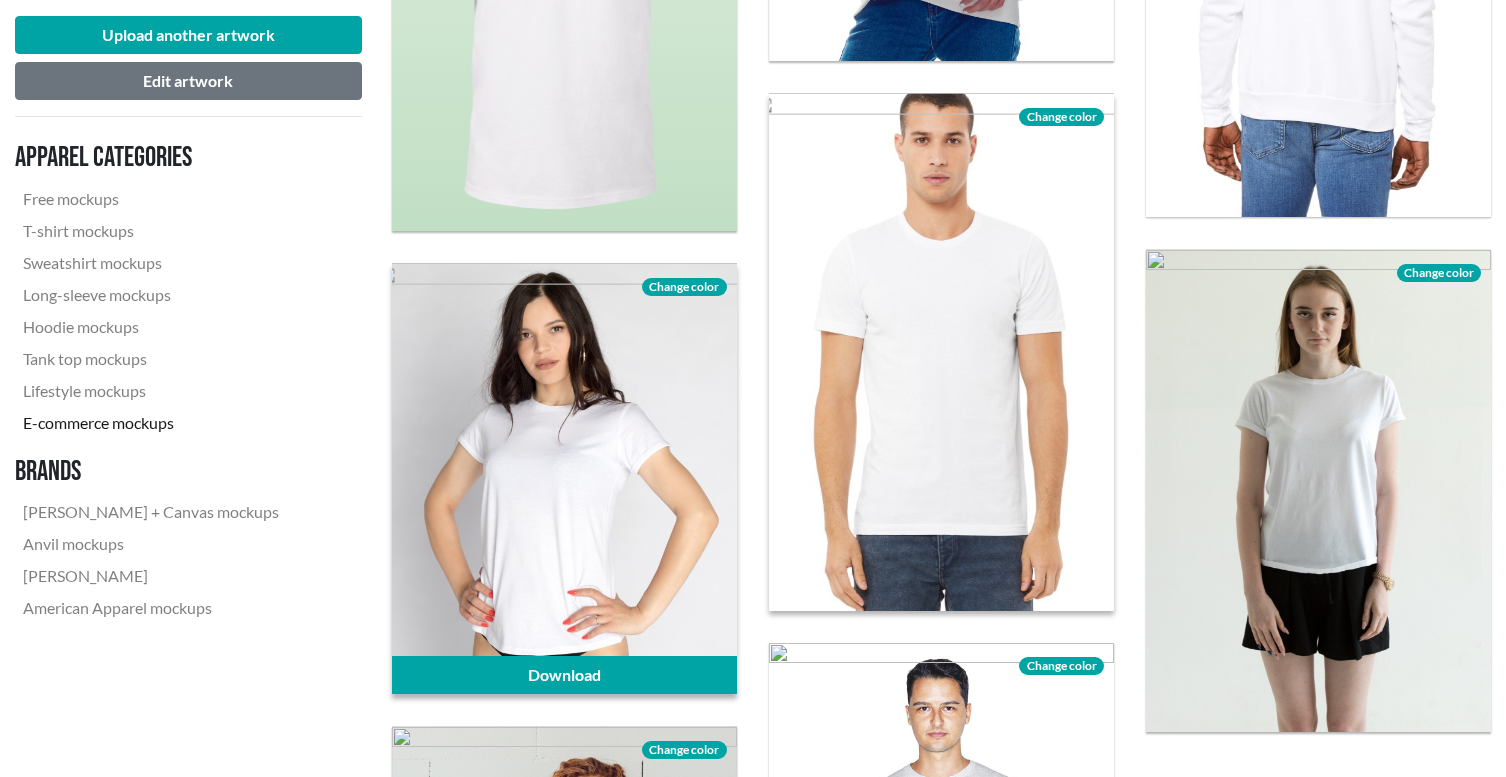 click on "Change color" at bounding box center [684, 287] 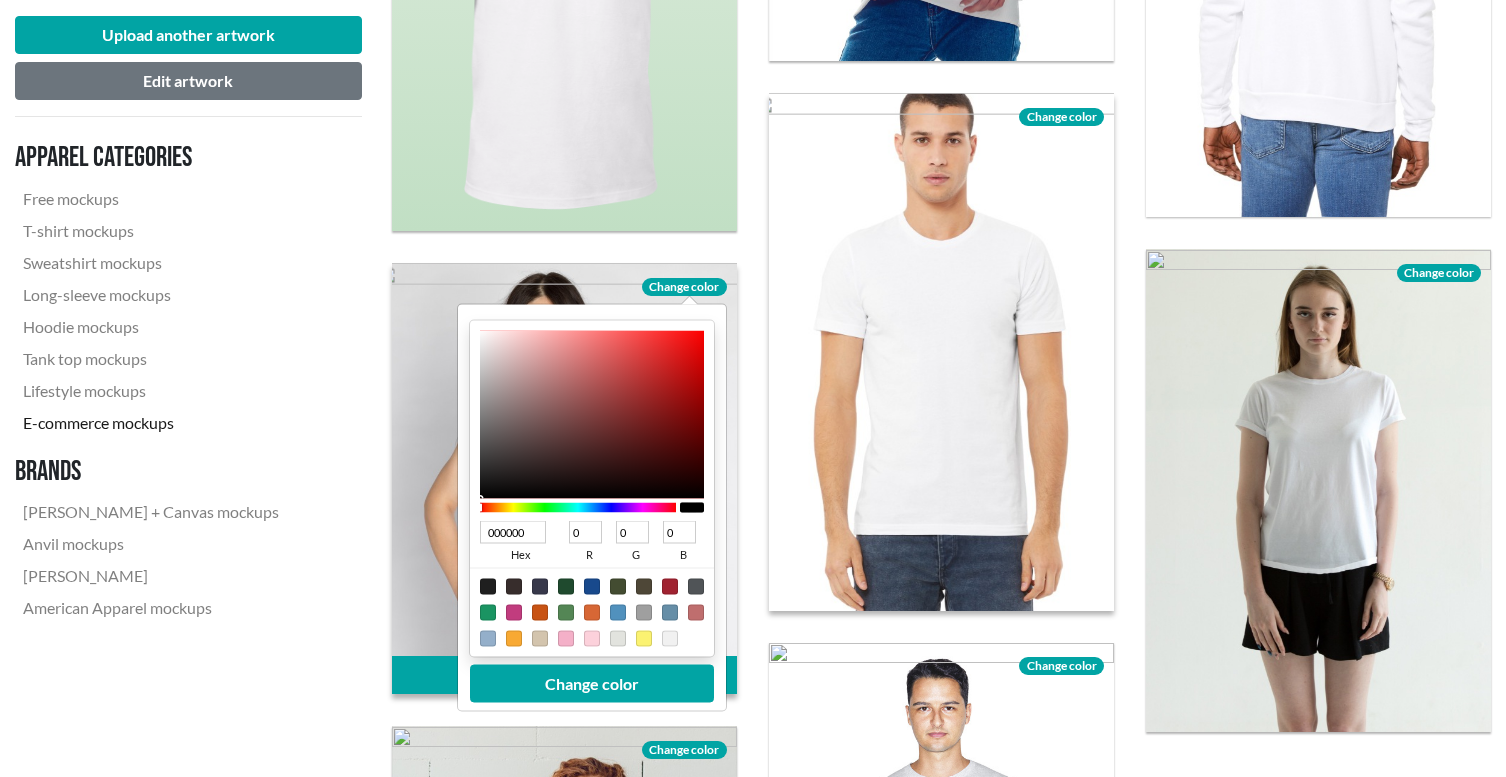 drag, startPoint x: 481, startPoint y: 338, endPoint x: 478, endPoint y: 500, distance: 162.02777 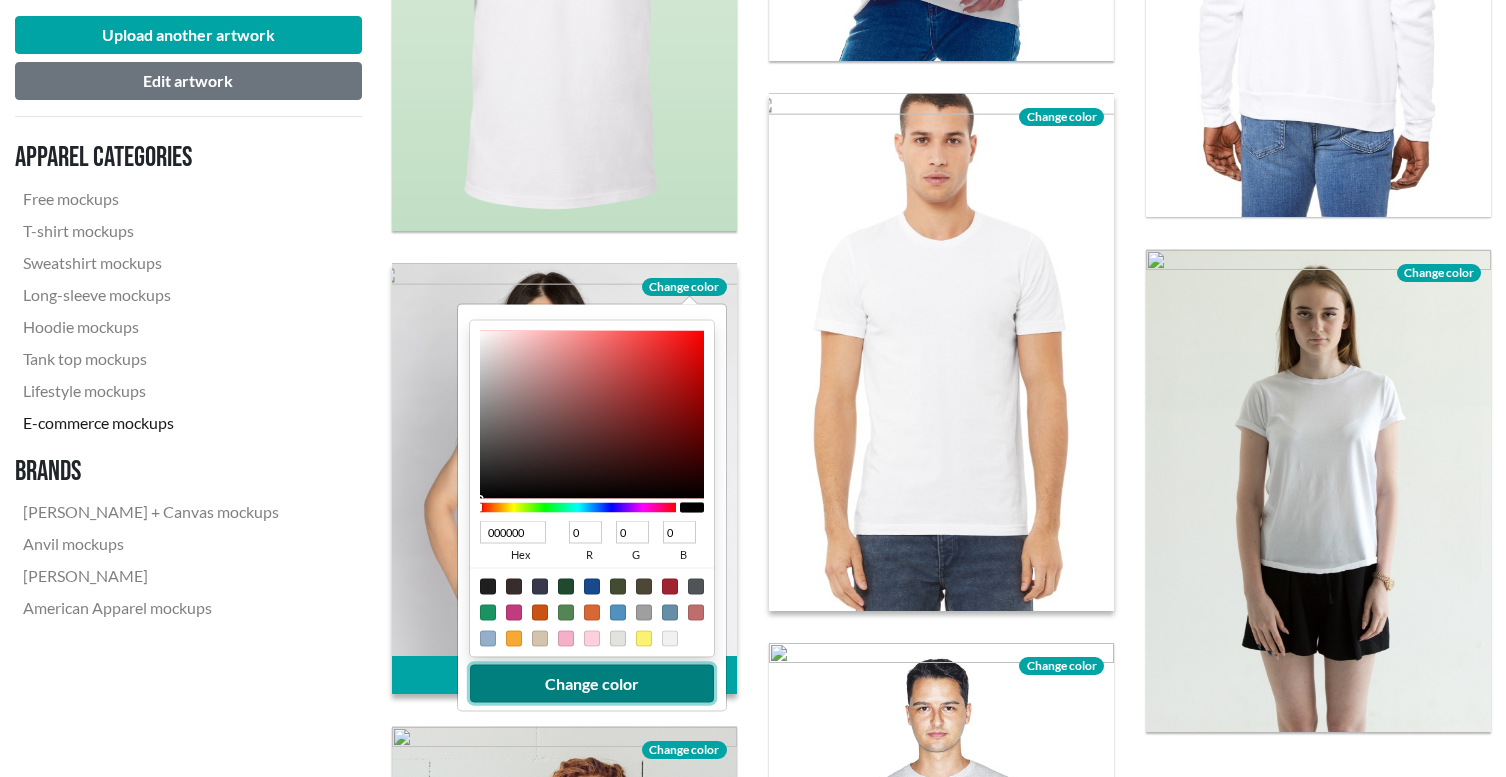 click on "Change color" at bounding box center [592, 683] 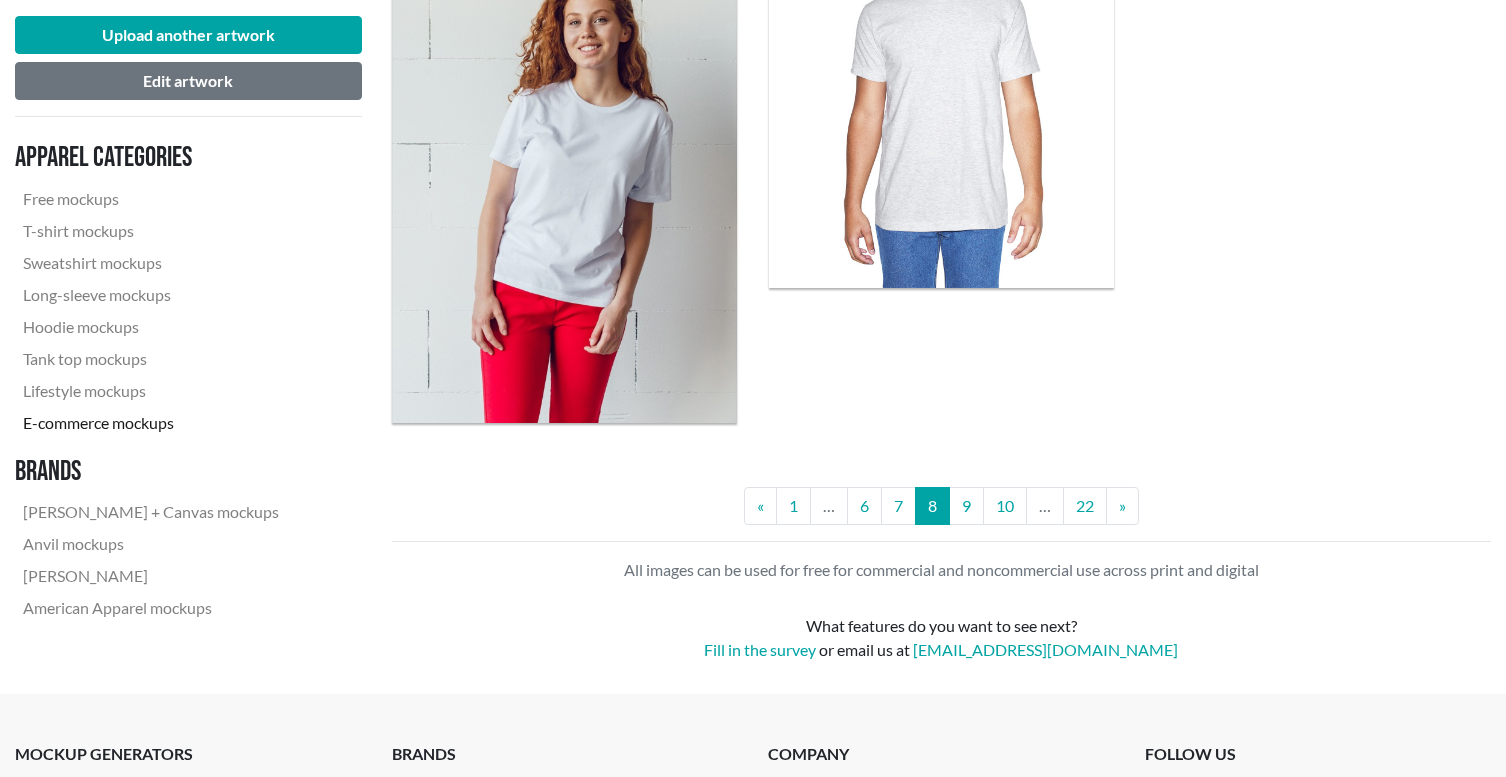 scroll, scrollTop: 4392, scrollLeft: 0, axis: vertical 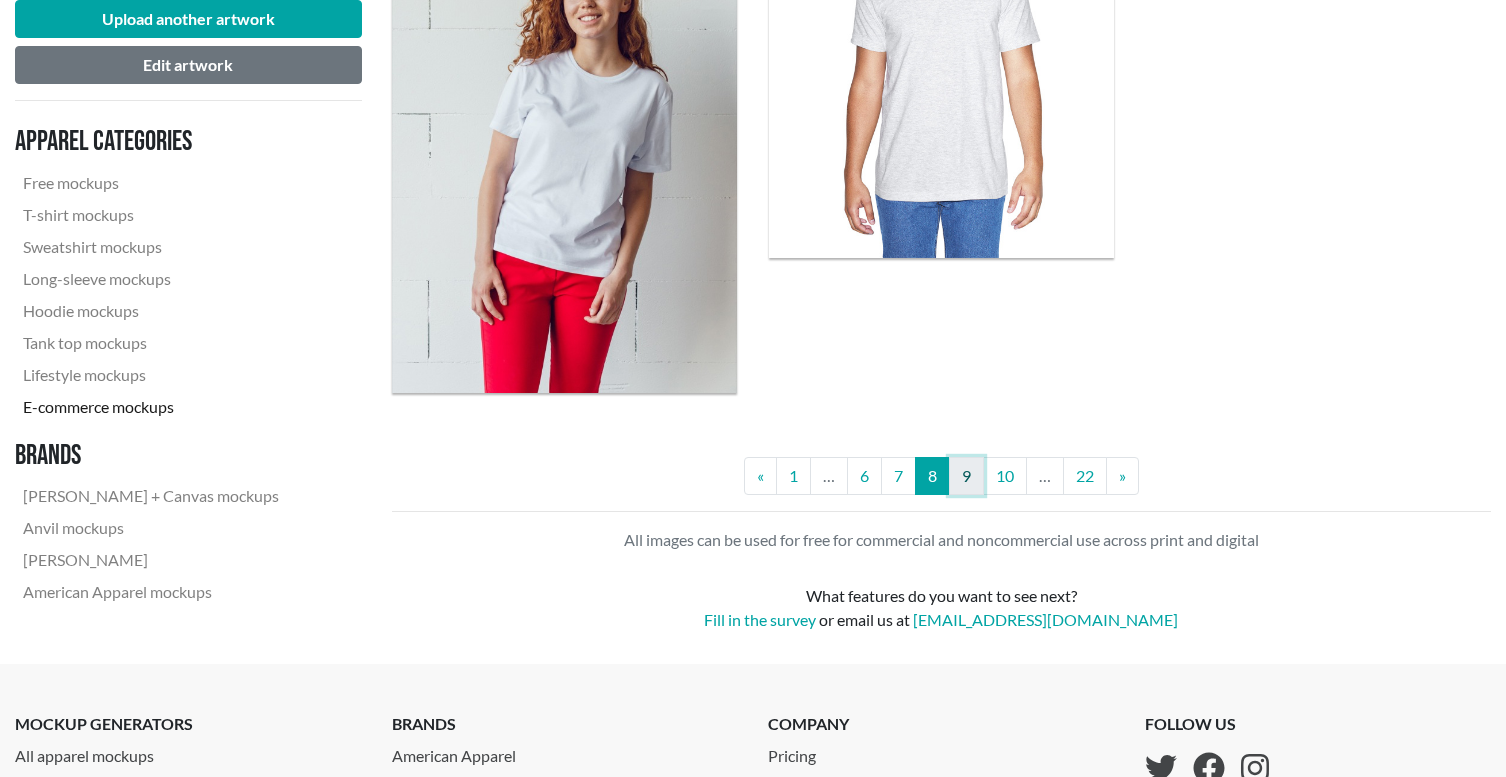 click on "9" at bounding box center (966, 476) 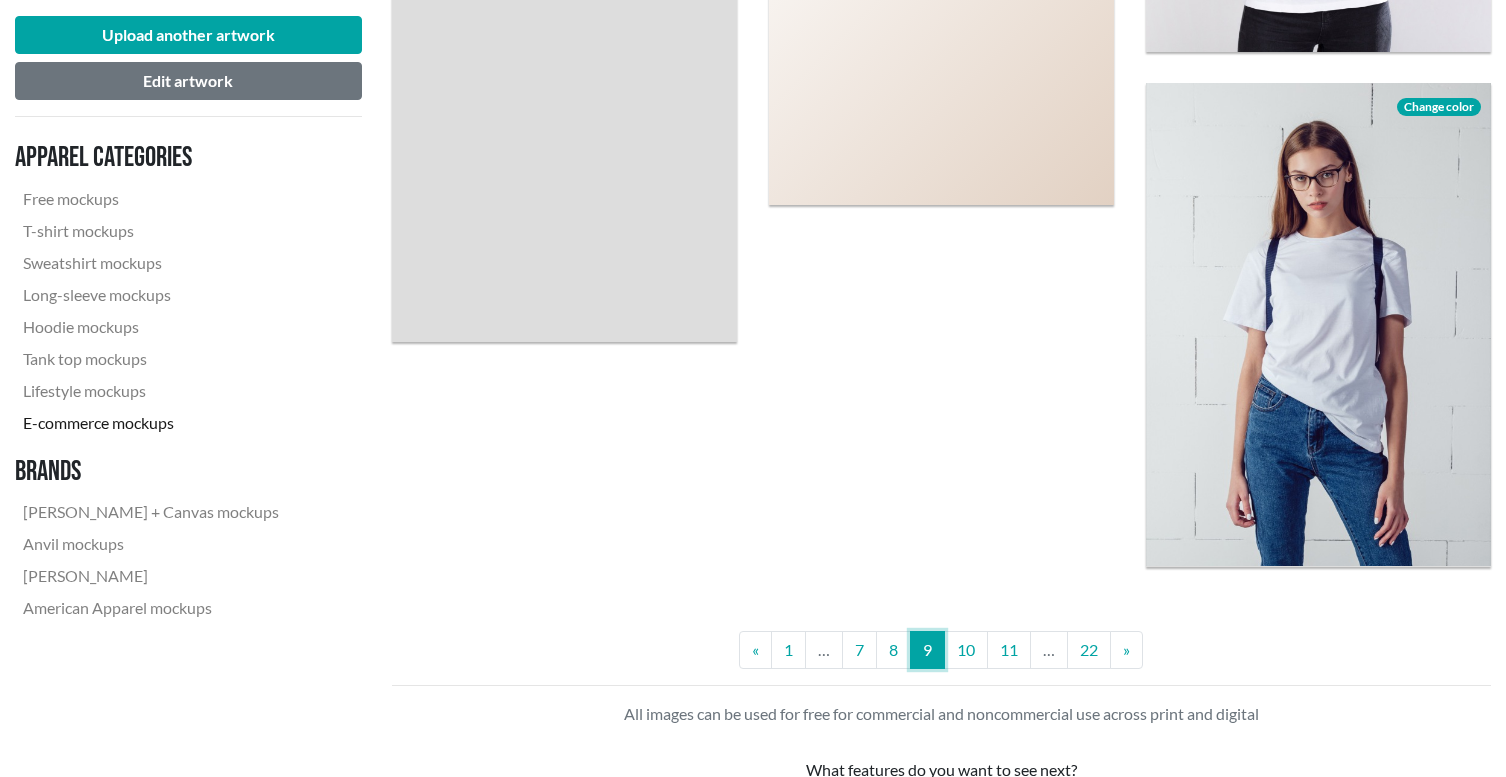scroll, scrollTop: 4119, scrollLeft: 0, axis: vertical 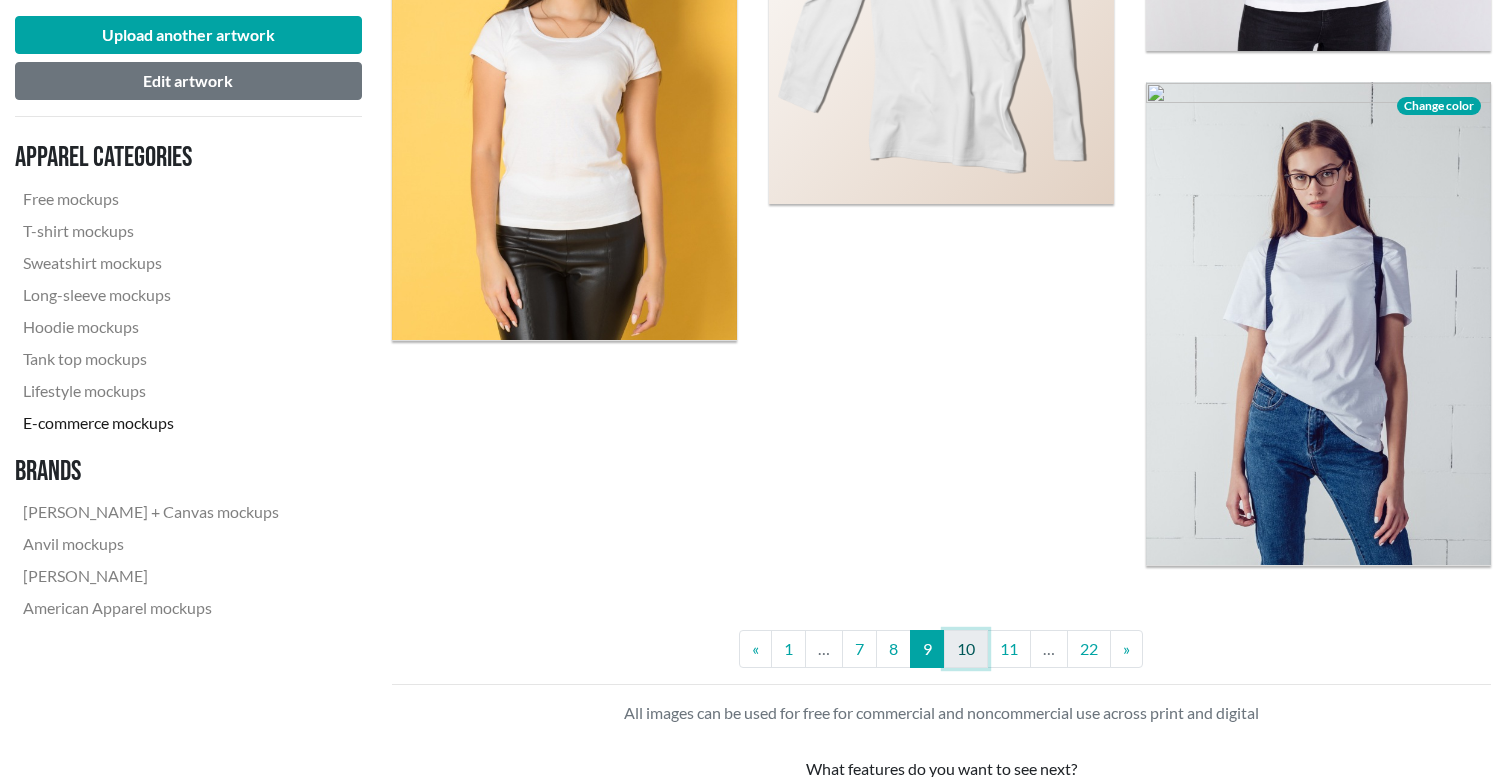 click on "10" at bounding box center (966, 649) 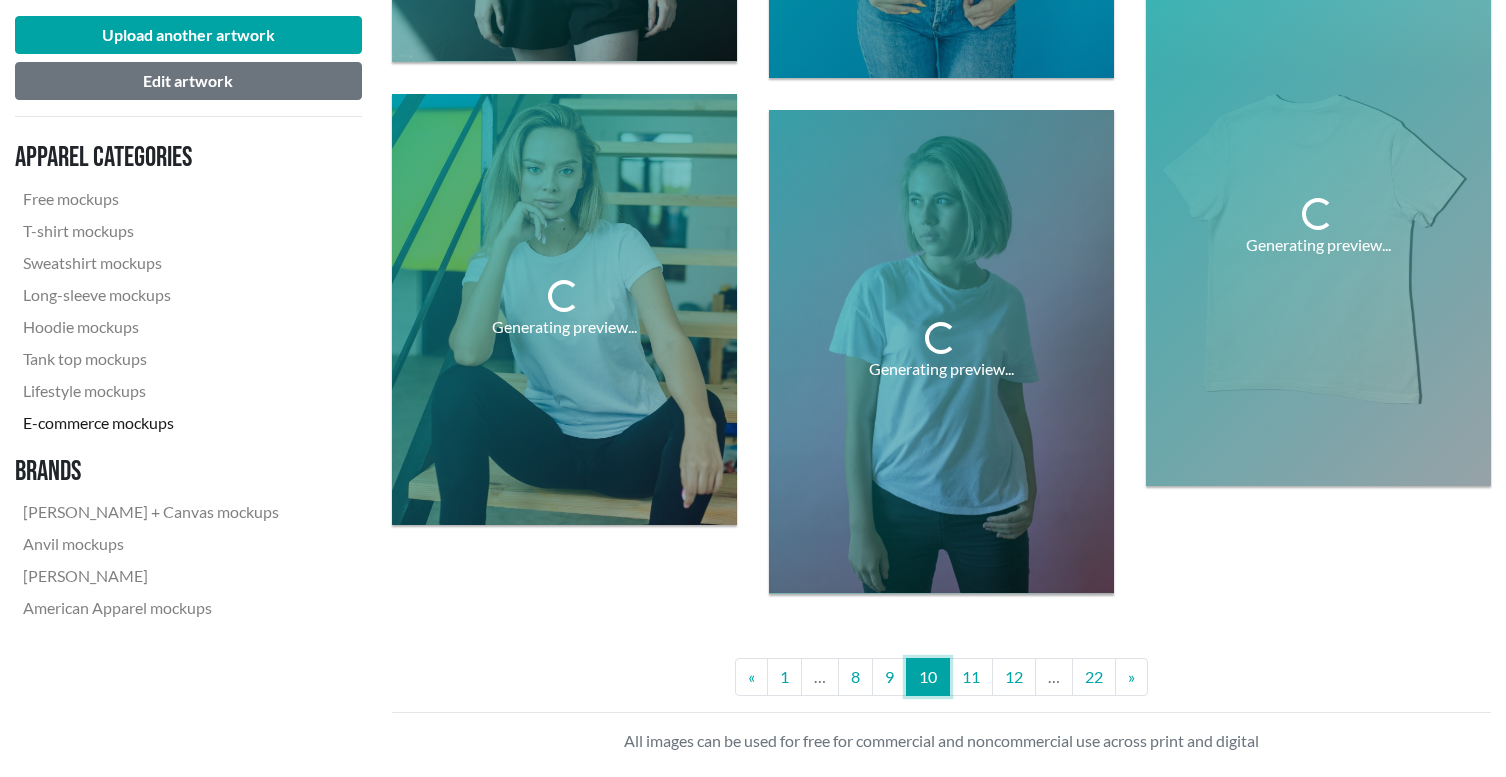 scroll, scrollTop: 4134, scrollLeft: 0, axis: vertical 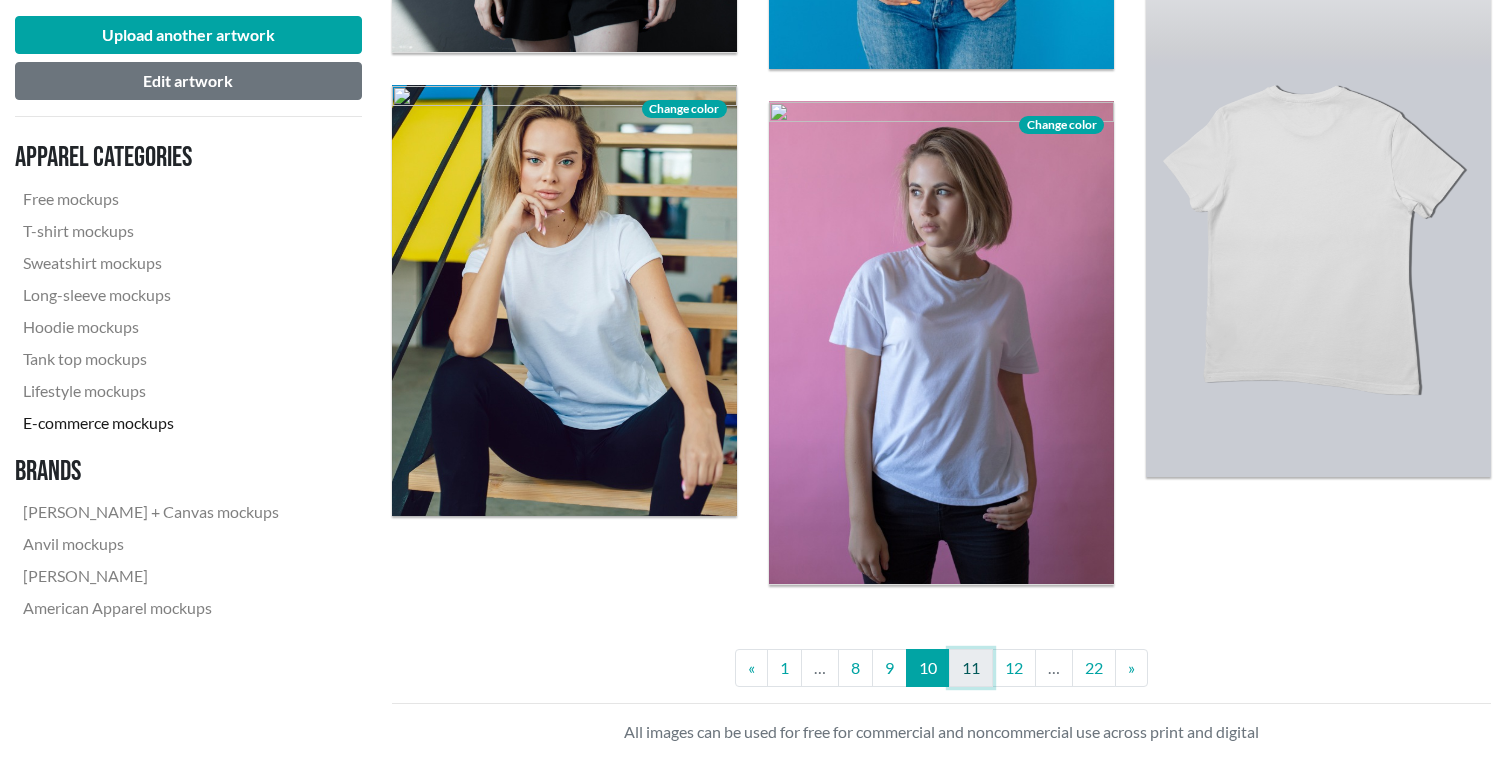 click on "11" at bounding box center (971, 668) 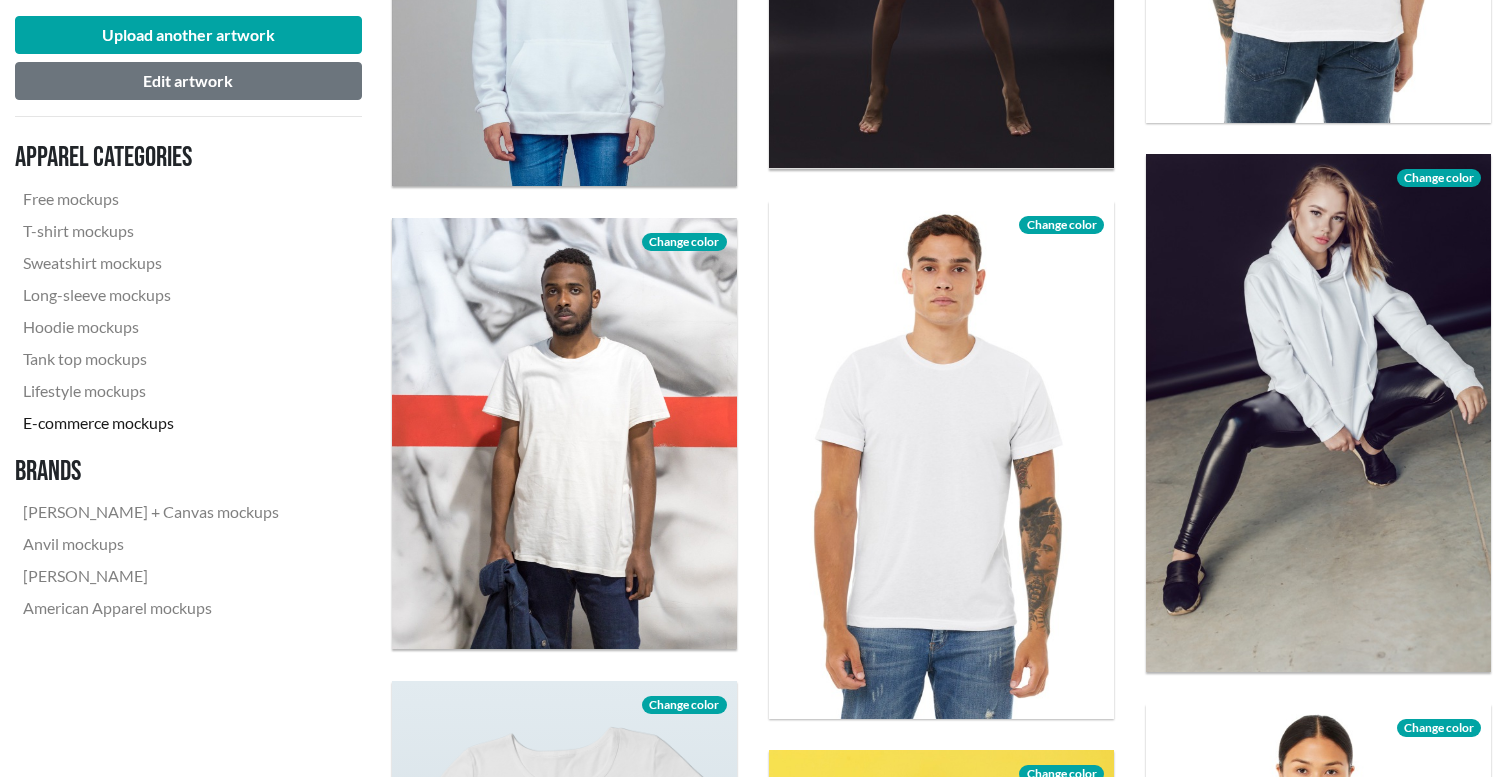 scroll, scrollTop: 2522, scrollLeft: 0, axis: vertical 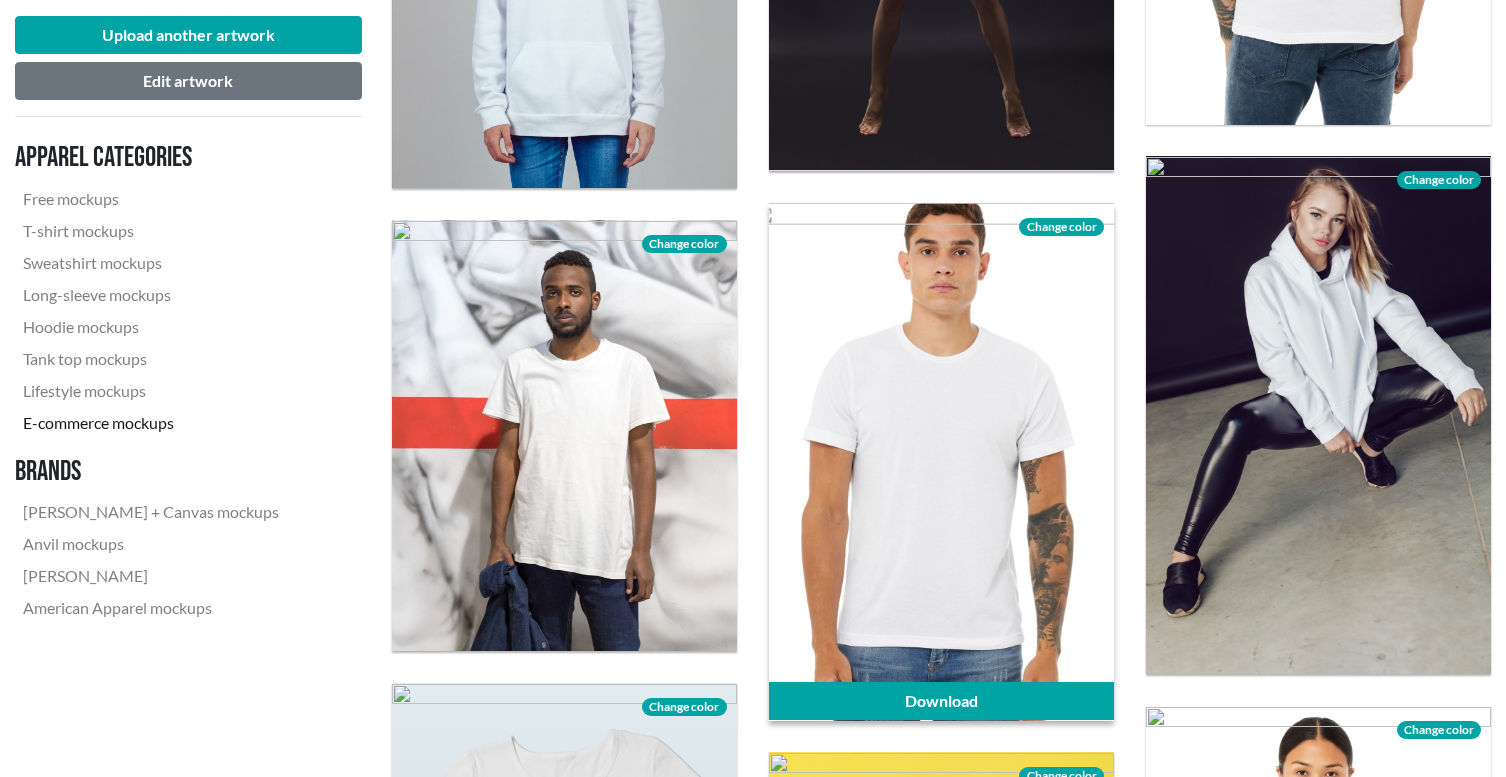 click on "Change color" at bounding box center (1061, 227) 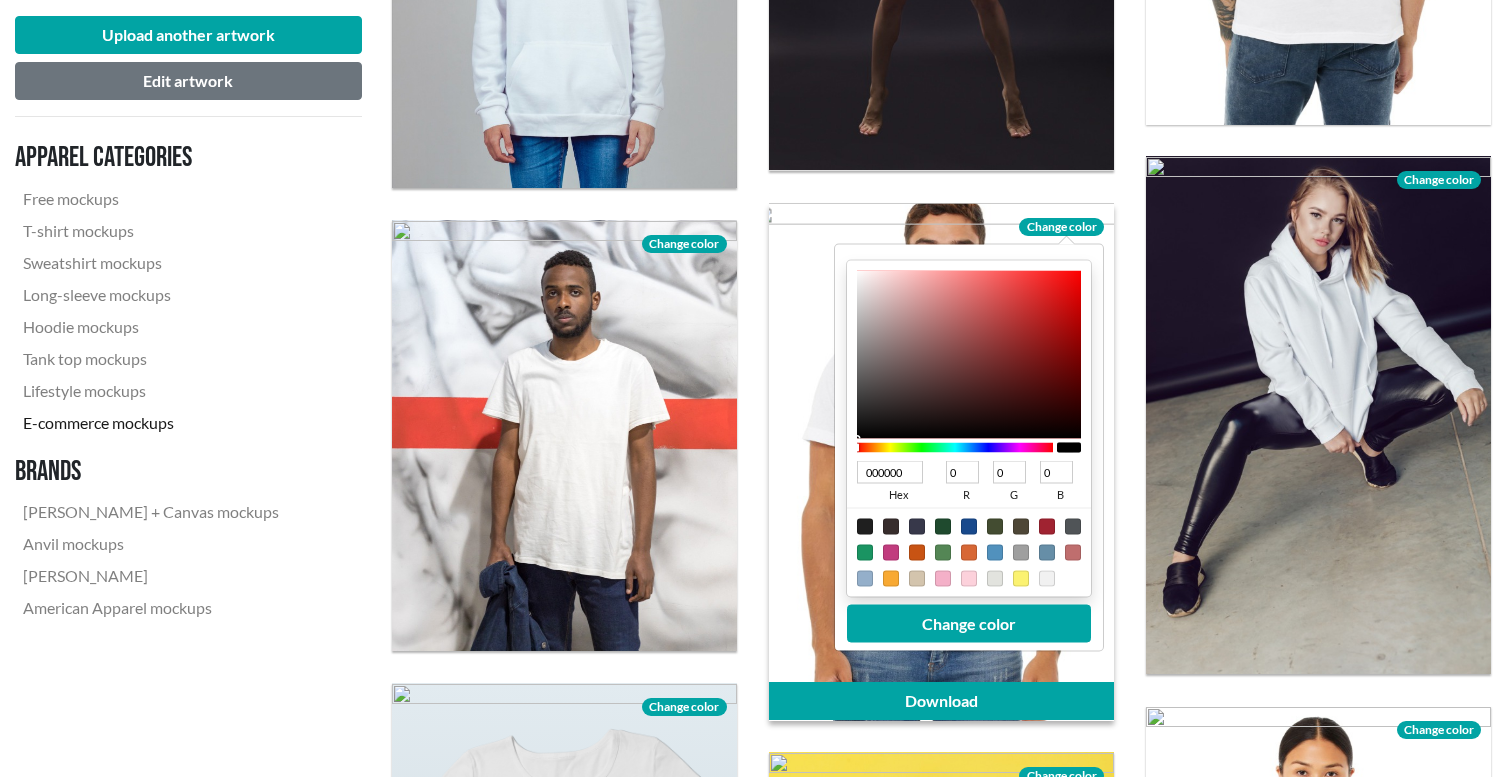 drag, startPoint x: 859, startPoint y: 279, endPoint x: 863, endPoint y: 446, distance: 167.0479 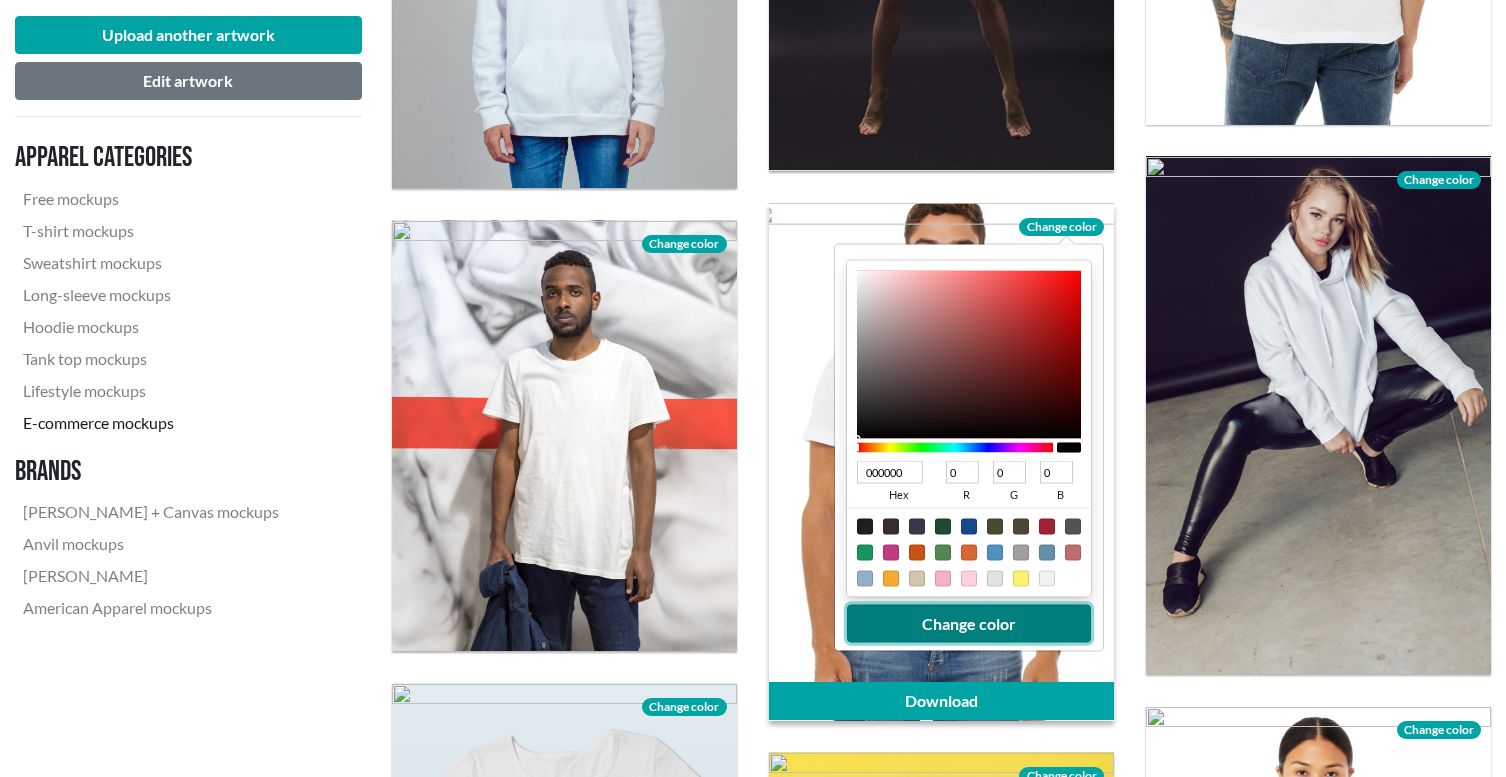 click on "Change color" at bounding box center (969, 623) 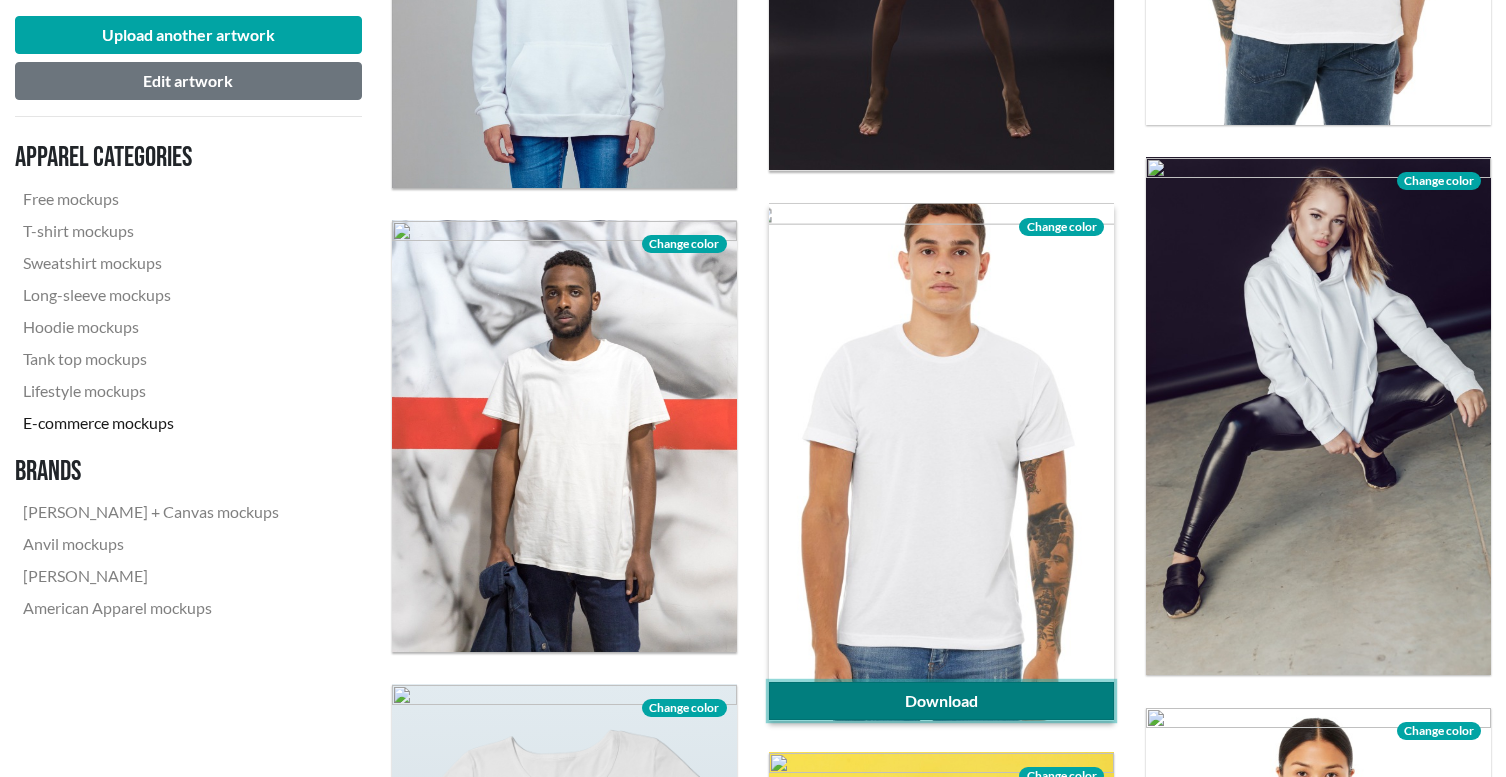 click on "Download" 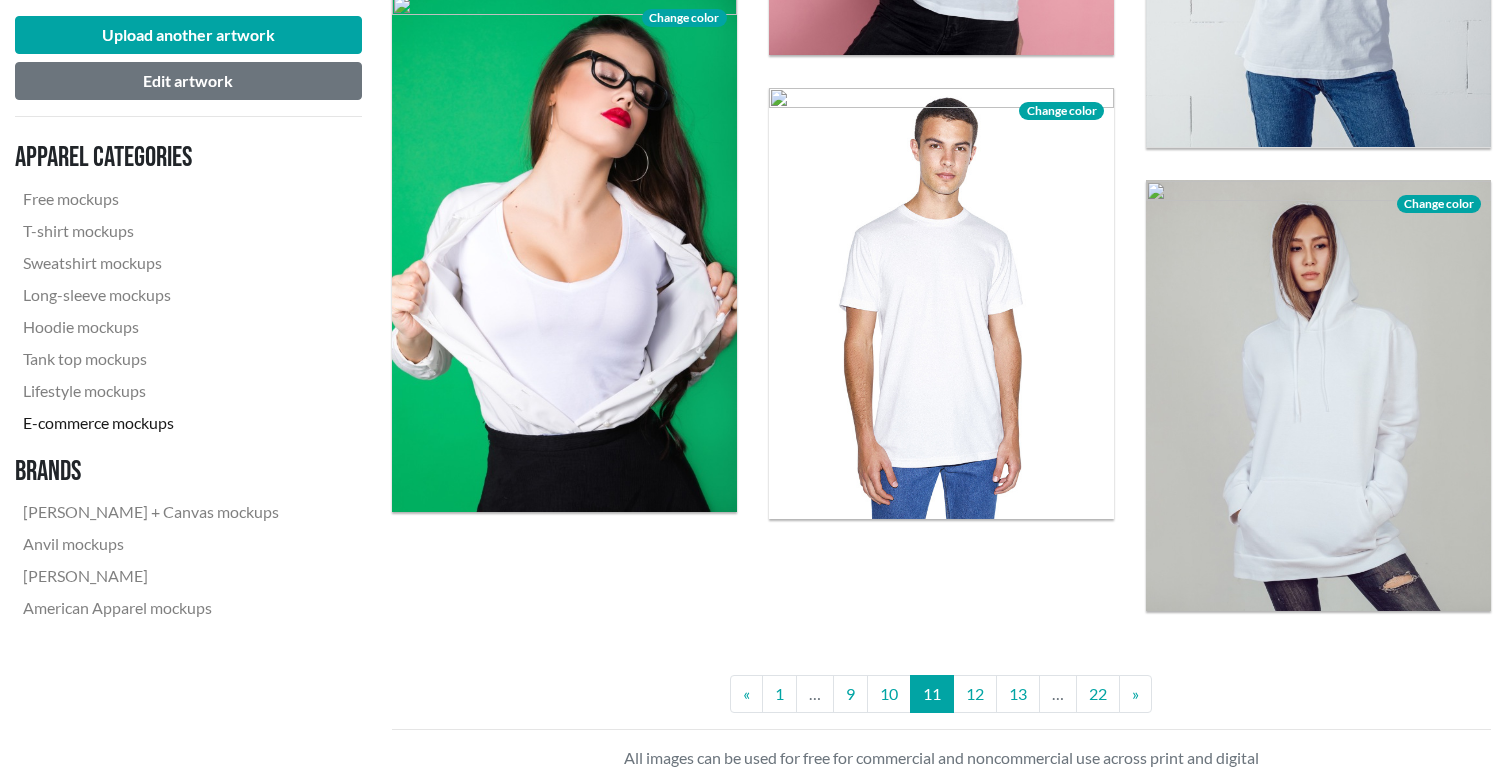 scroll, scrollTop: 4114, scrollLeft: 1, axis: both 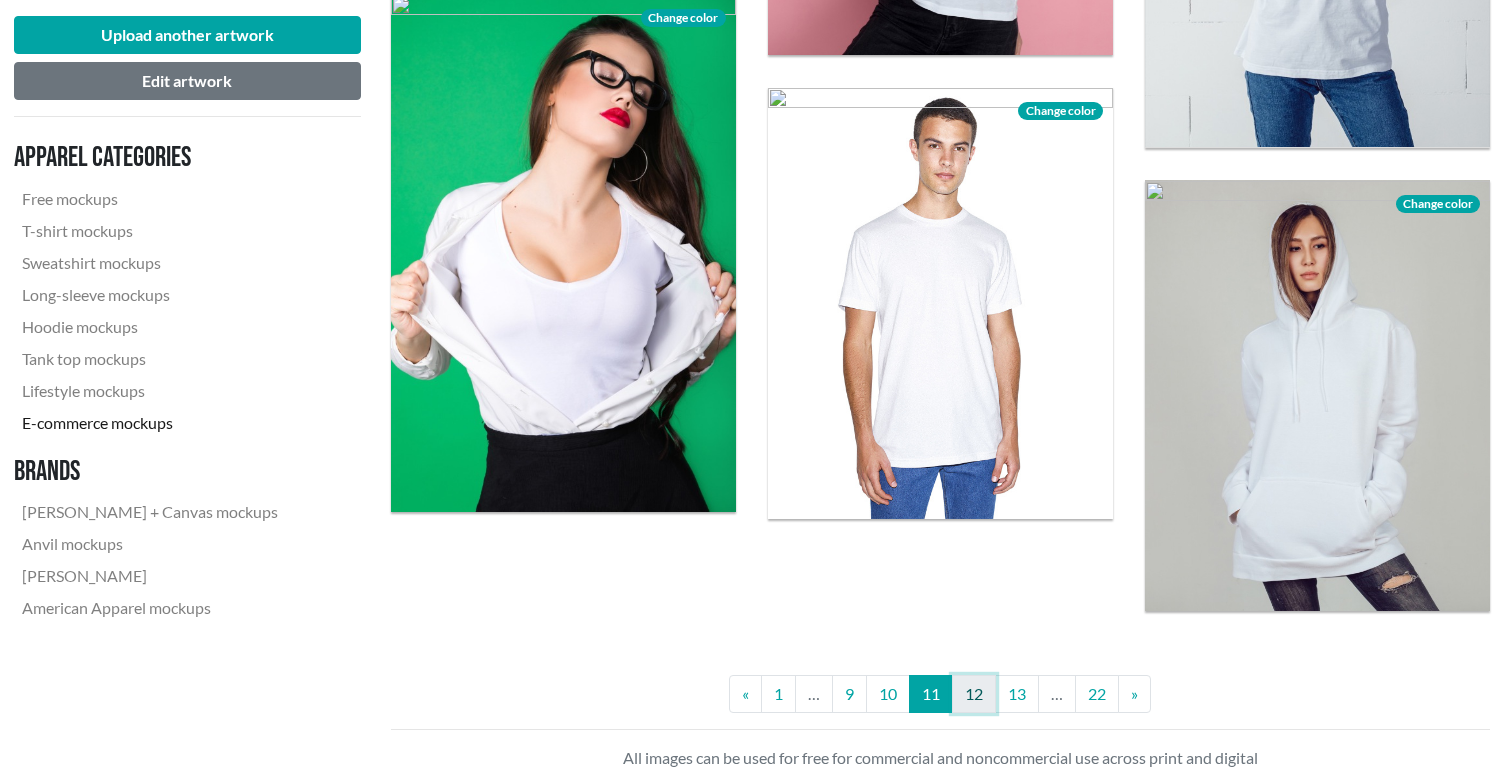click on "12" at bounding box center (974, 694) 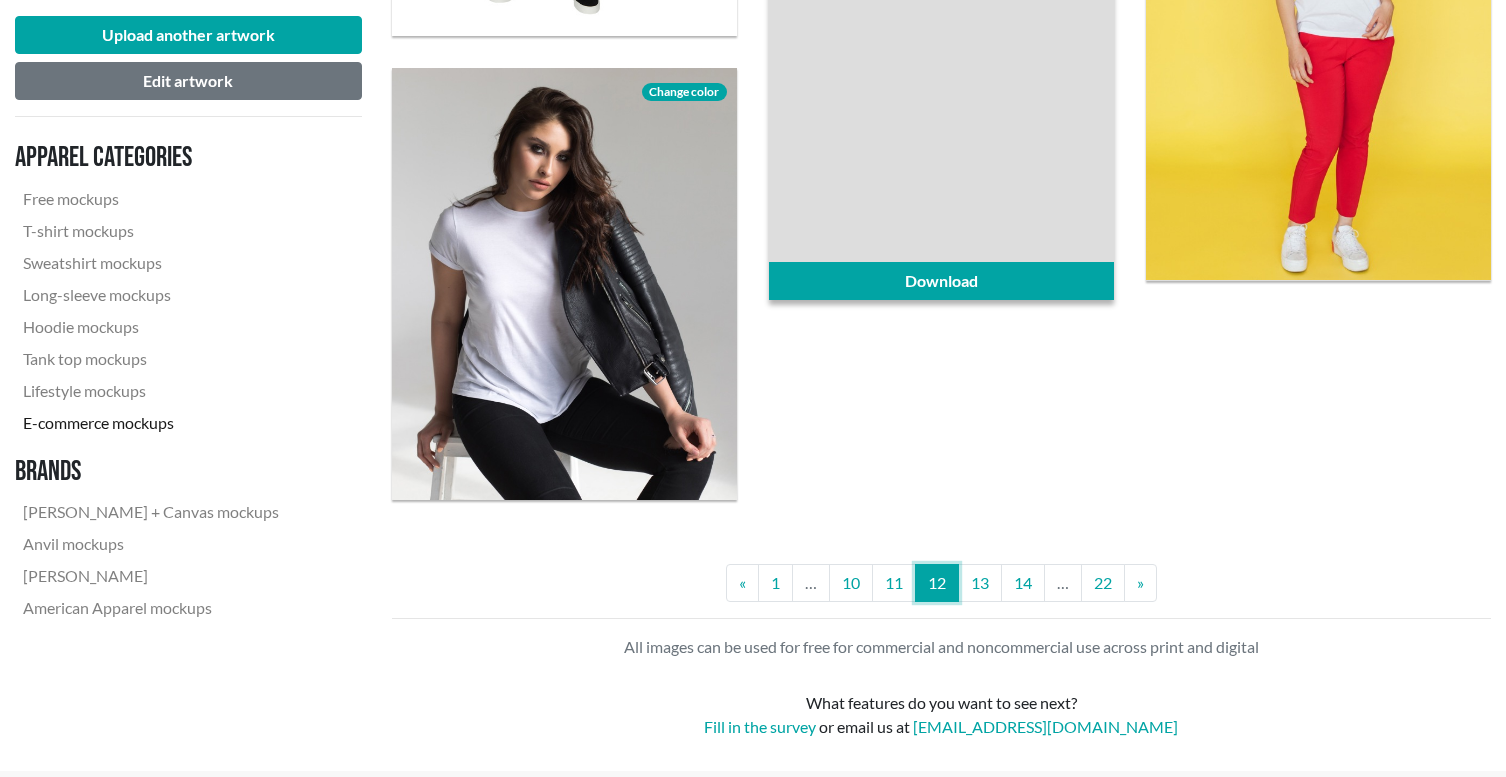 scroll, scrollTop: 4100, scrollLeft: 0, axis: vertical 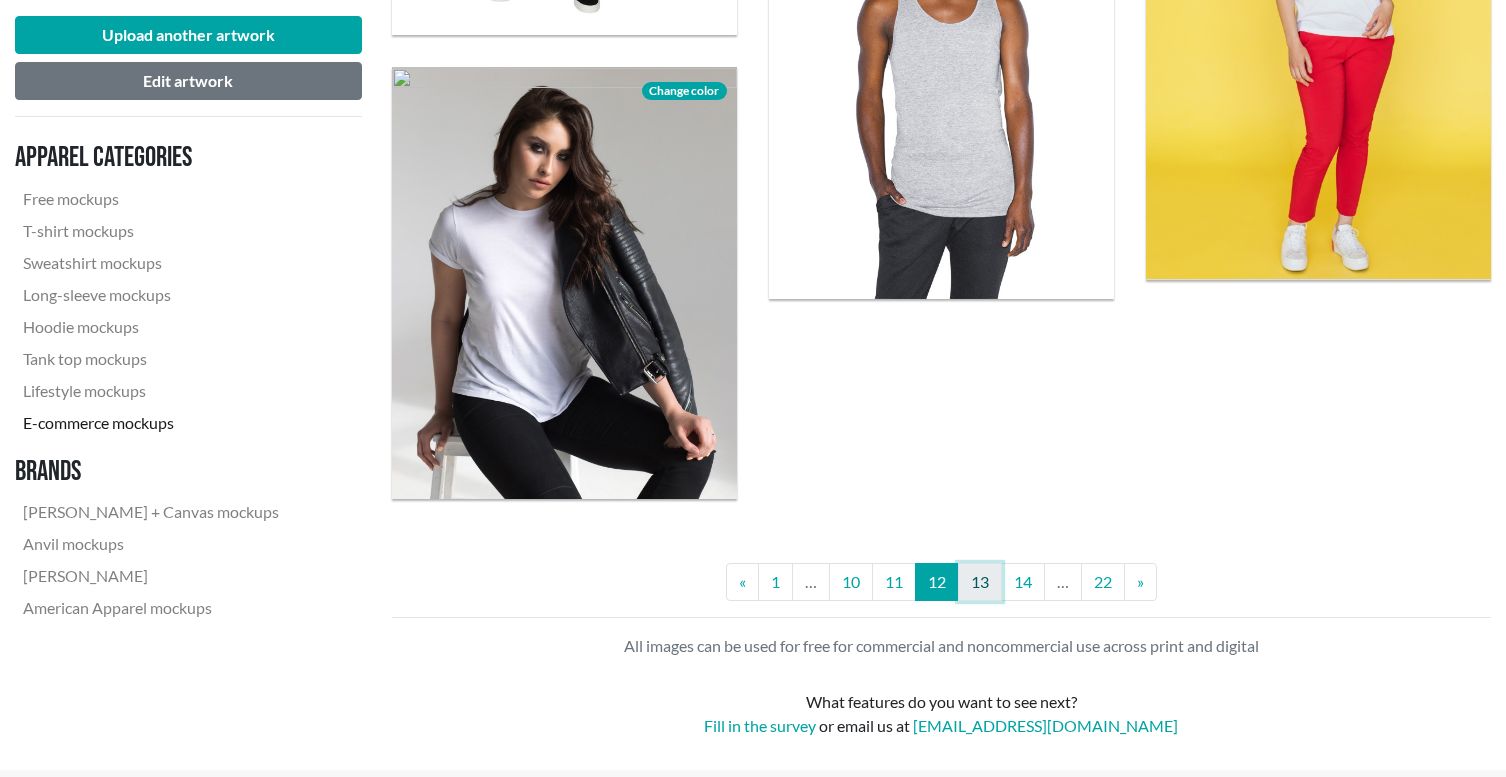 click on "13" at bounding box center (980, 582) 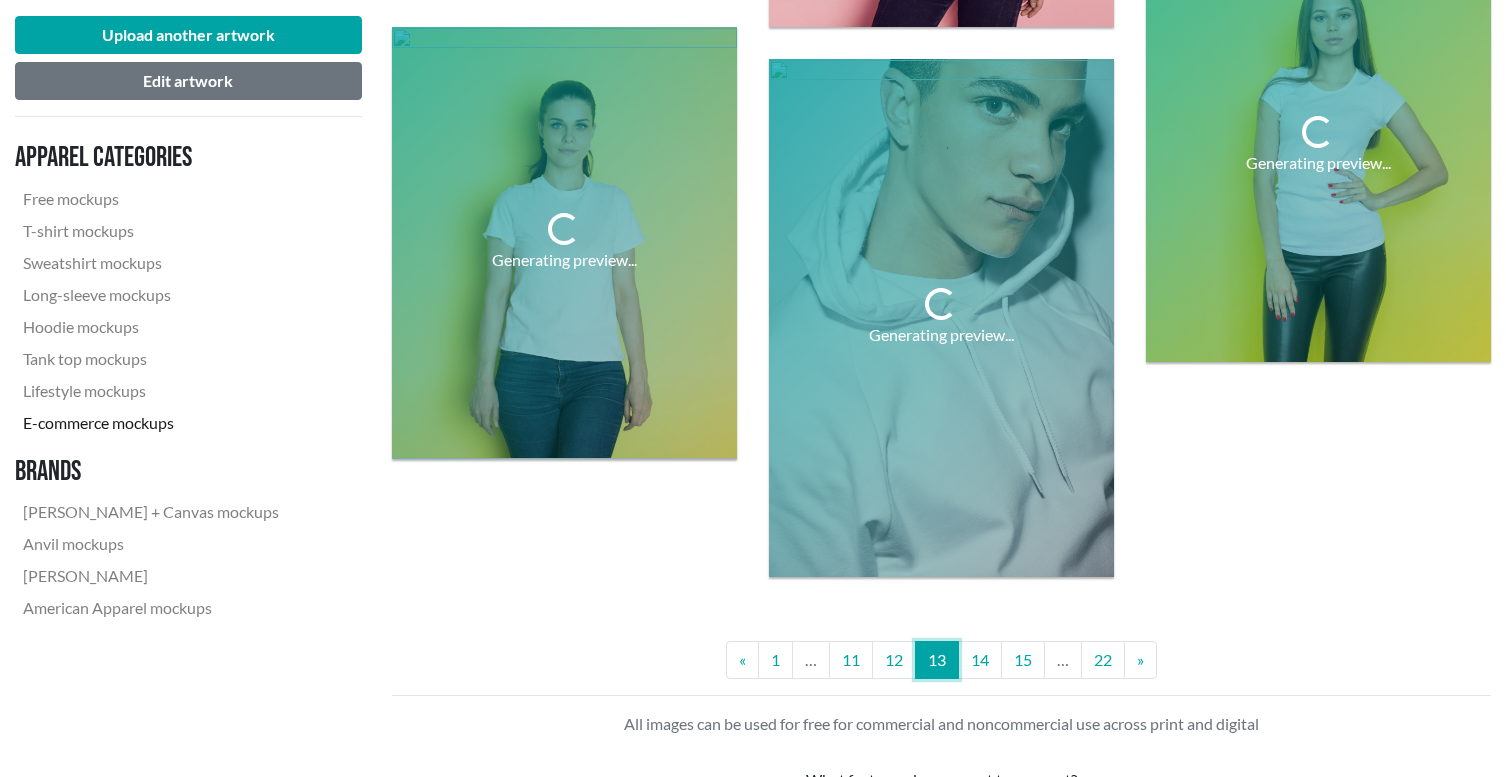scroll, scrollTop: 4037, scrollLeft: 0, axis: vertical 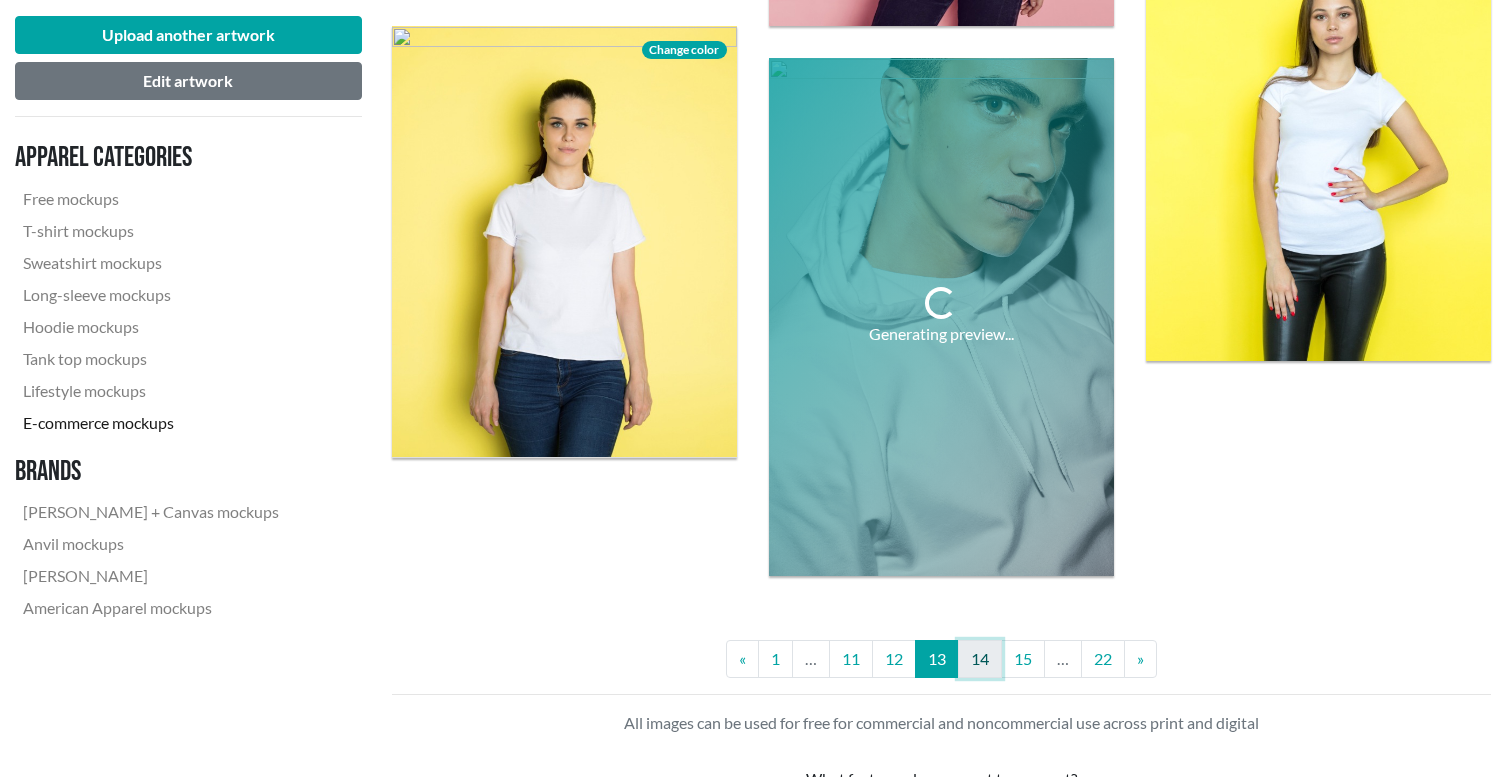 click on "14" at bounding box center [980, 659] 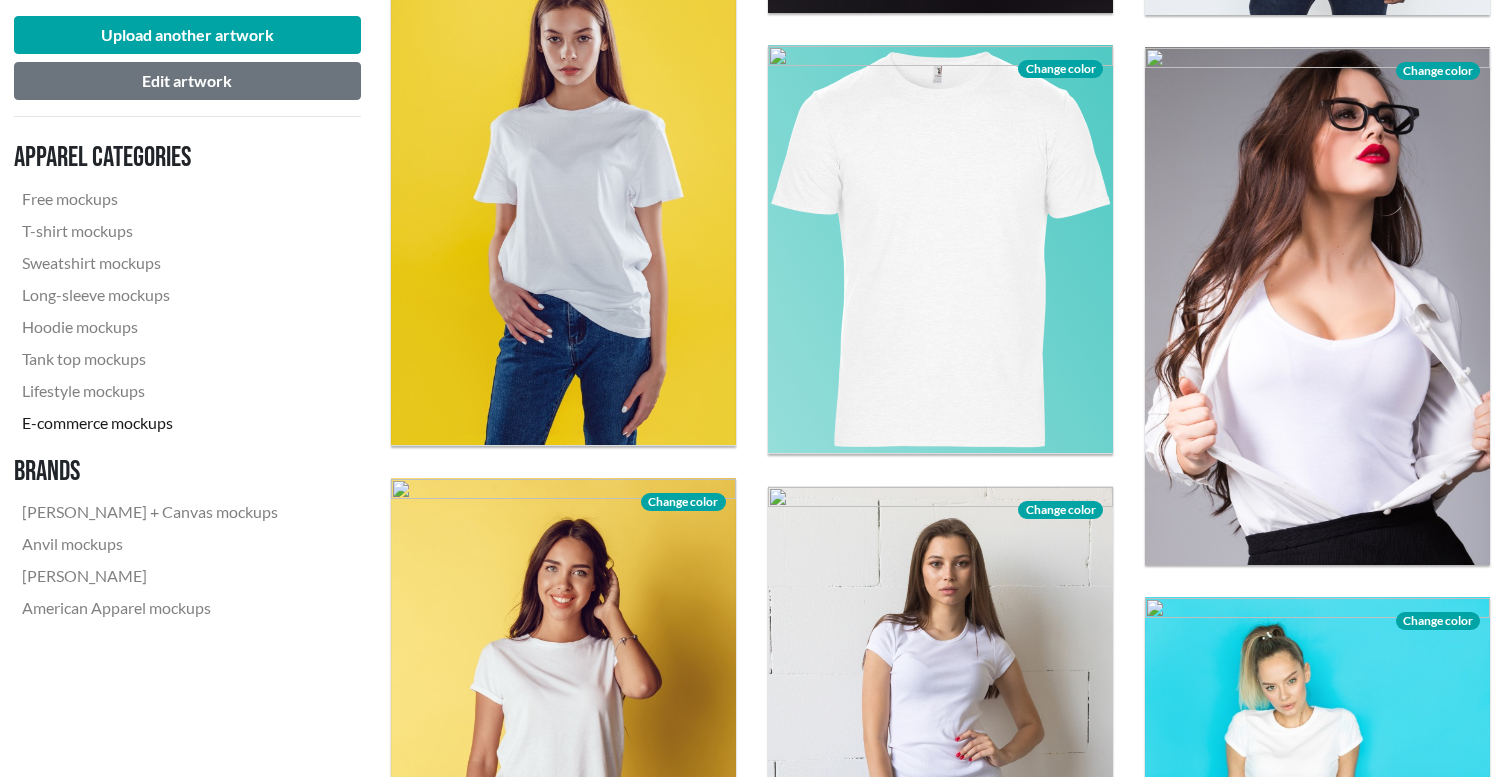 scroll, scrollTop: 3701, scrollLeft: 1, axis: both 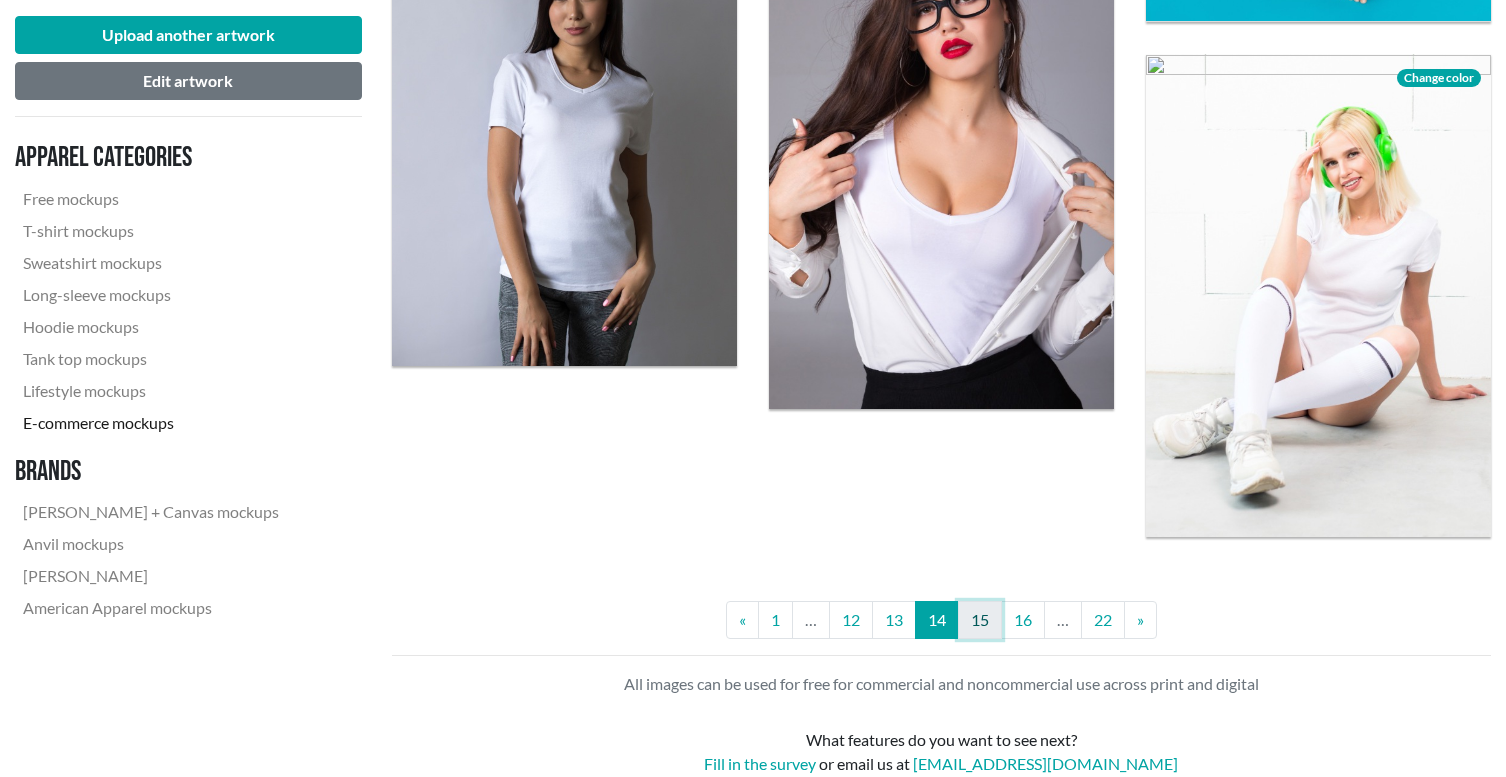 click on "15" at bounding box center (980, 620) 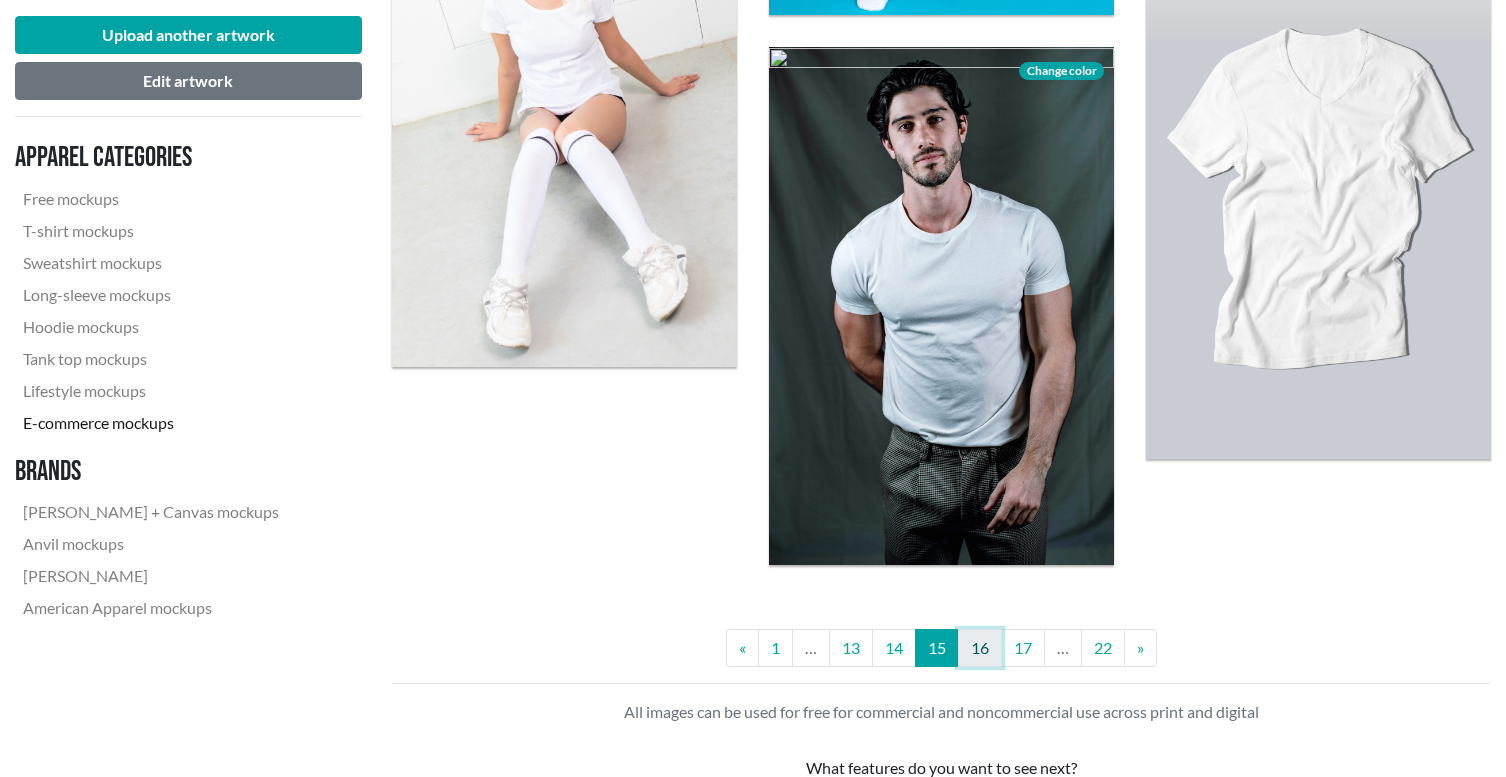 click on "16" at bounding box center (980, 648) 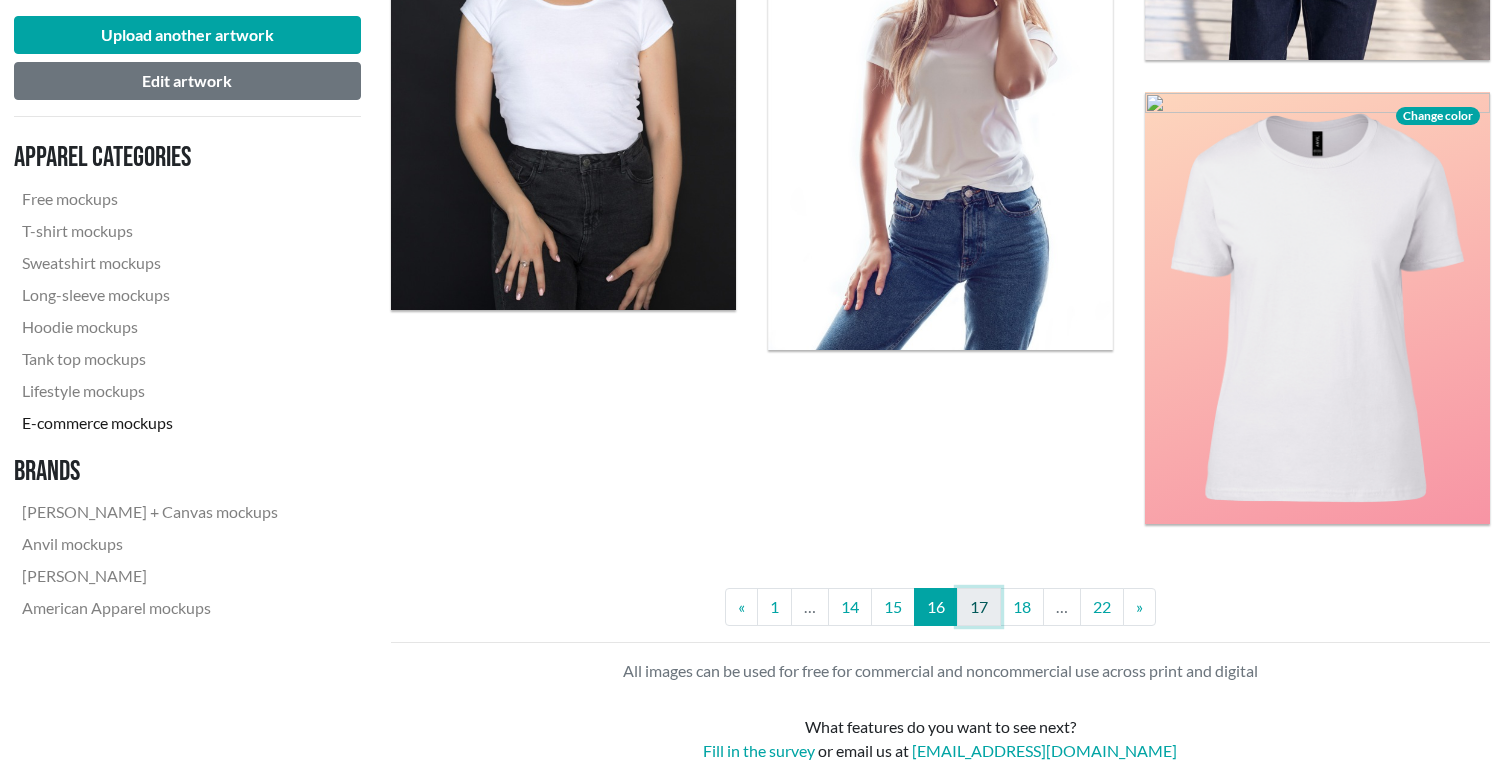 click on "17" at bounding box center [979, 607] 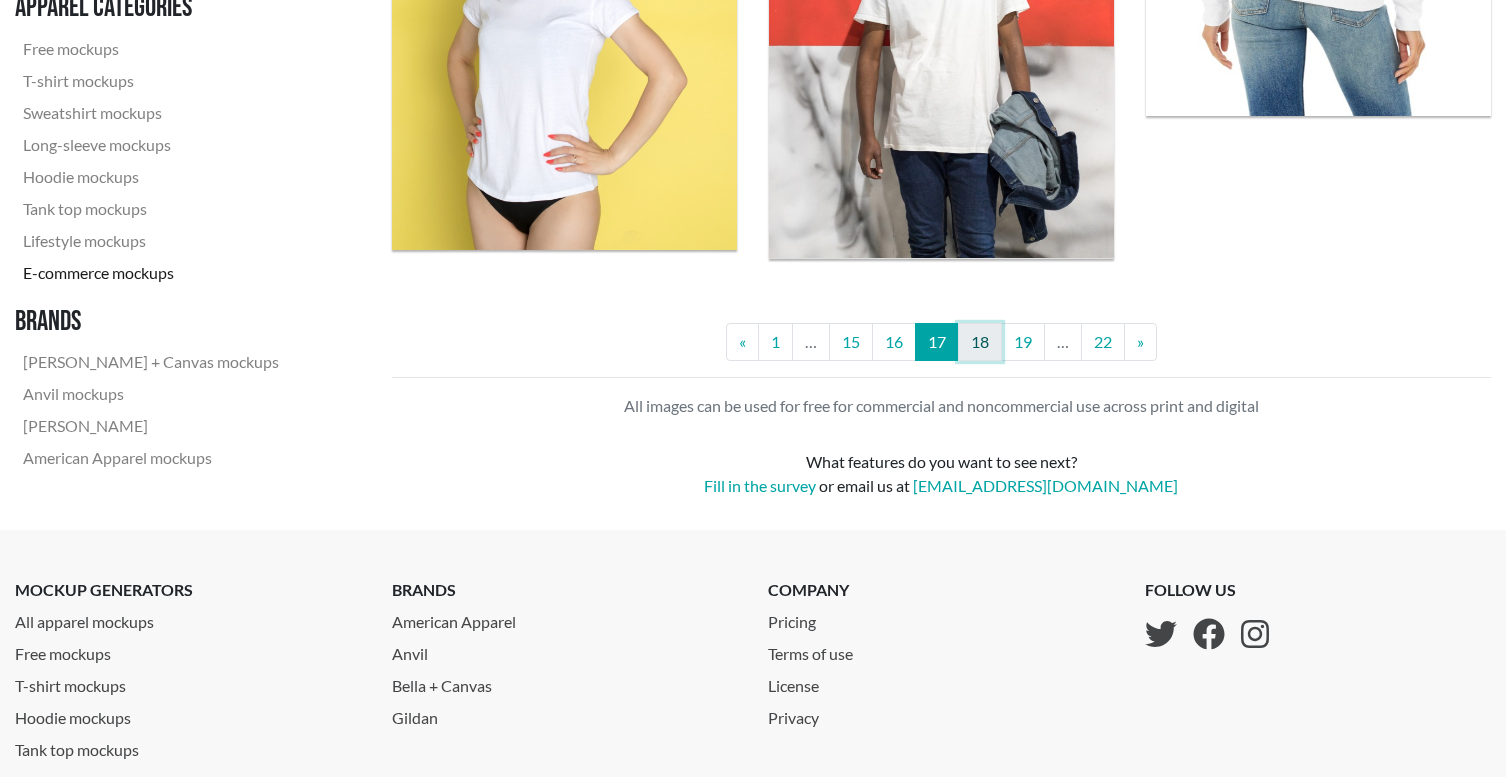 click on "18" at bounding box center [980, 342] 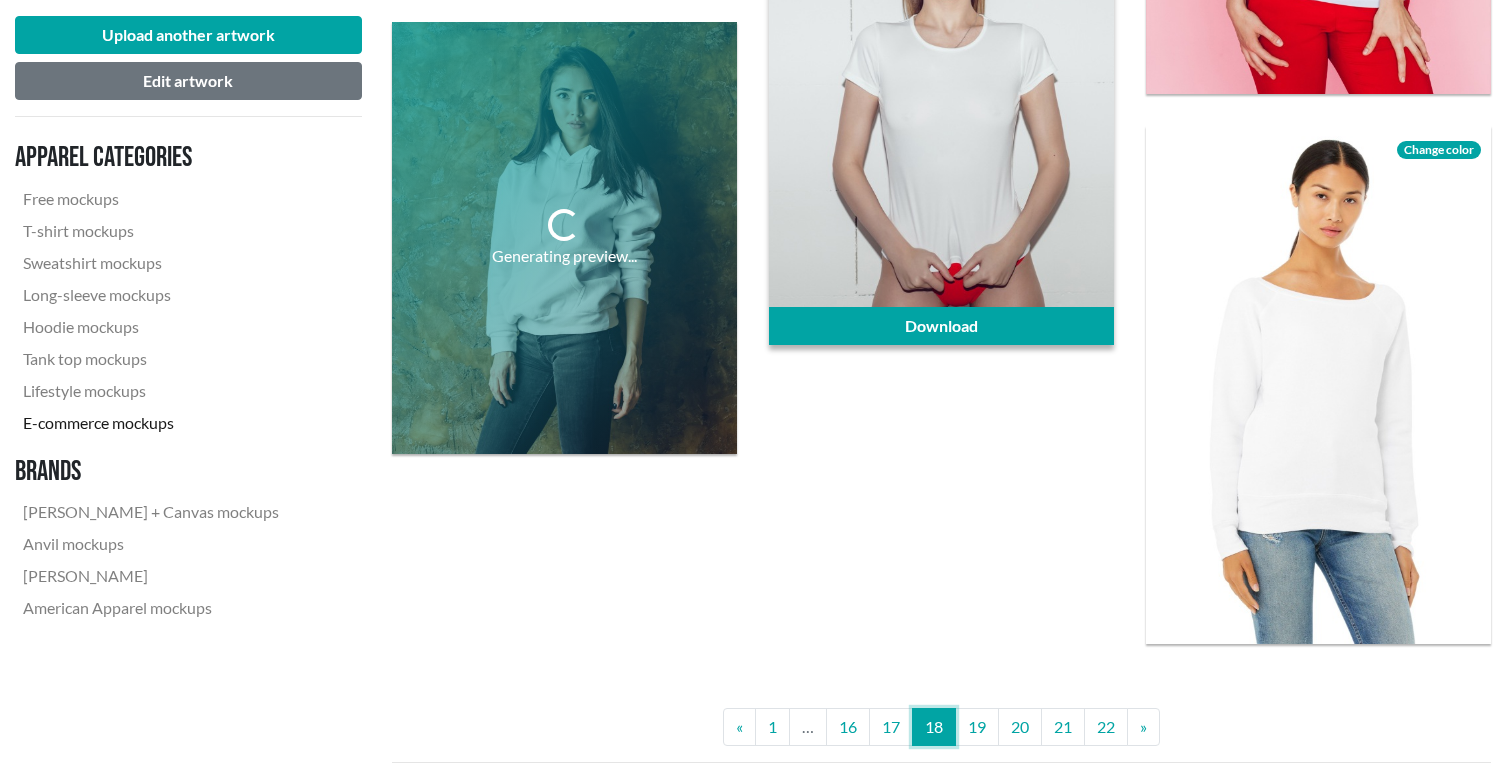 scroll, scrollTop: 3988, scrollLeft: 0, axis: vertical 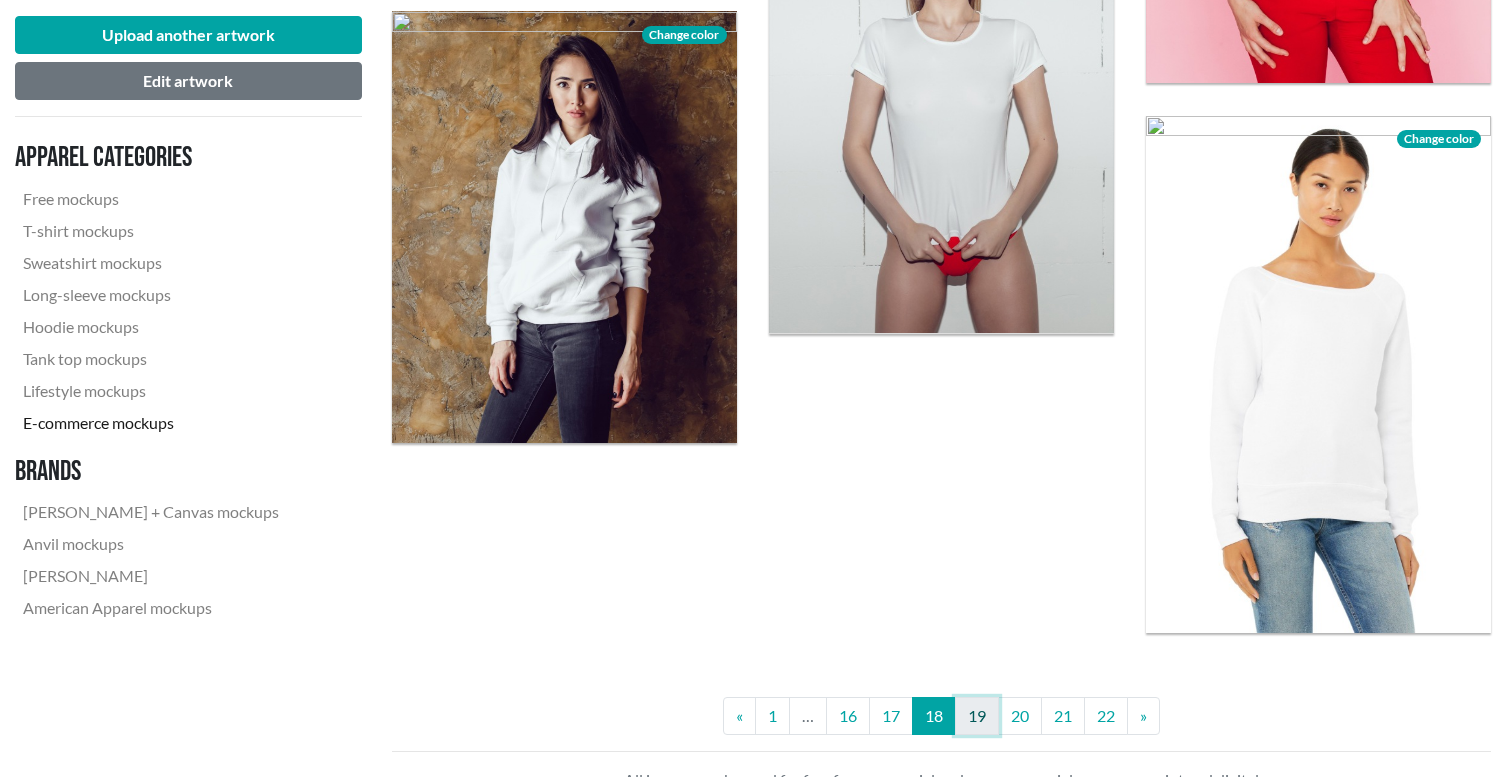 click on "19" at bounding box center (977, 716) 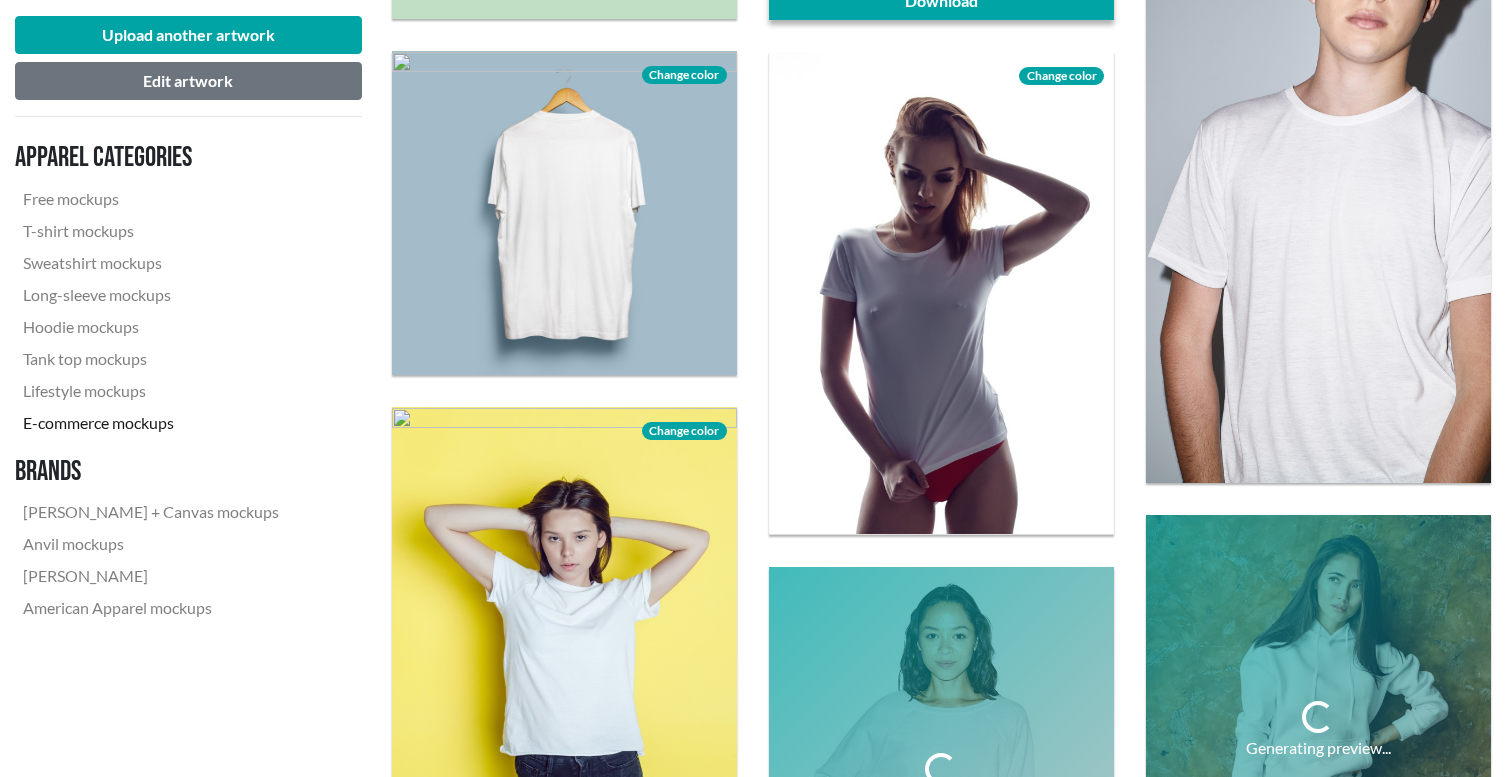 scroll, scrollTop: 1193, scrollLeft: 0, axis: vertical 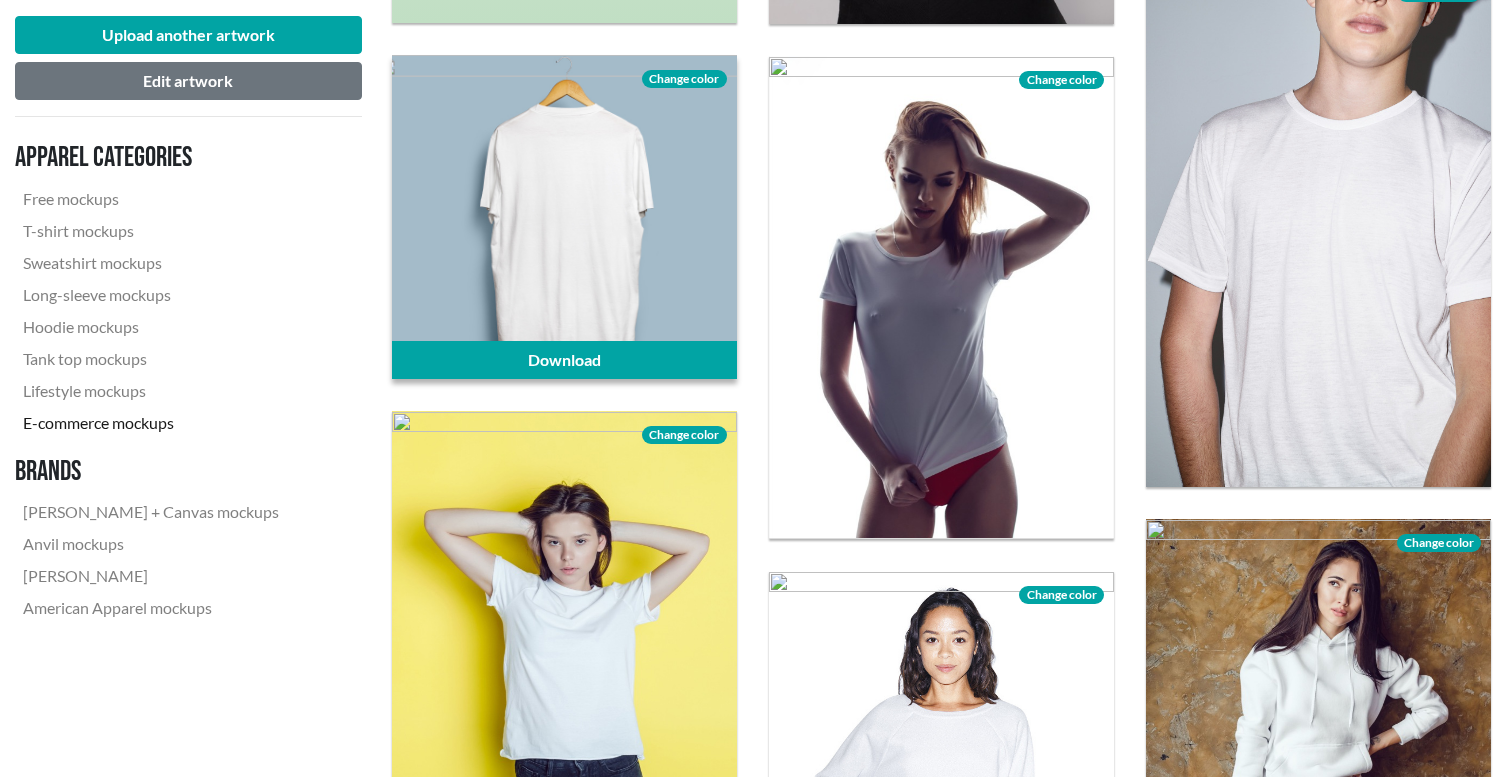 click on "Change color" at bounding box center (684, 79) 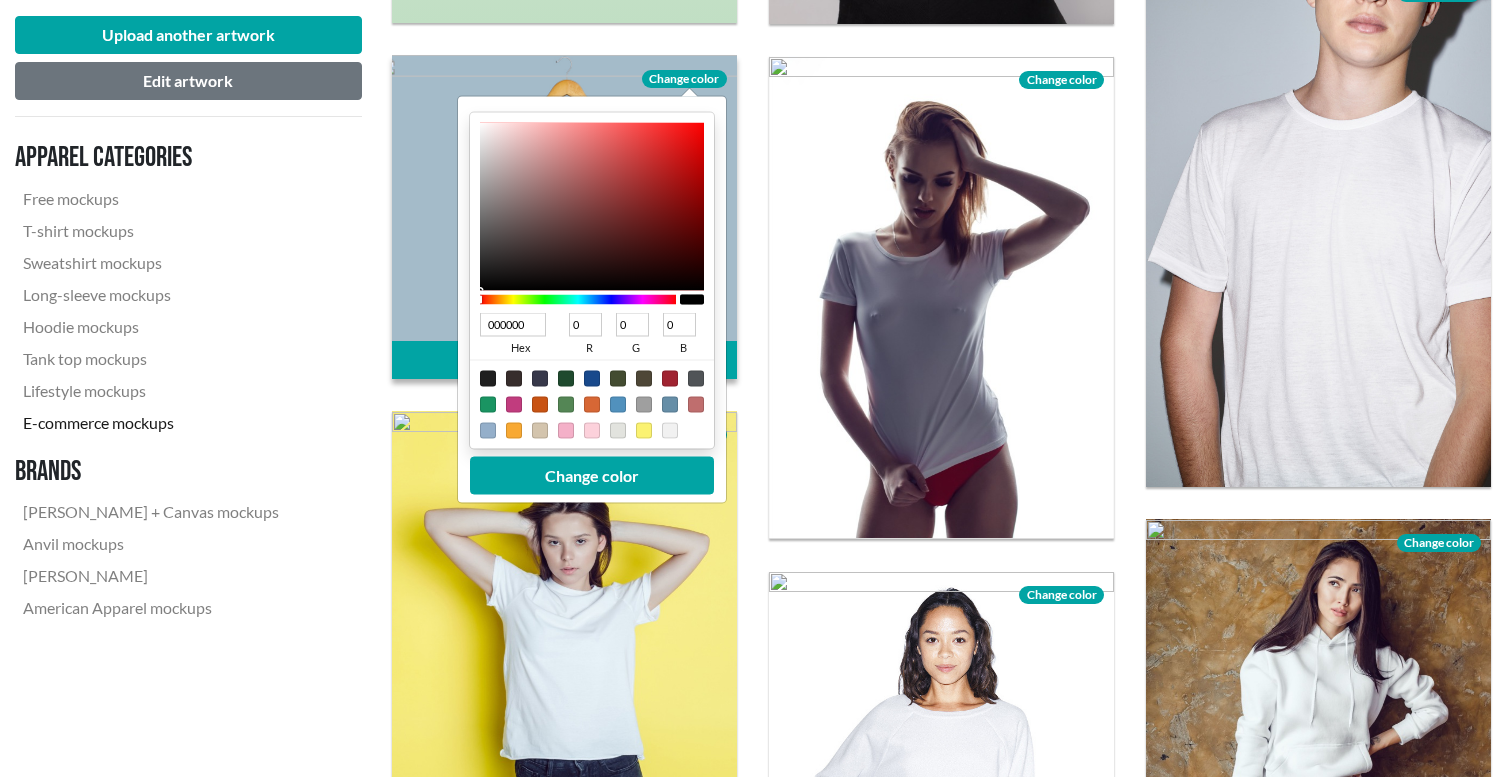 drag, startPoint x: 482, startPoint y: 131, endPoint x: 481, endPoint y: 292, distance: 161.00311 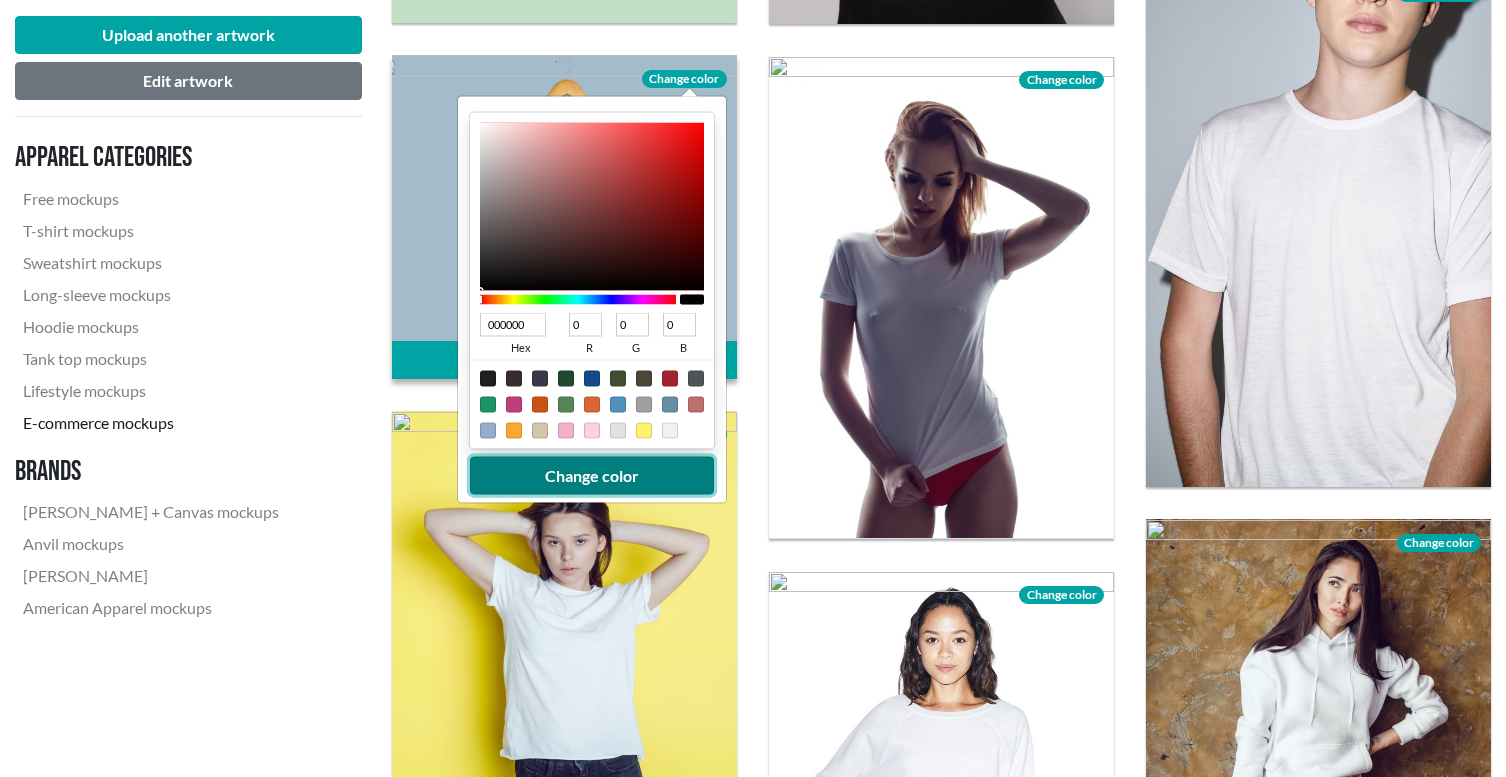 click on "Change color" at bounding box center [592, 476] 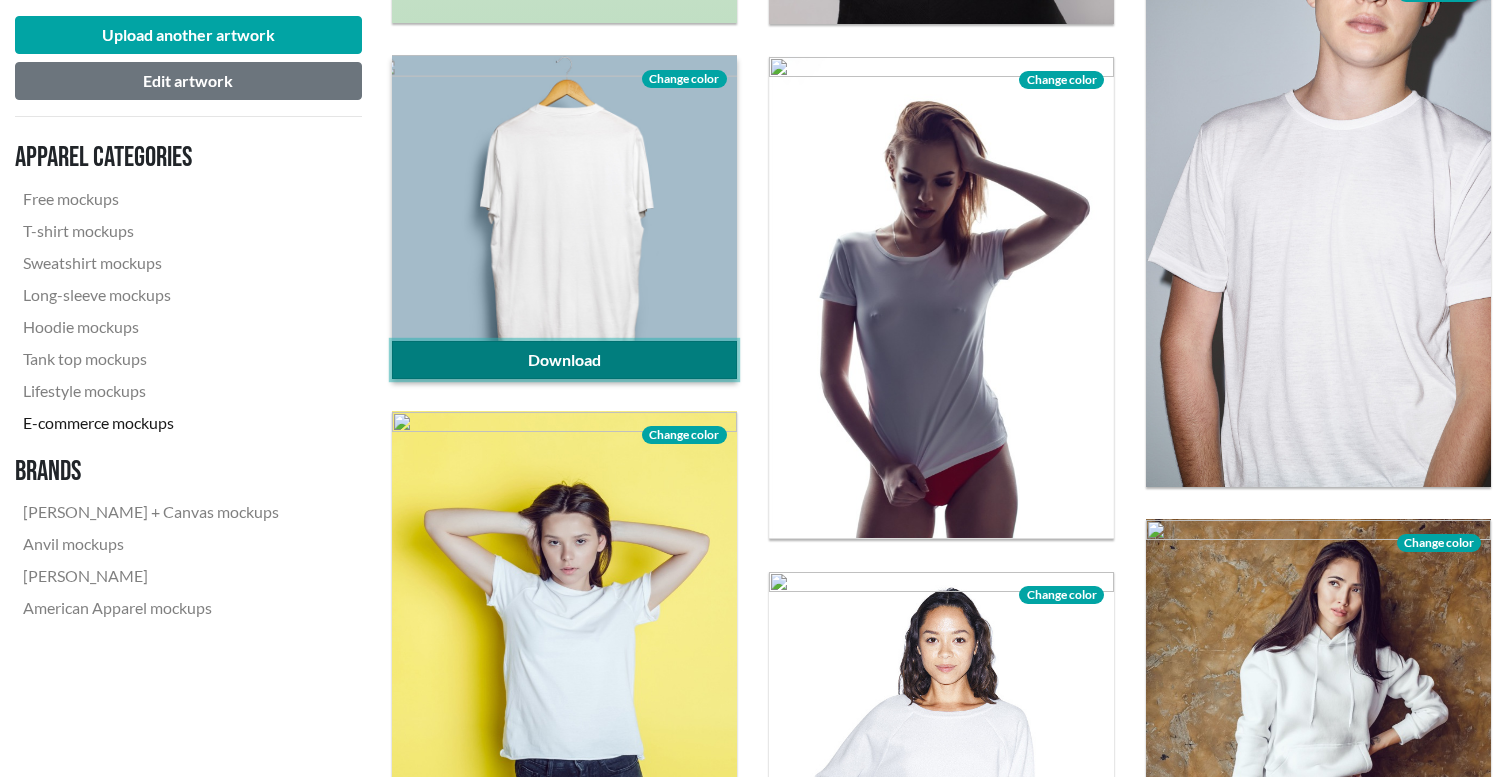 click on "Download" 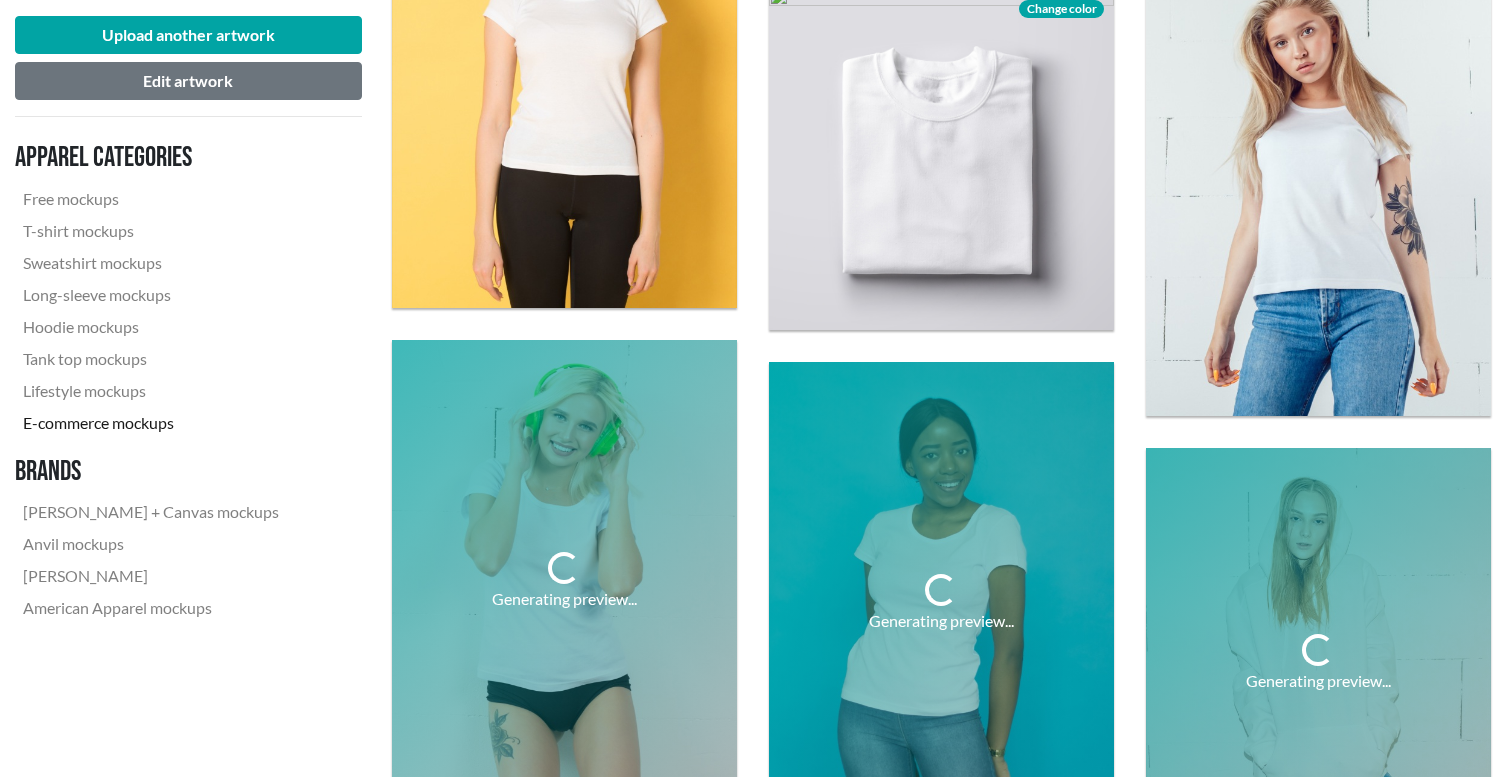 scroll, scrollTop: 2708, scrollLeft: 0, axis: vertical 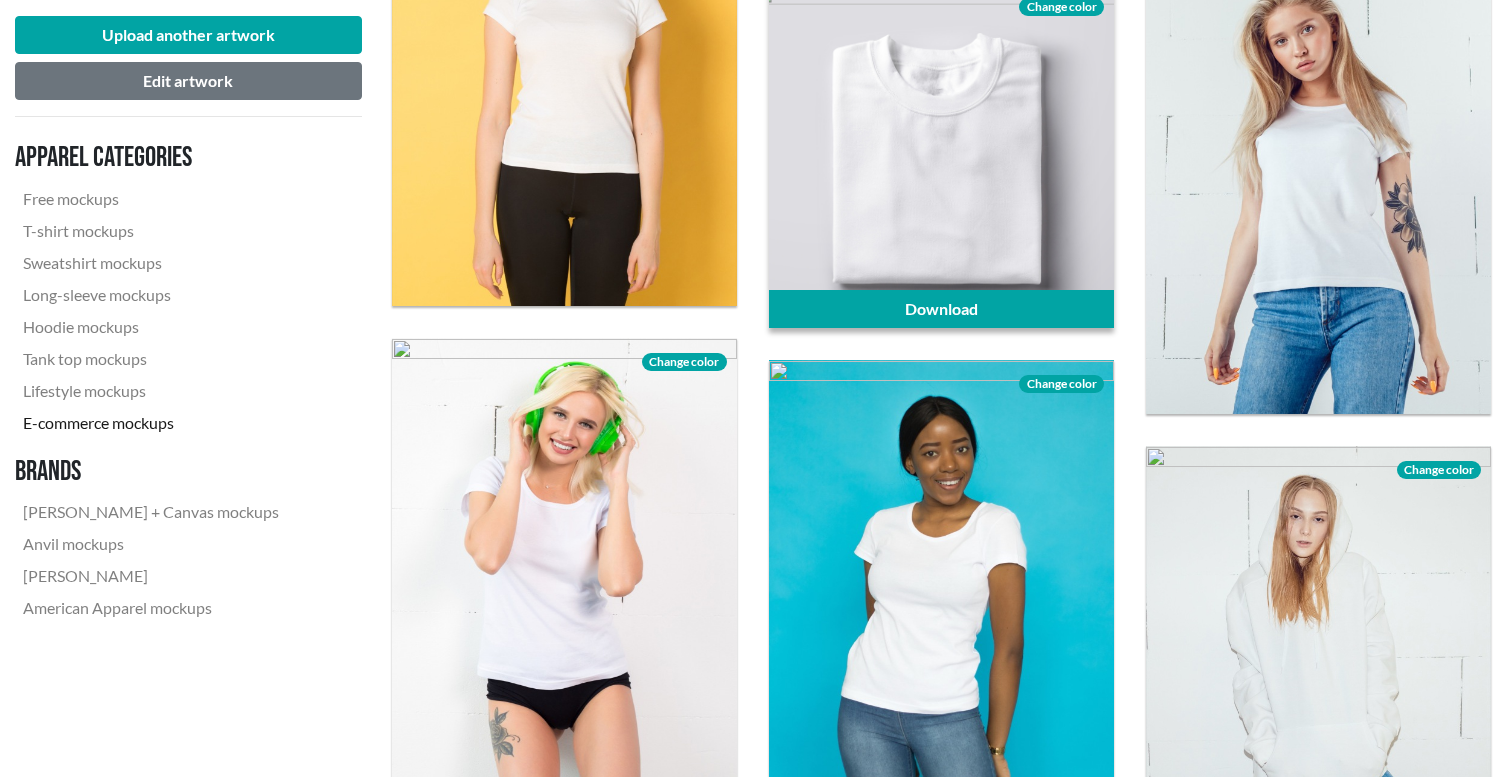 click on "Change color" at bounding box center (1061, 7) 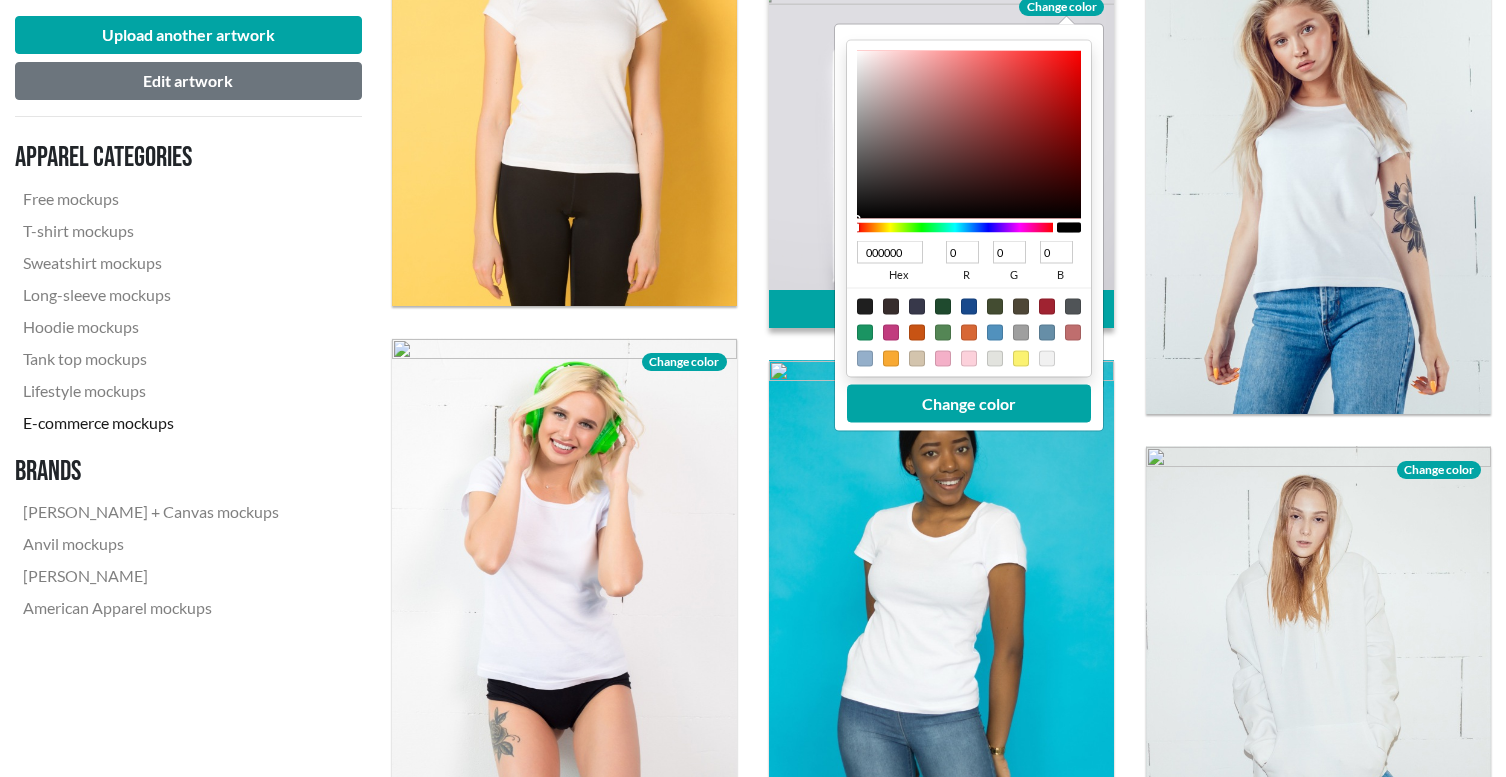 drag, startPoint x: 859, startPoint y: 59, endPoint x: 861, endPoint y: 243, distance: 184.01086 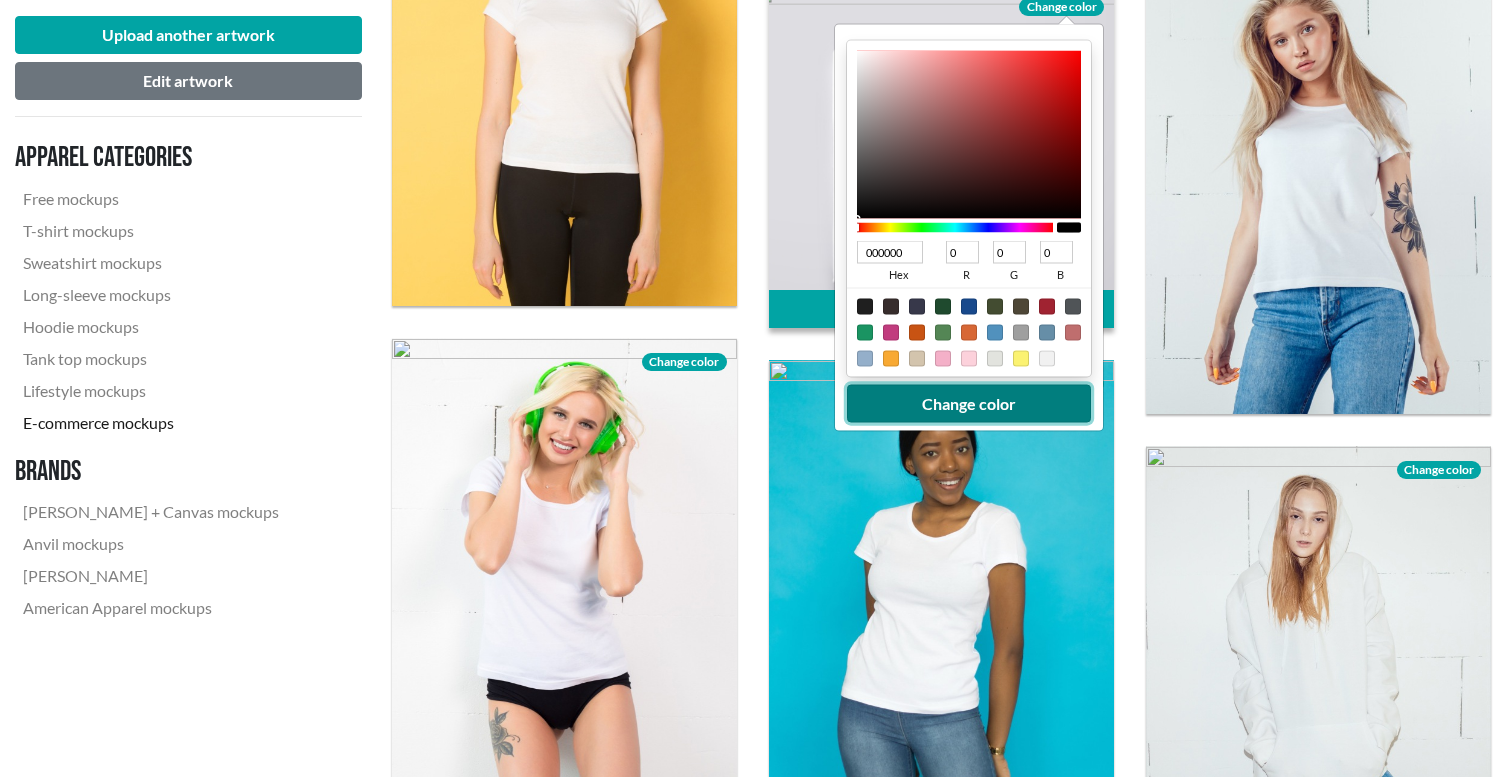 click on "Change color" at bounding box center (969, 403) 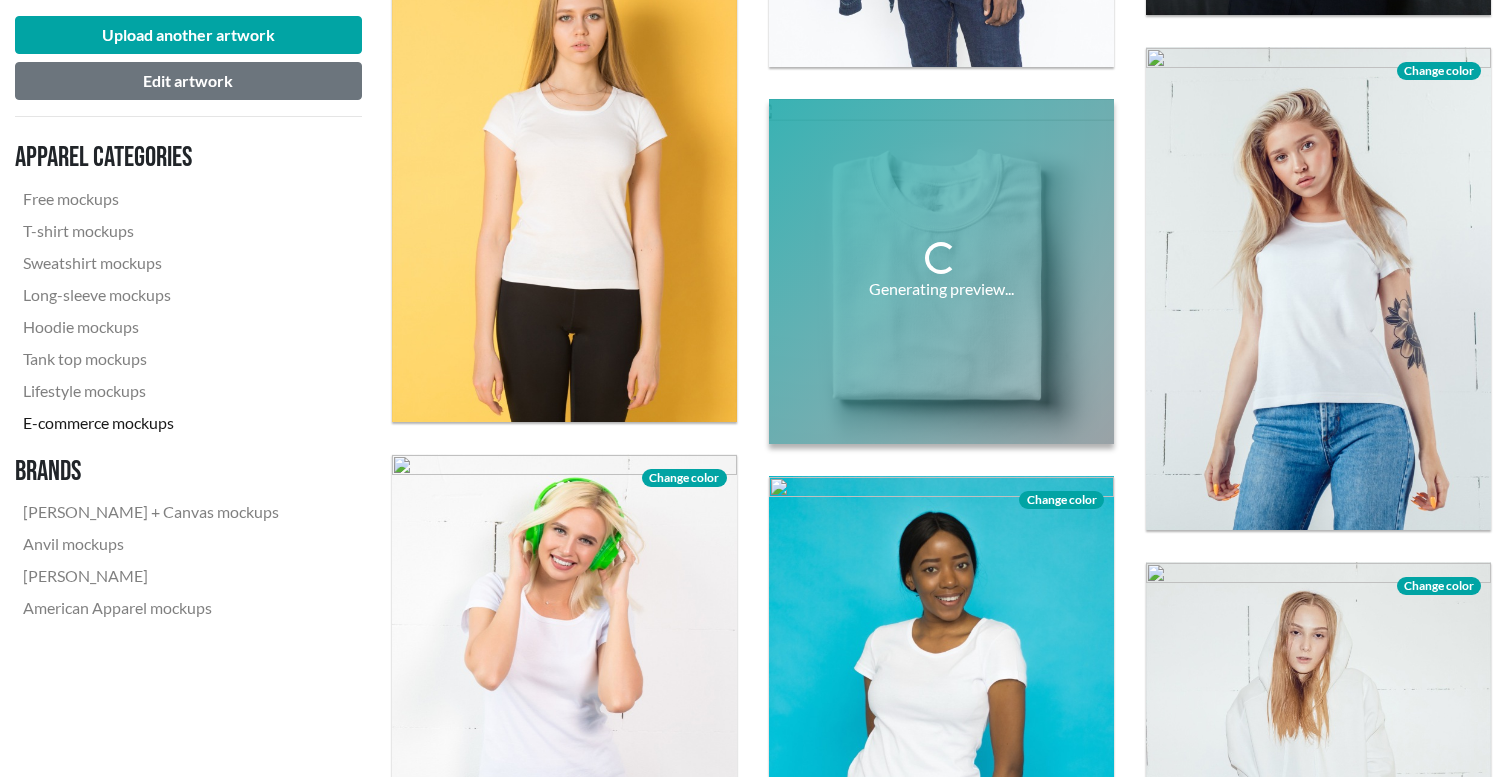 scroll, scrollTop: 2565, scrollLeft: 0, axis: vertical 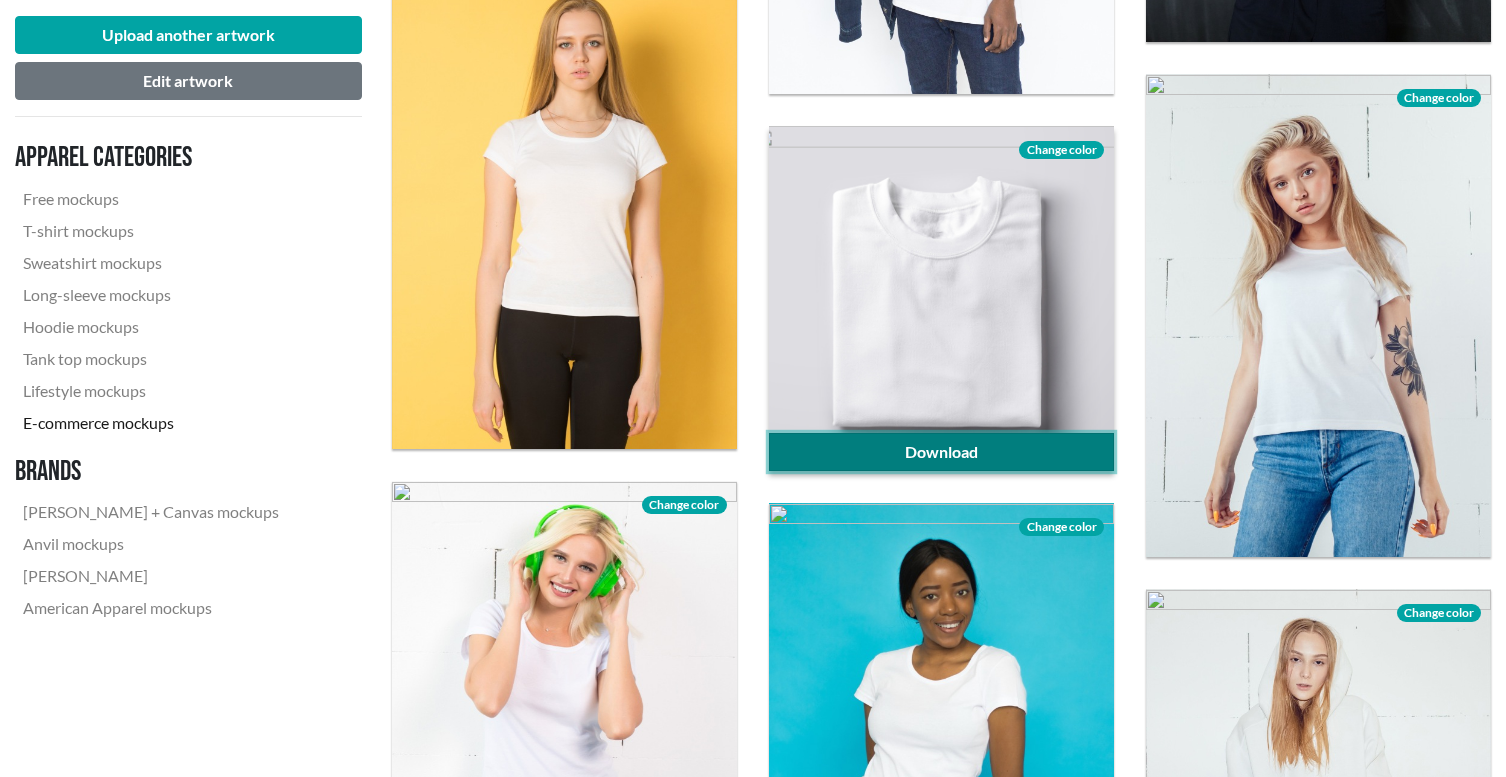 click on "Download" 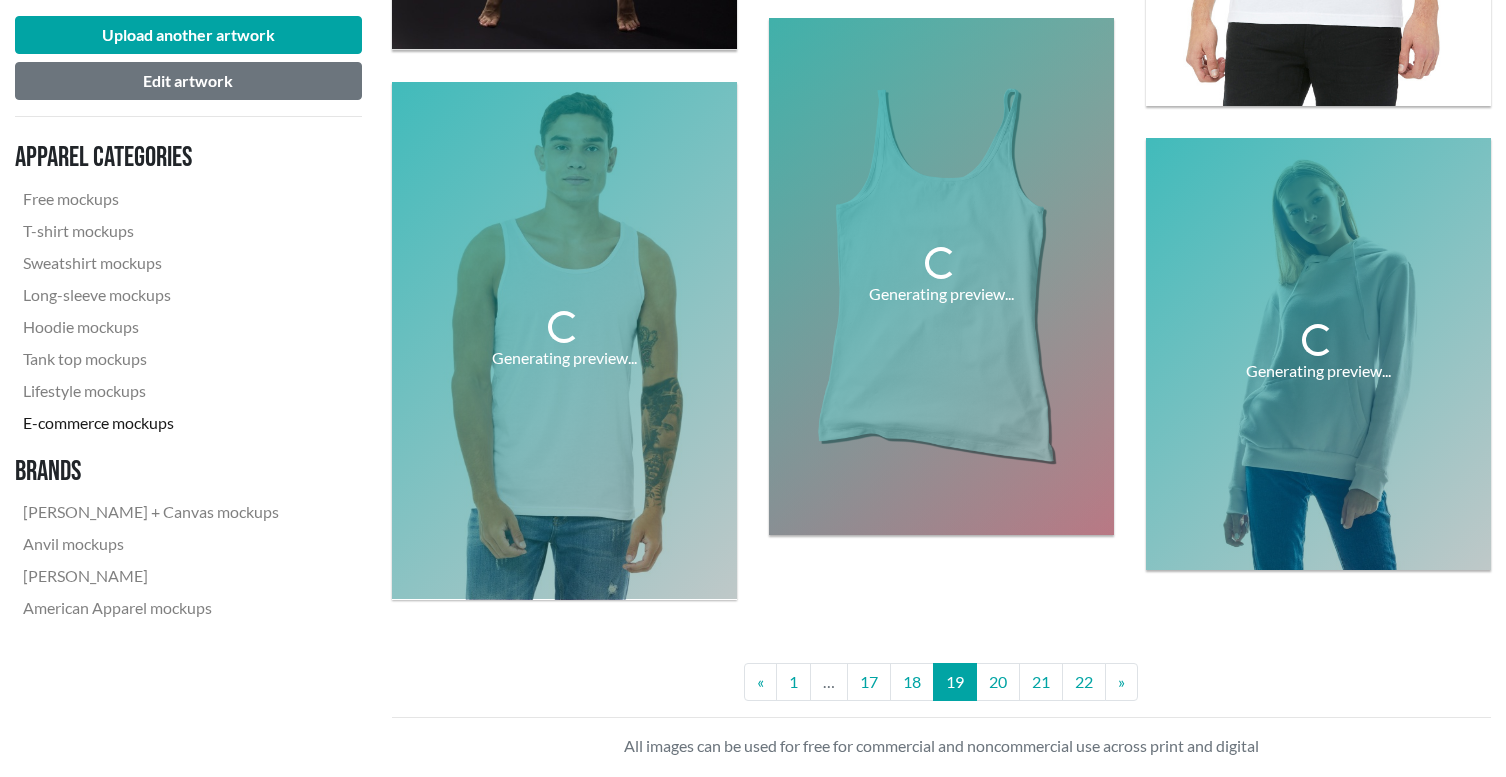 scroll, scrollTop: 4035, scrollLeft: 0, axis: vertical 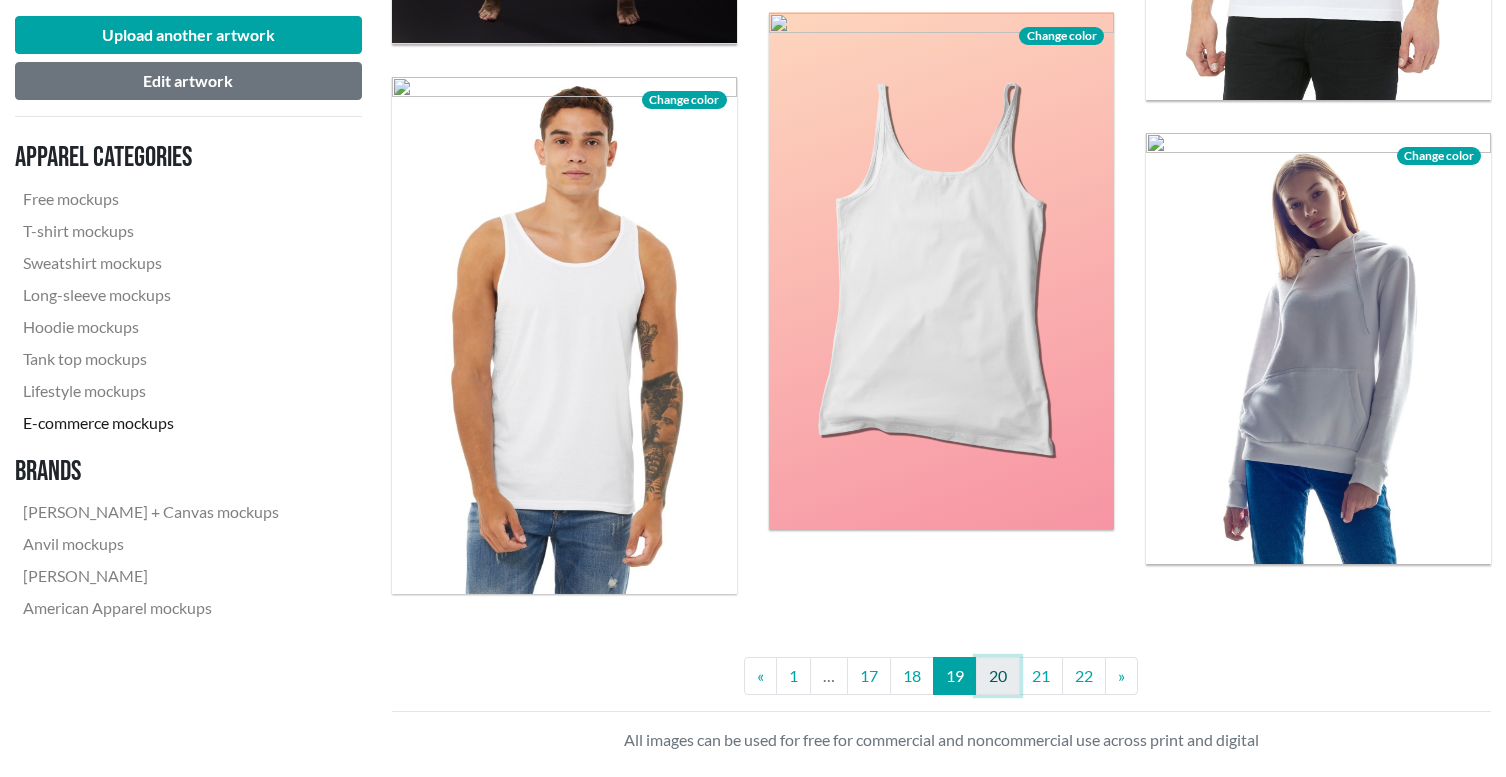 click on "20" at bounding box center [998, 676] 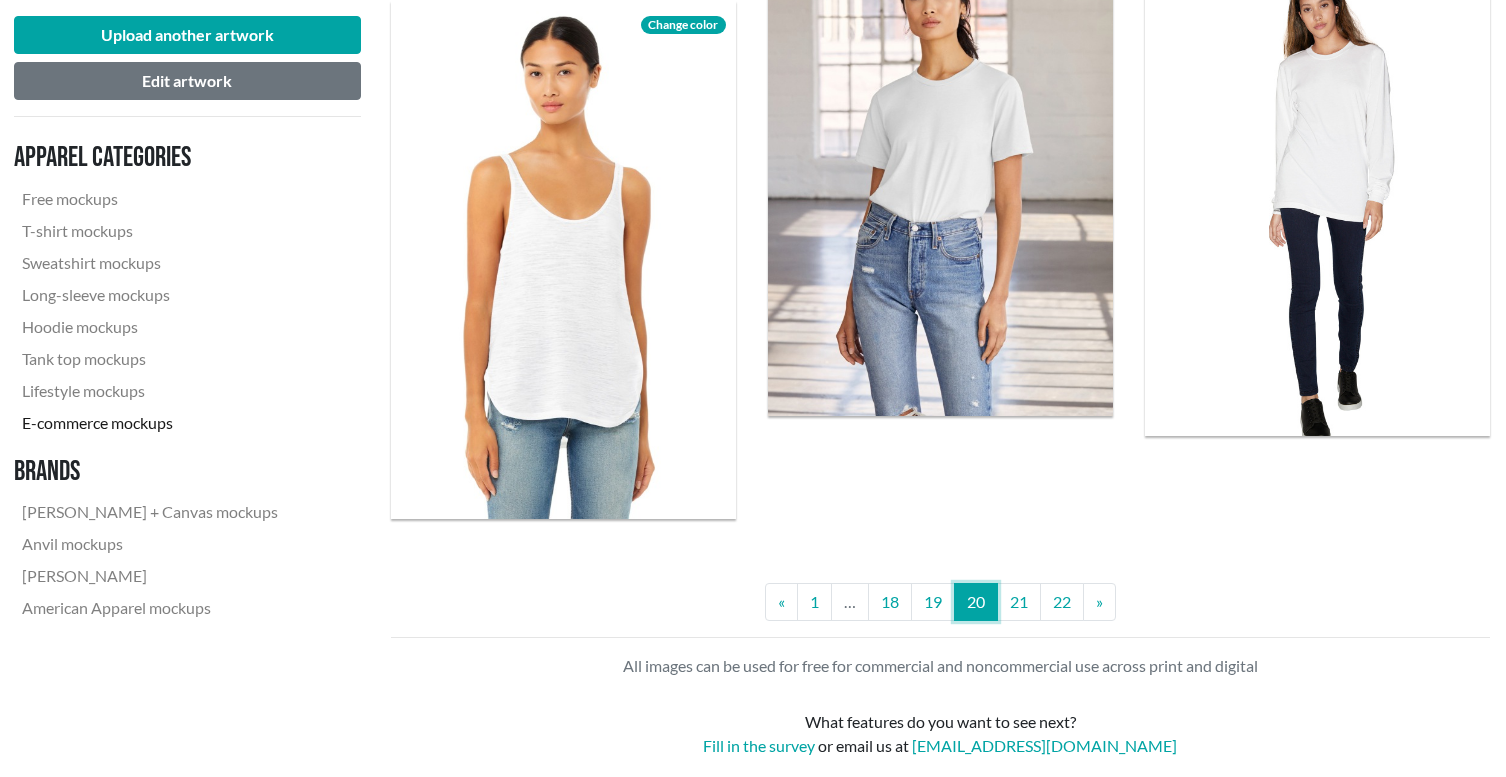scroll, scrollTop: 4252, scrollLeft: 0, axis: vertical 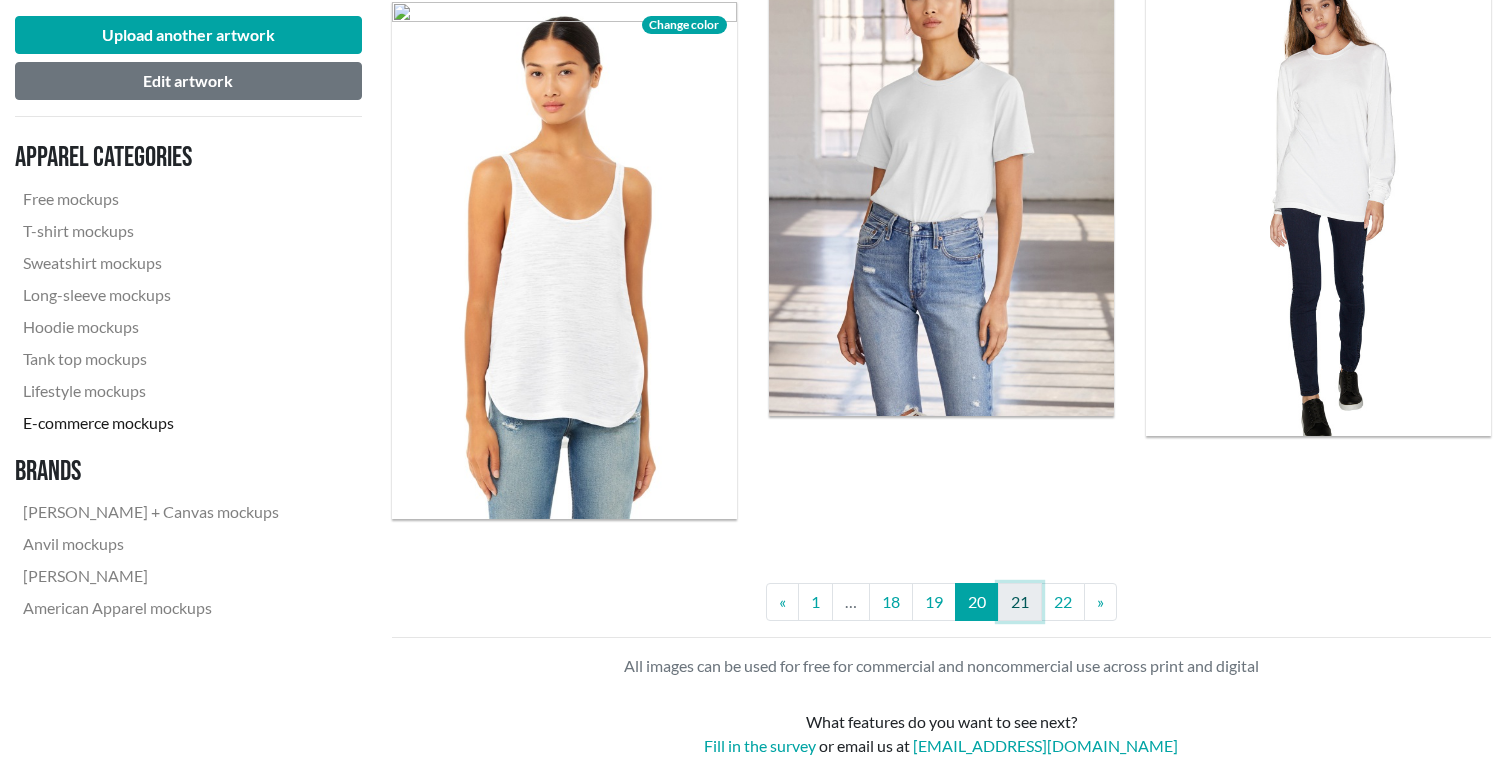click on "21" at bounding box center (1020, 602) 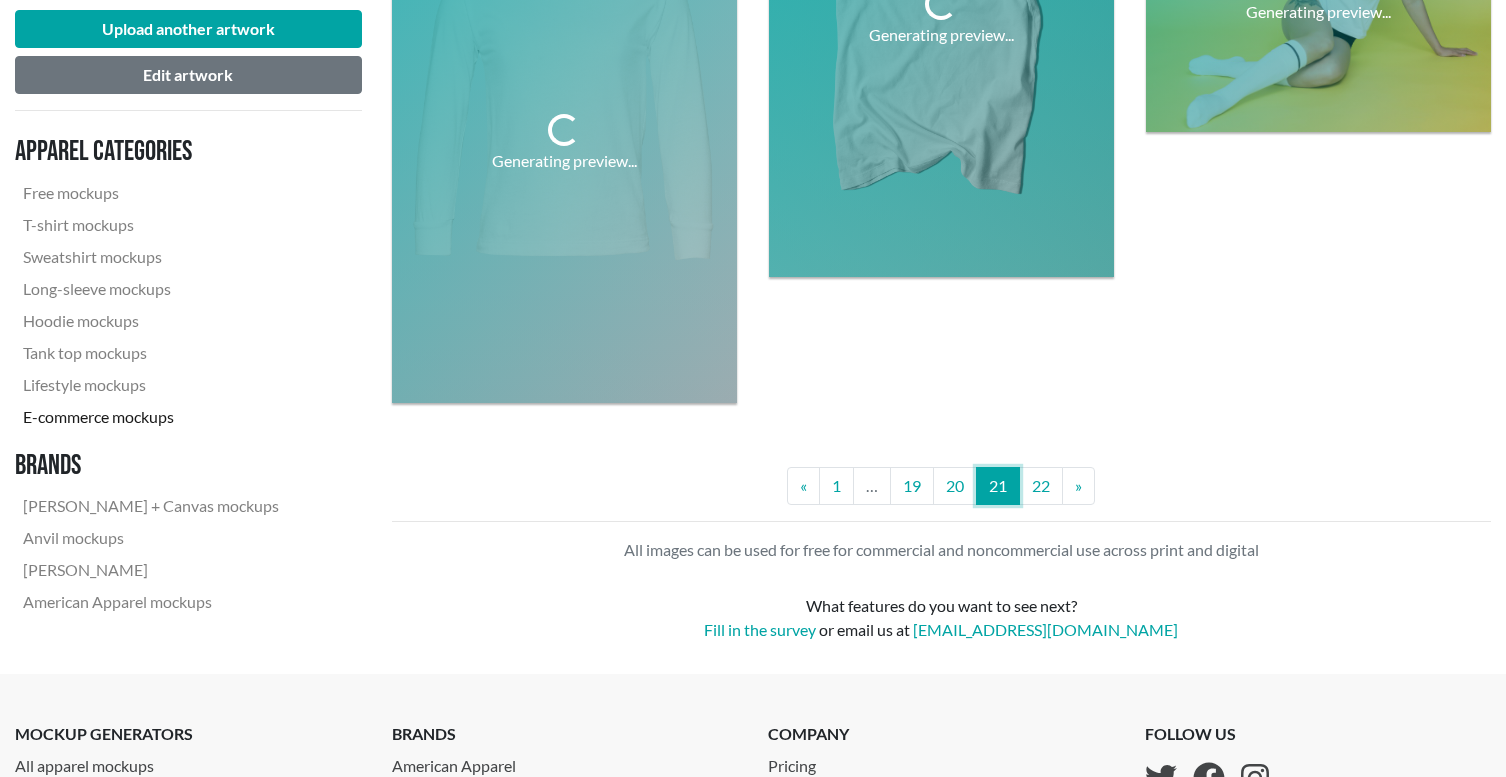 scroll, scrollTop: 4410, scrollLeft: 1, axis: both 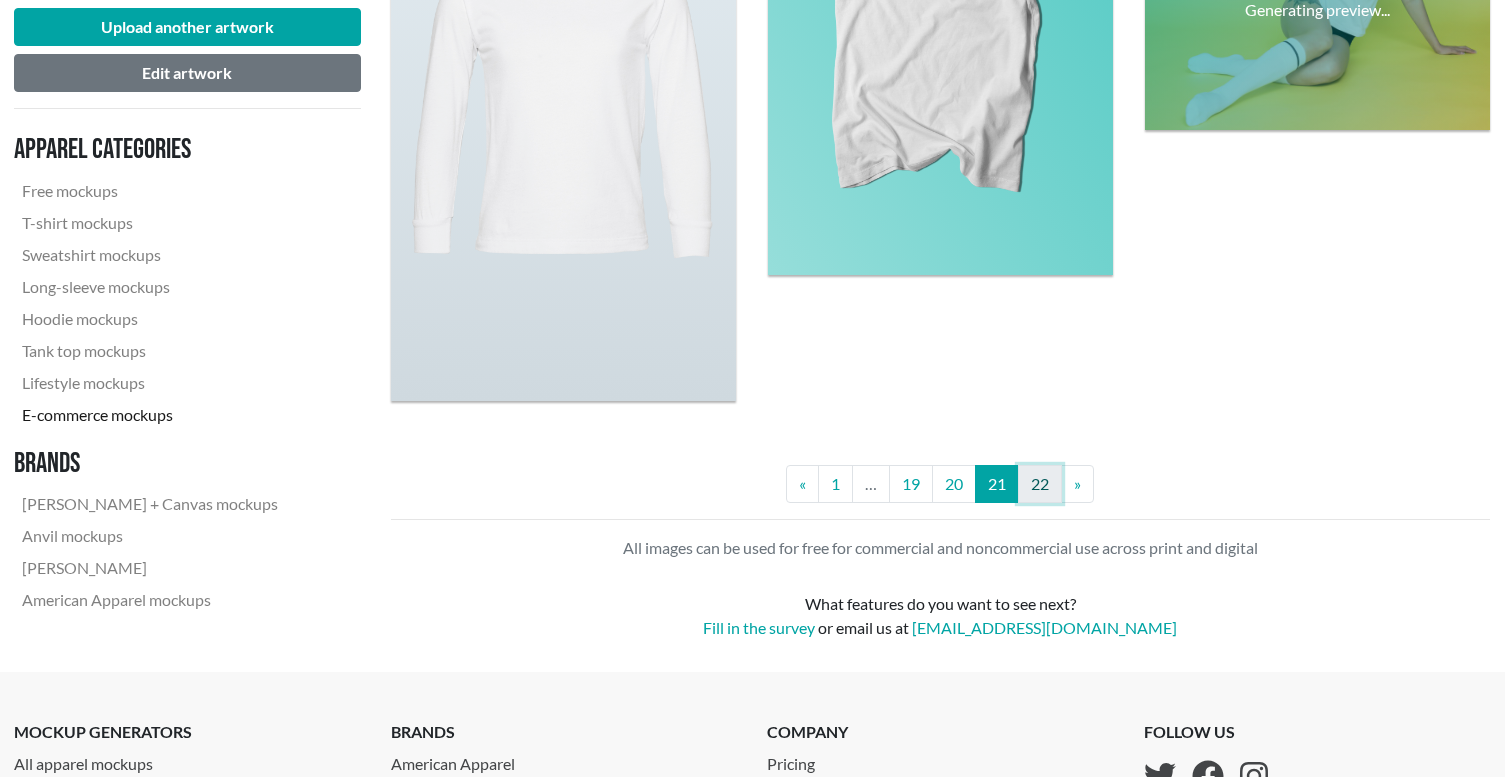 click on "22" at bounding box center [1040, 484] 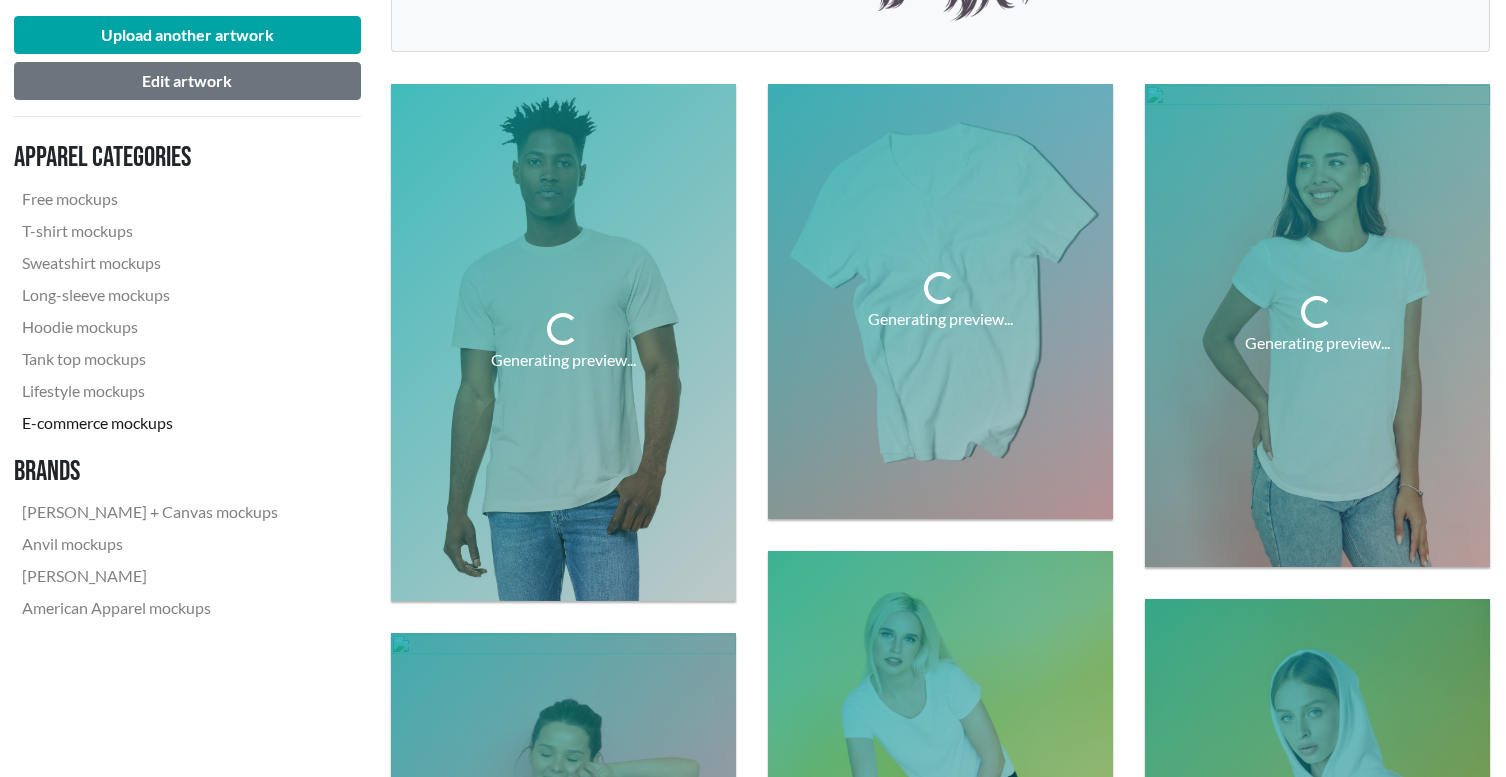 scroll, scrollTop: 622, scrollLeft: 0, axis: vertical 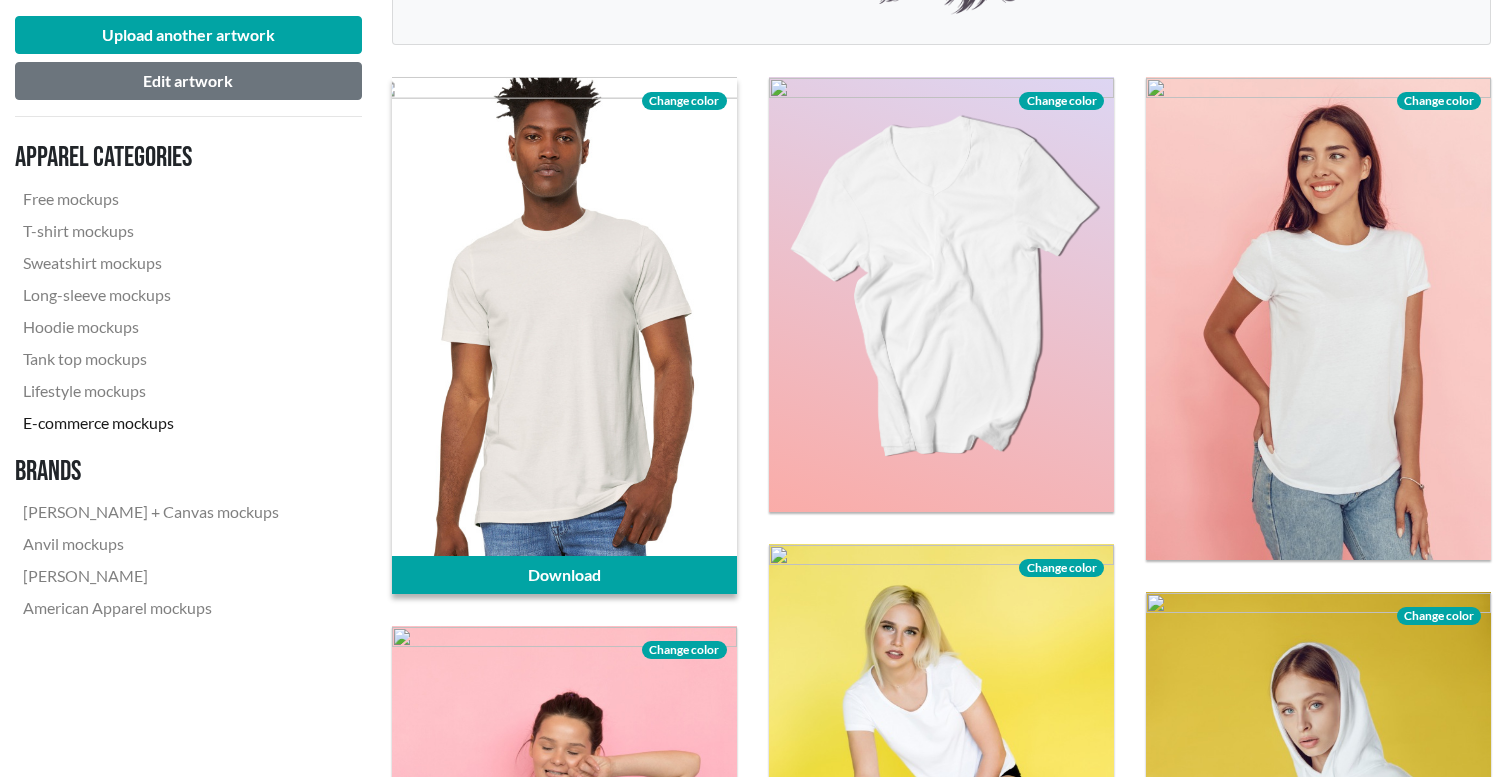 click on "Change color" at bounding box center [684, 101] 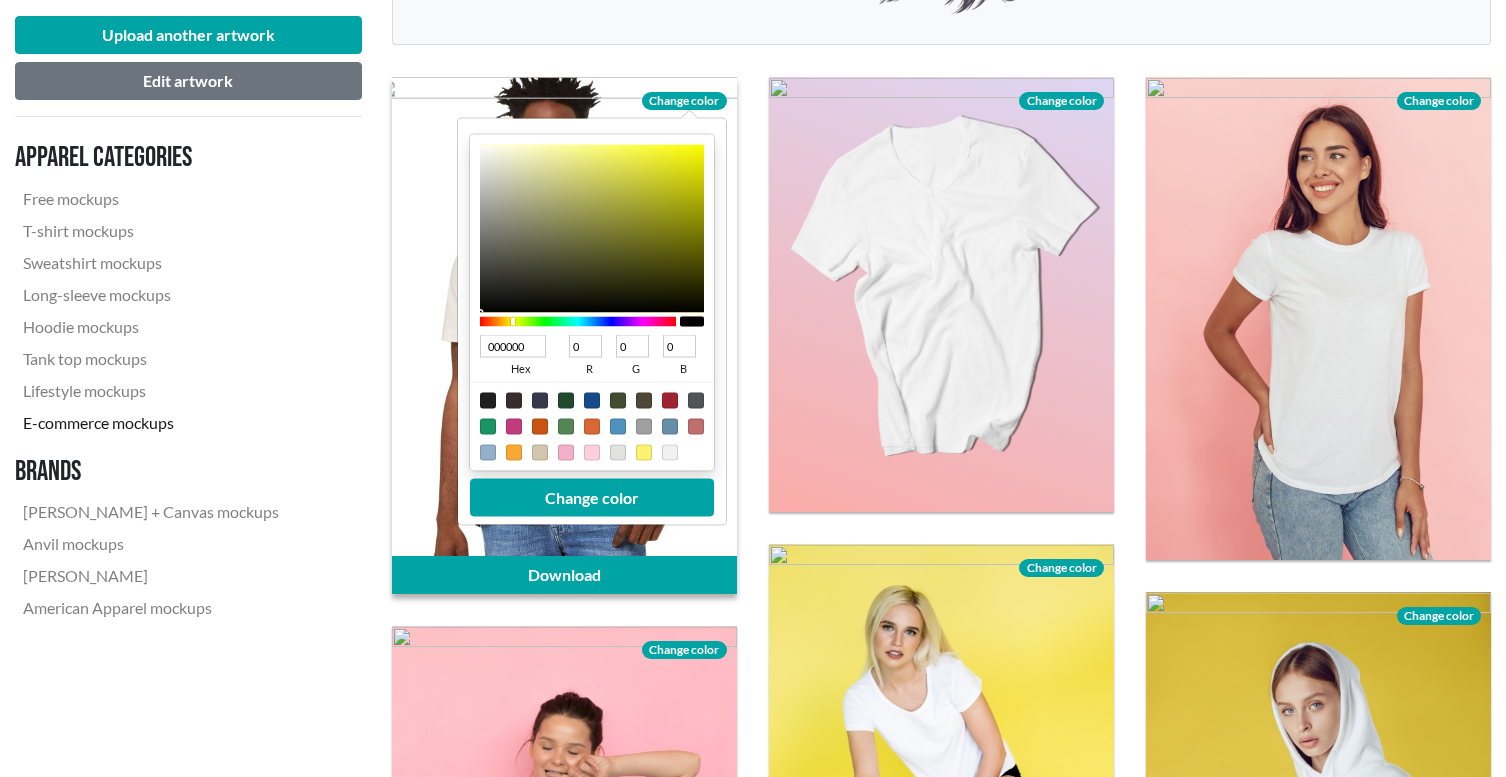 drag, startPoint x: 497, startPoint y: 162, endPoint x: 484, endPoint y: 313, distance: 151.55856 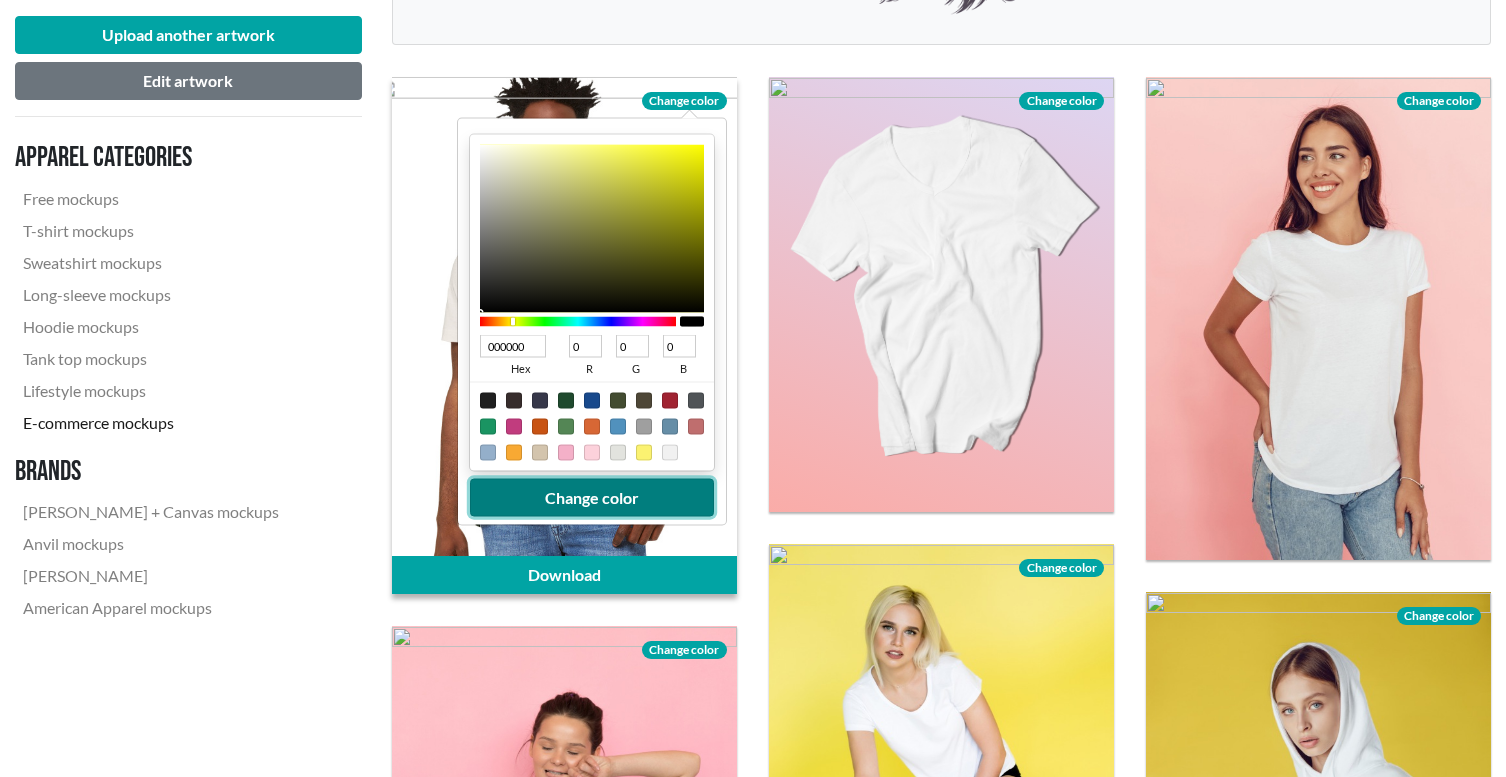 click on "Change color" at bounding box center [592, 497] 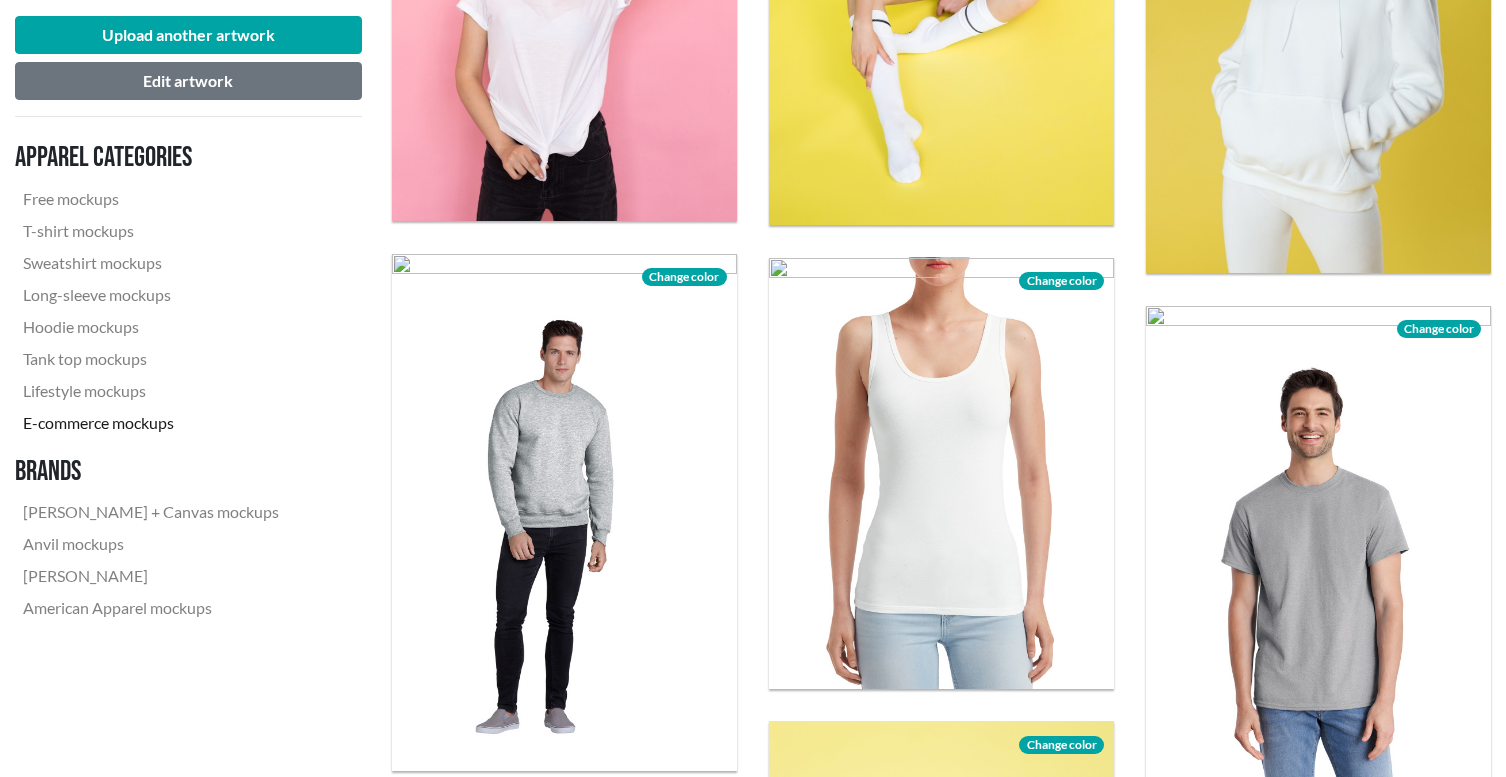 scroll, scrollTop: 0, scrollLeft: 0, axis: both 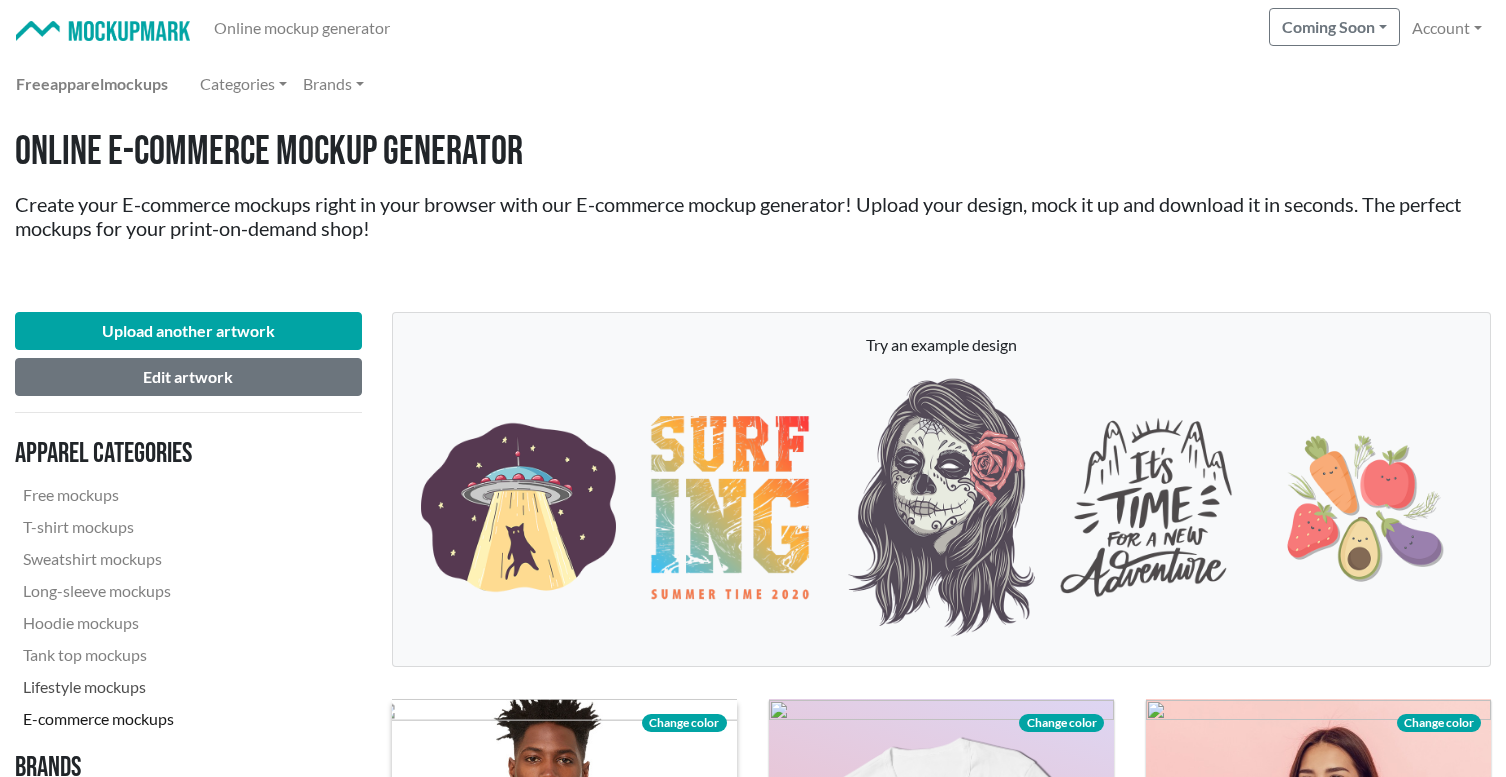 click on "Lifestyle mockups" at bounding box center (151, 687) 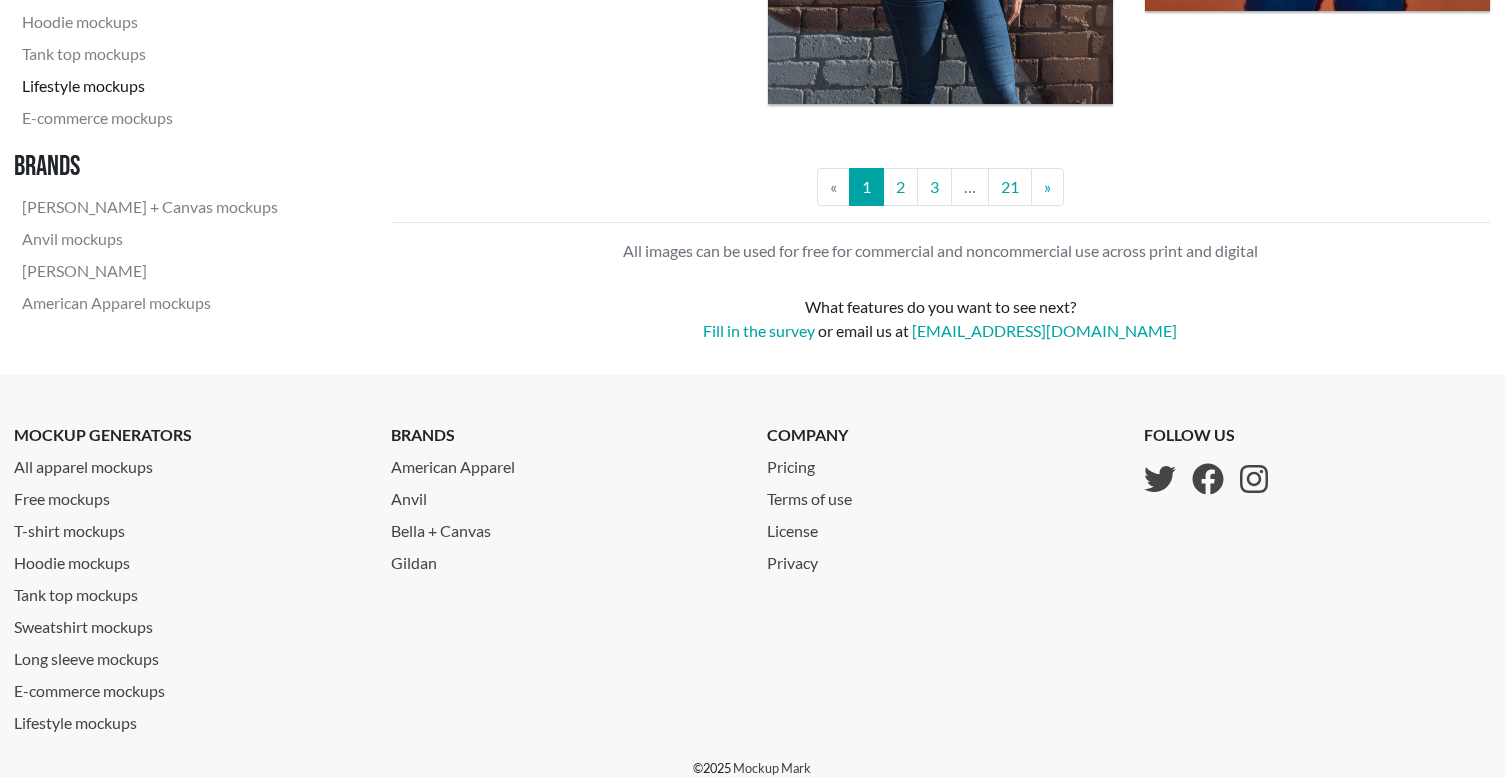 scroll, scrollTop: 4092, scrollLeft: 1, axis: both 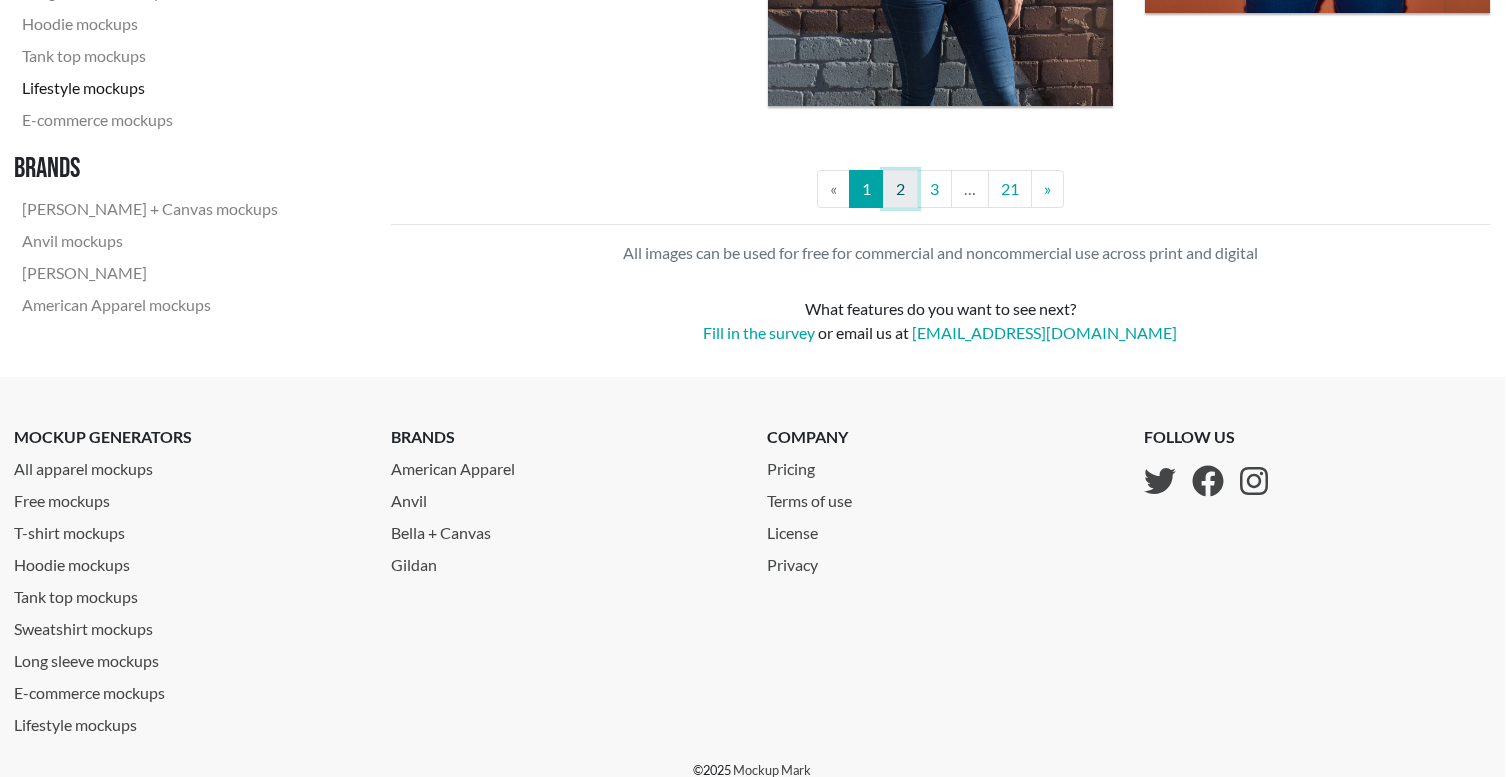 click on "2" at bounding box center [900, 189] 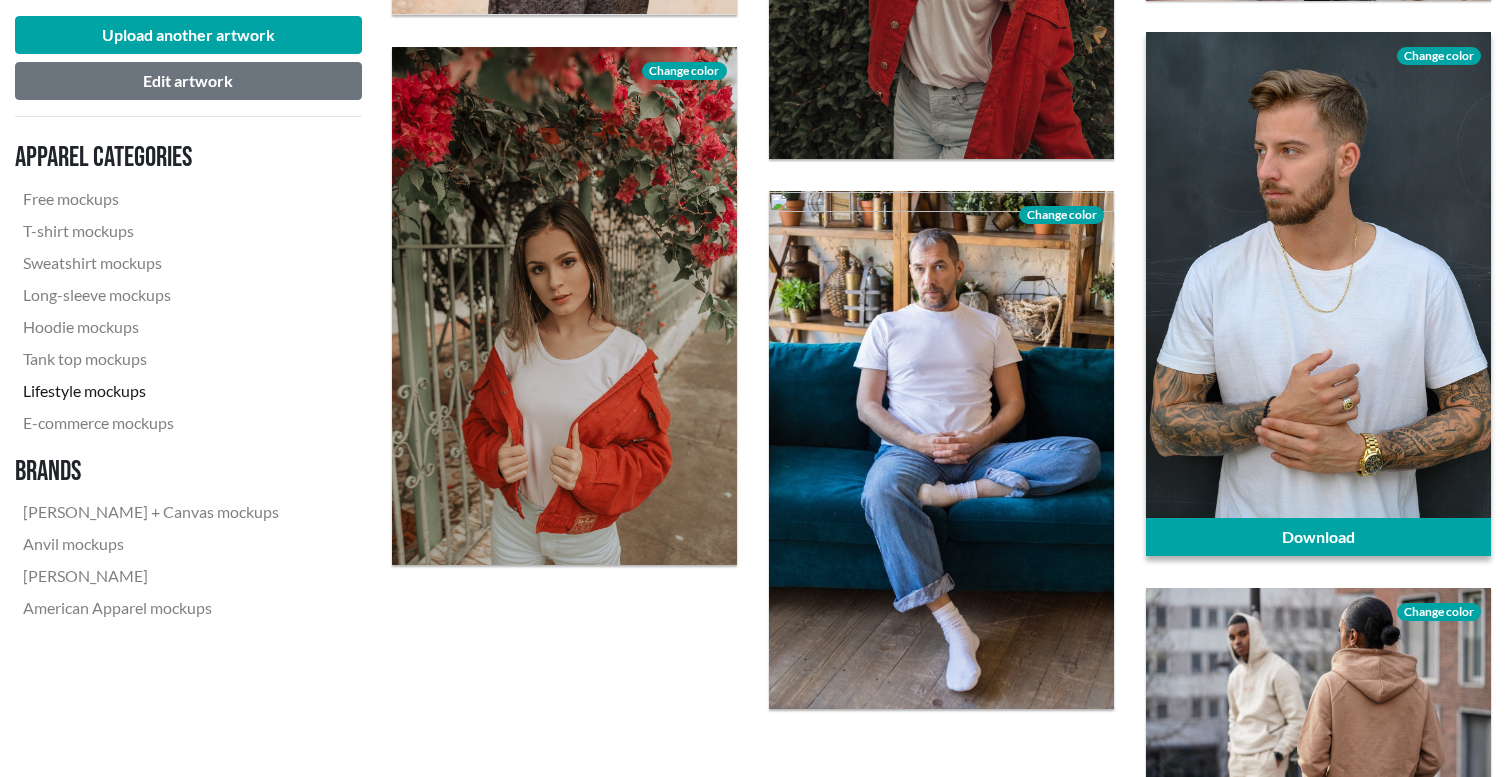 scroll, scrollTop: 3787, scrollLeft: 0, axis: vertical 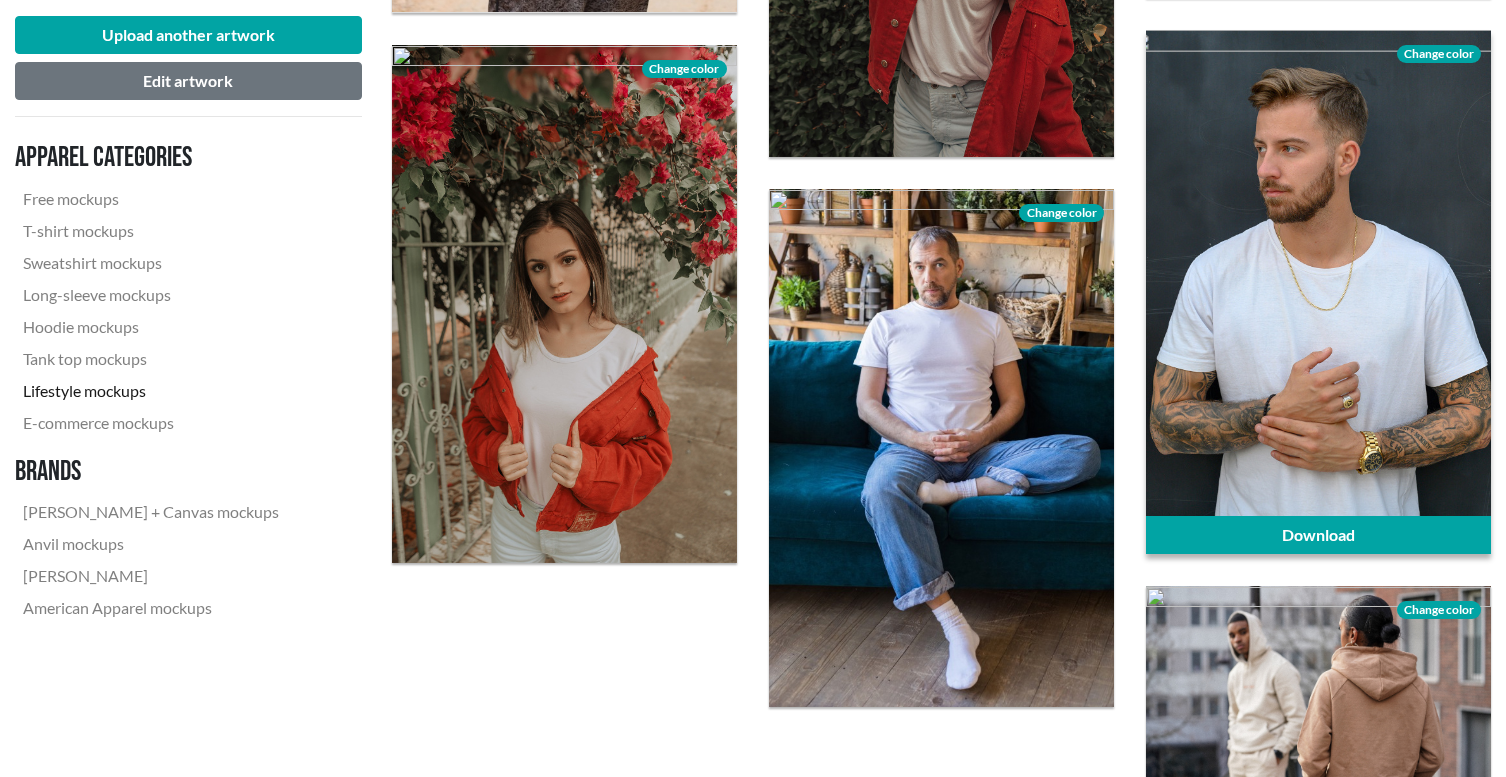 click on "Change color" at bounding box center [1439, 54] 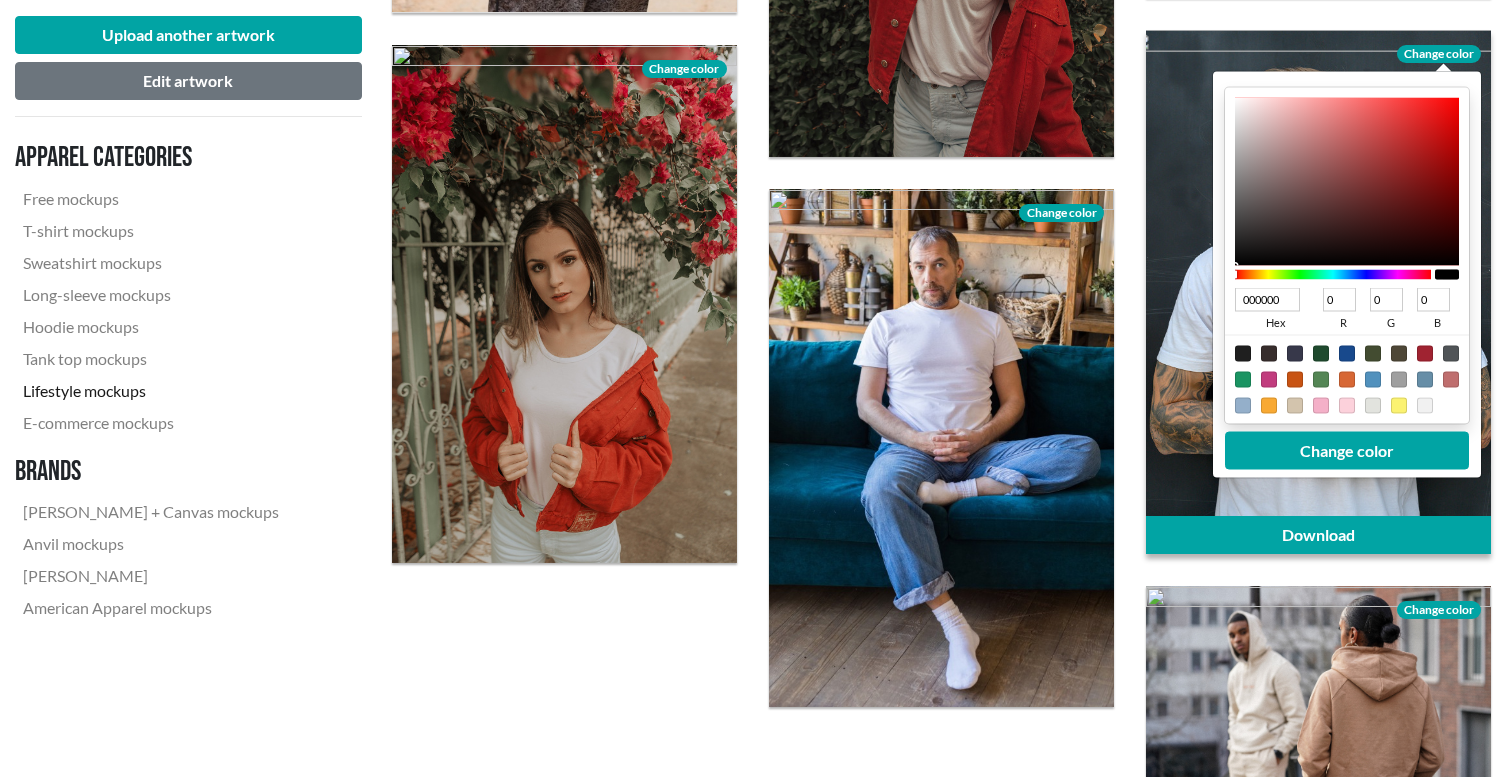 drag, startPoint x: 1235, startPoint y: 108, endPoint x: 1222, endPoint y: 269, distance: 161.52399 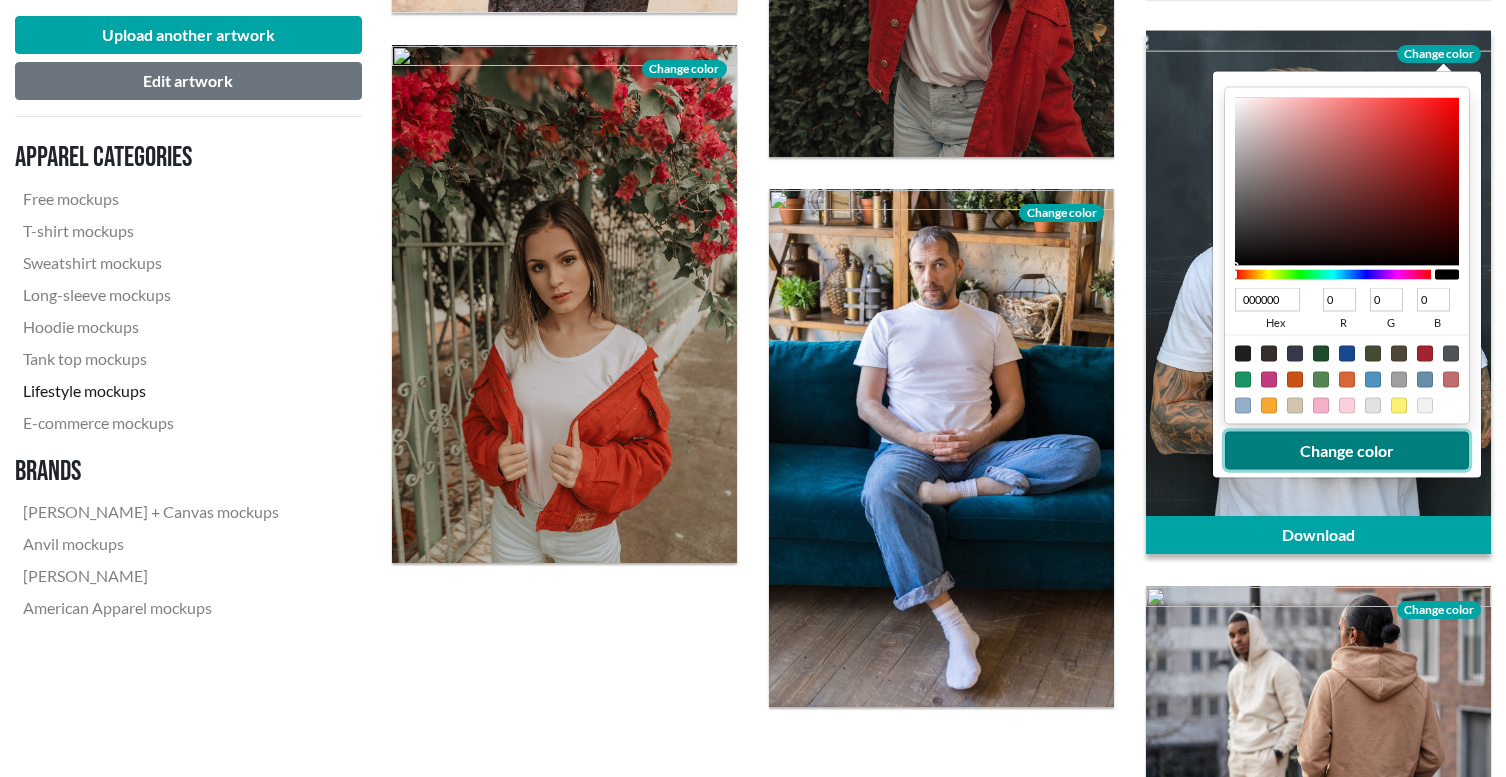 click on "Change color" at bounding box center (1347, 451) 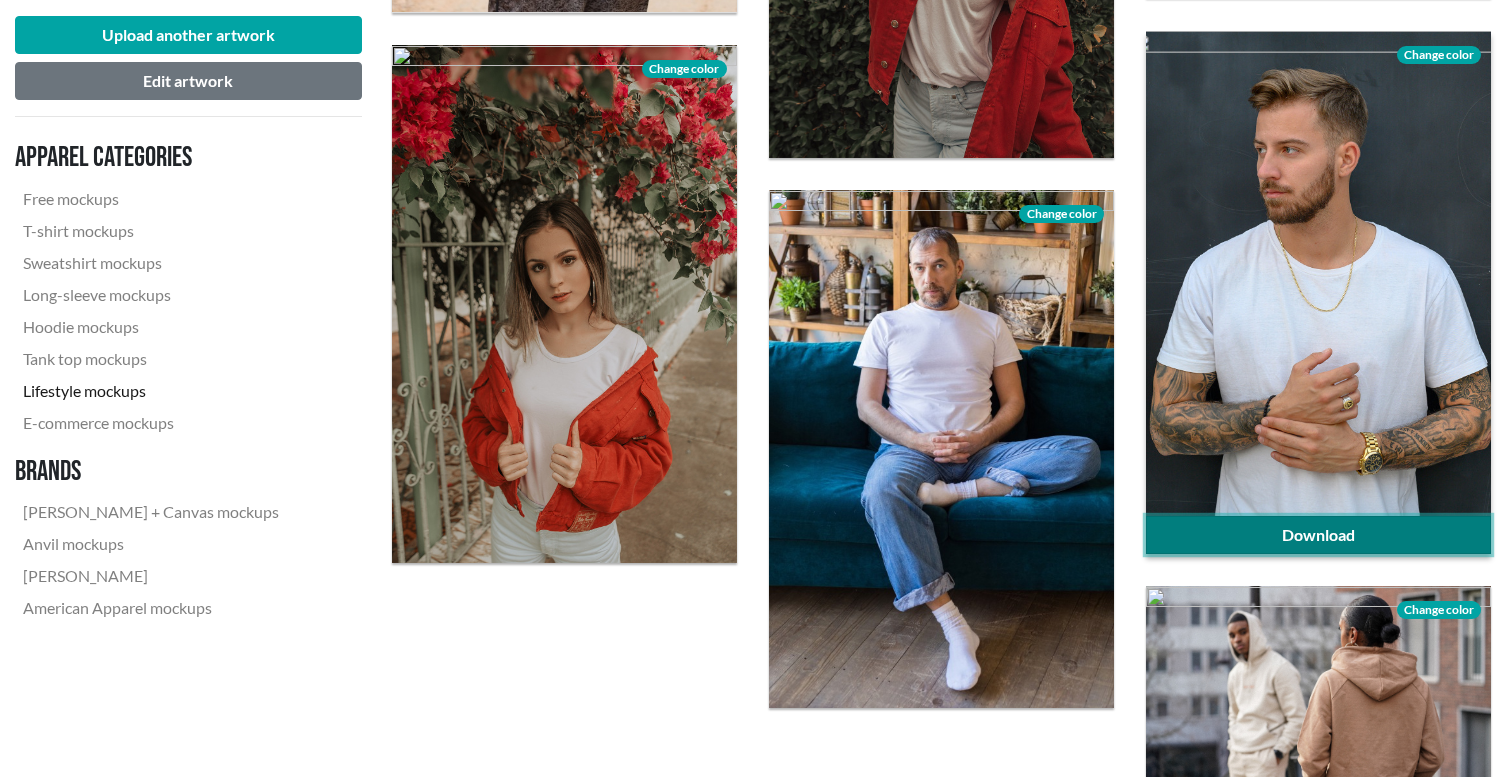 click on "Download" 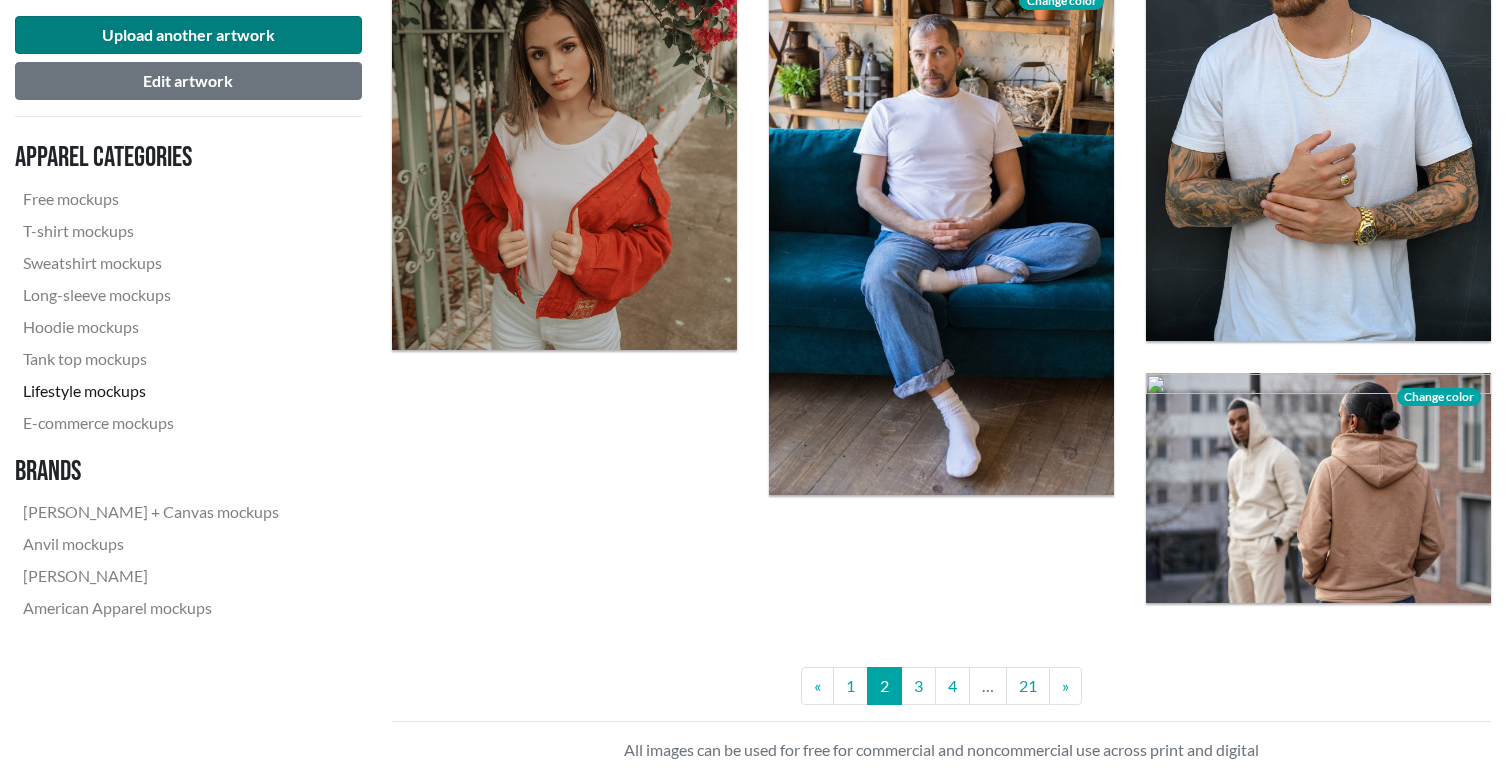 scroll, scrollTop: 4027, scrollLeft: 0, axis: vertical 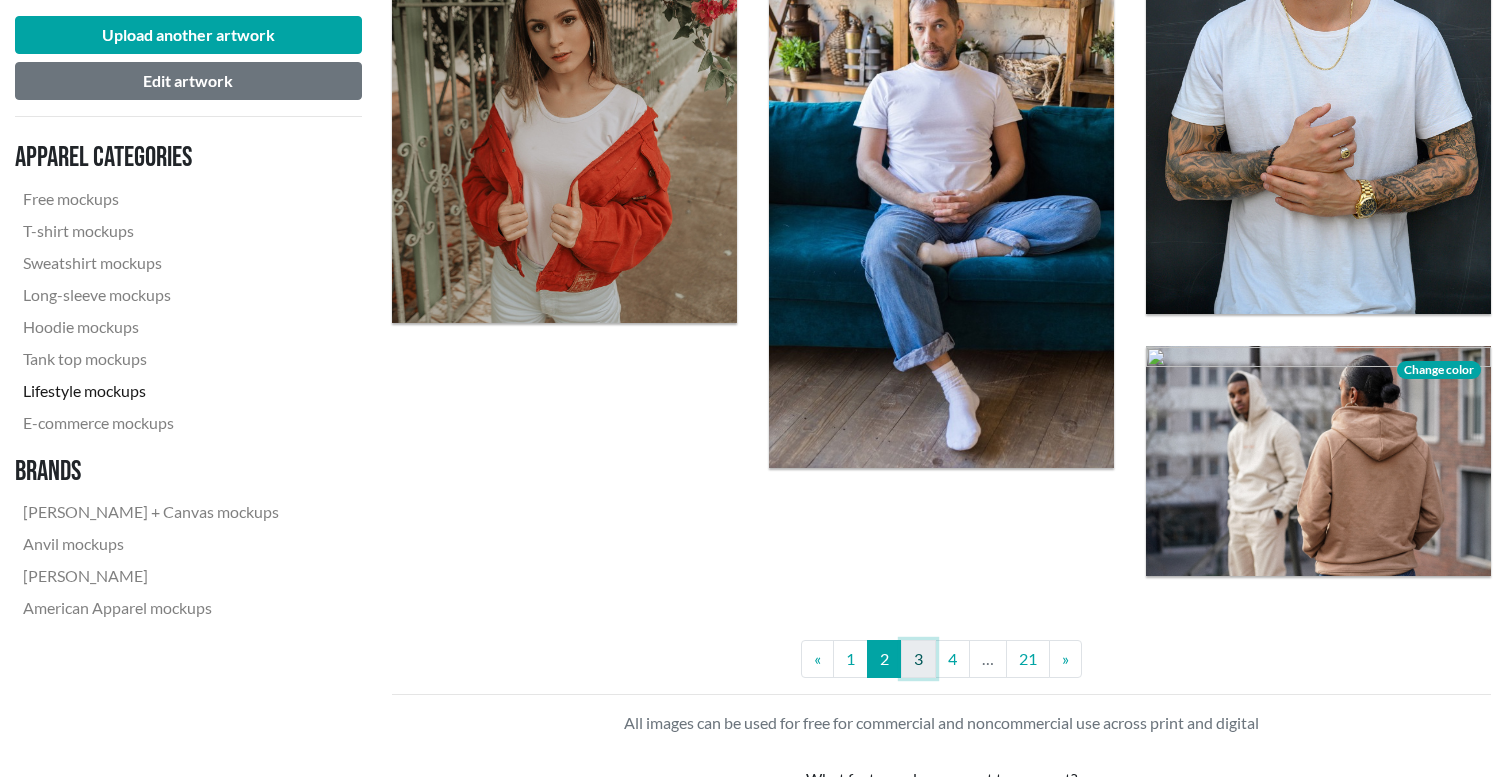 click on "3" at bounding box center (918, 659) 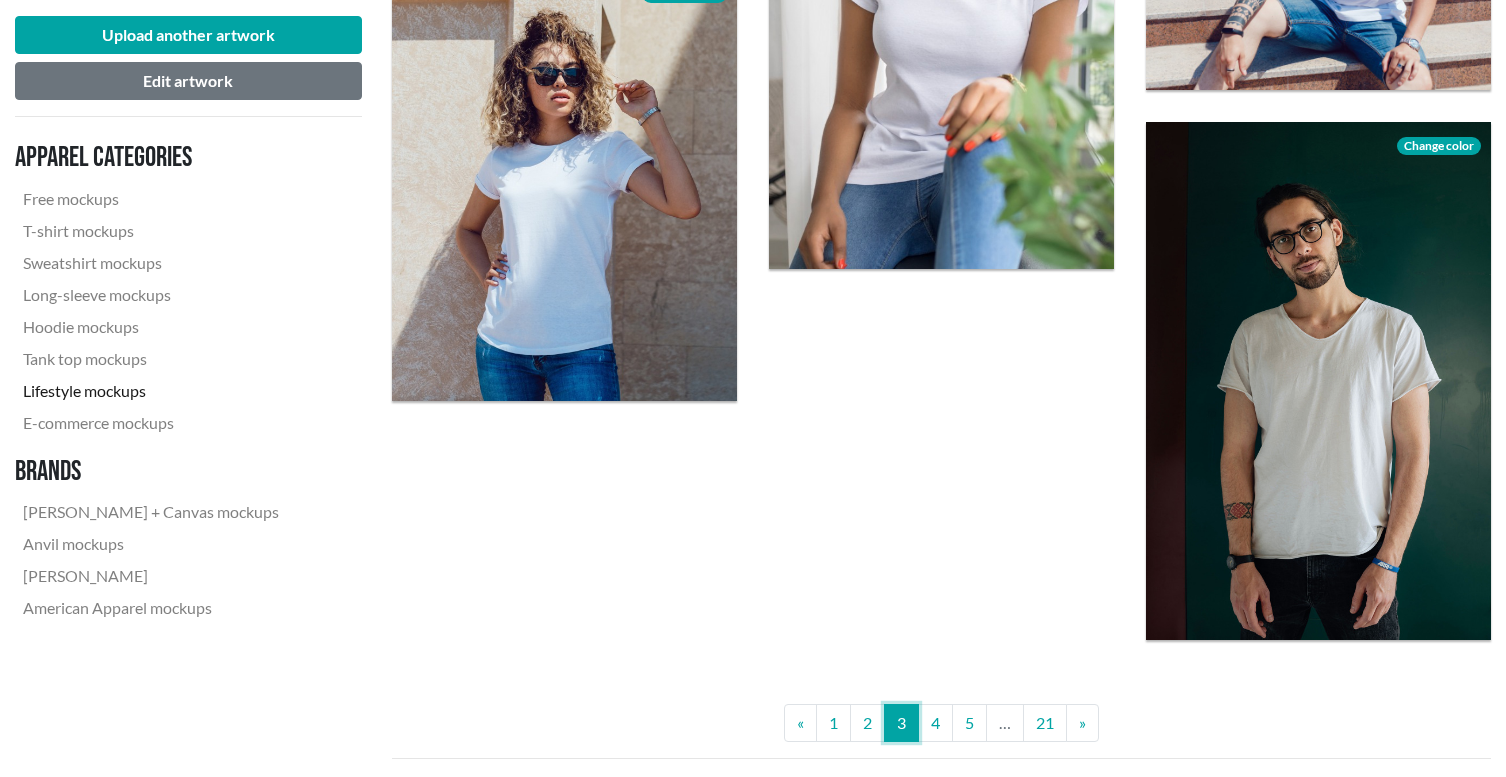scroll, scrollTop: 4053, scrollLeft: 0, axis: vertical 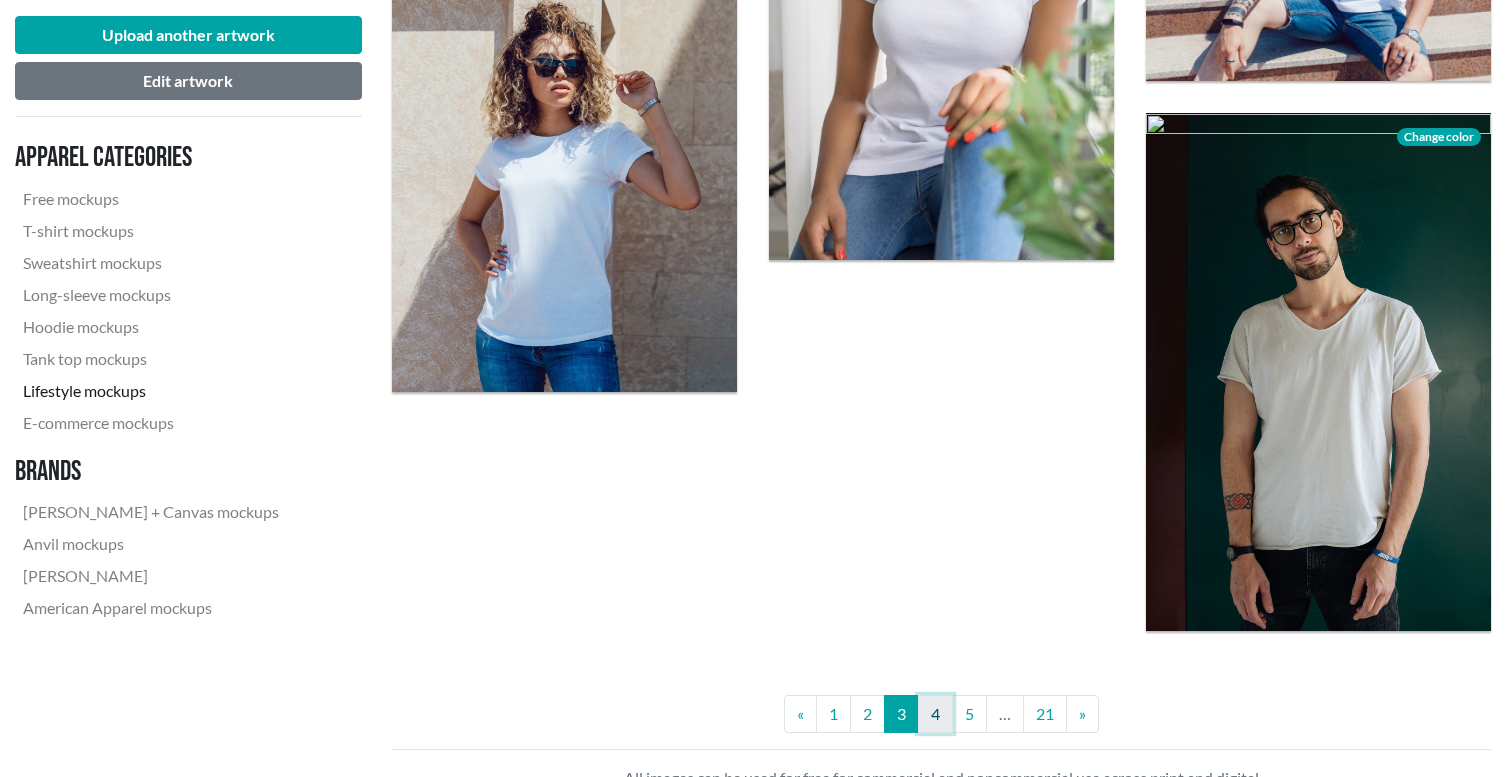 click on "4" at bounding box center (935, 714) 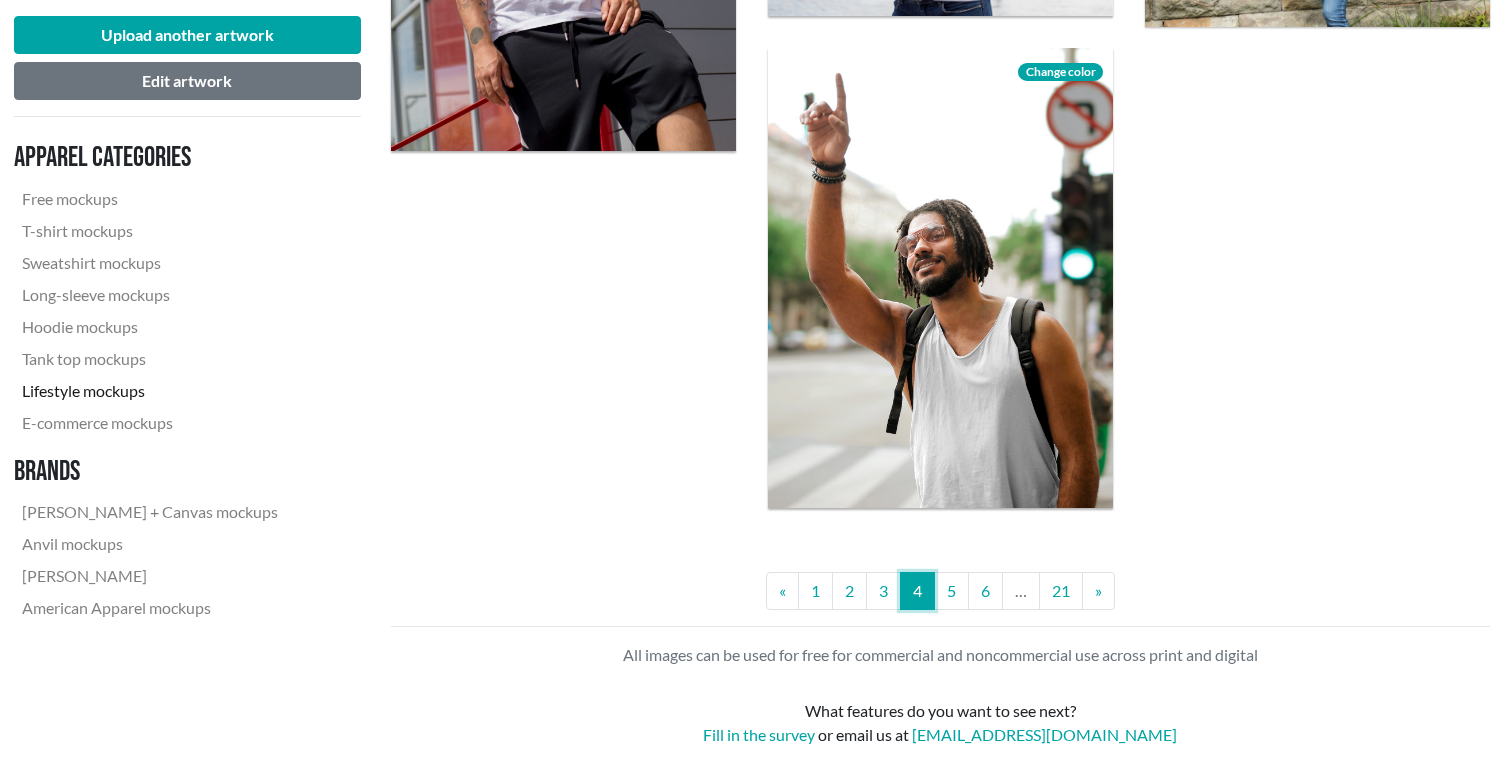 scroll, scrollTop: 3987, scrollLeft: 1, axis: both 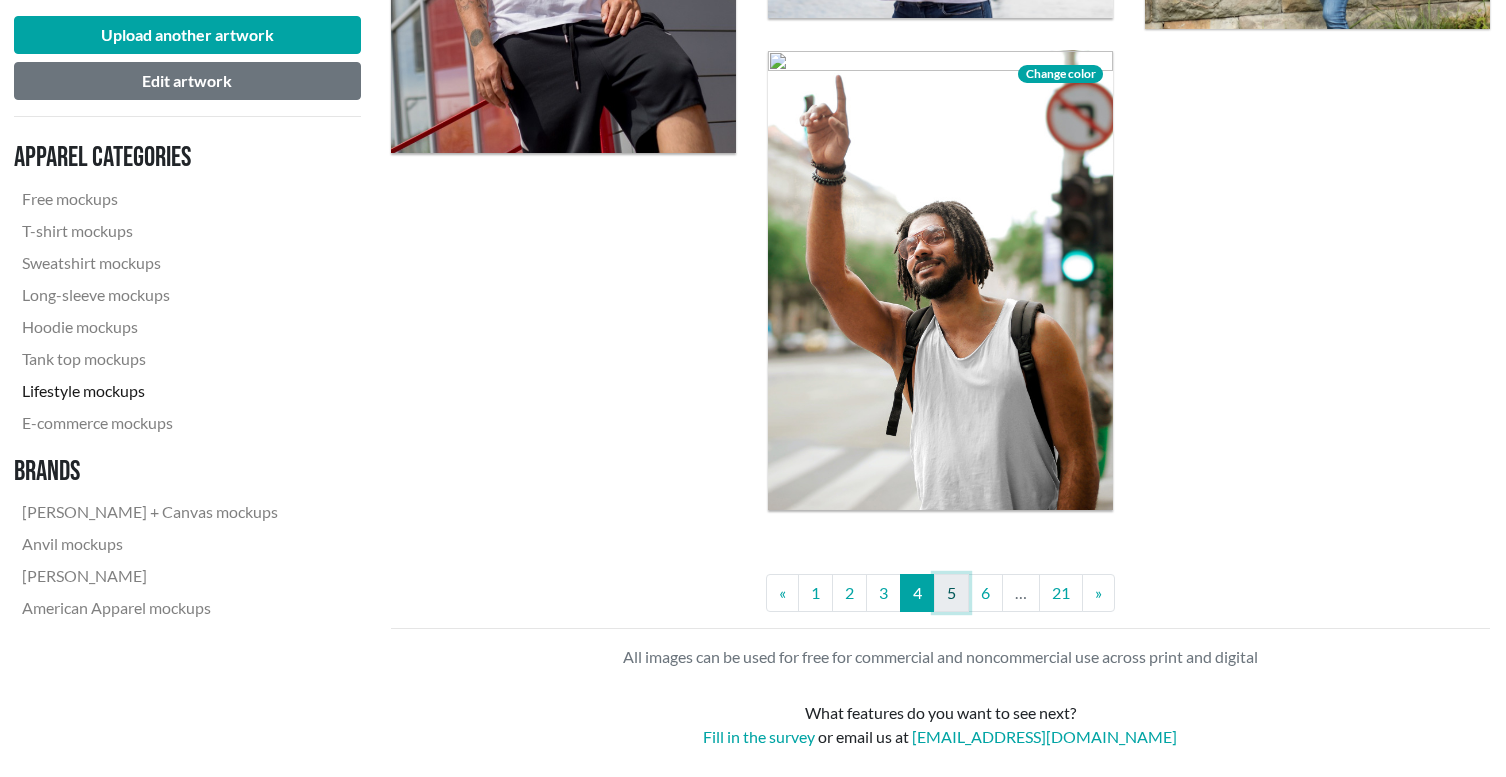 click on "5" at bounding box center (951, 593) 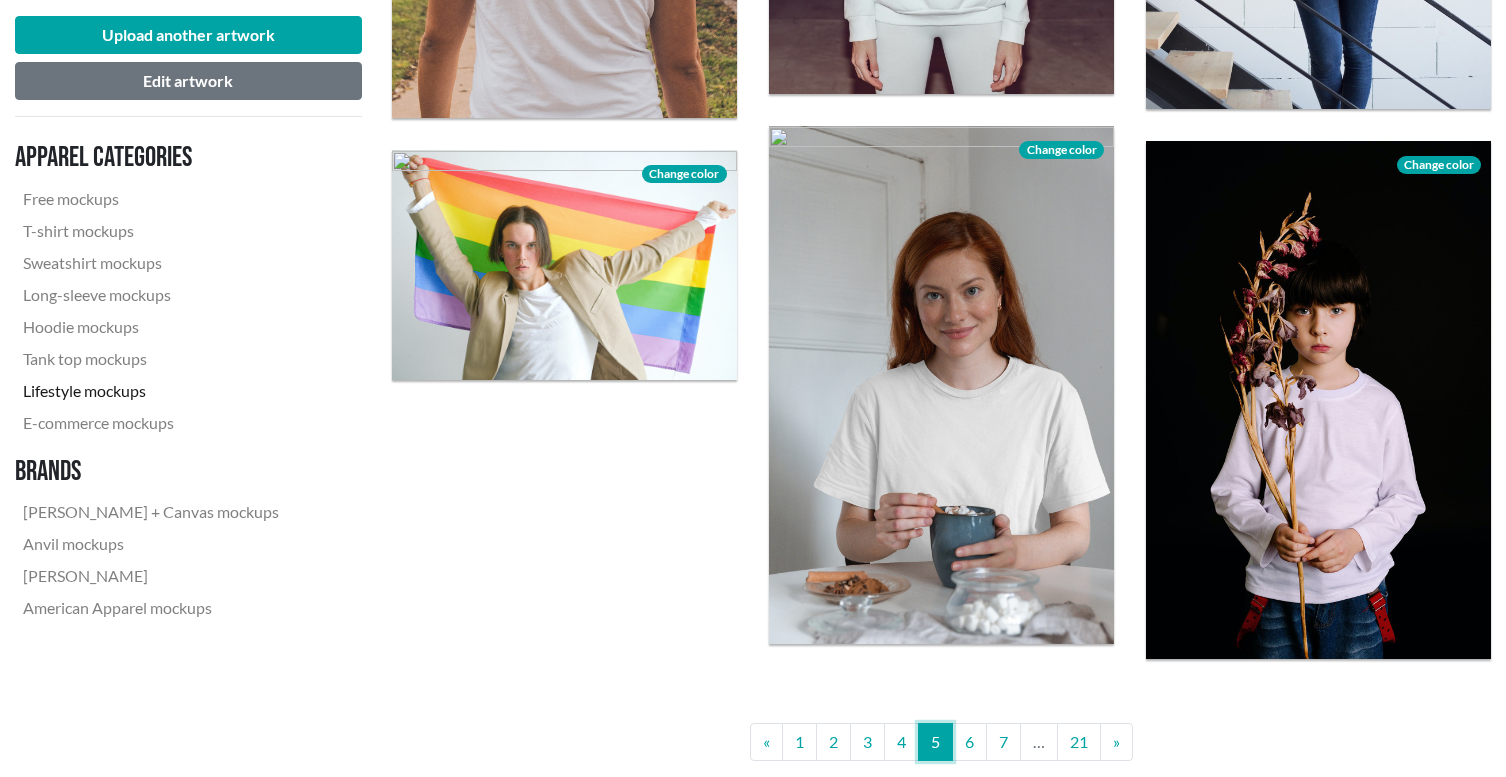 scroll, scrollTop: 3919, scrollLeft: 0, axis: vertical 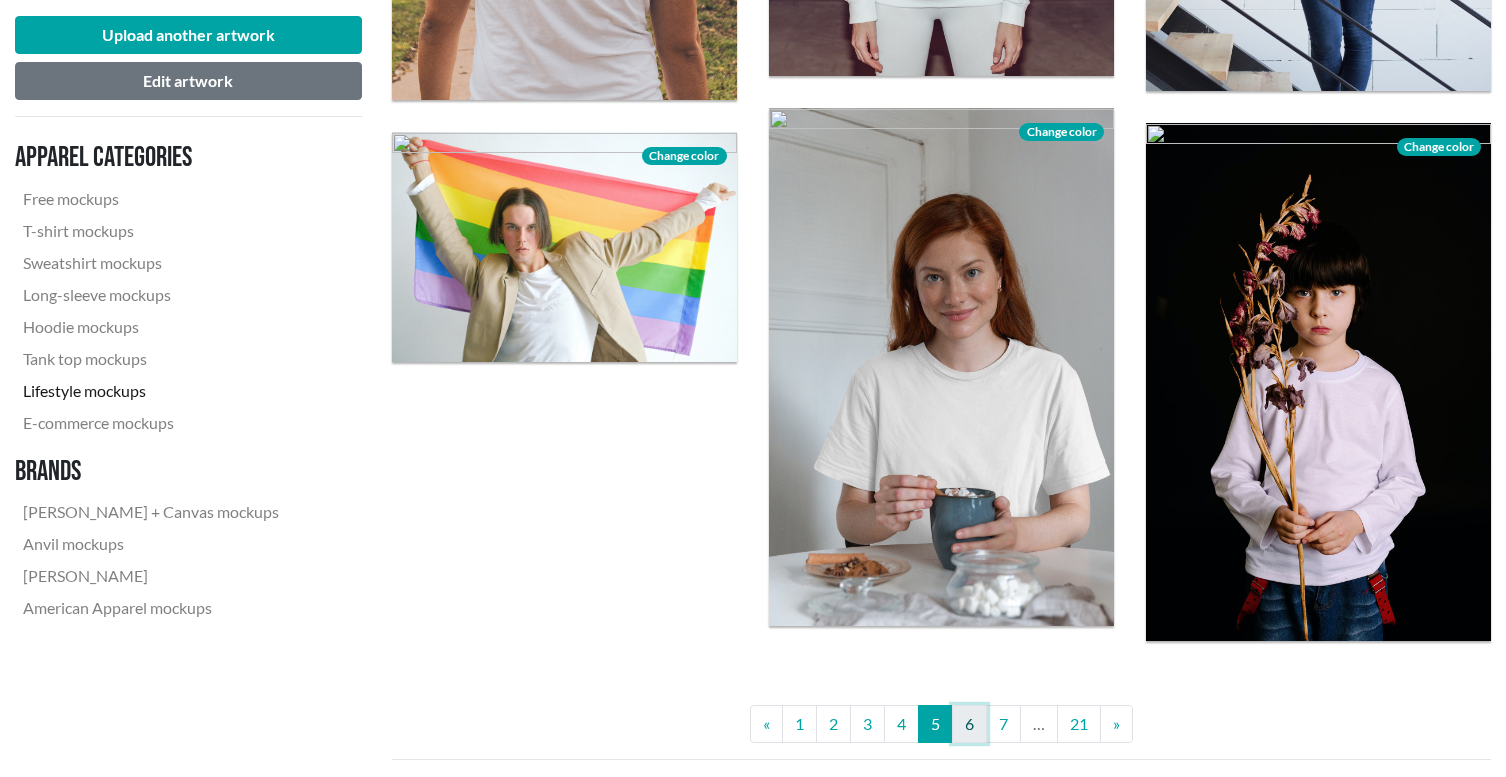 click on "6" at bounding box center (969, 724) 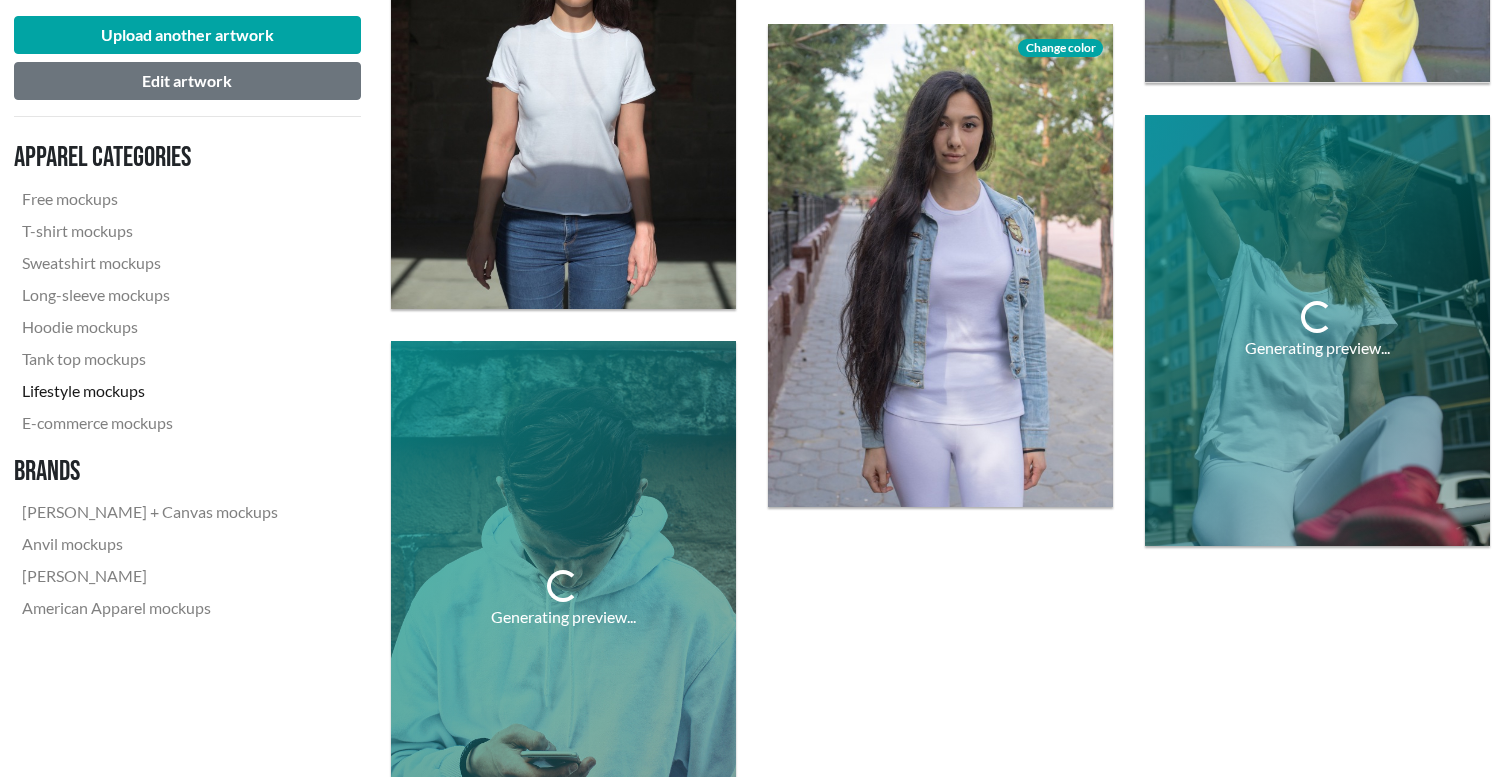 scroll, scrollTop: 4092, scrollLeft: 1, axis: both 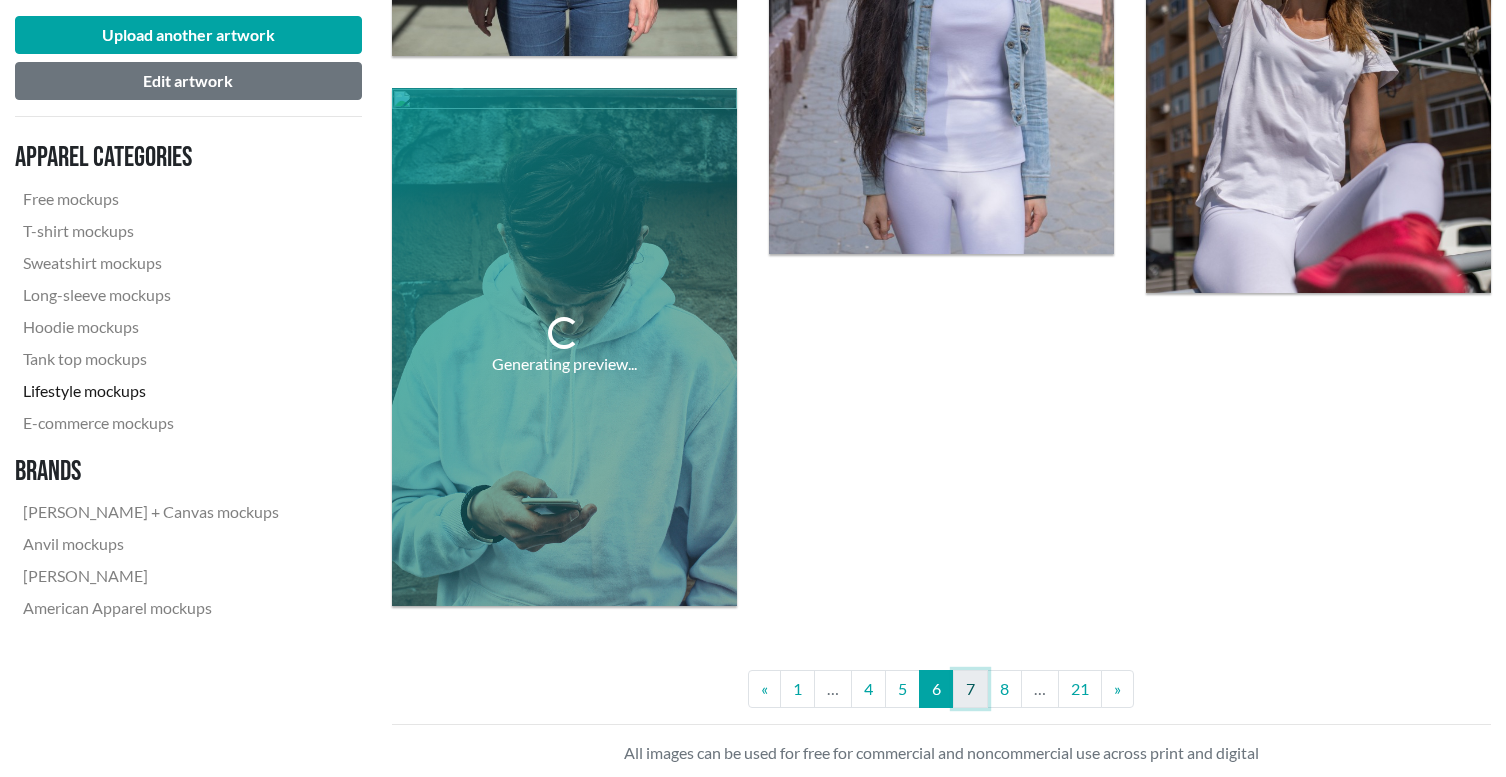 click on "7" at bounding box center [970, 689] 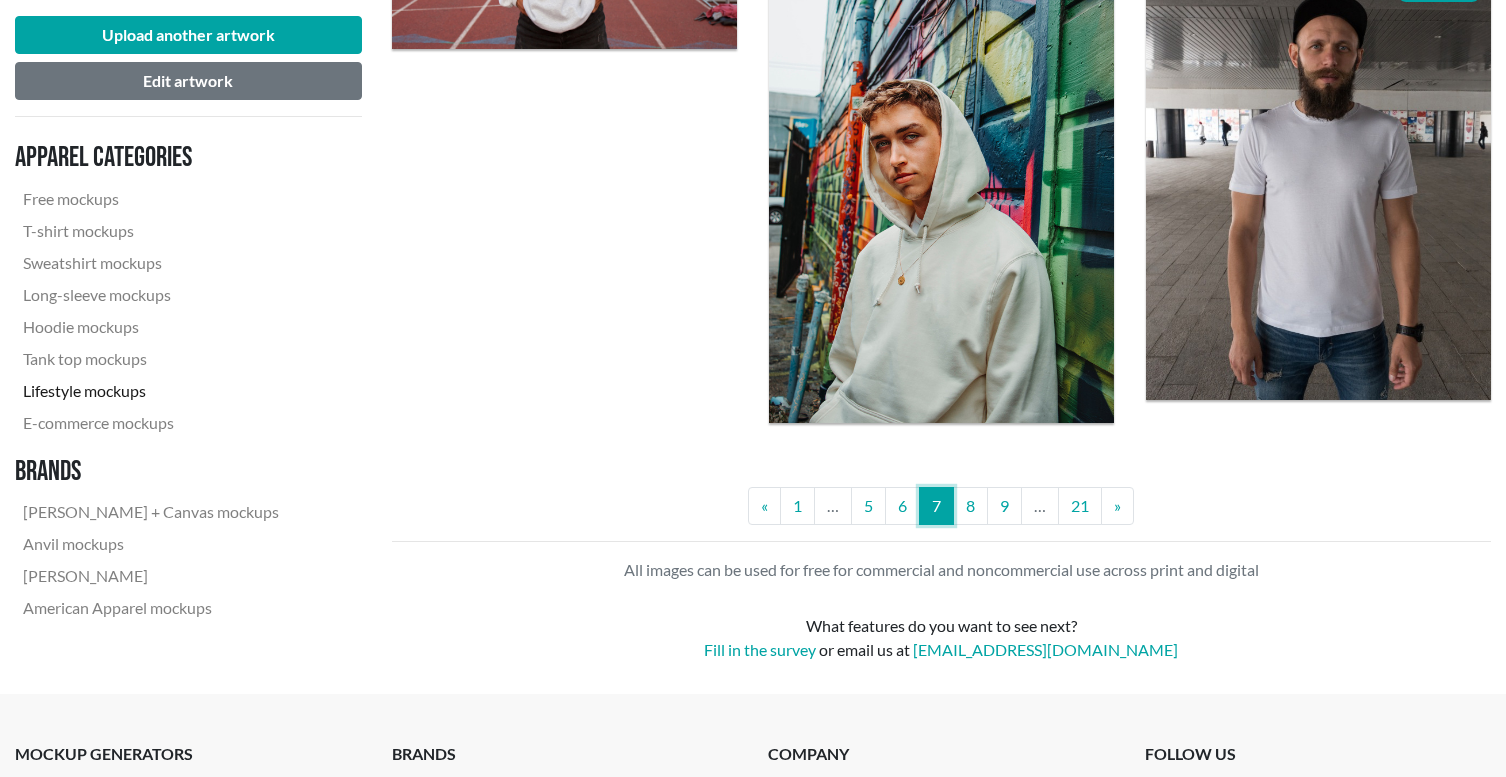 scroll, scrollTop: 3710, scrollLeft: 0, axis: vertical 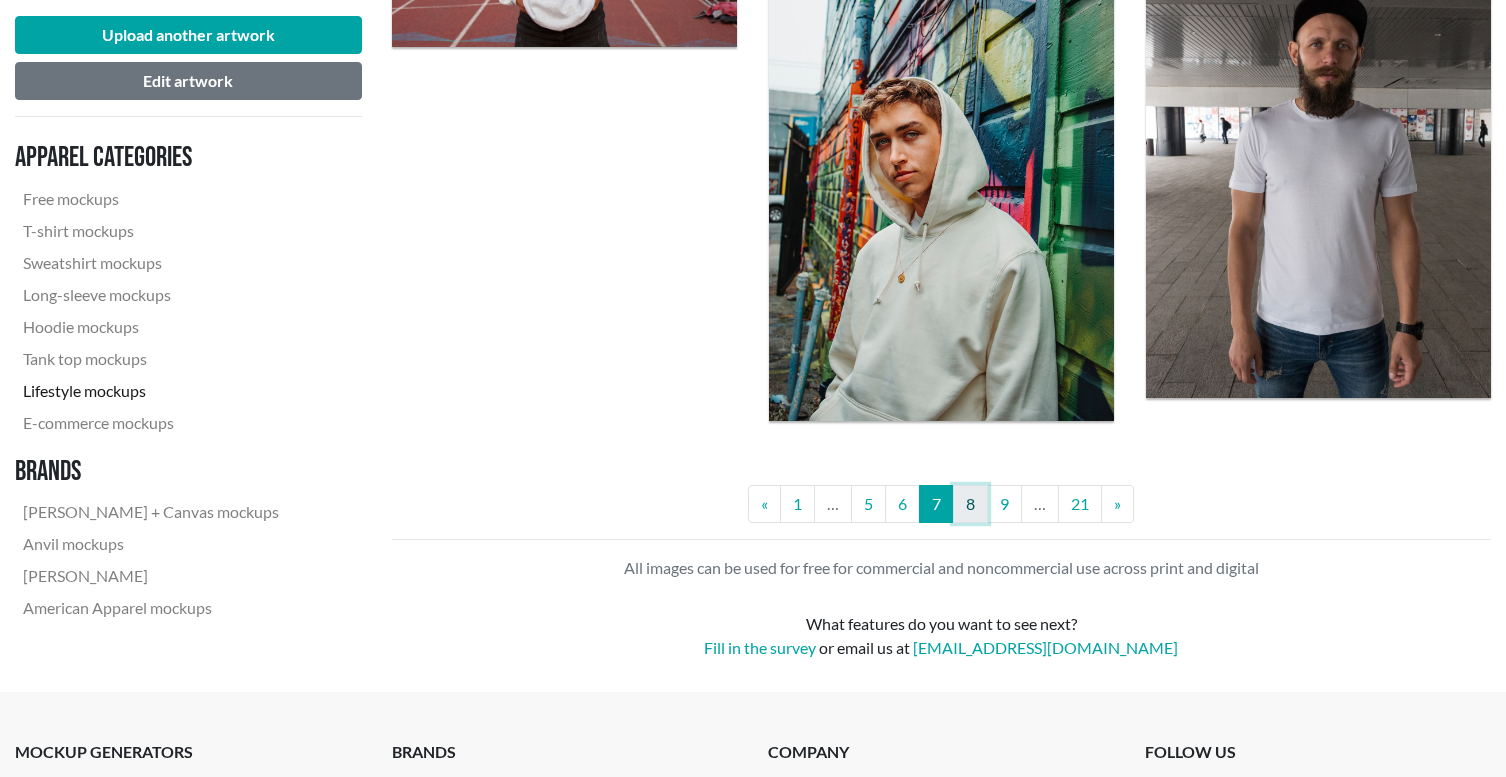 click on "8" at bounding box center [970, 504] 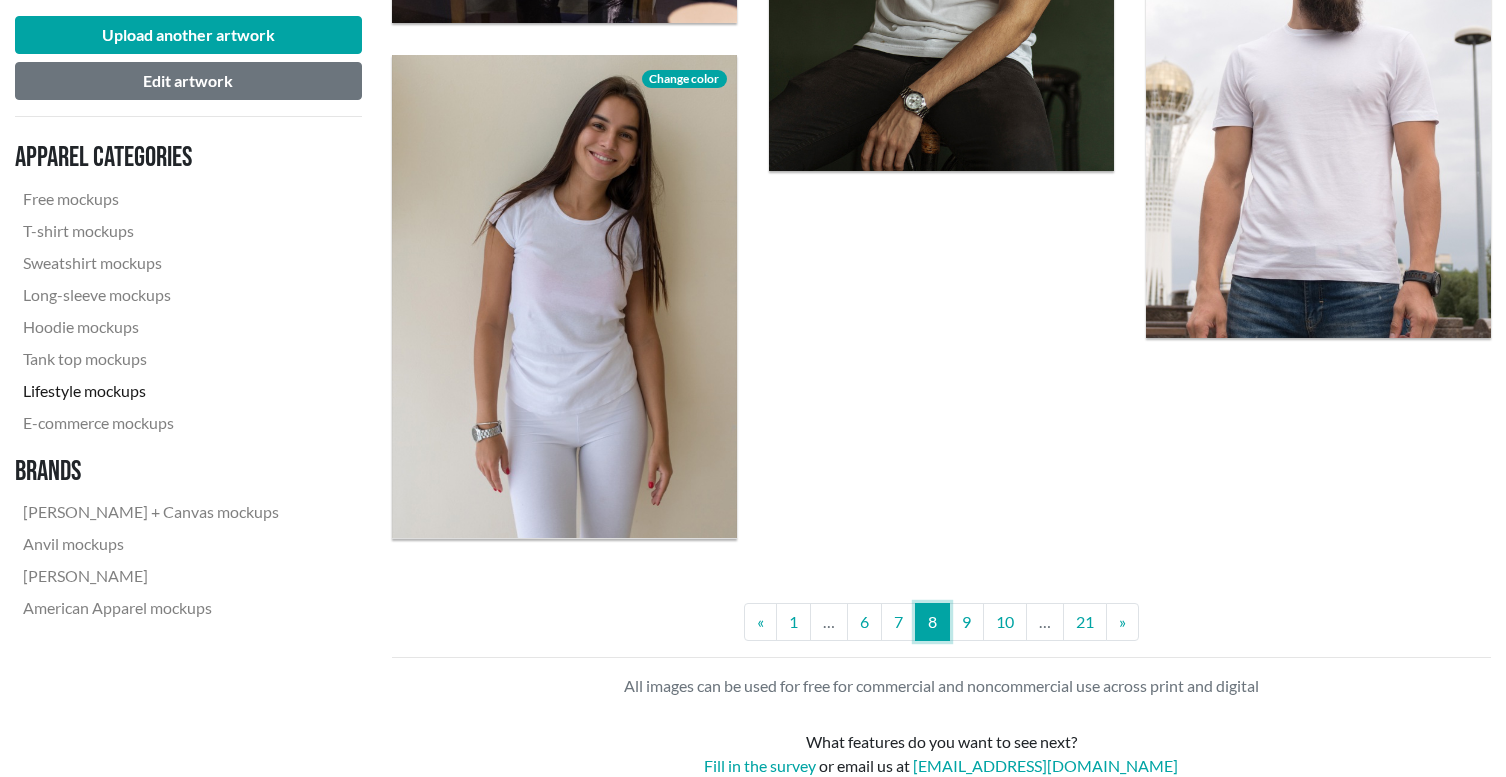 scroll, scrollTop: 4061, scrollLeft: 0, axis: vertical 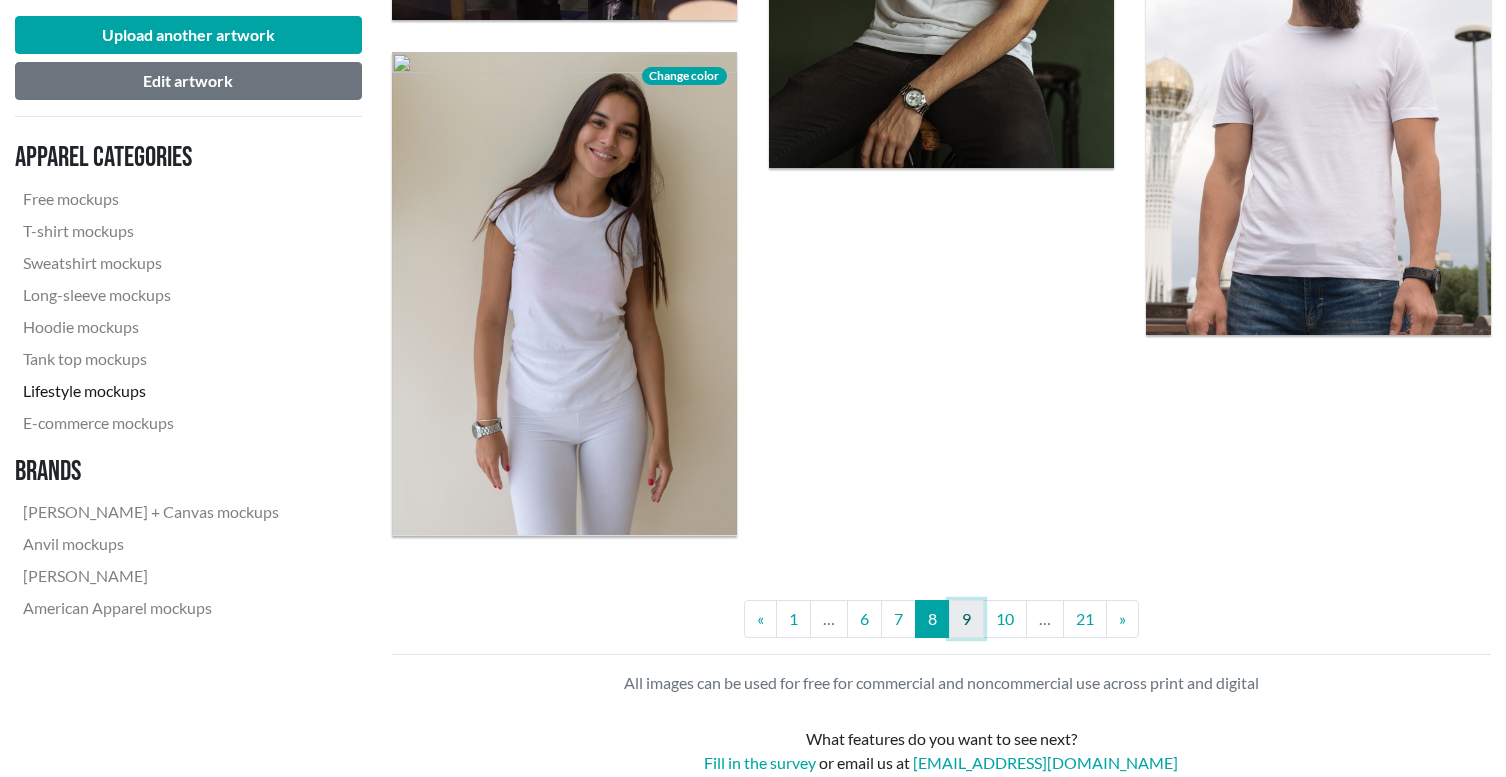 click on "9" at bounding box center [966, 619] 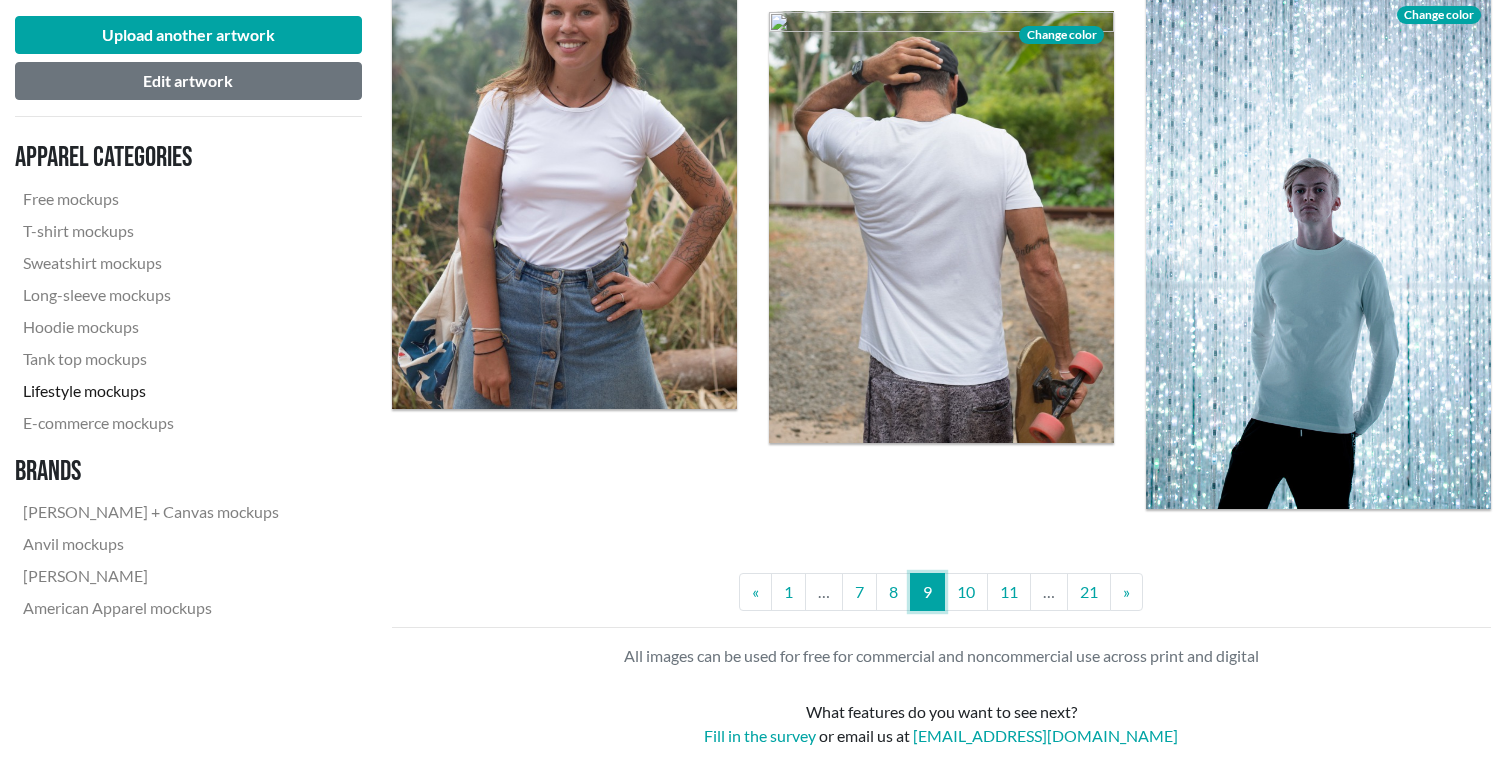 scroll, scrollTop: 3854, scrollLeft: 0, axis: vertical 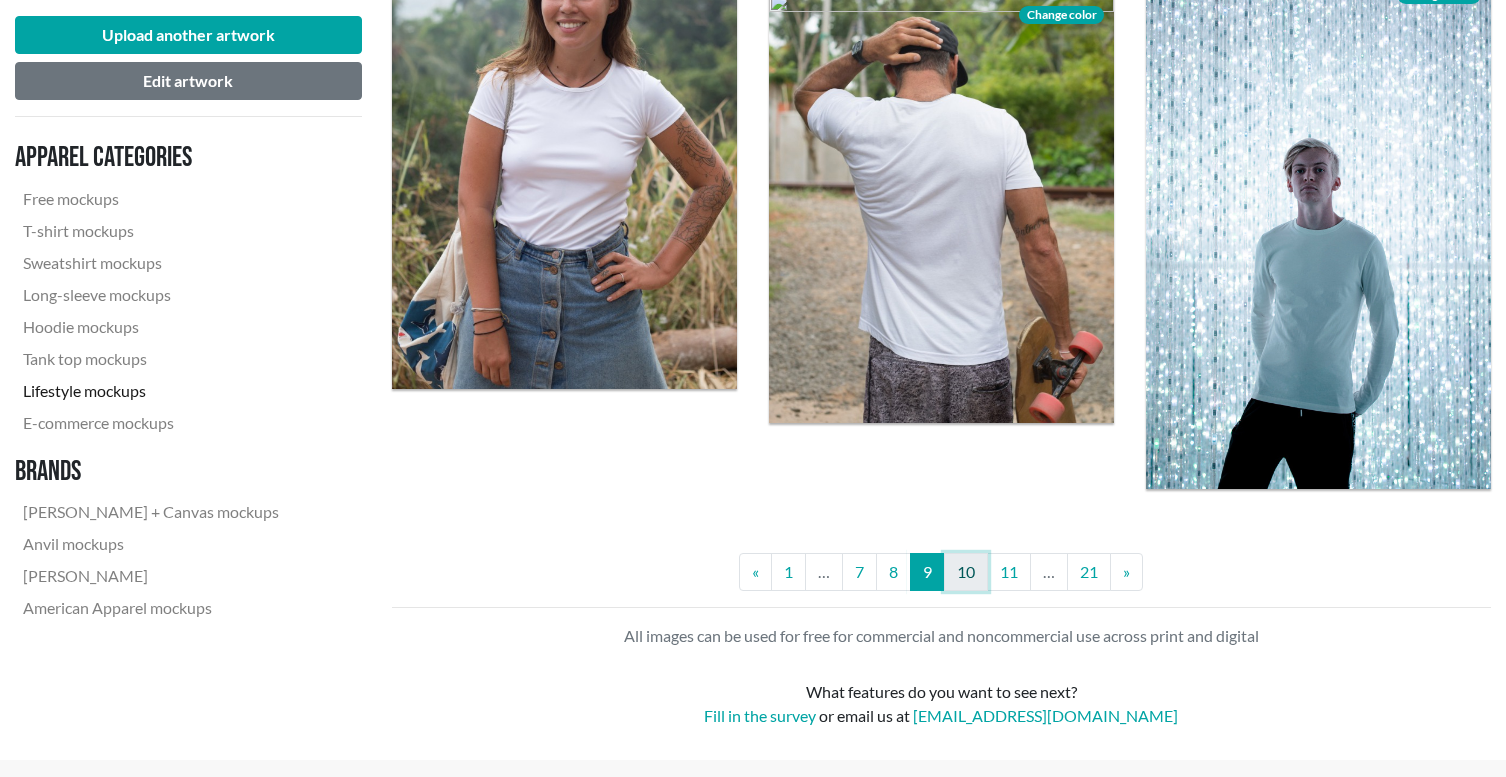 click on "10" at bounding box center (966, 572) 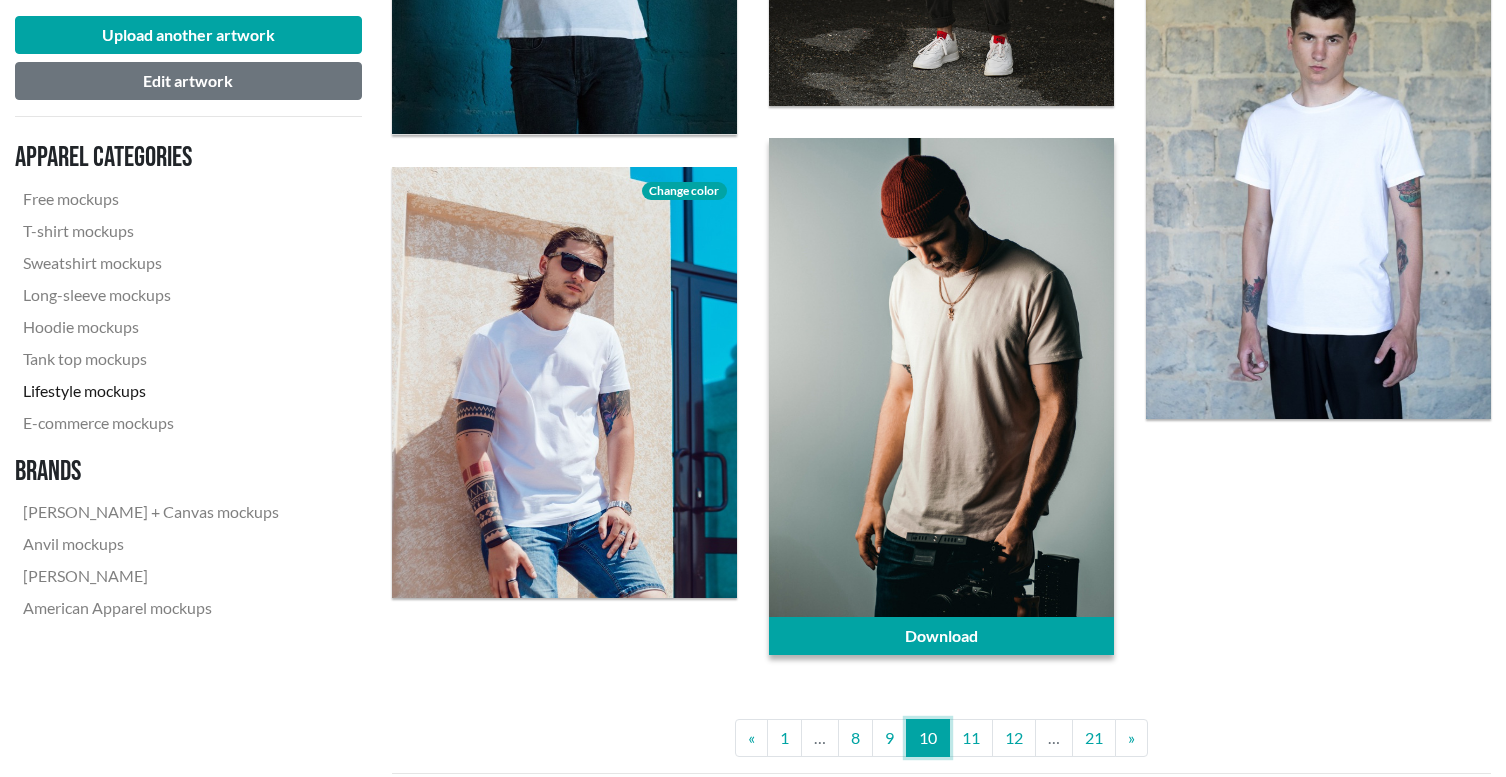 scroll, scrollTop: 4067, scrollLeft: 0, axis: vertical 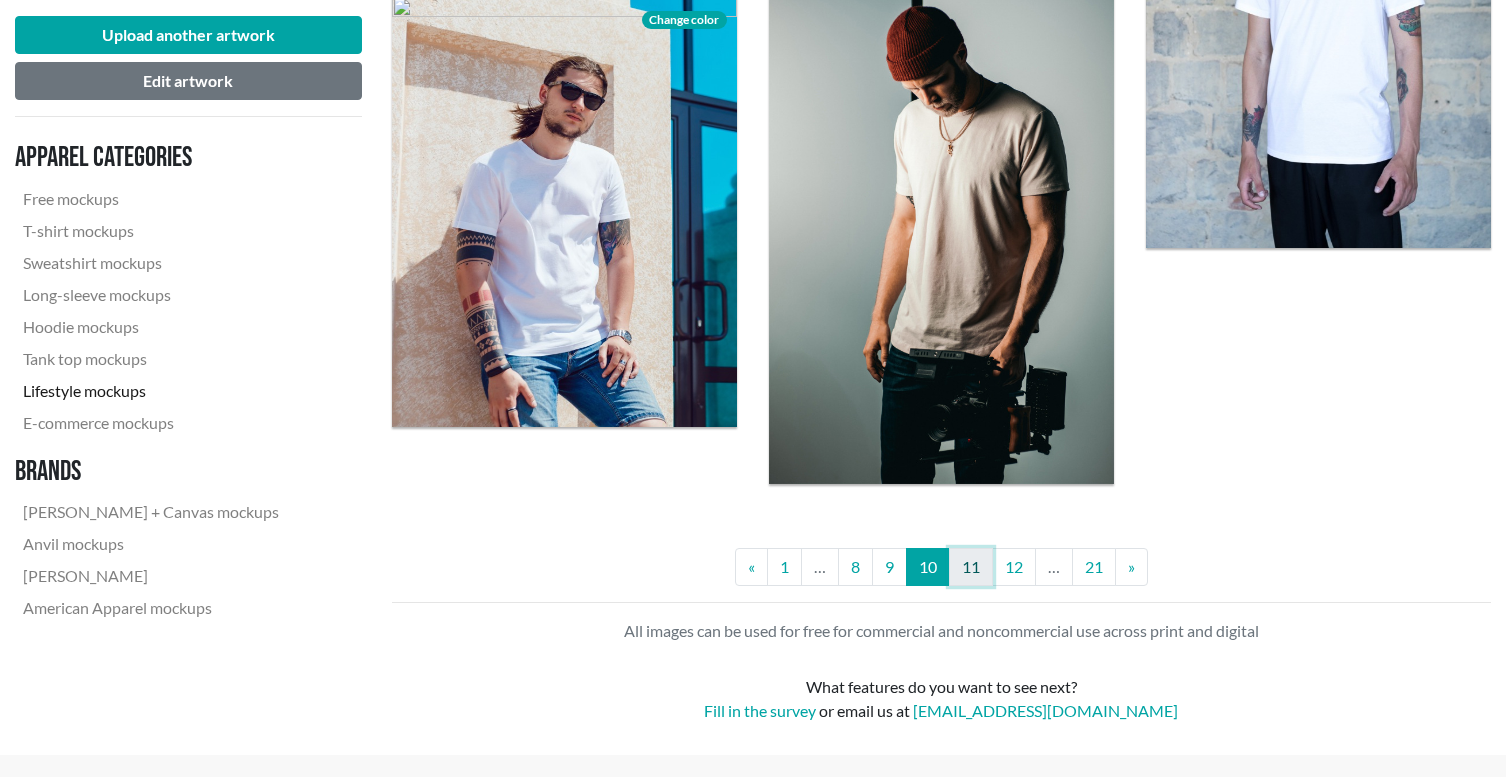 click on "11" at bounding box center (971, 567) 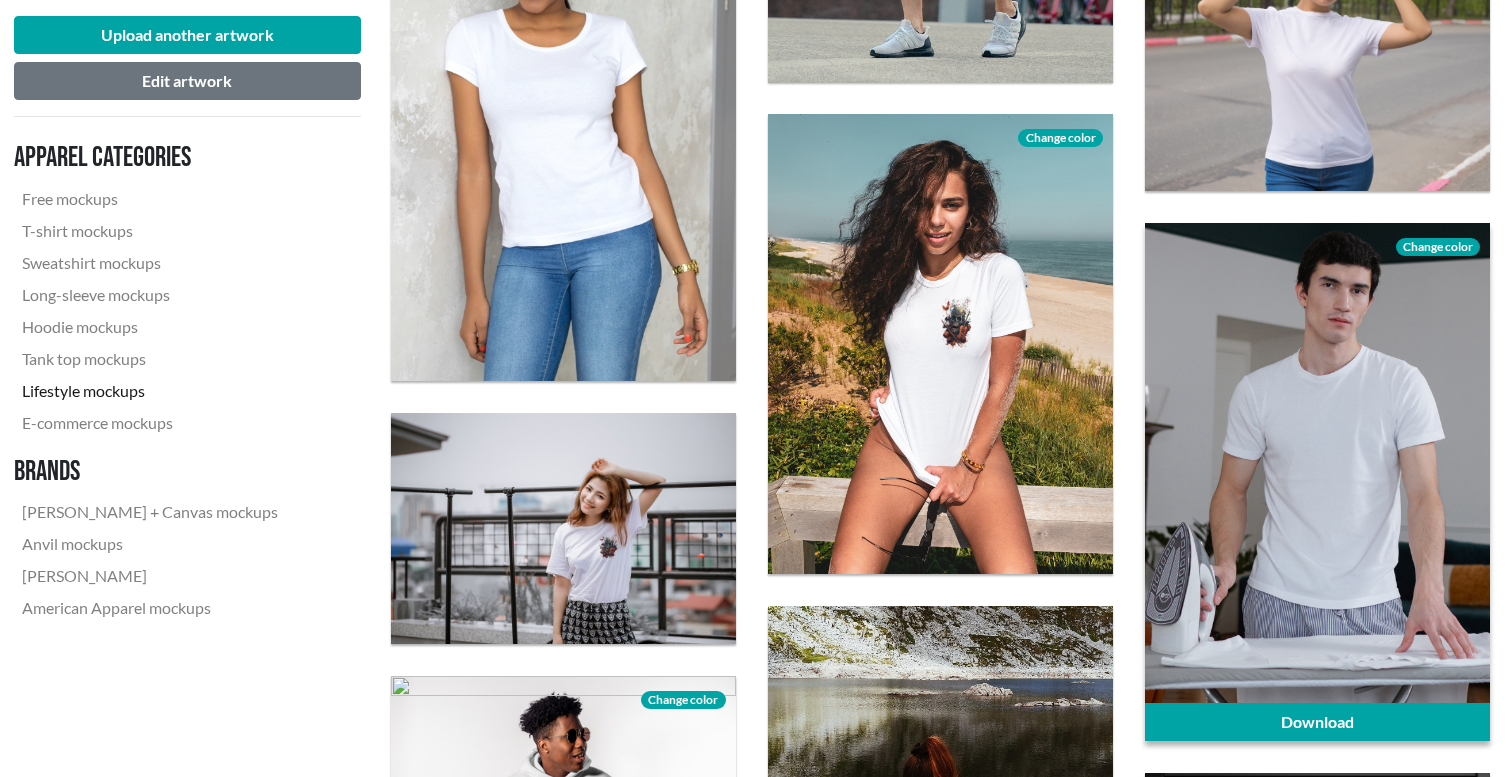 scroll, scrollTop: 2386, scrollLeft: 1, axis: both 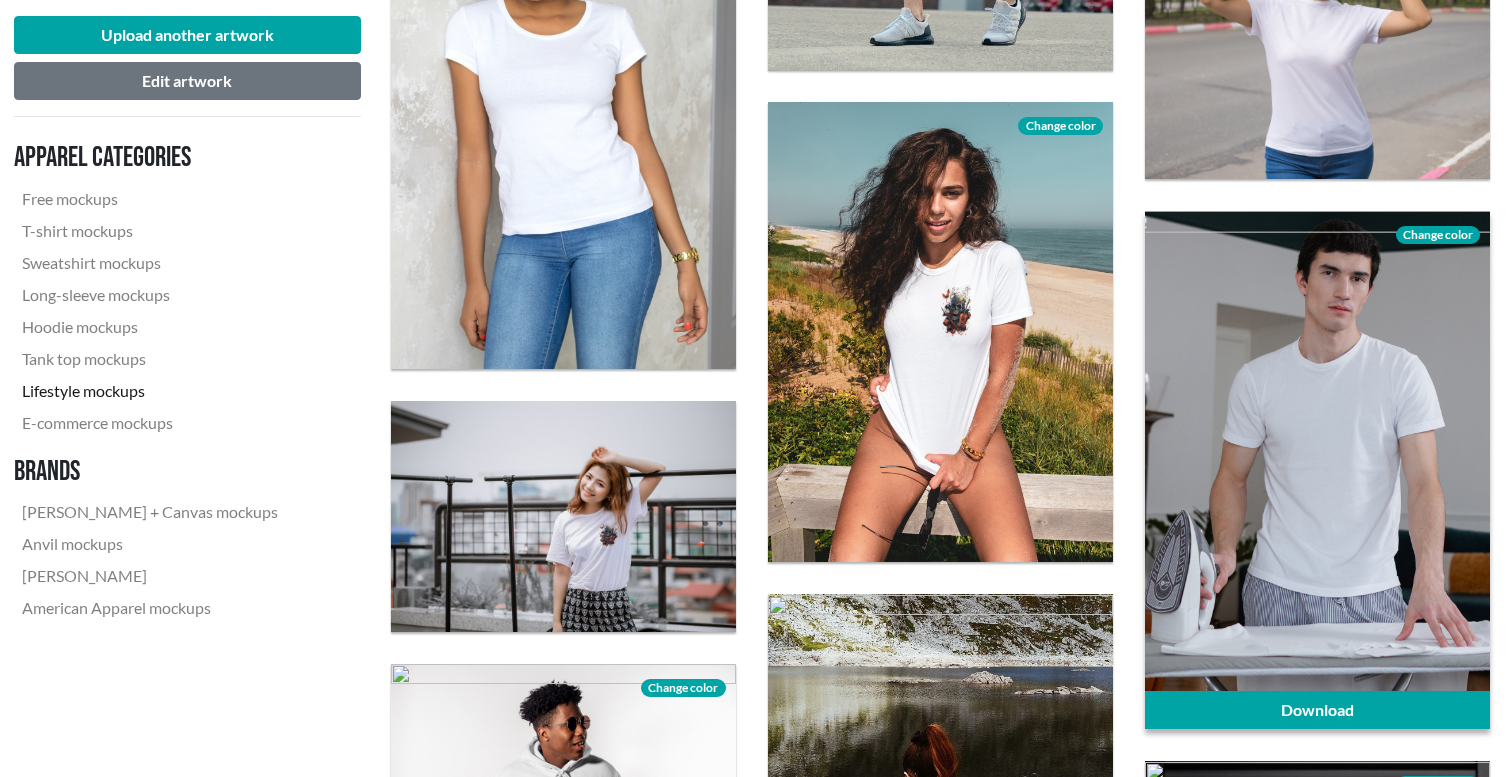 click on "Change color" at bounding box center (1438, 235) 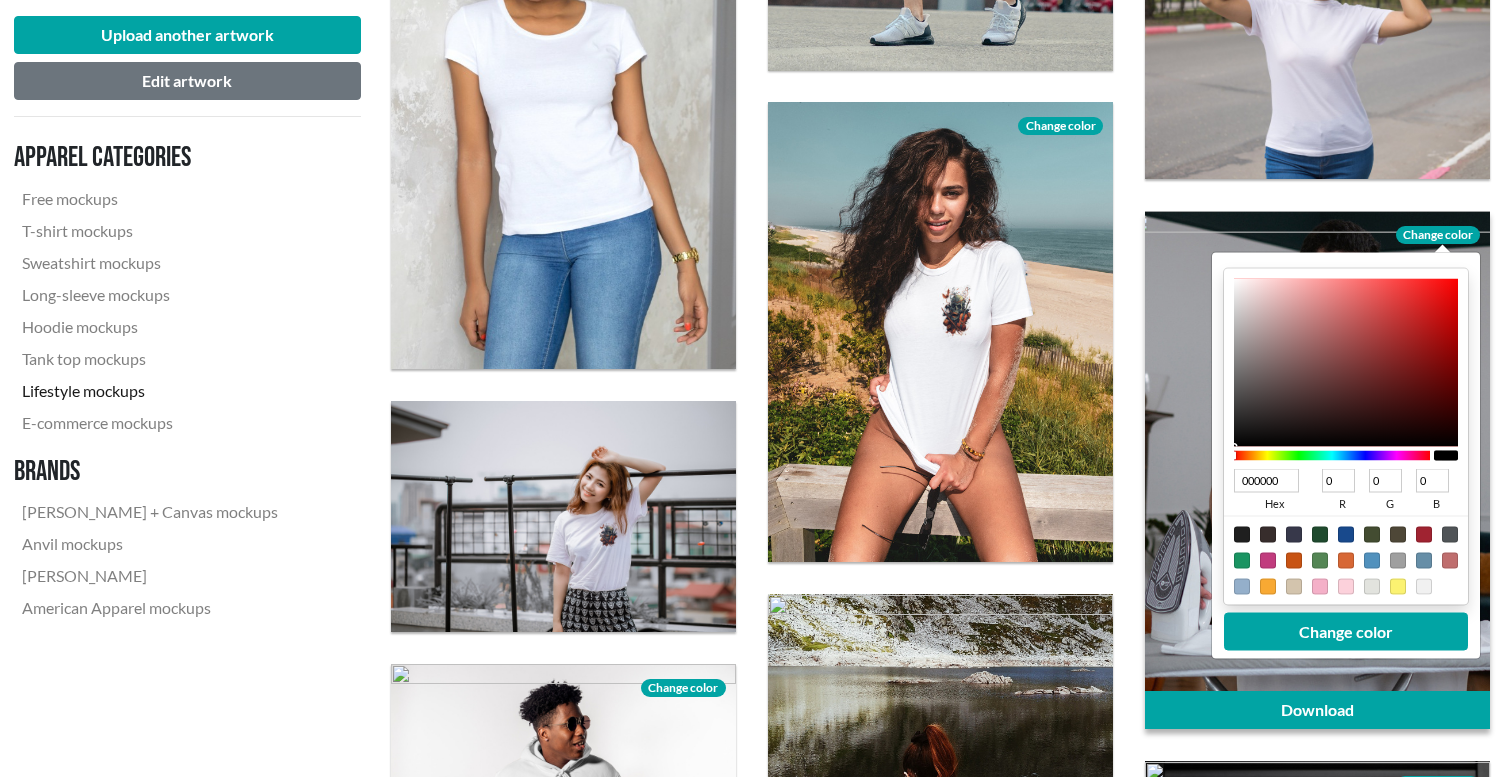 drag, startPoint x: 1235, startPoint y: 287, endPoint x: 1211, endPoint y: 448, distance: 162.77899 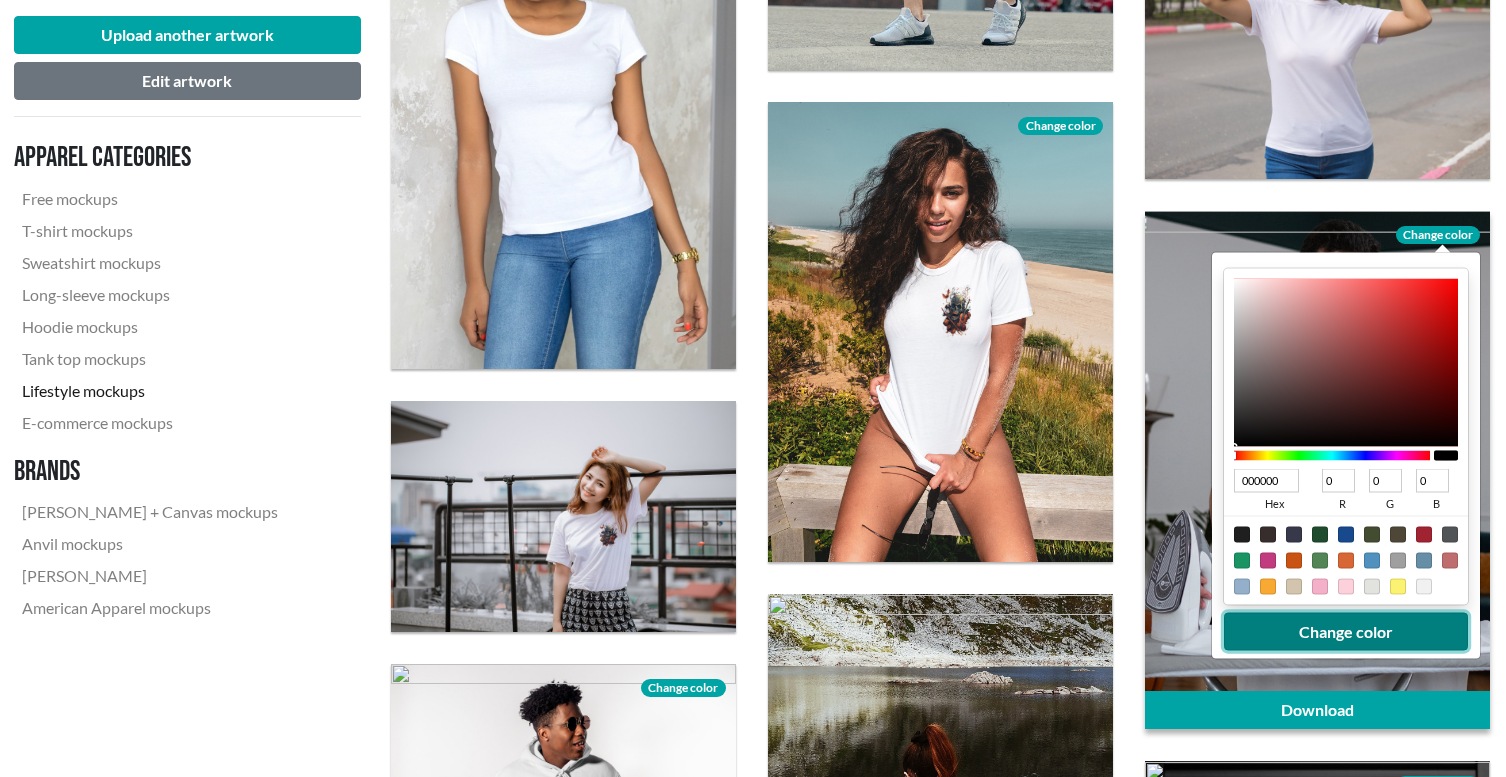 click on "Change color" at bounding box center [1346, 632] 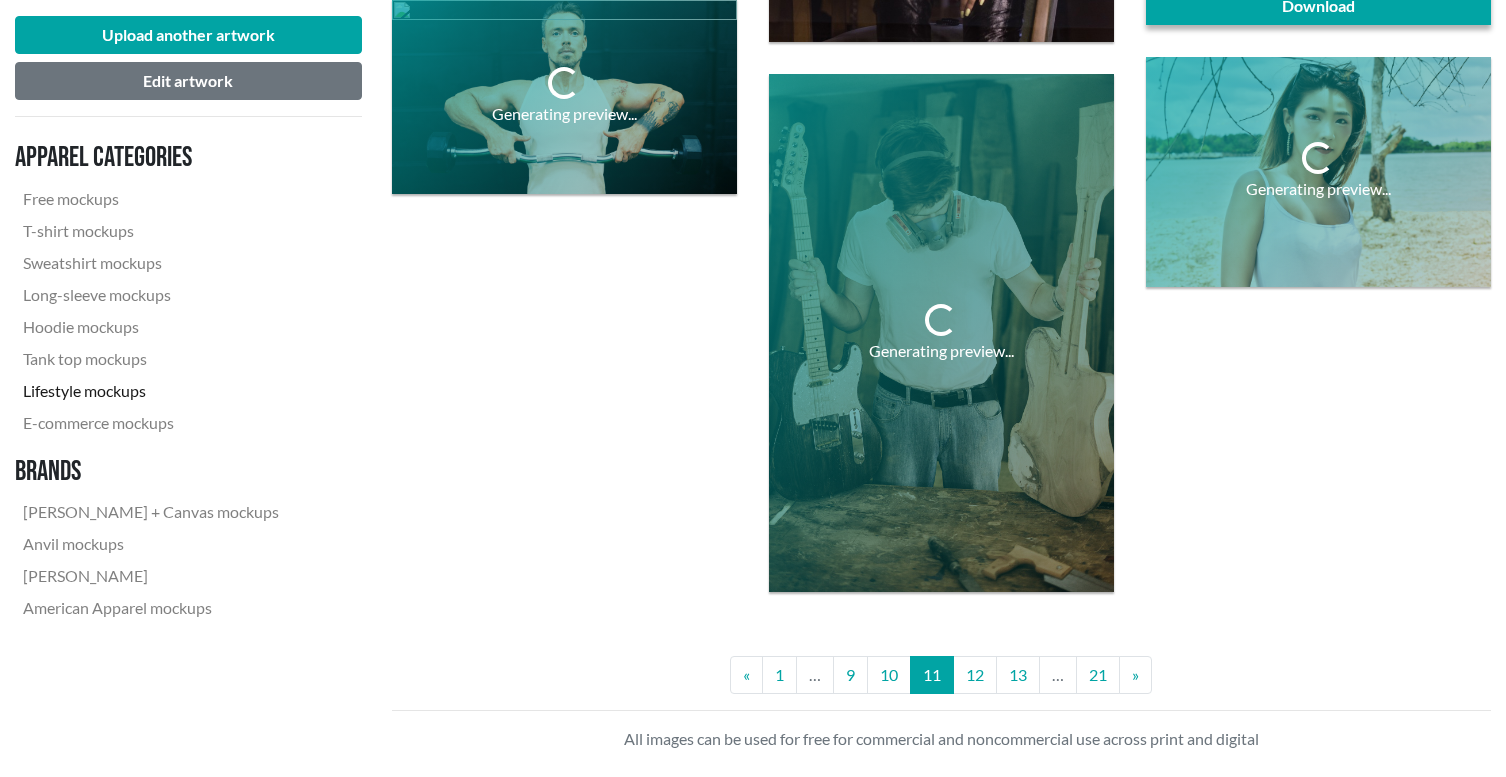 scroll, scrollTop: 3863, scrollLeft: 0, axis: vertical 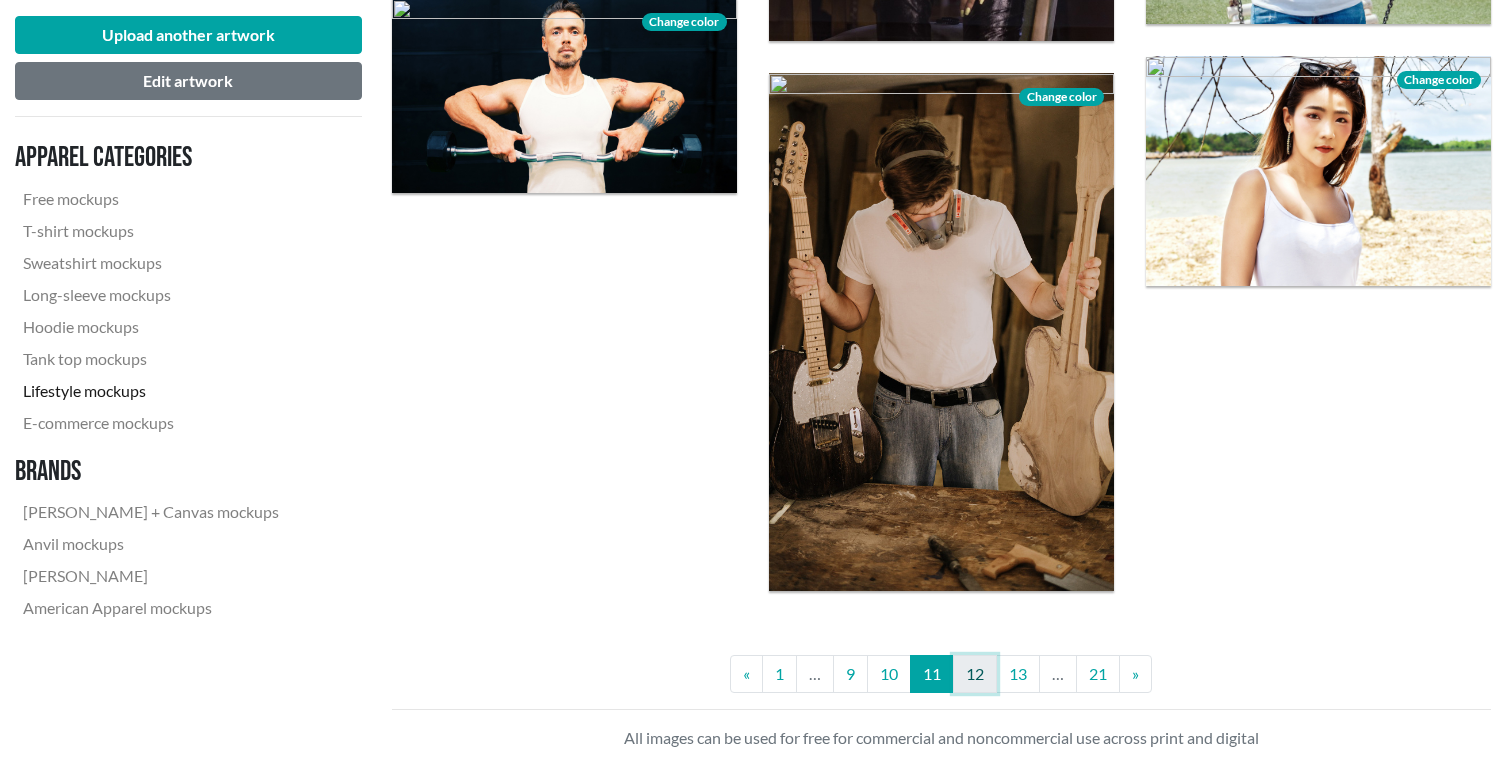 click on "12" at bounding box center (975, 674) 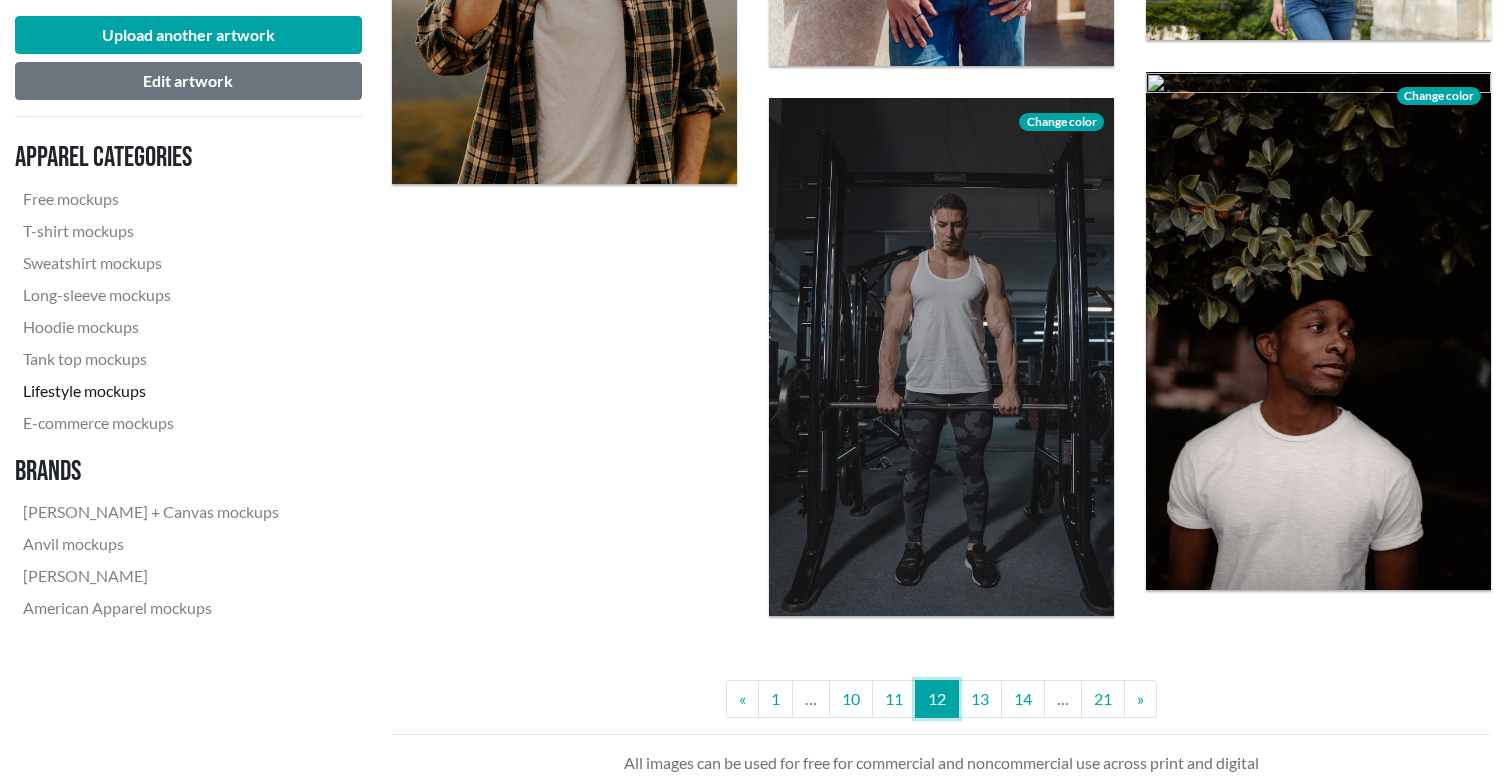 scroll, scrollTop: 4175, scrollLeft: 0, axis: vertical 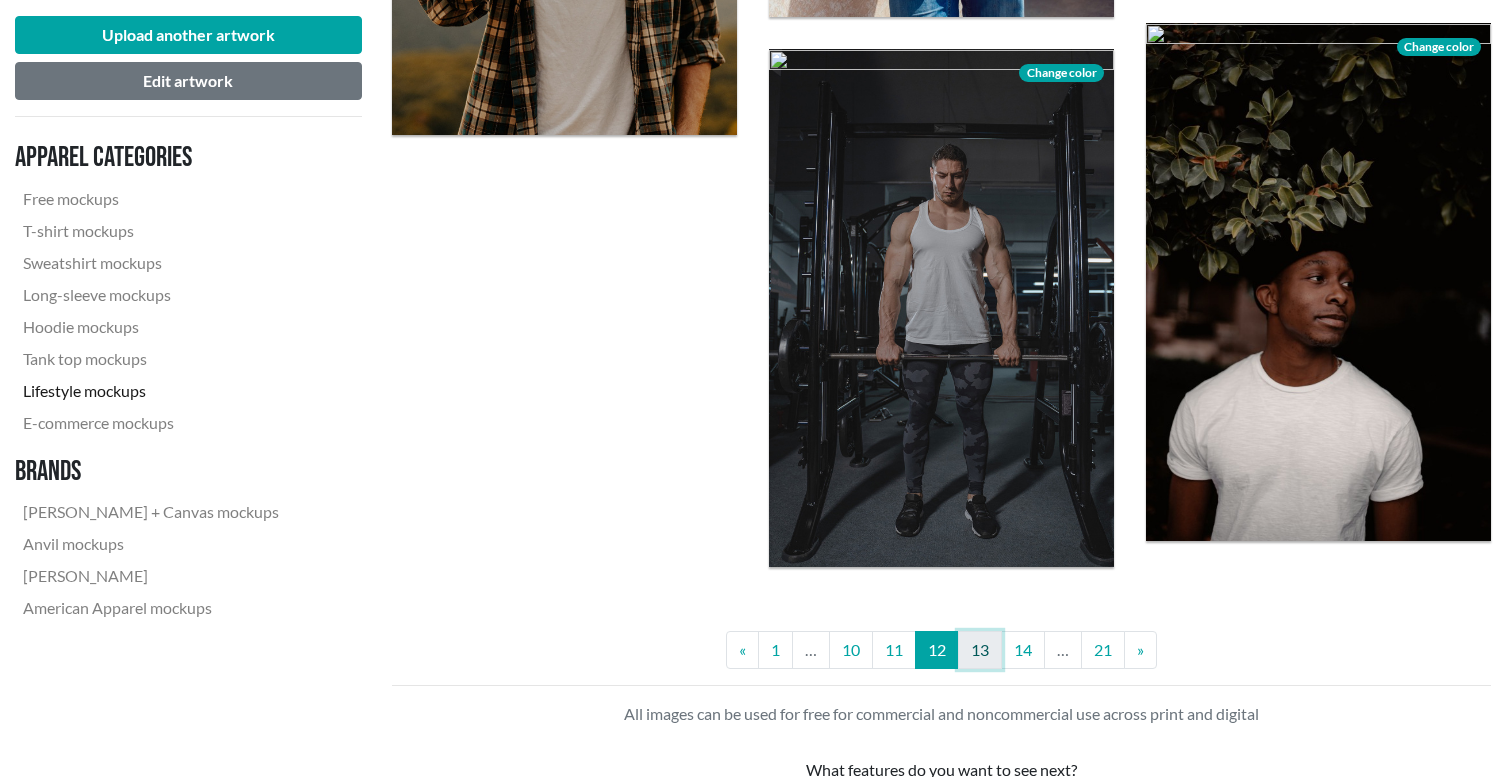 click on "13" at bounding box center (980, 650) 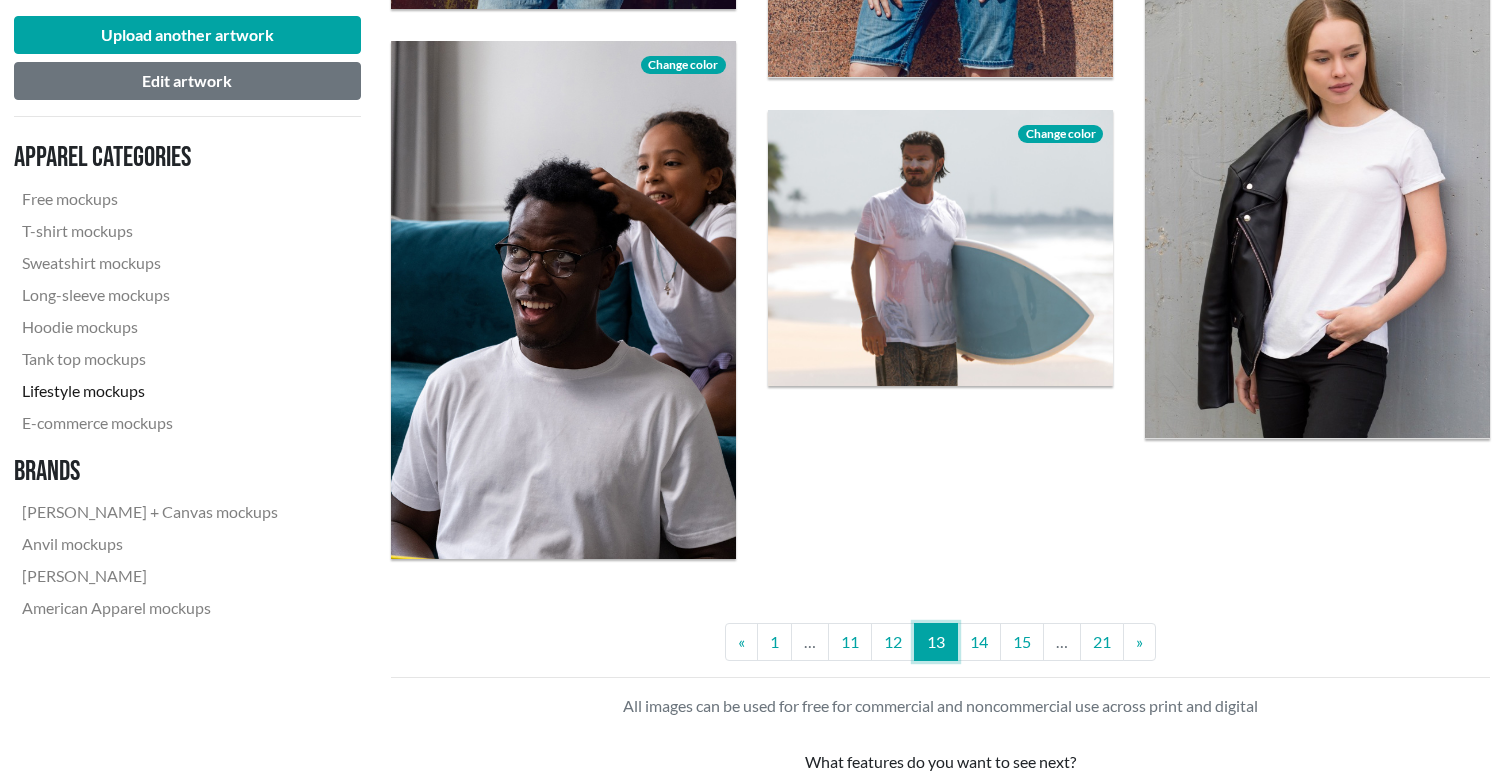 scroll, scrollTop: 3980, scrollLeft: 1, axis: both 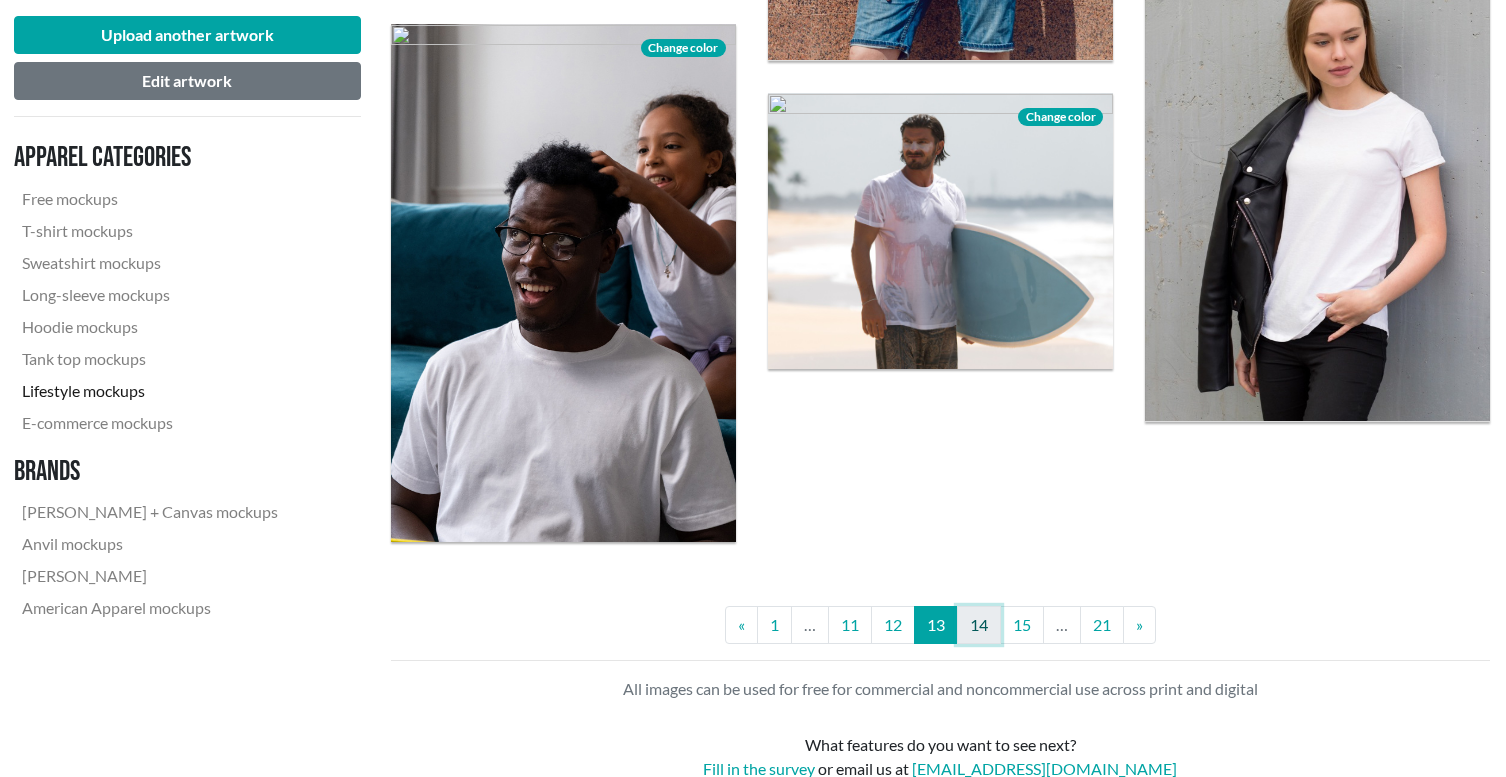 click on "14" at bounding box center (979, 625) 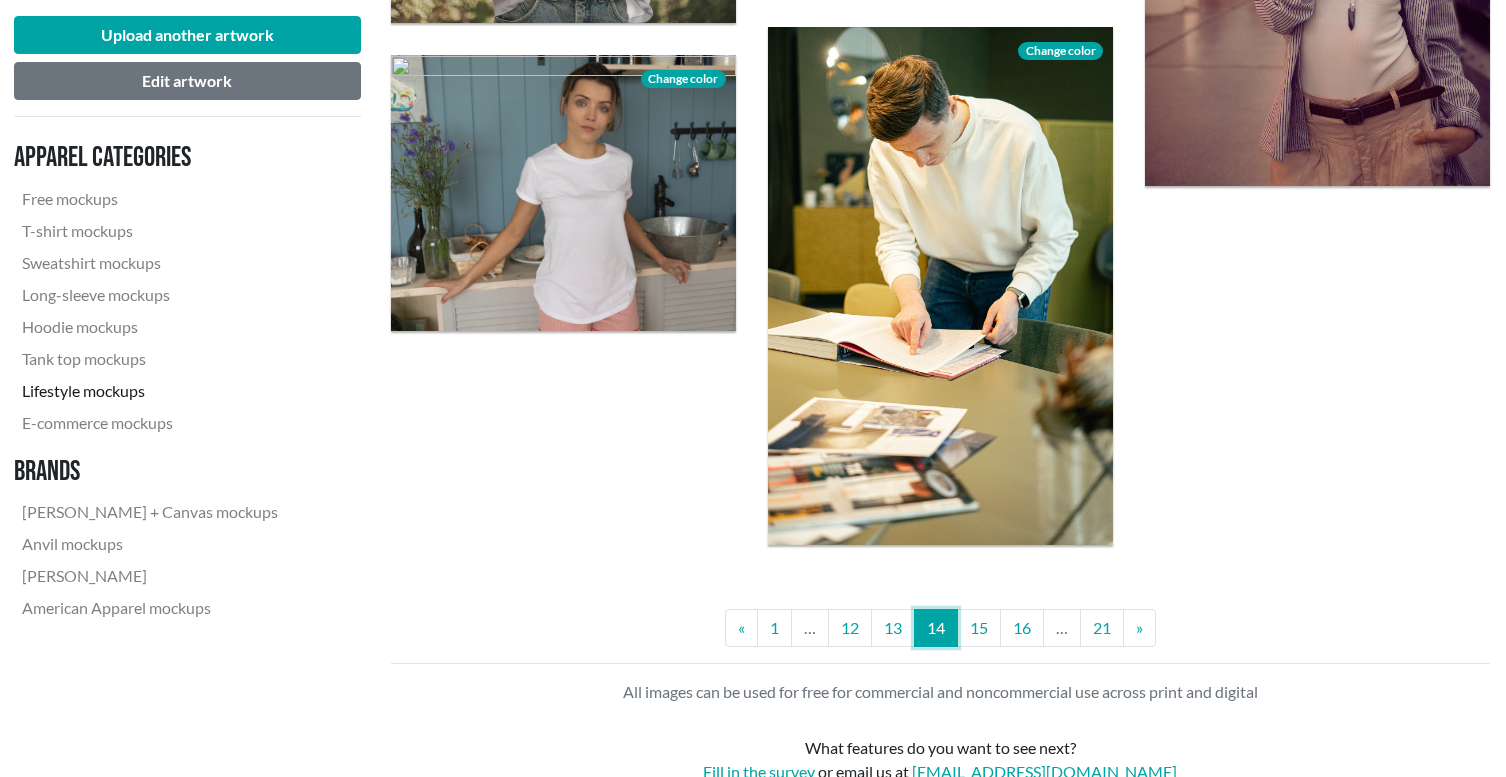 scroll, scrollTop: 4203, scrollLeft: 0, axis: vertical 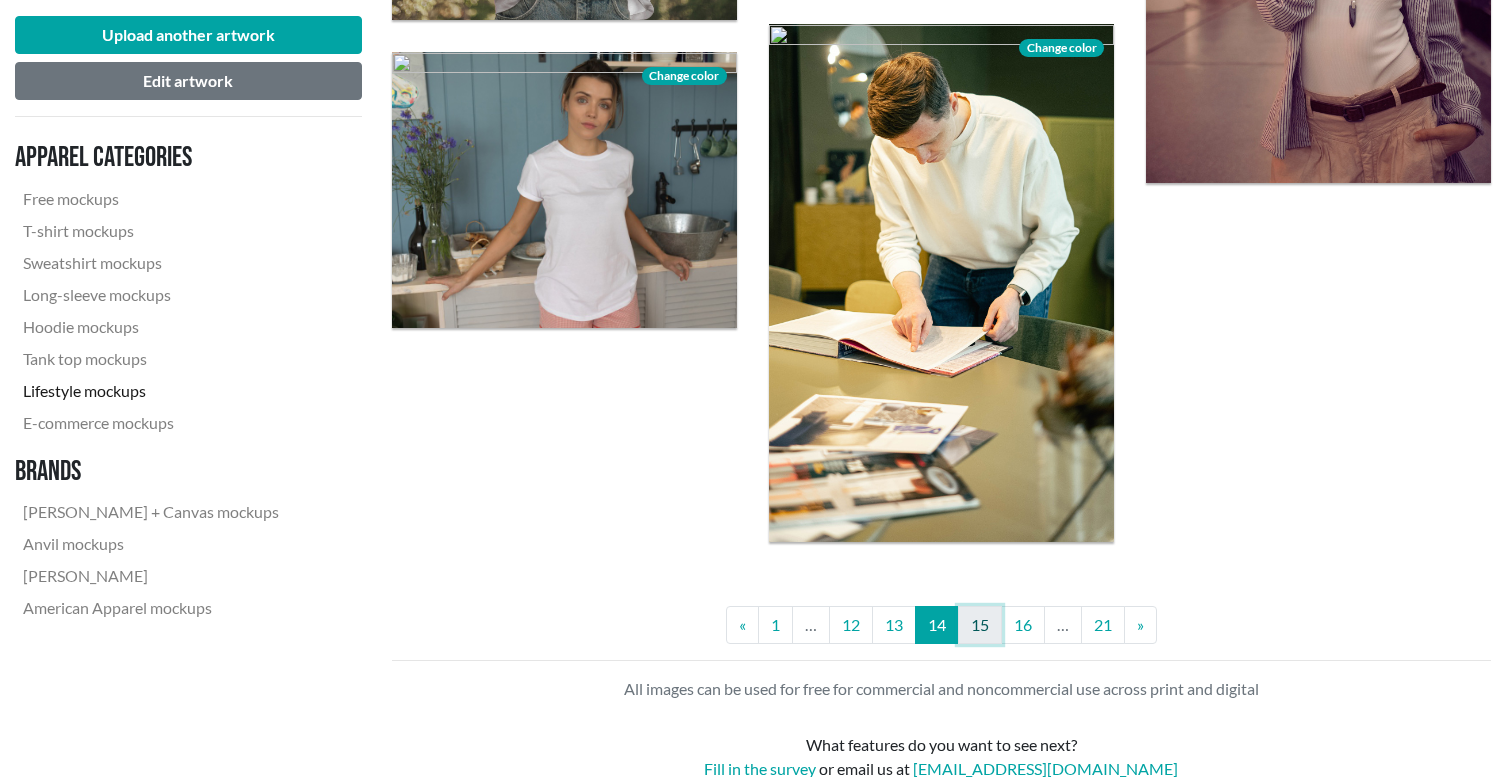 click on "15" at bounding box center (980, 625) 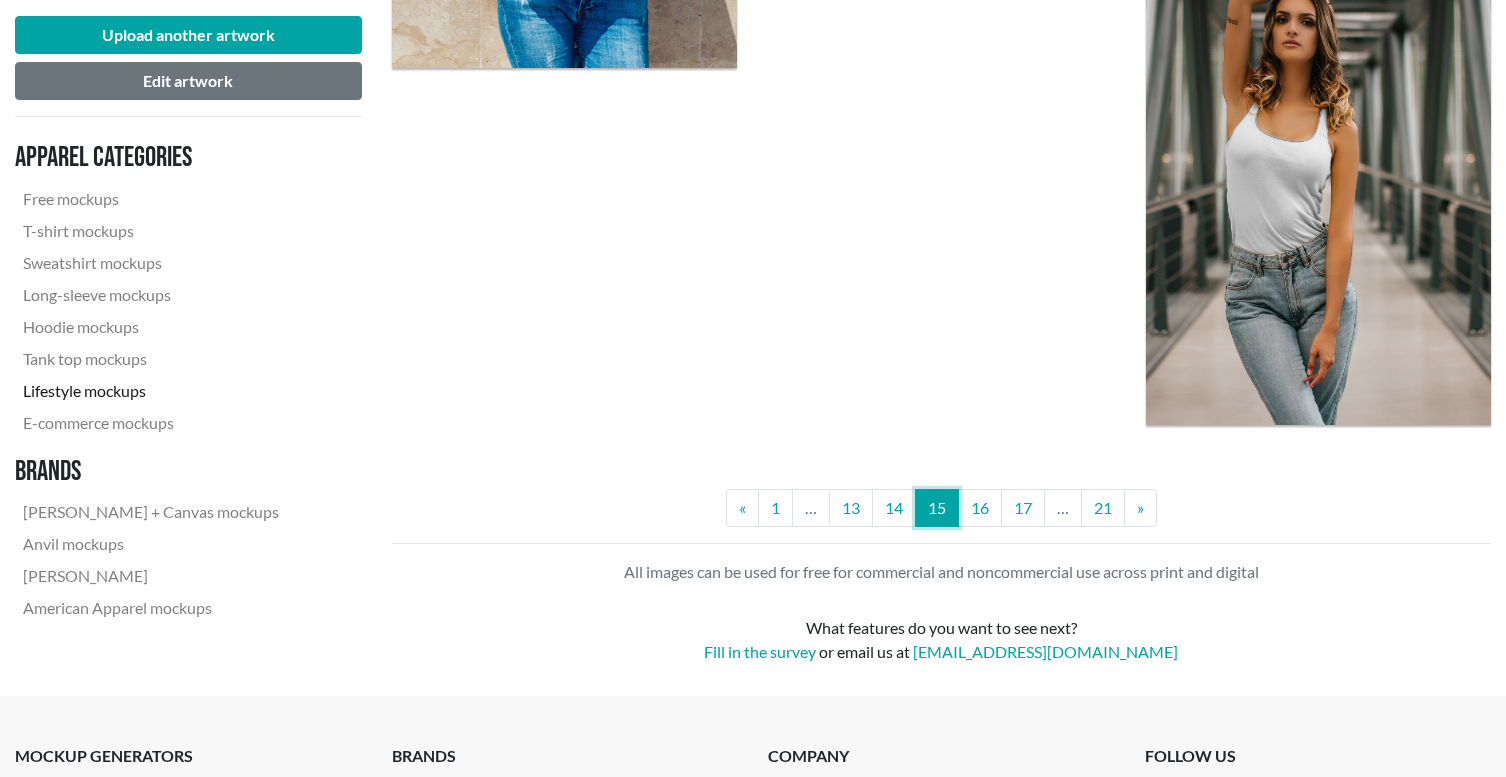scroll, scrollTop: 4460, scrollLeft: 0, axis: vertical 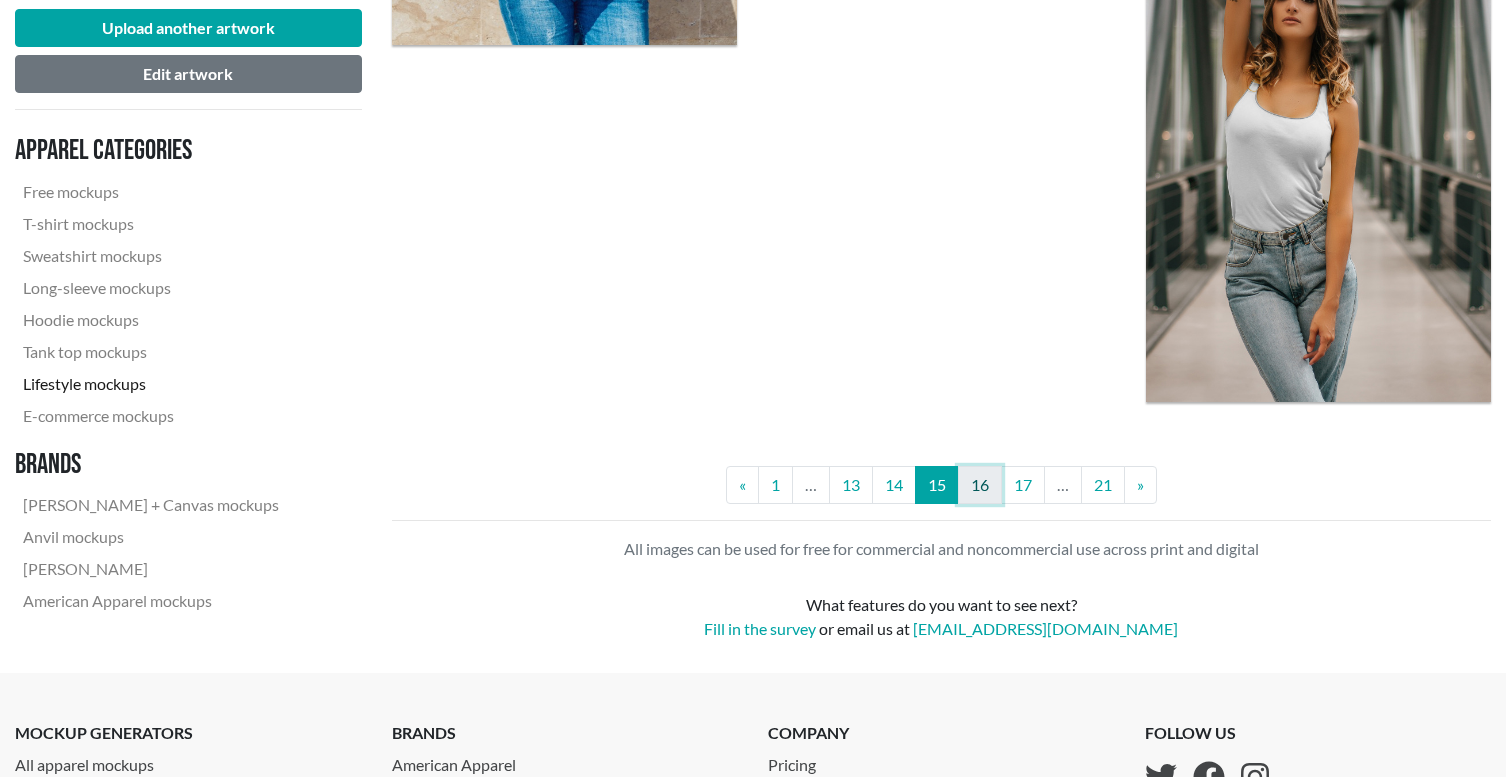 click on "16" at bounding box center (980, 485) 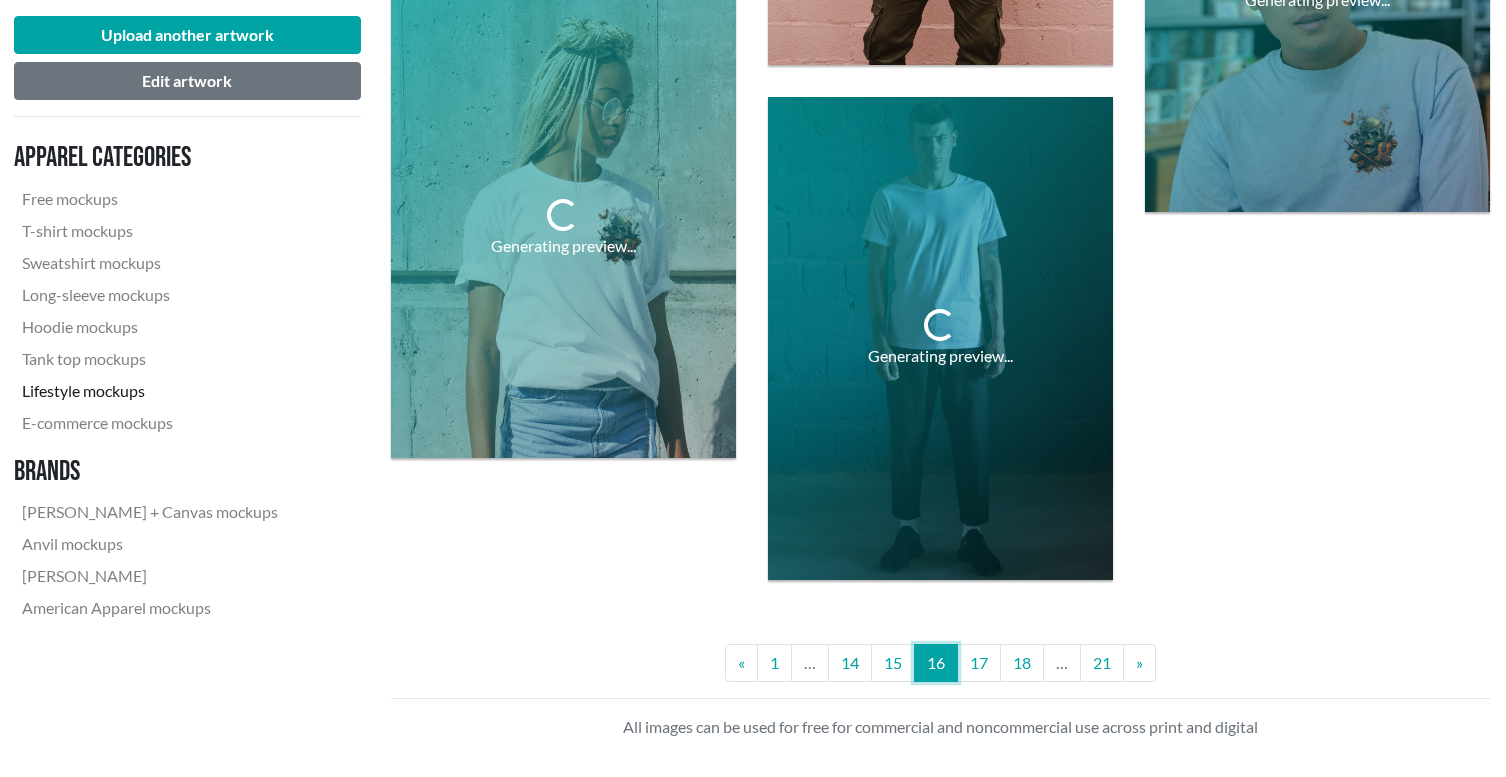 scroll, scrollTop: 3936, scrollLeft: 0, axis: vertical 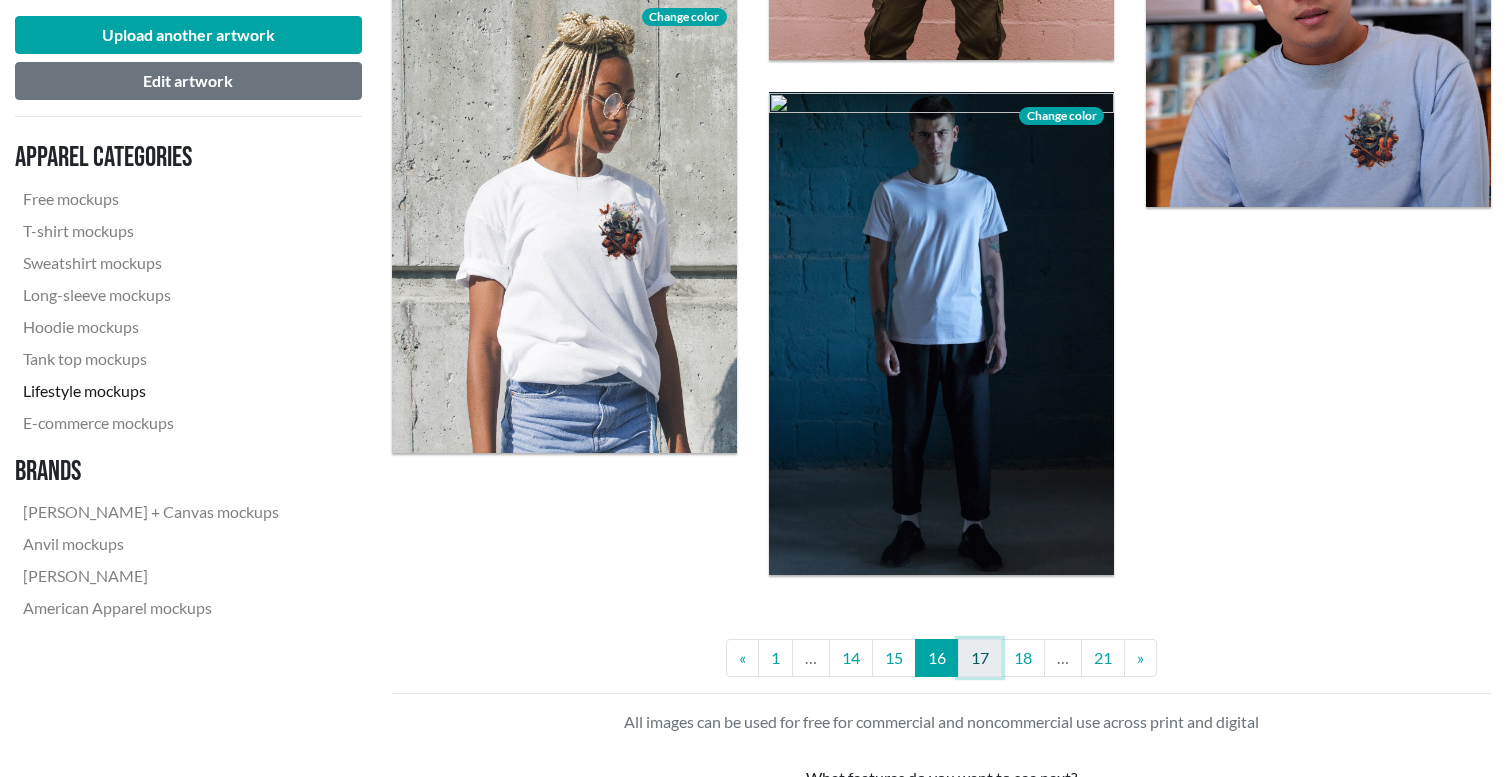 click on "17" at bounding box center (980, 658) 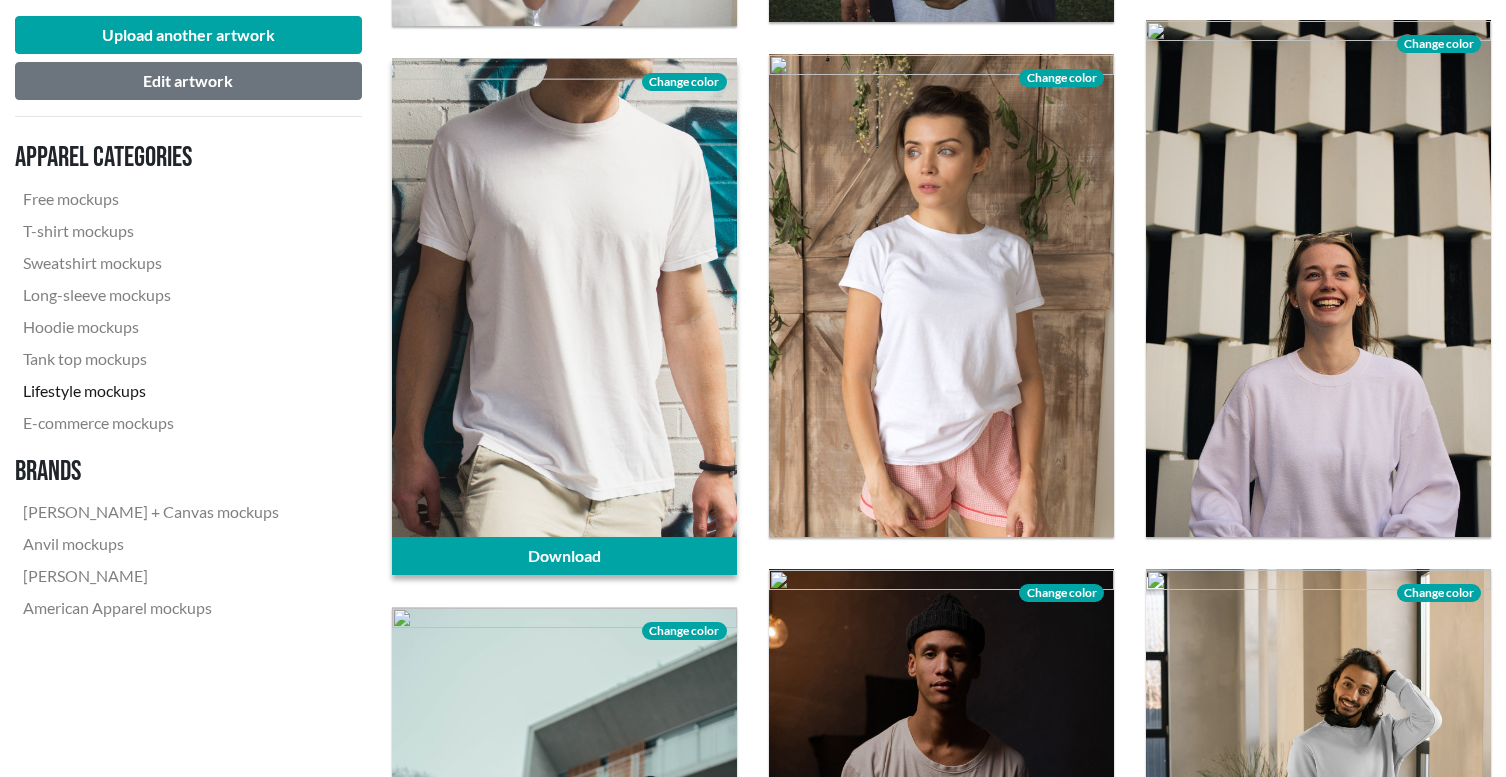 click on "Change color" at bounding box center (684, 82) 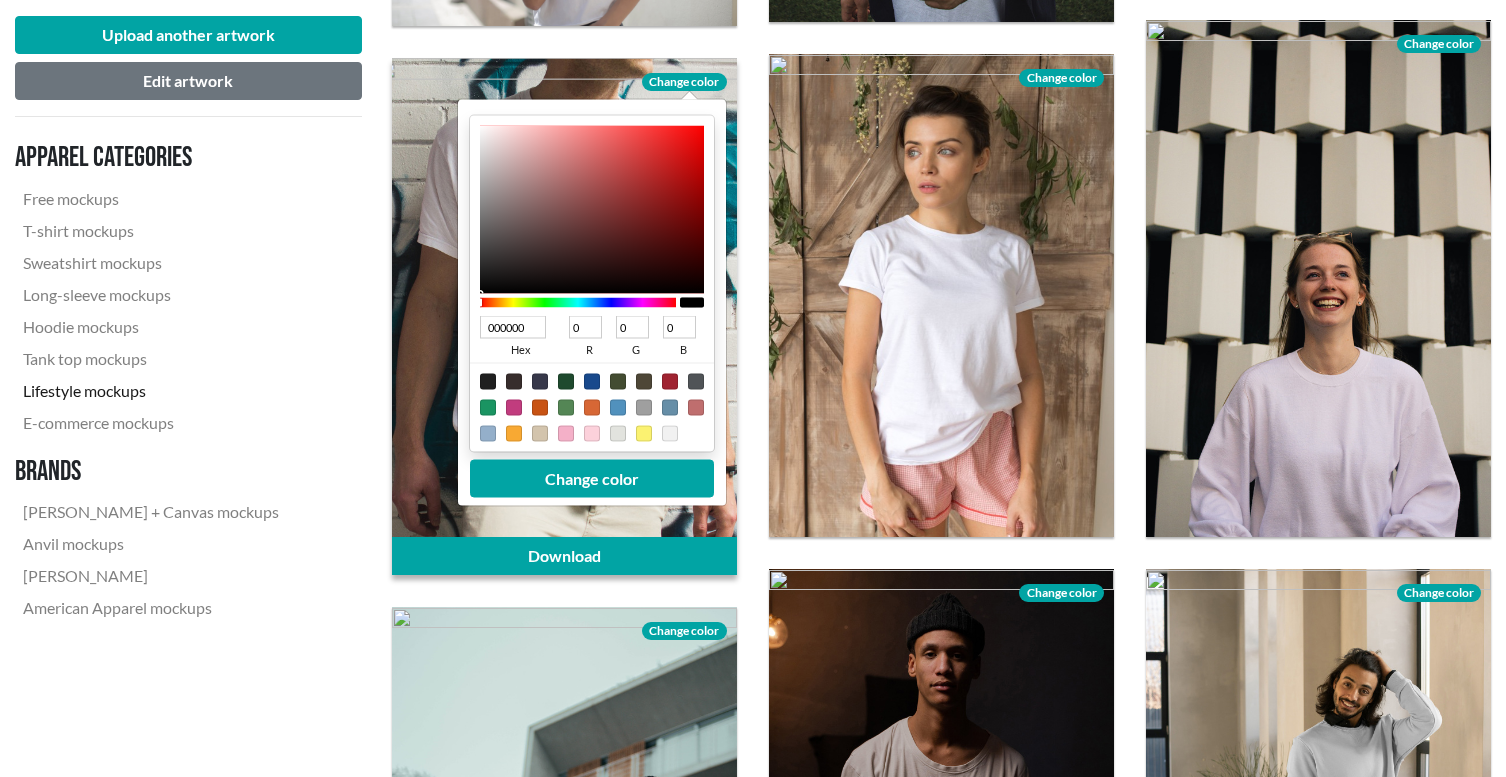 drag, startPoint x: 480, startPoint y: 134, endPoint x: 471, endPoint y: 312, distance: 178.22739 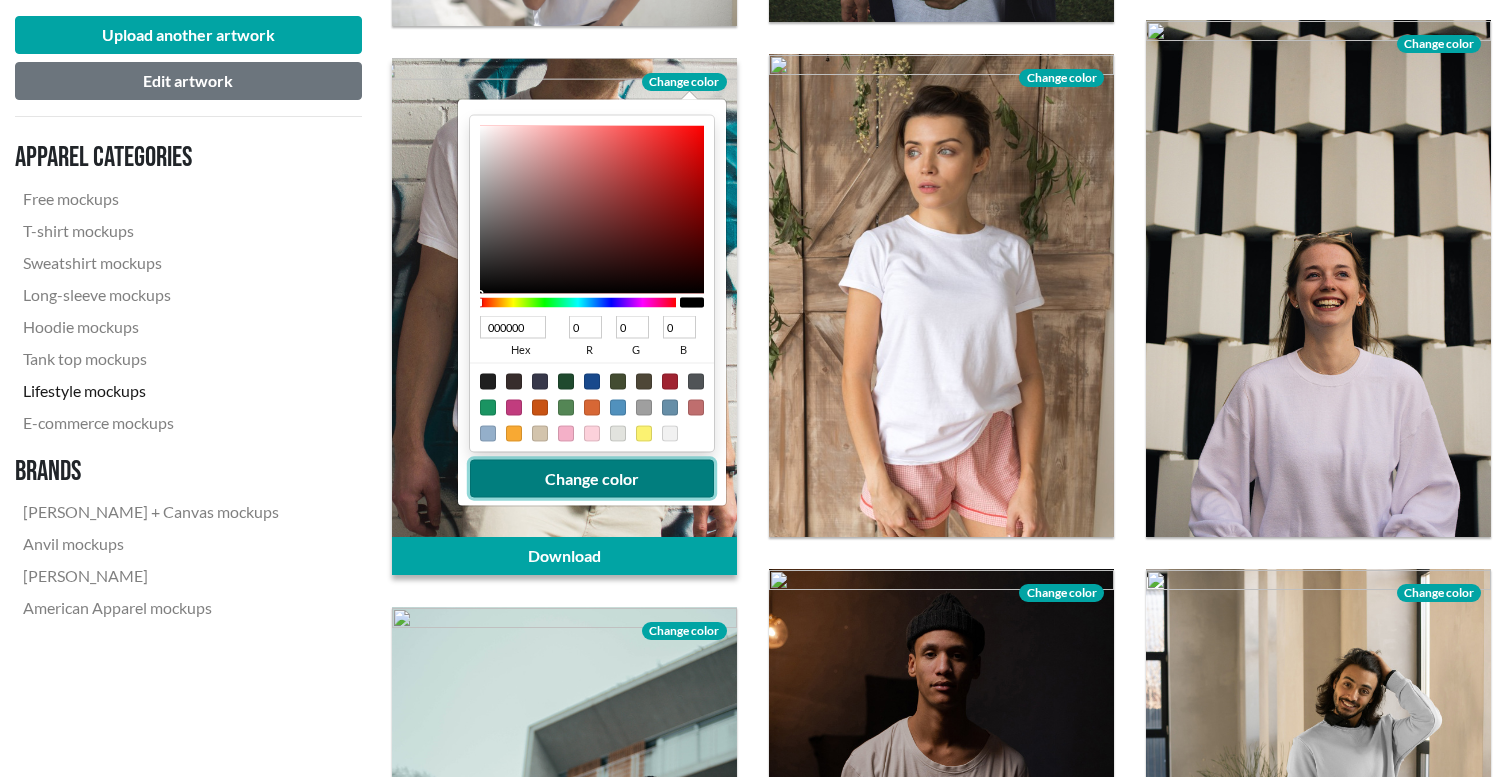 click on "Change color" at bounding box center (592, 478) 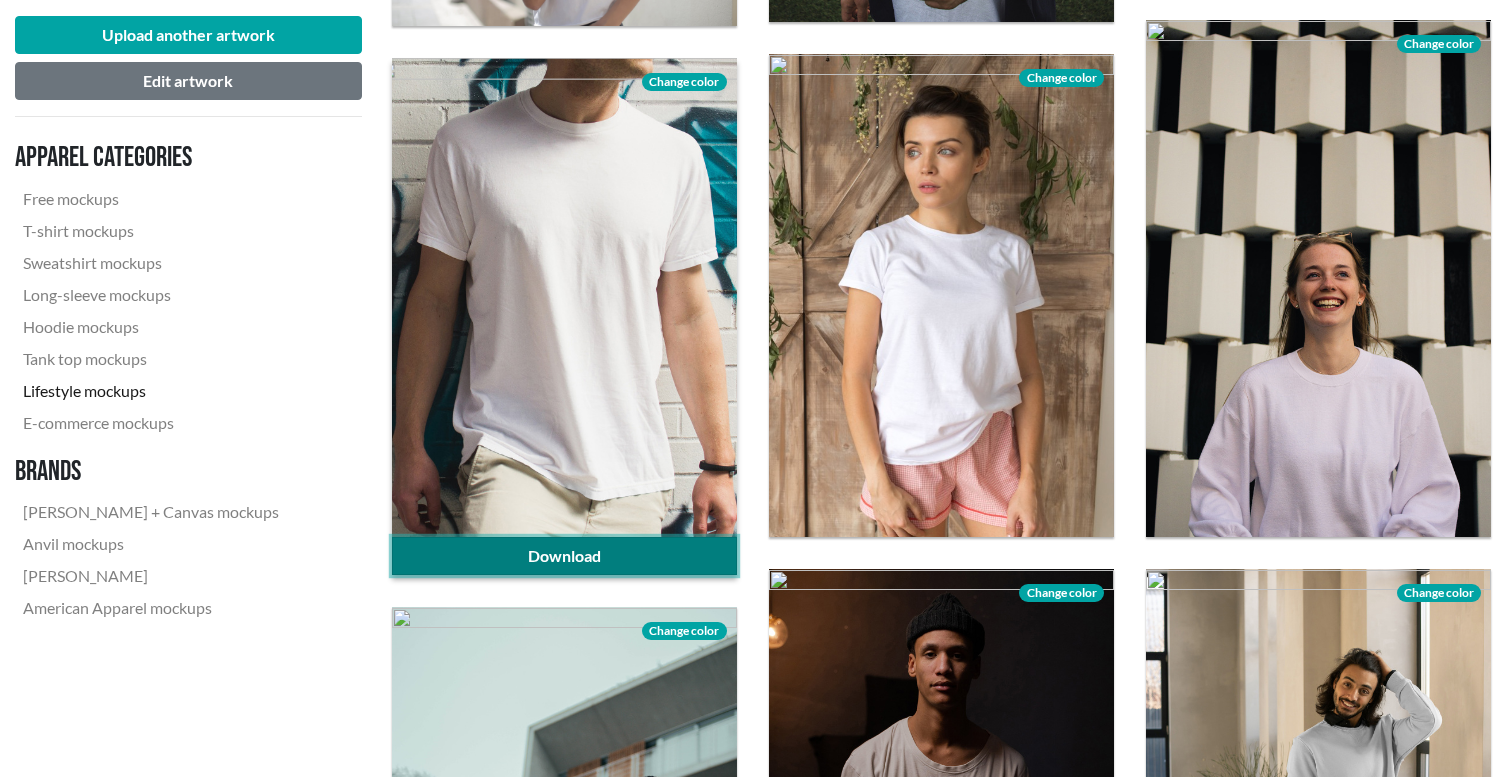 click on "Download" 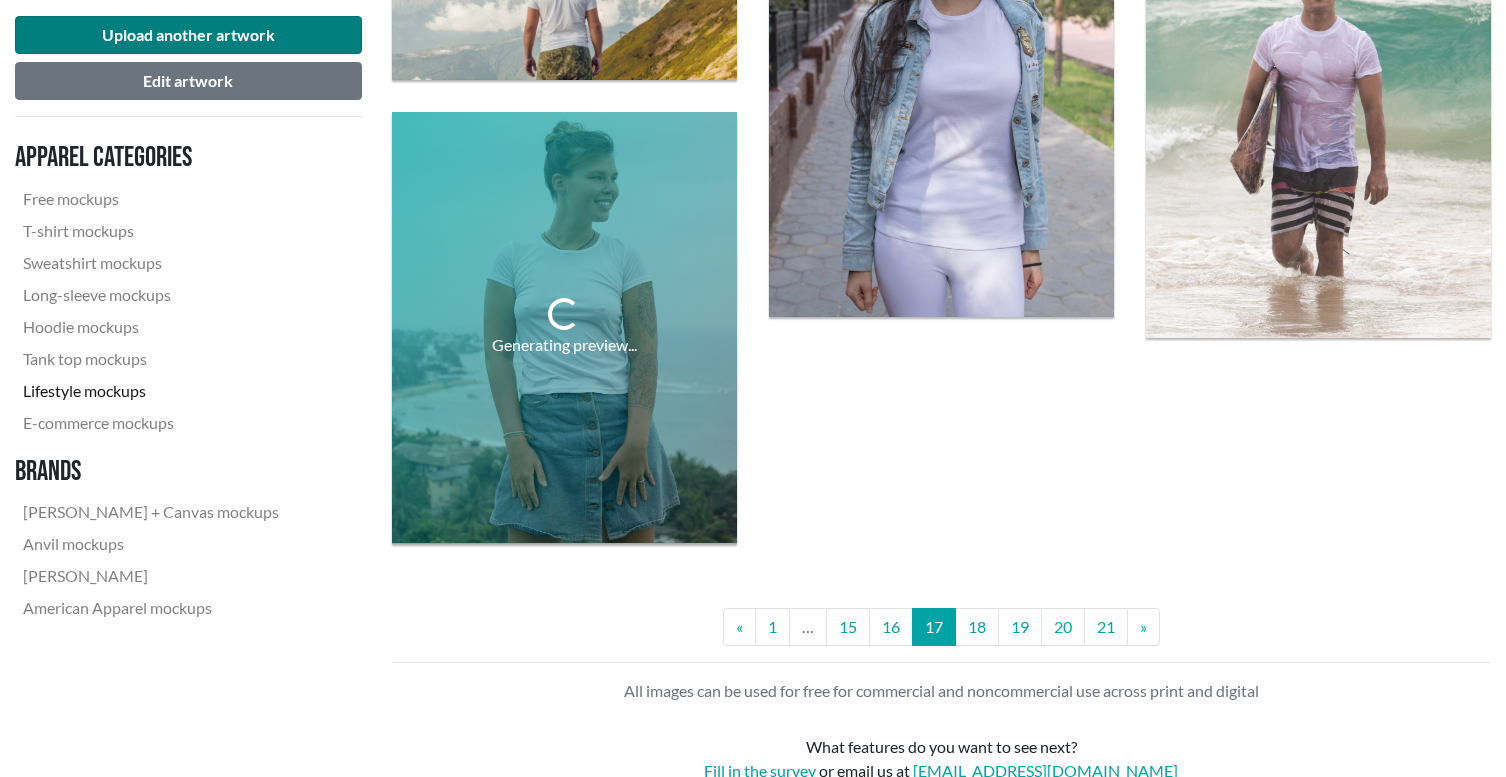 scroll, scrollTop: 4031, scrollLeft: 0, axis: vertical 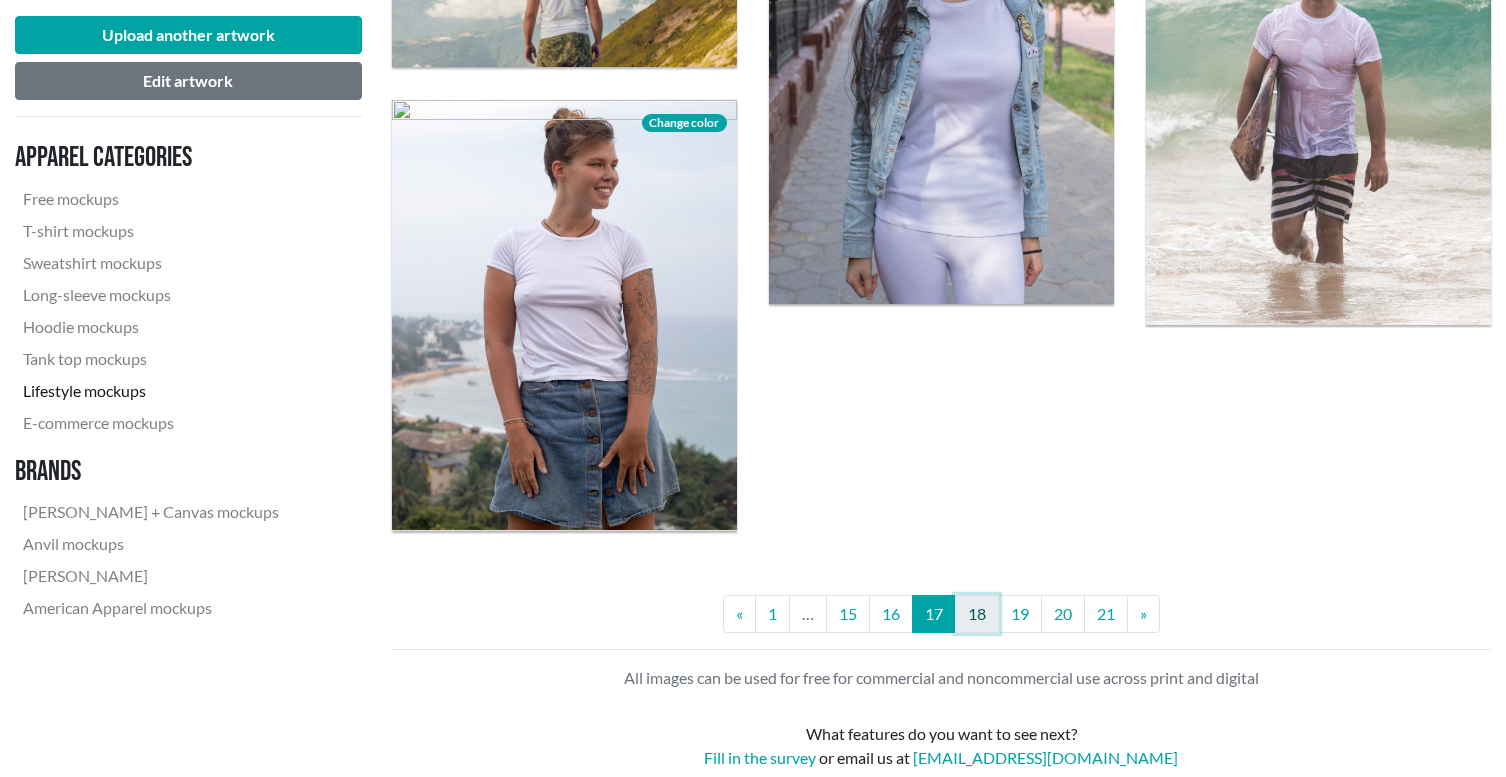 click on "18" at bounding box center [977, 614] 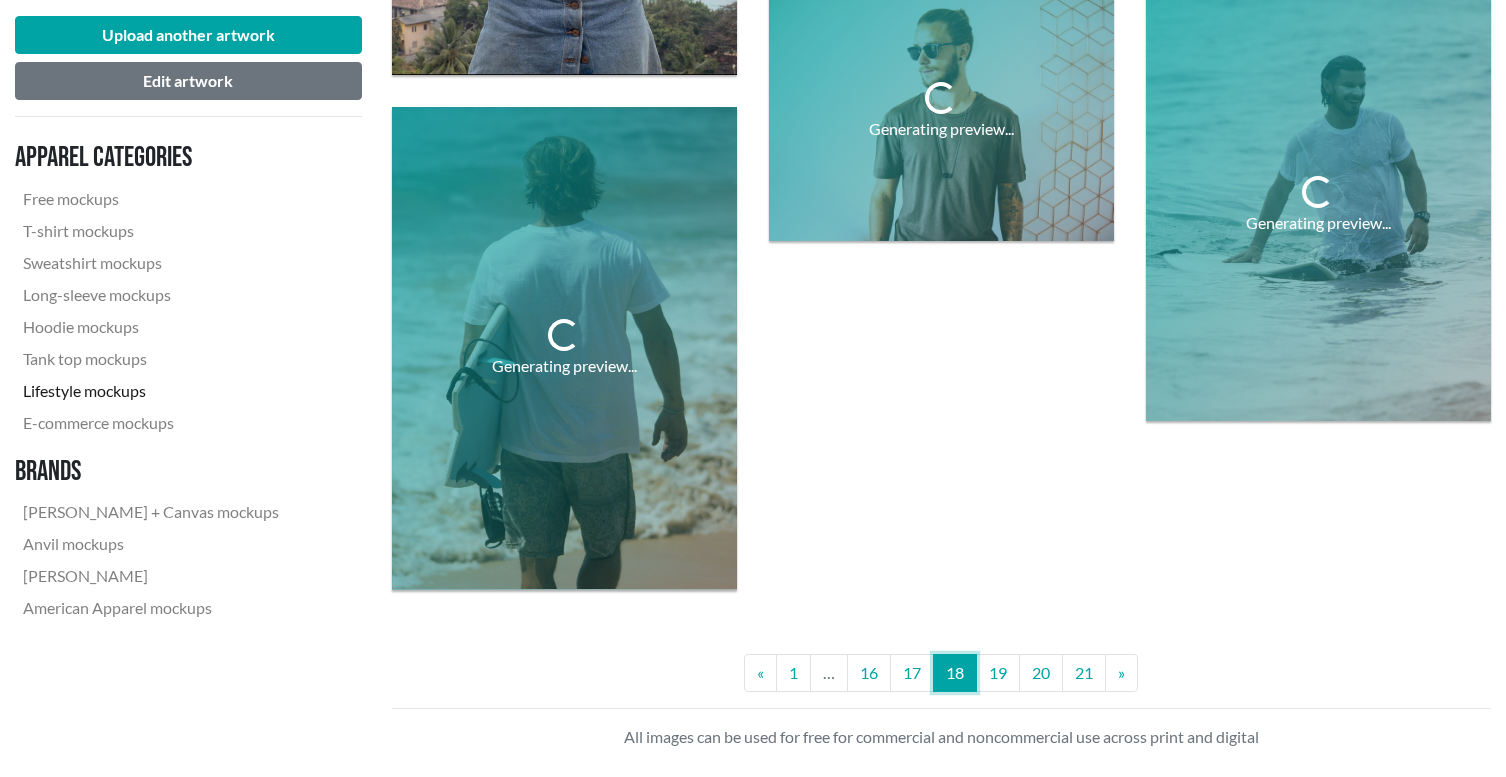 scroll, scrollTop: 4001, scrollLeft: 0, axis: vertical 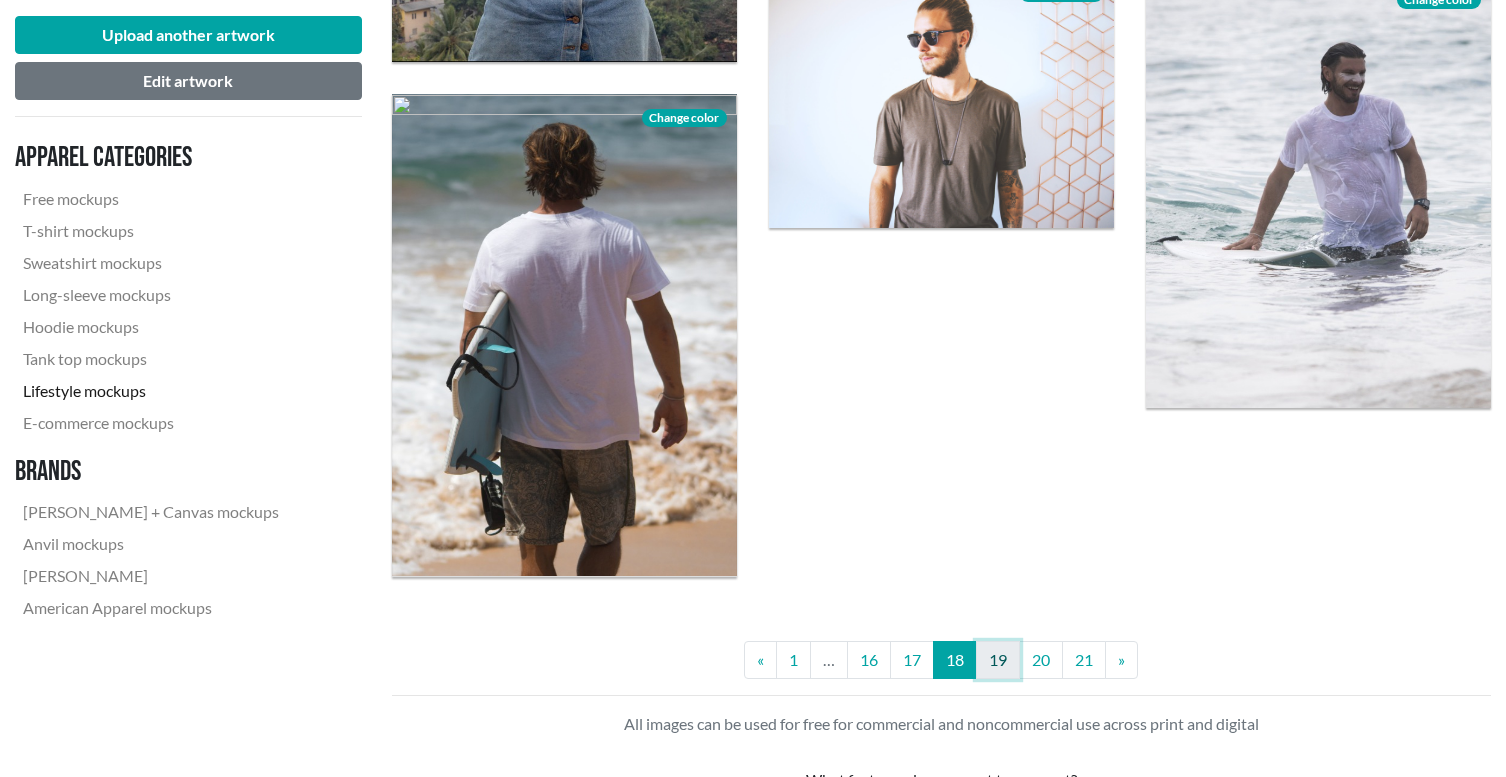click on "19" at bounding box center [998, 660] 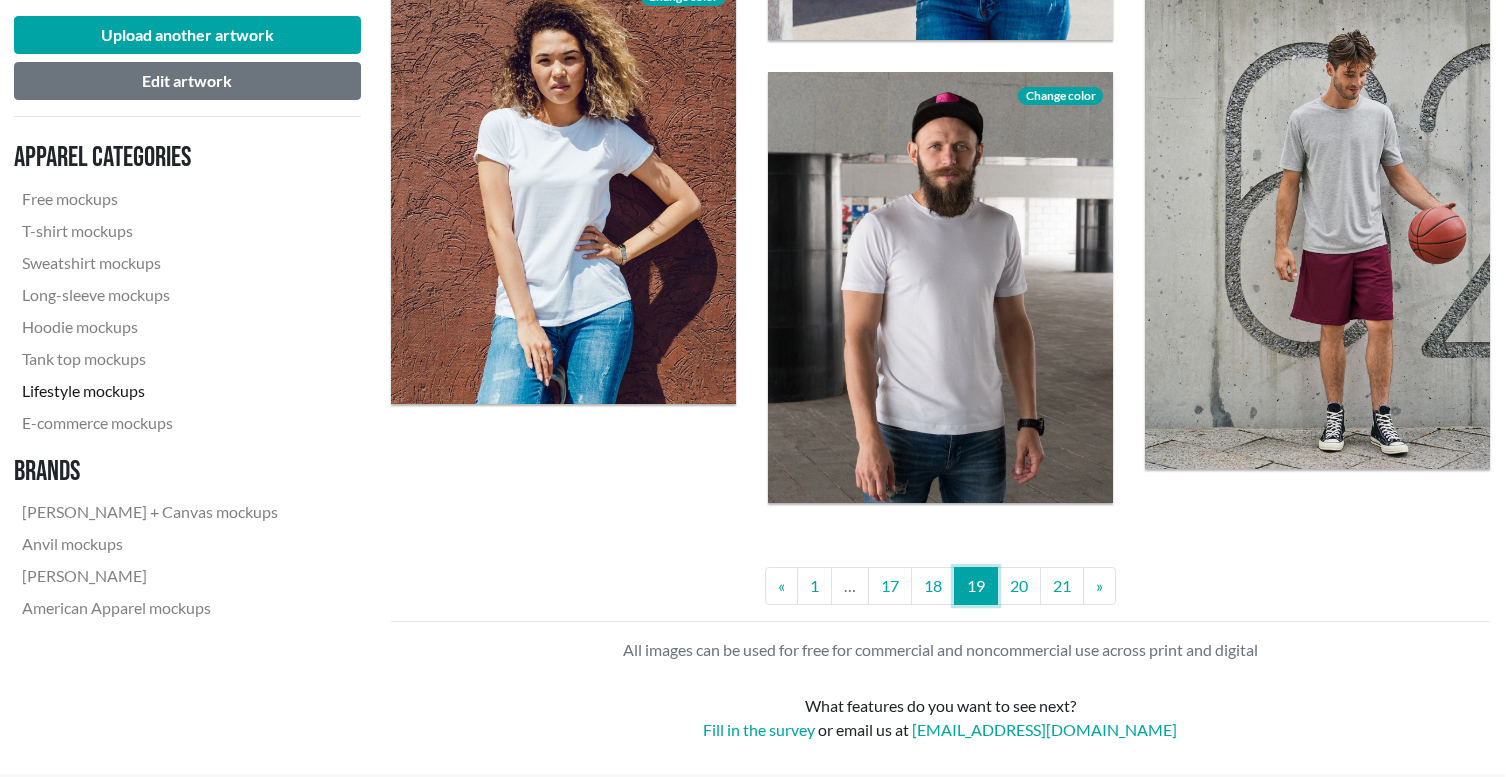 scroll, scrollTop: 4060, scrollLeft: 1, axis: both 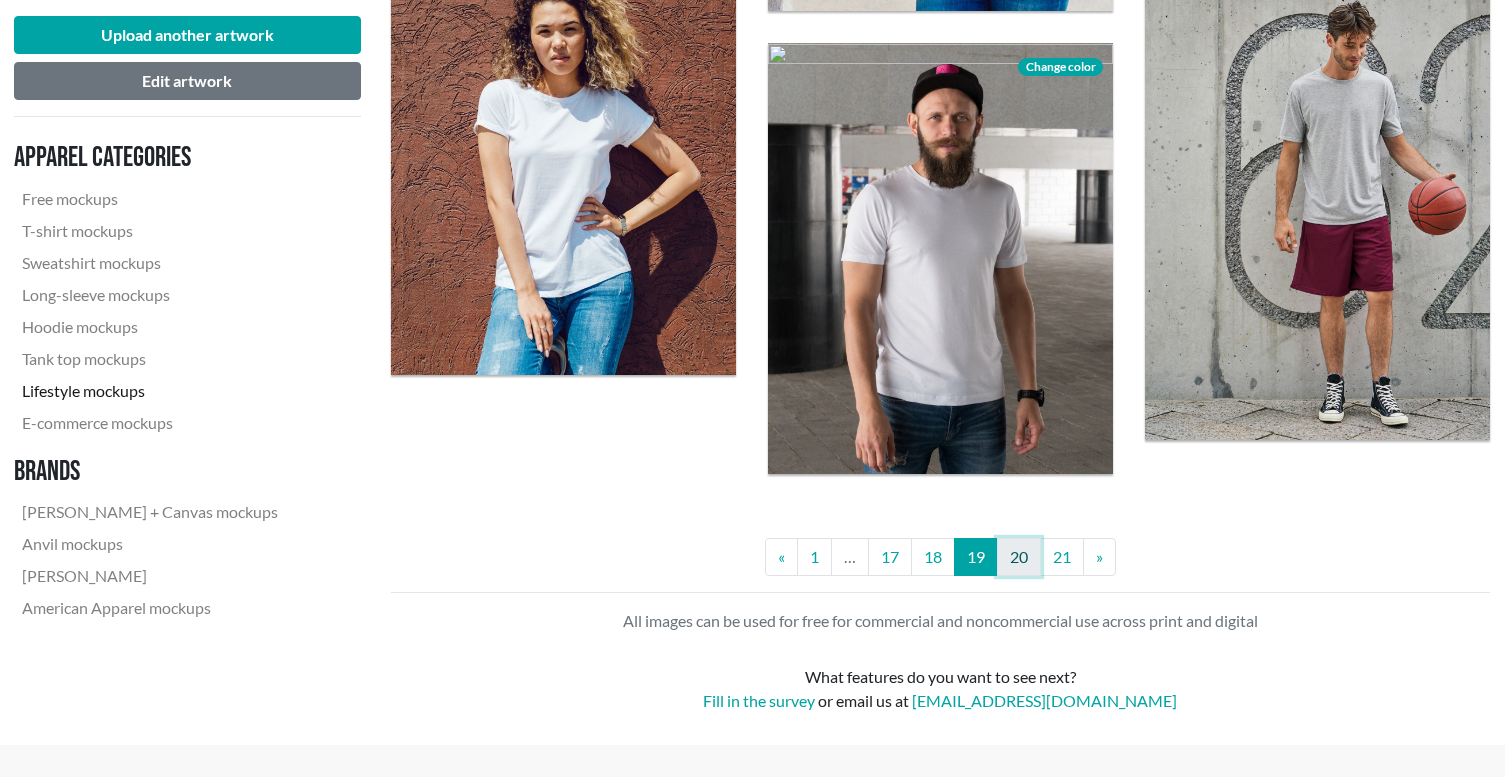 click on "20" at bounding box center [1019, 557] 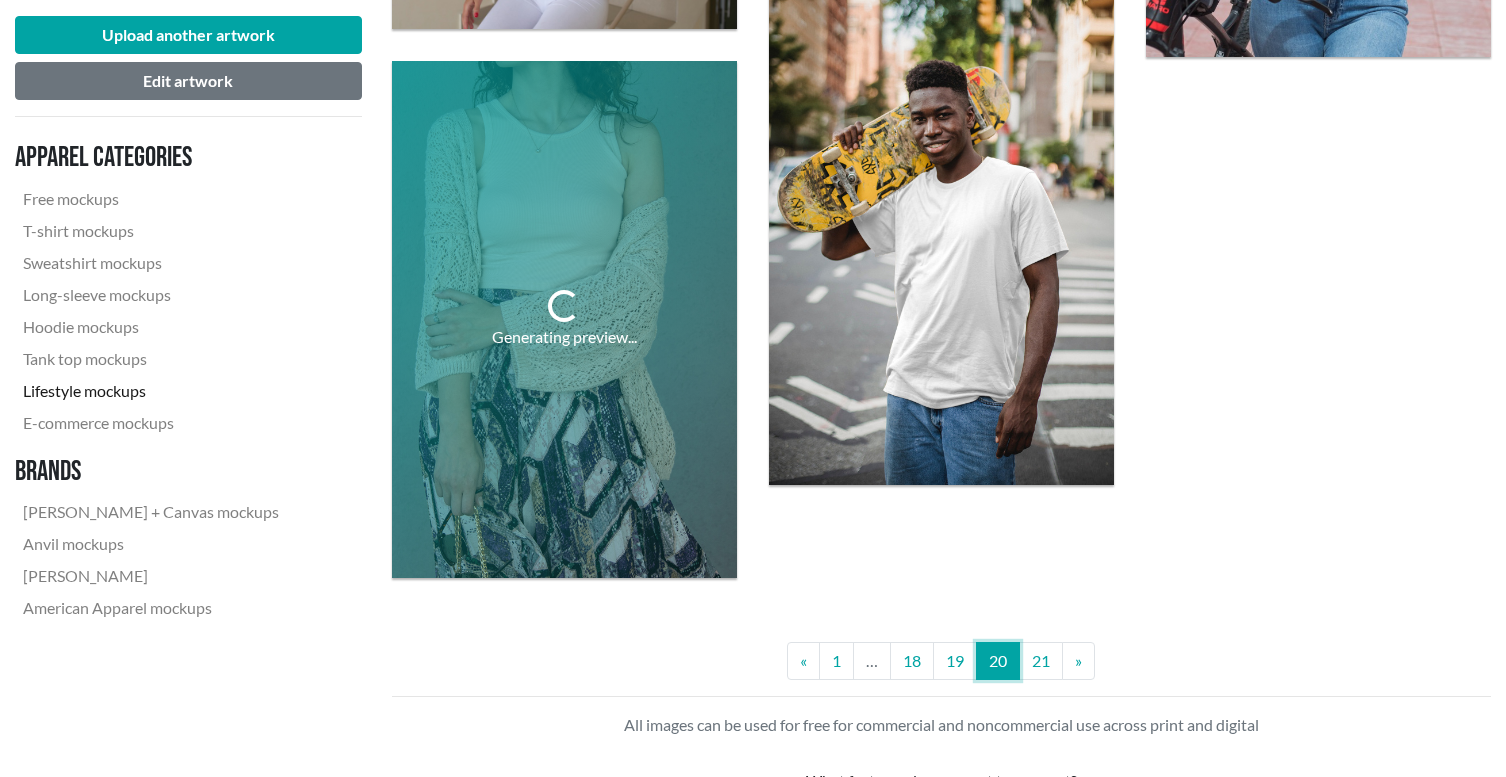 scroll, scrollTop: 3879, scrollLeft: 0, axis: vertical 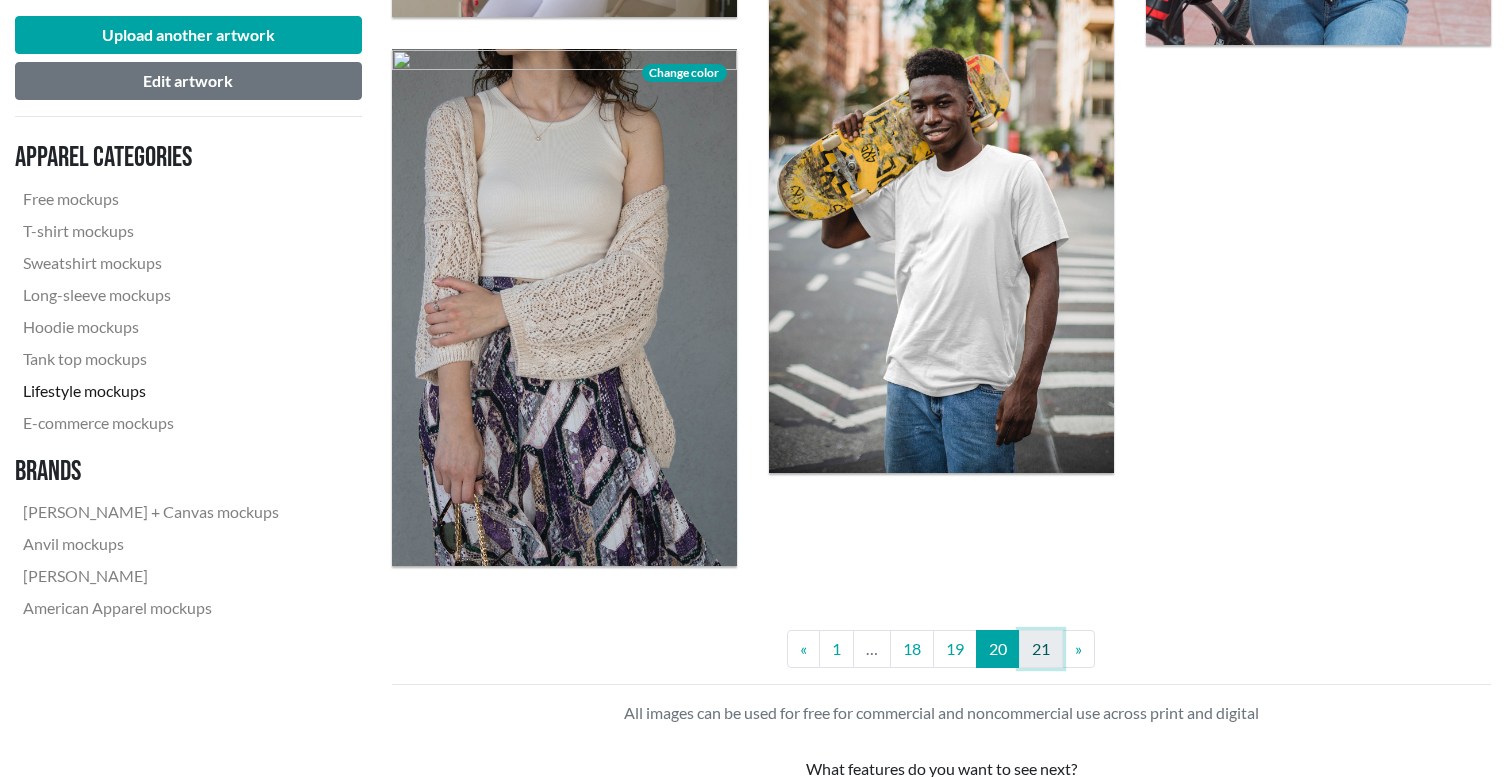 click on "21" at bounding box center (1041, 649) 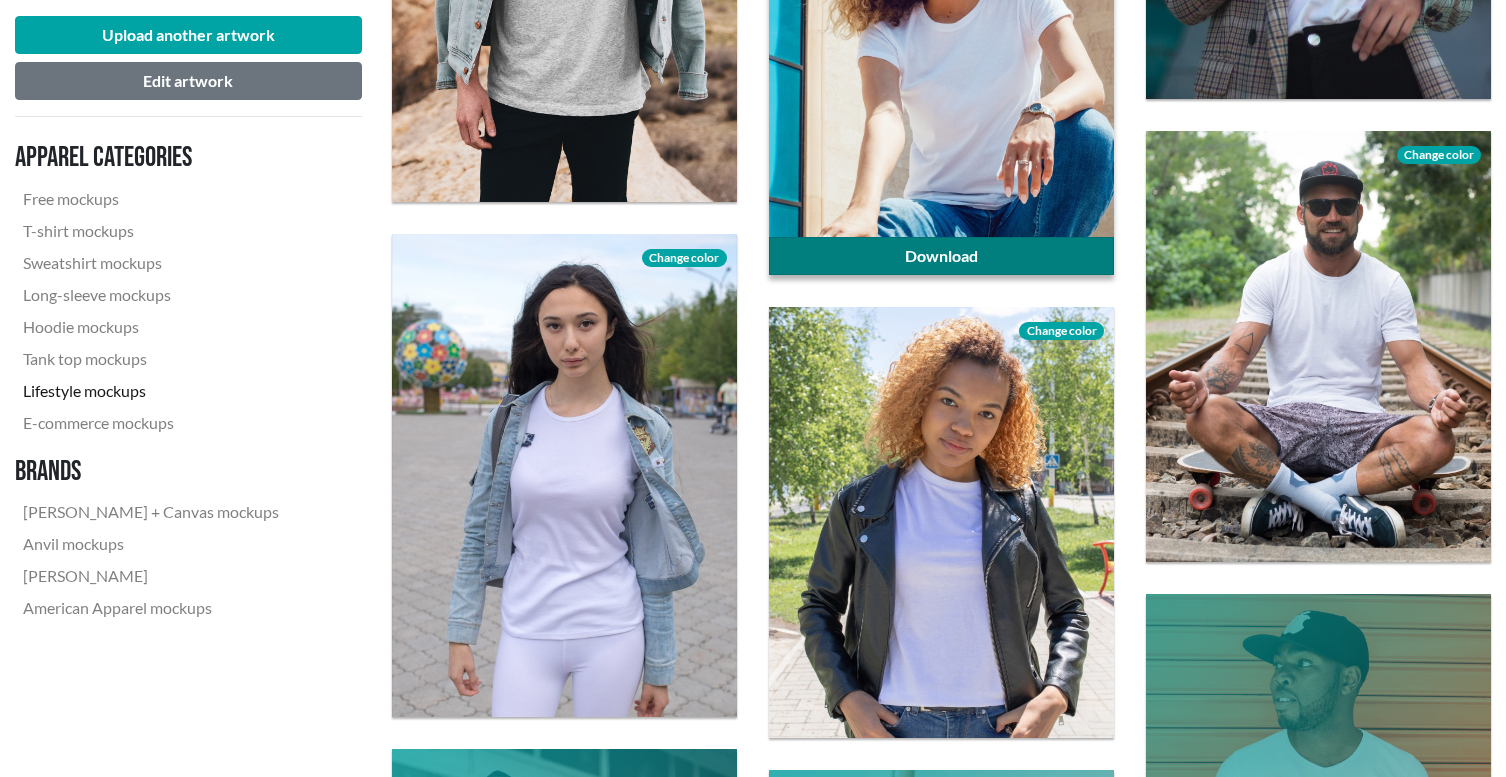 scroll, scrollTop: 2310, scrollLeft: 0, axis: vertical 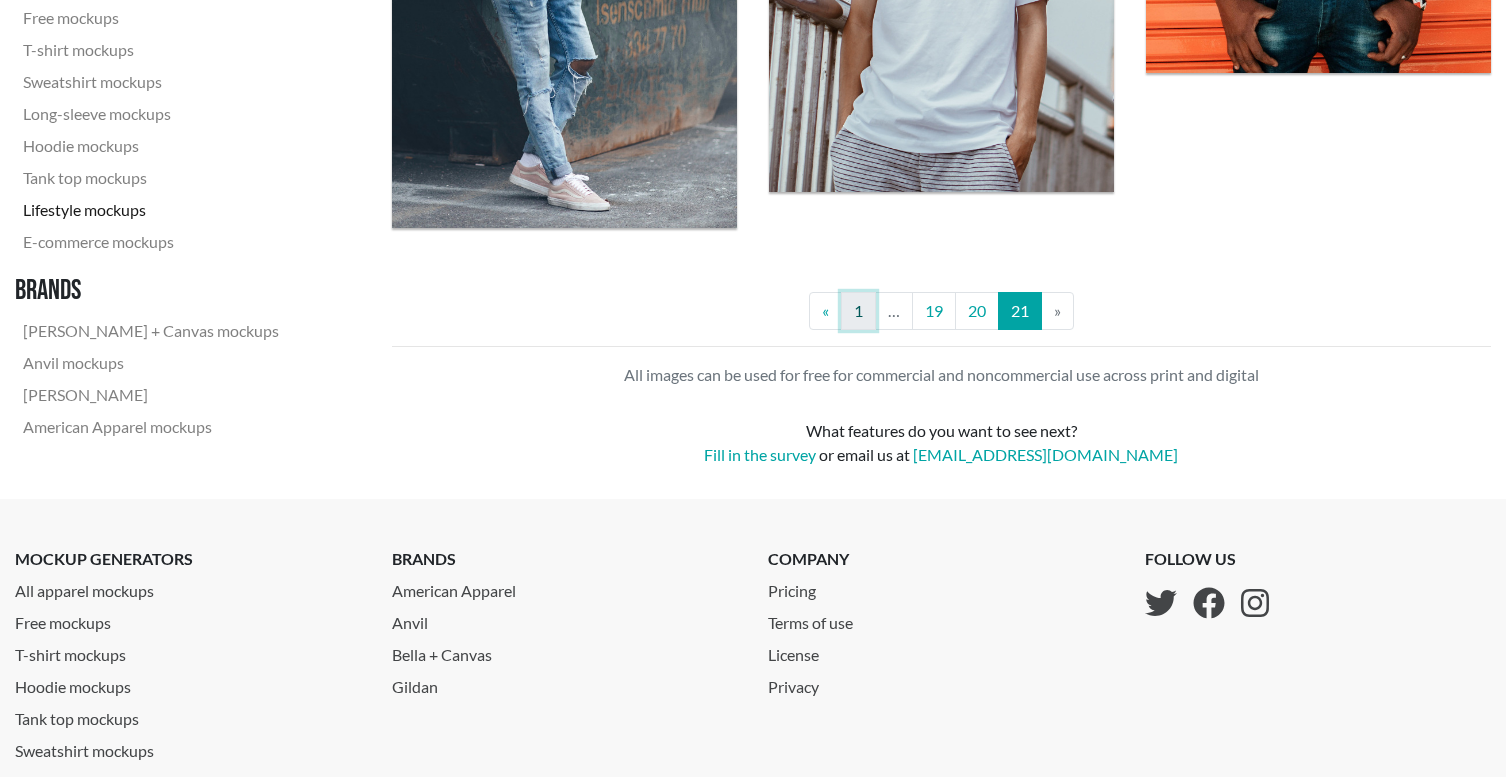 click on "1" at bounding box center [858, 311] 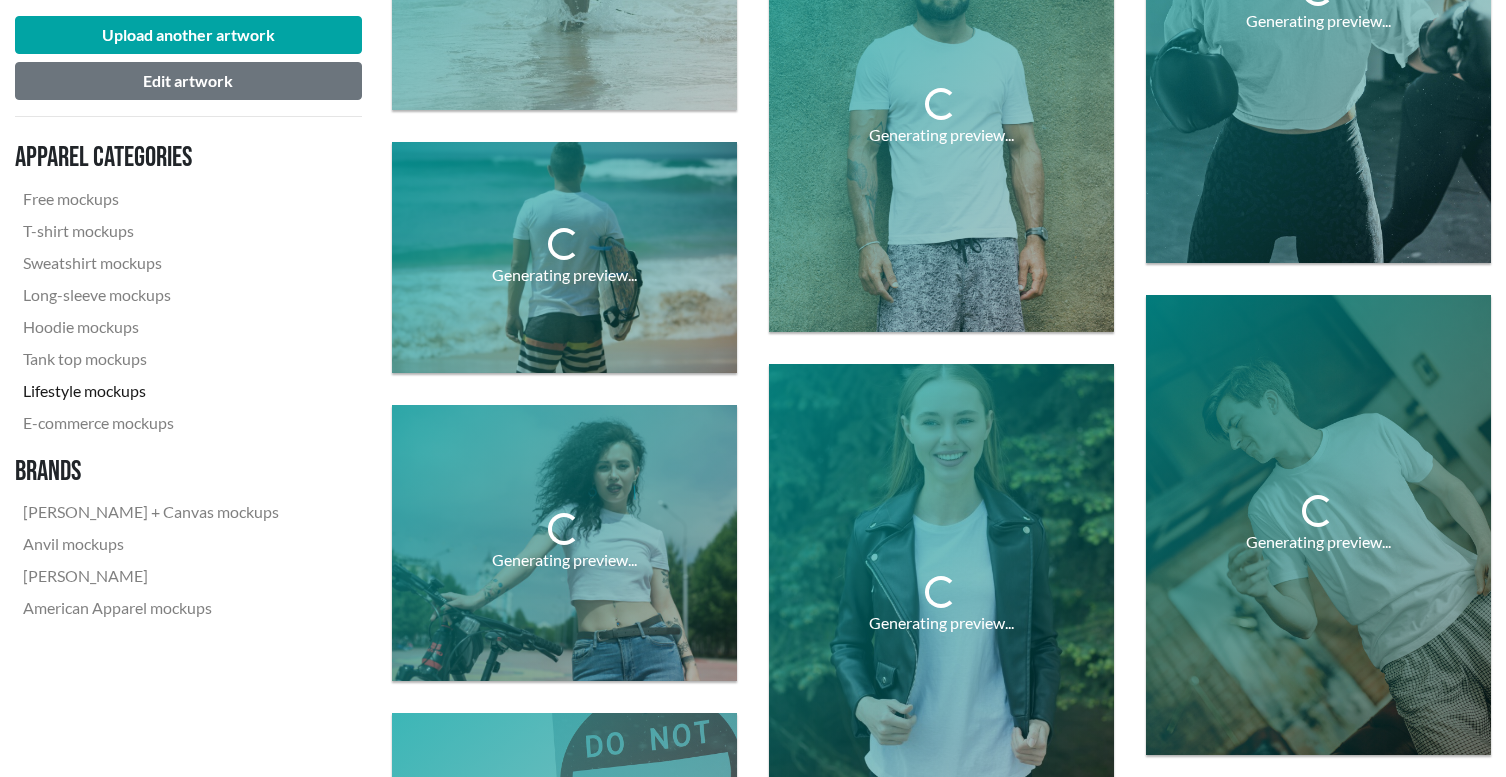 scroll, scrollTop: 0, scrollLeft: 0, axis: both 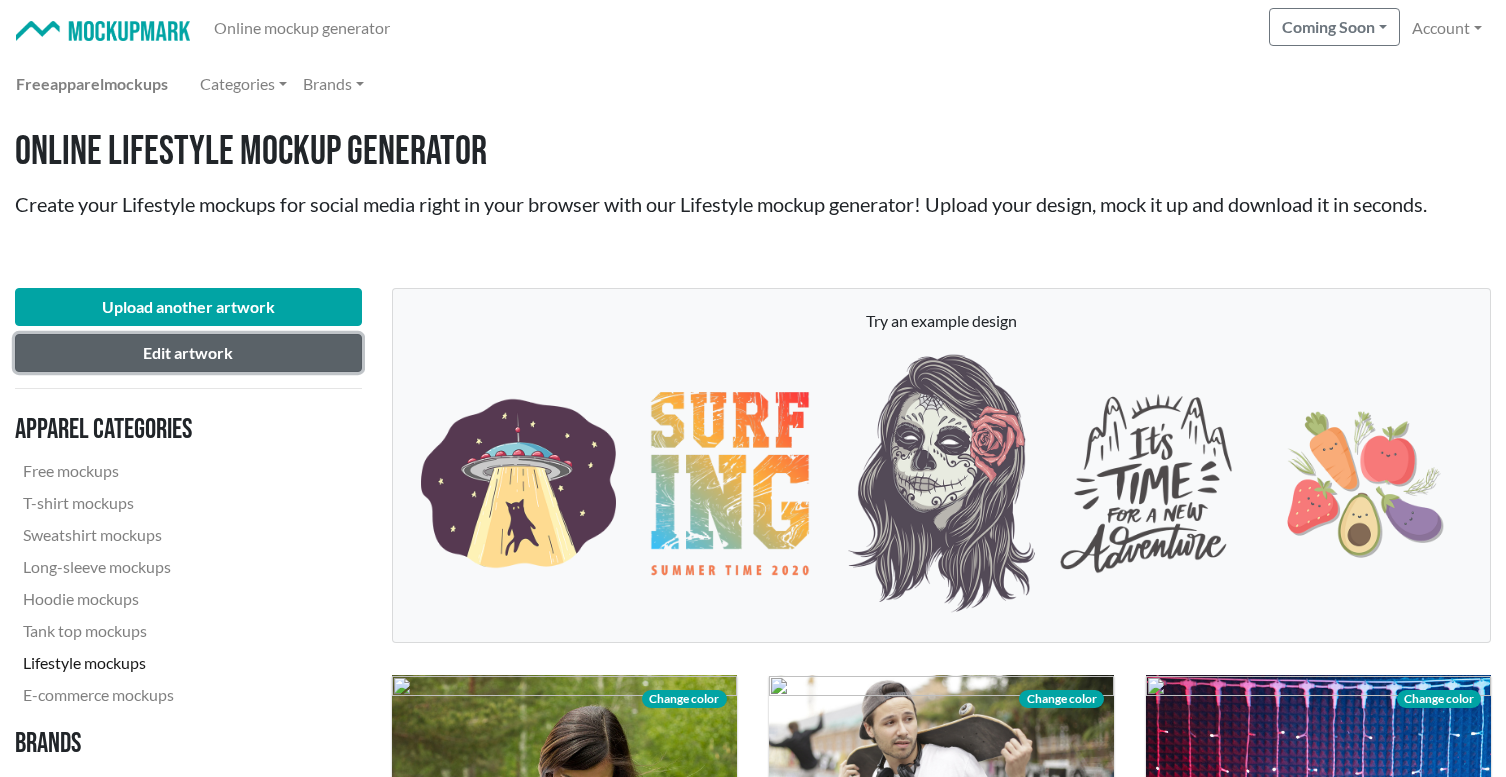 click on "Edit artwork" at bounding box center [188, 353] 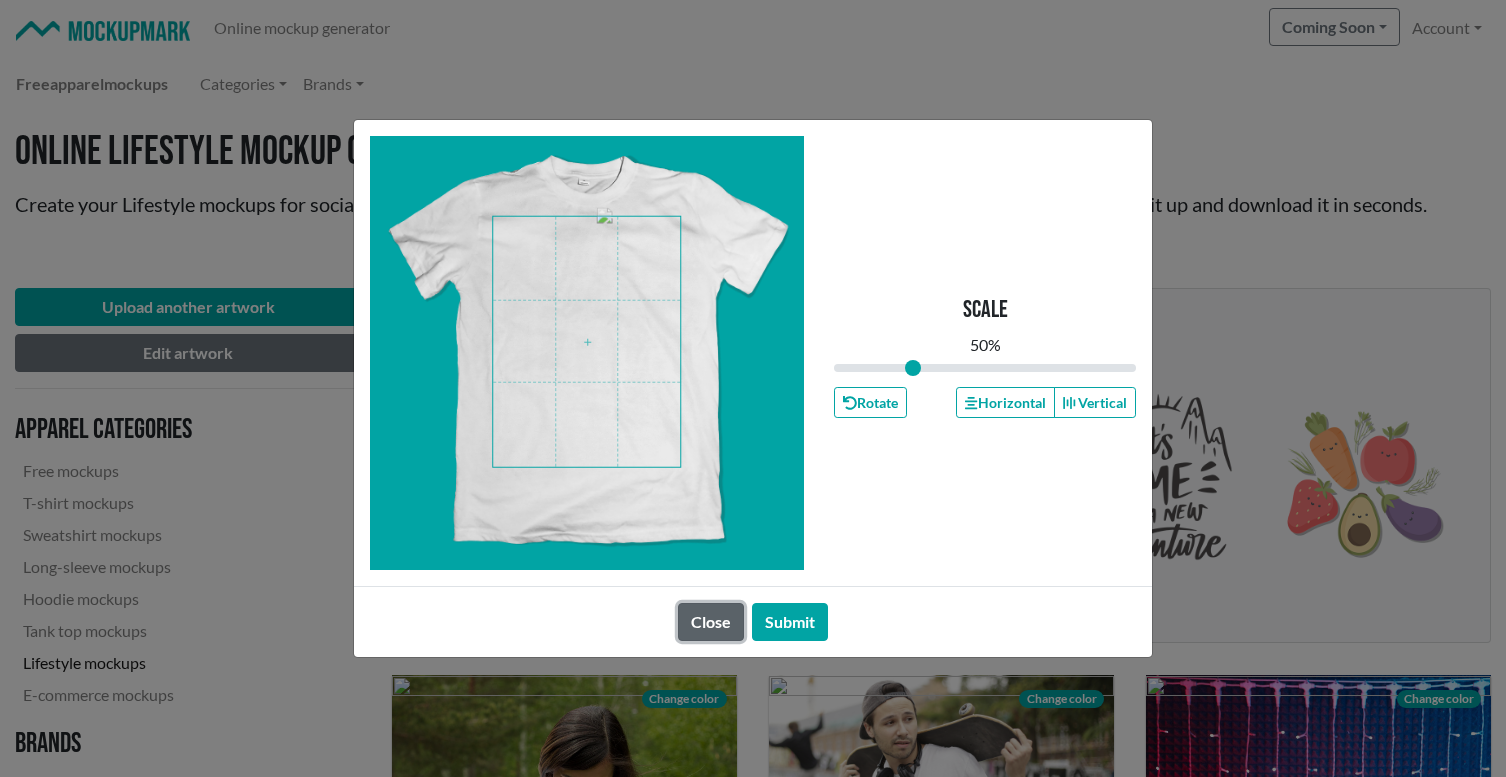 click on "Close" at bounding box center (711, 622) 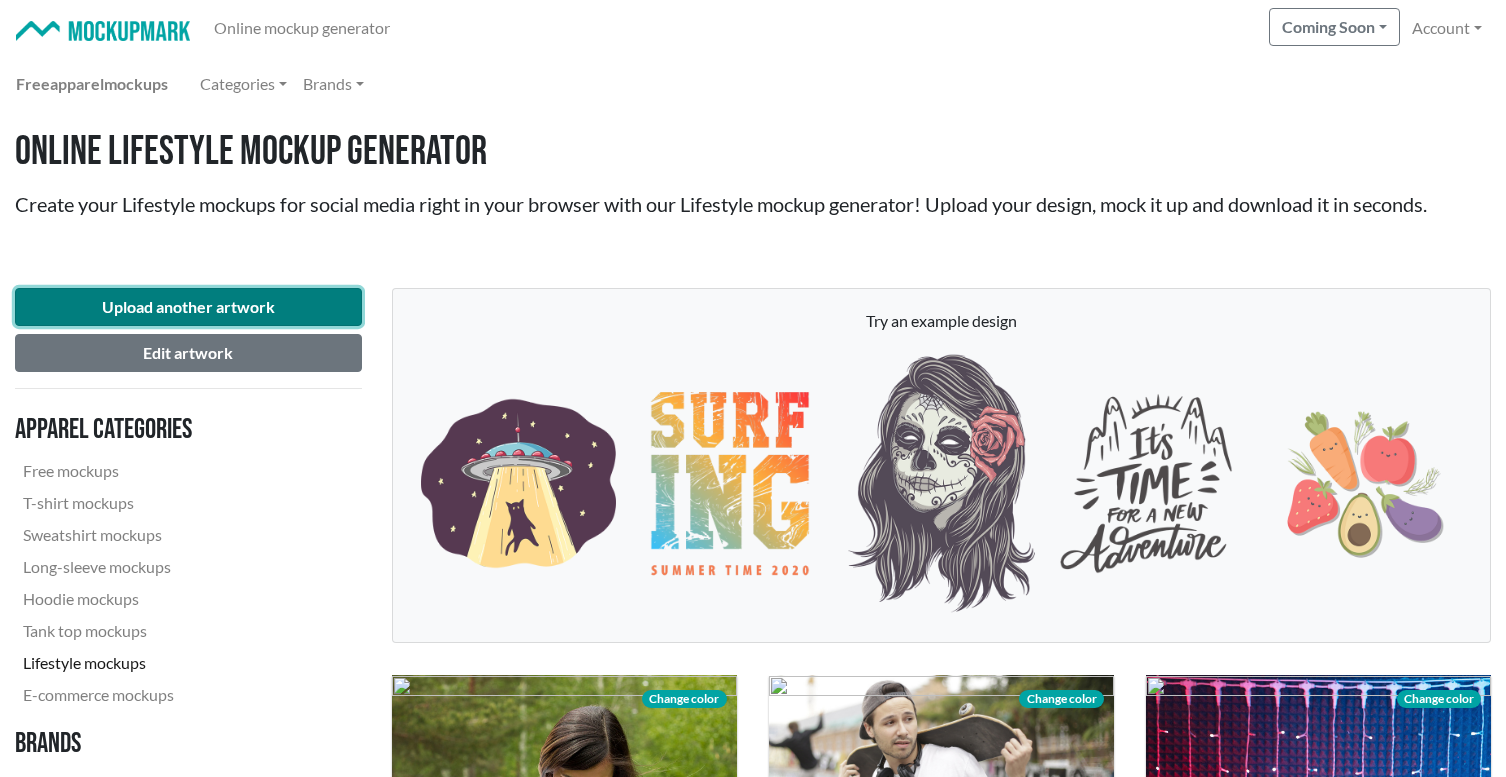 click on "Upload another artwork" at bounding box center (188, 307) 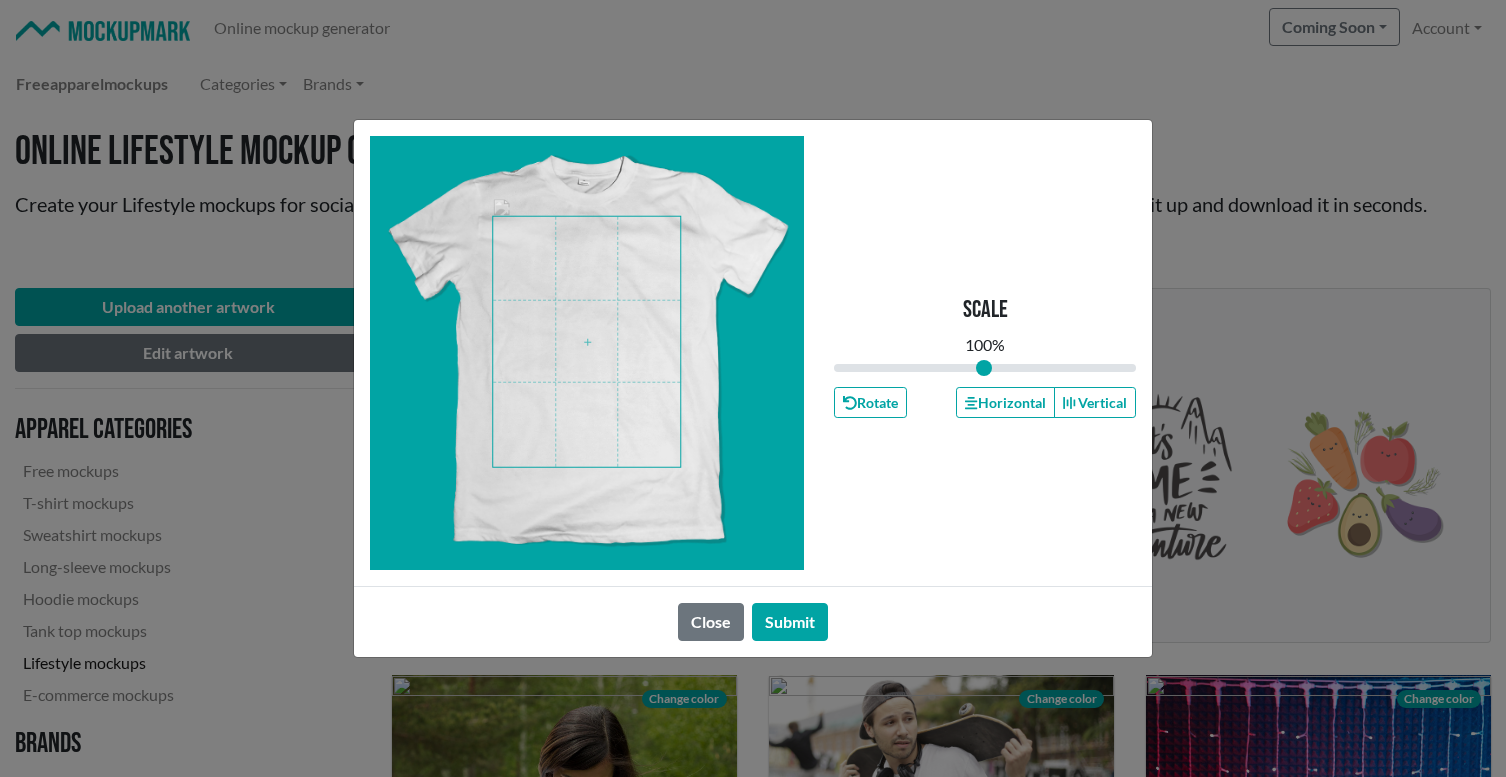 click at bounding box center [586, 342] 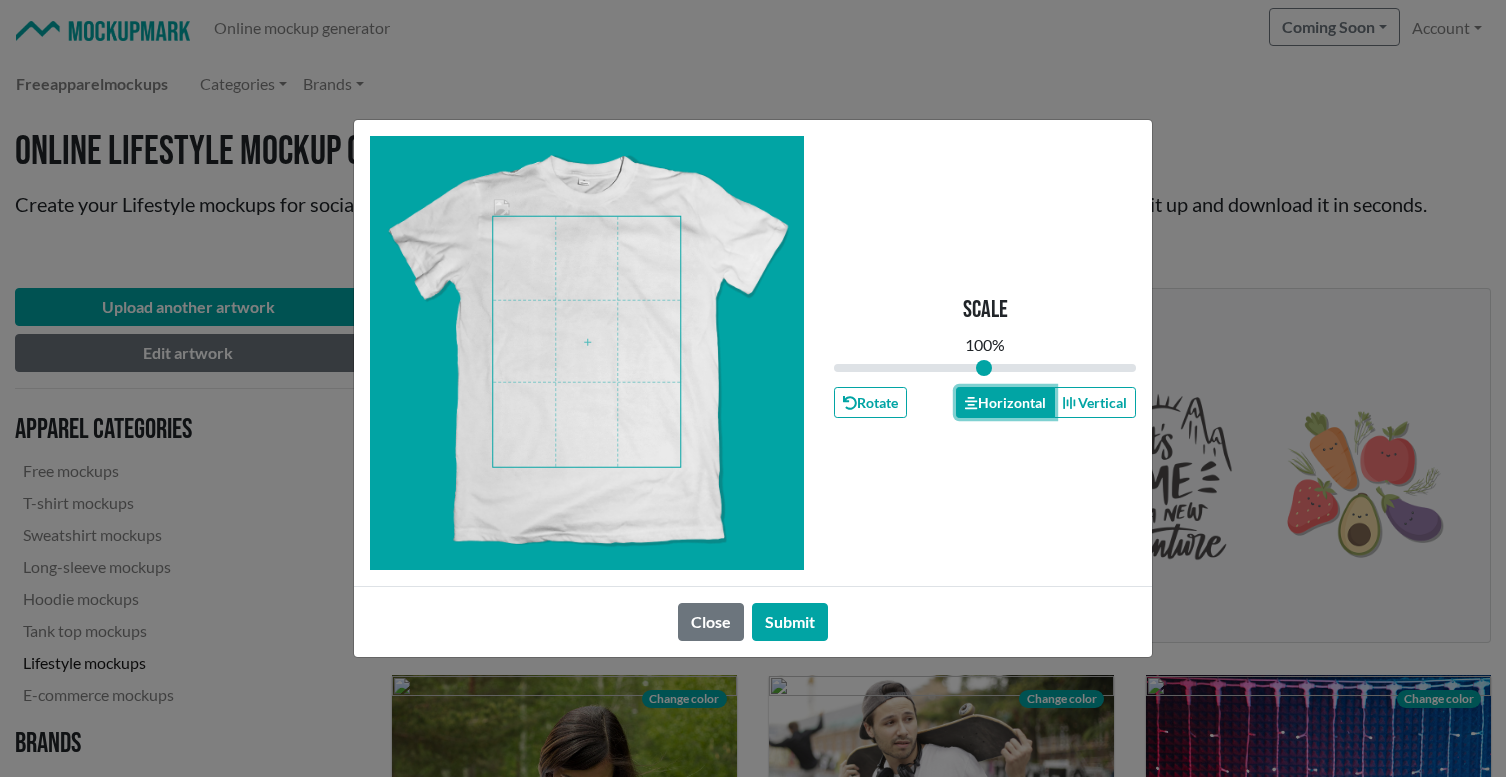 click on "Horizontal" at bounding box center [1005, 402] 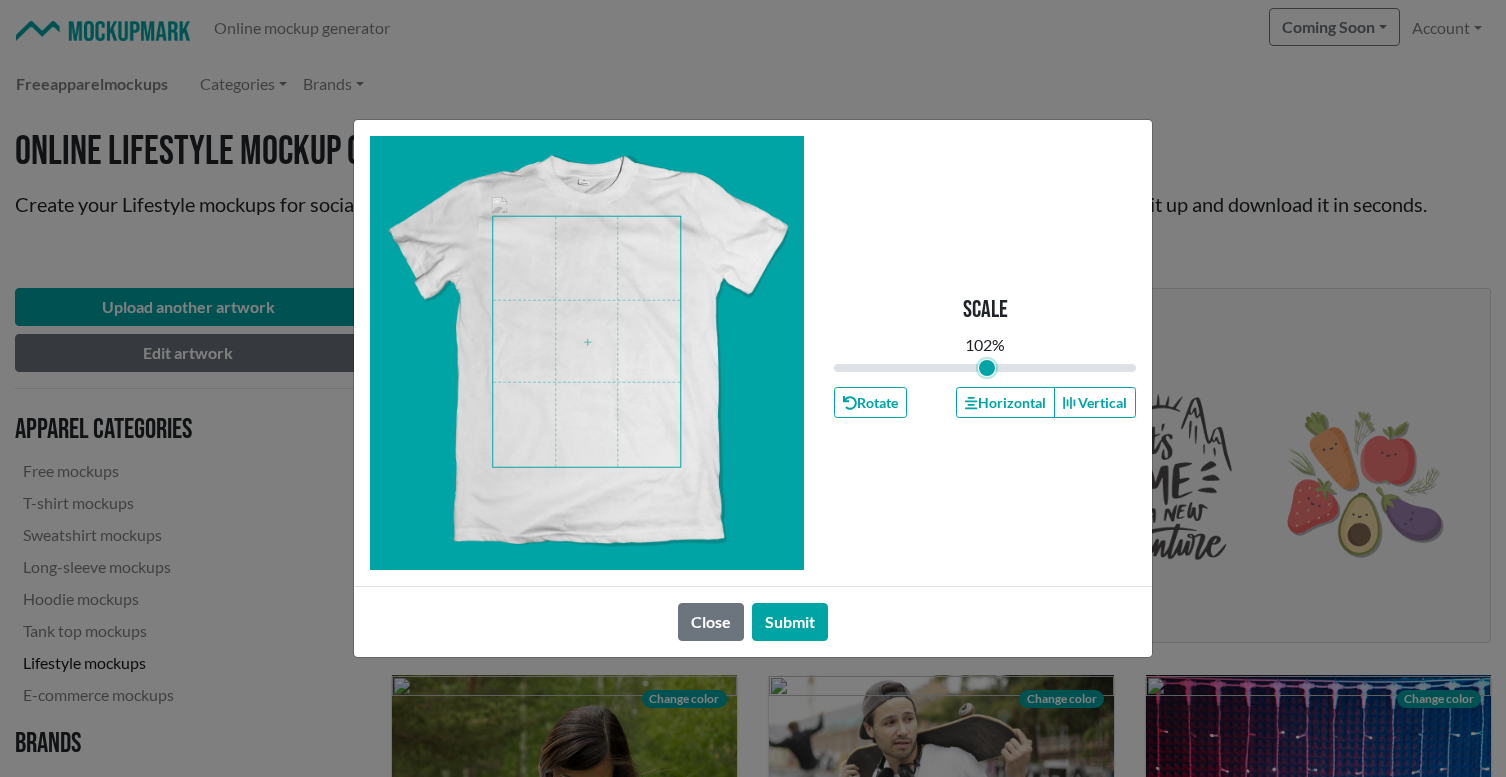 click at bounding box center (985, 368) 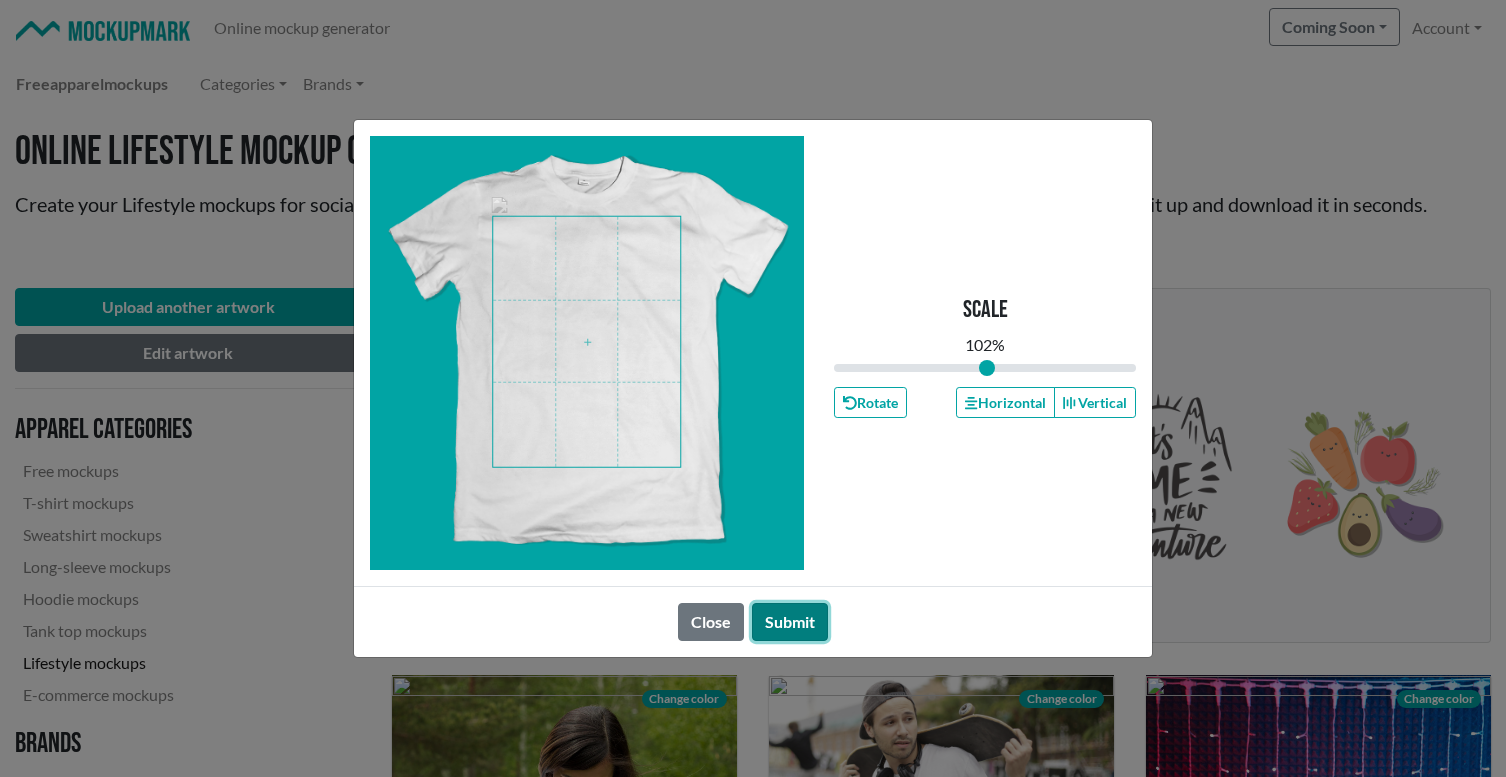 click on "Submit" at bounding box center [790, 622] 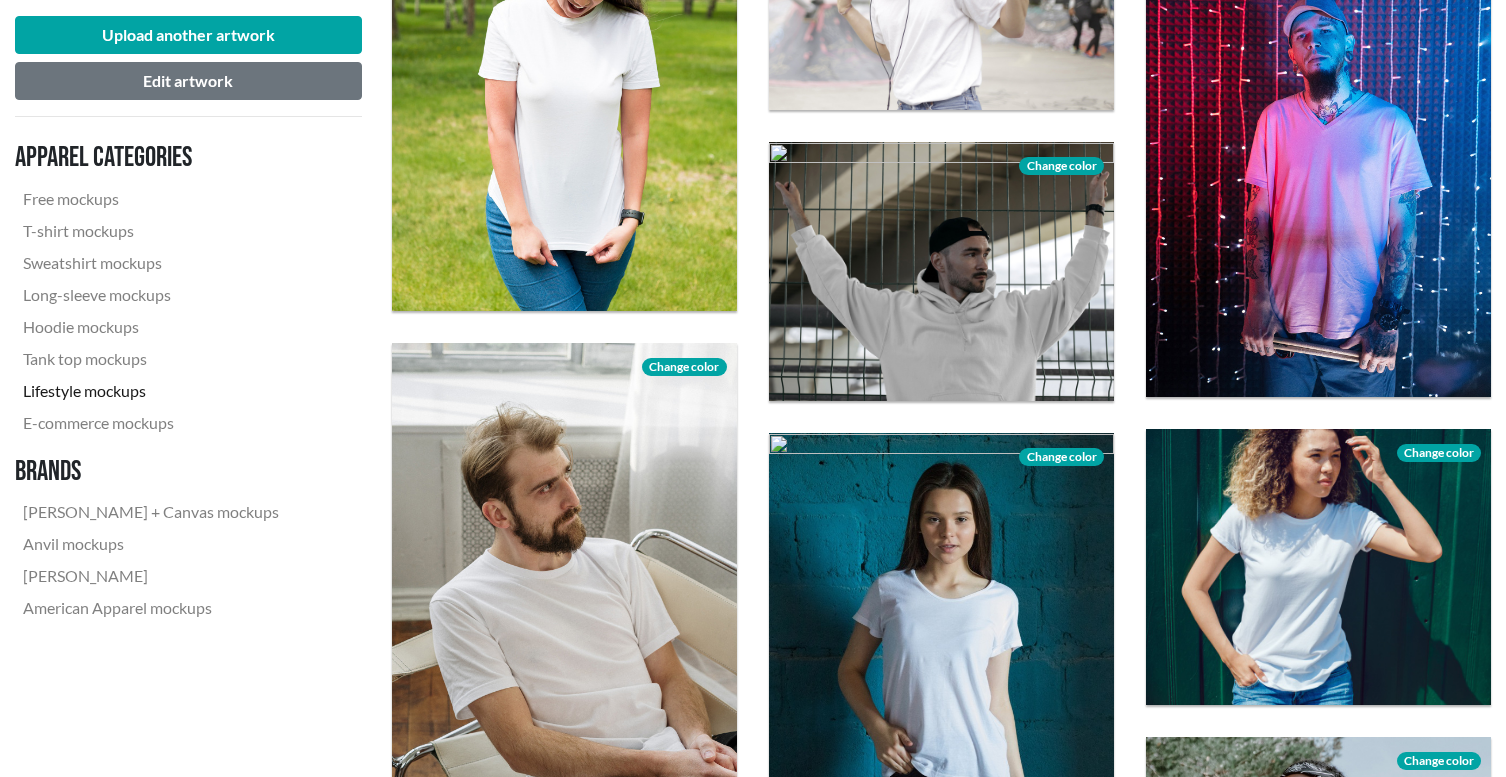 scroll, scrollTop: 797, scrollLeft: 0, axis: vertical 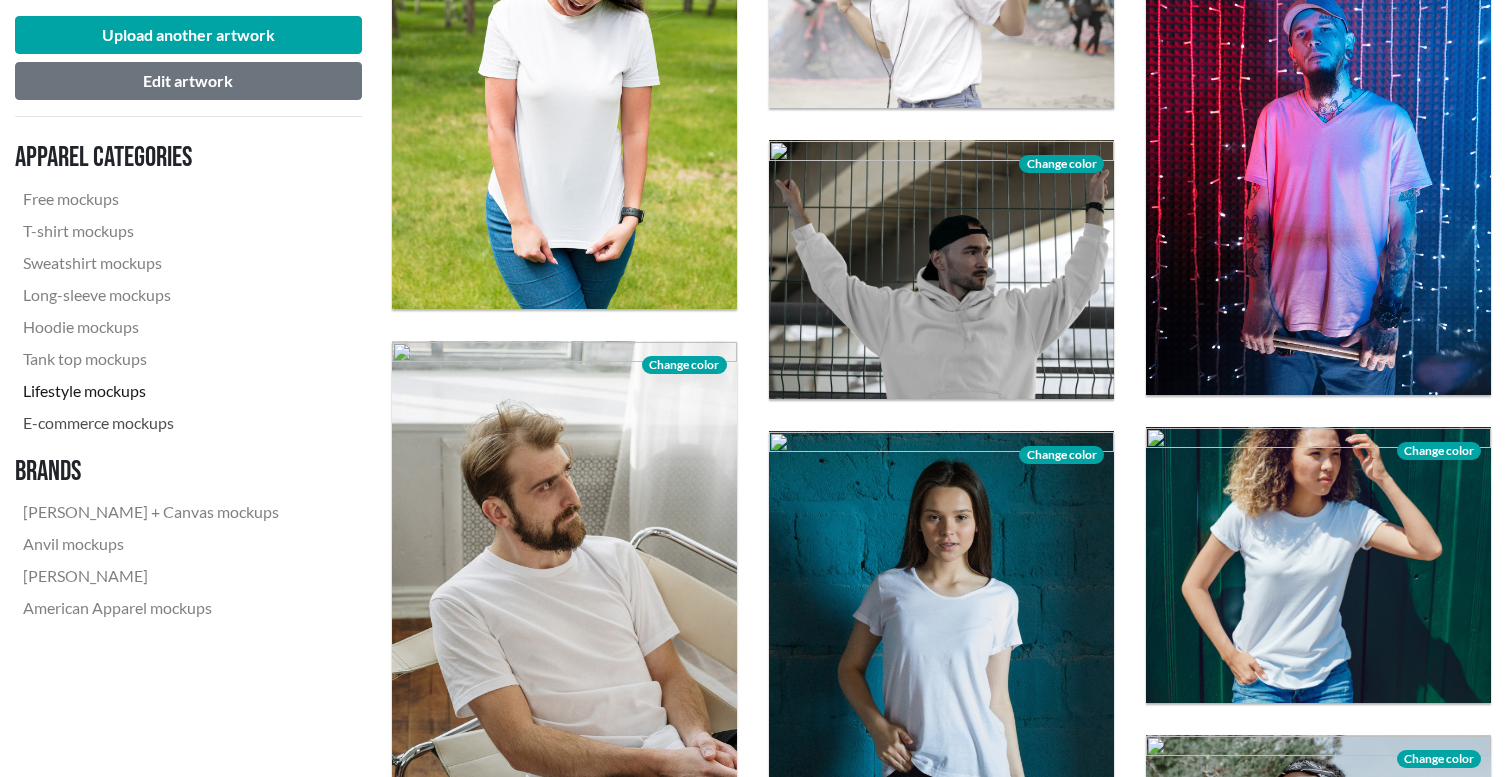click on "E-commerce mockups" at bounding box center (151, 423) 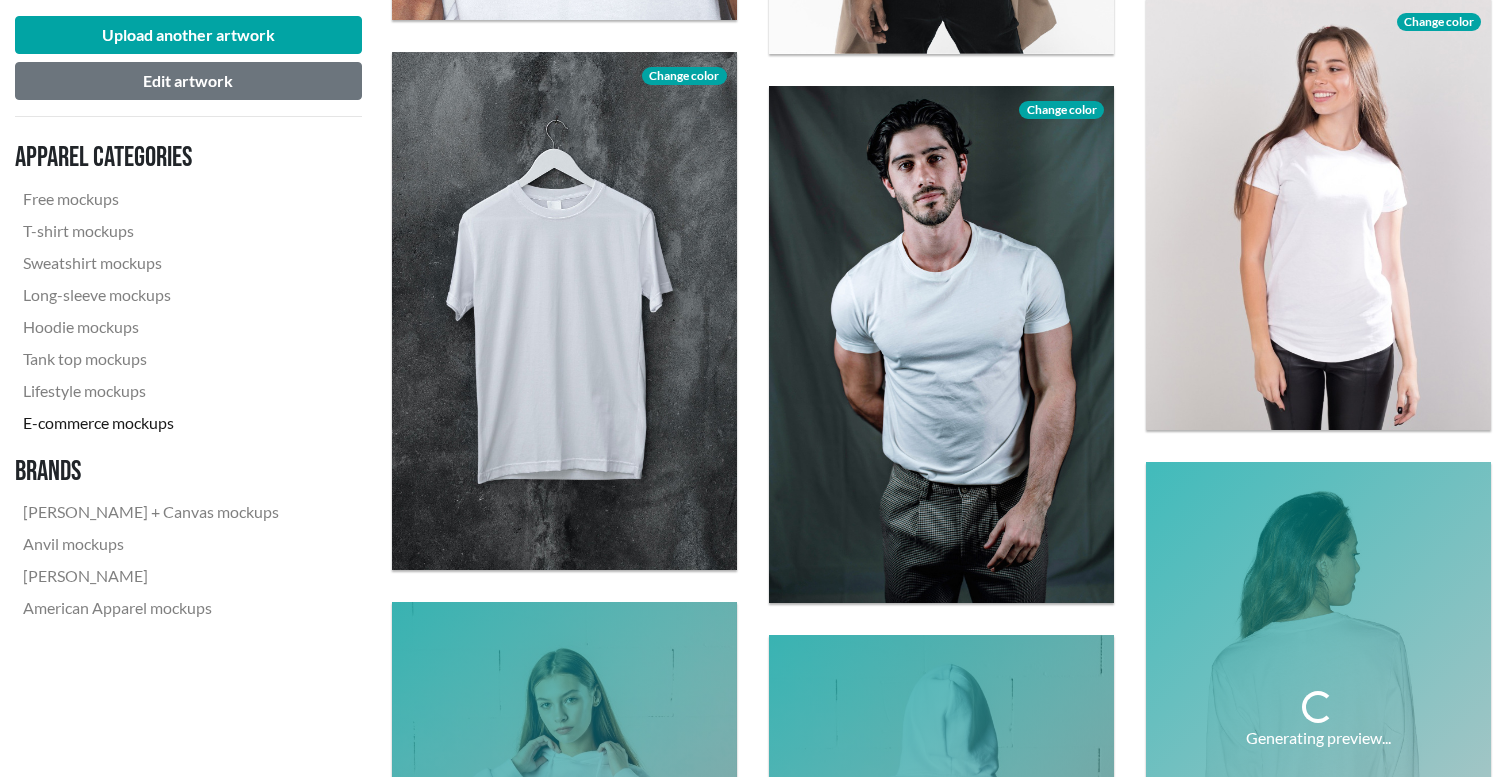 scroll, scrollTop: 2692, scrollLeft: 1, axis: both 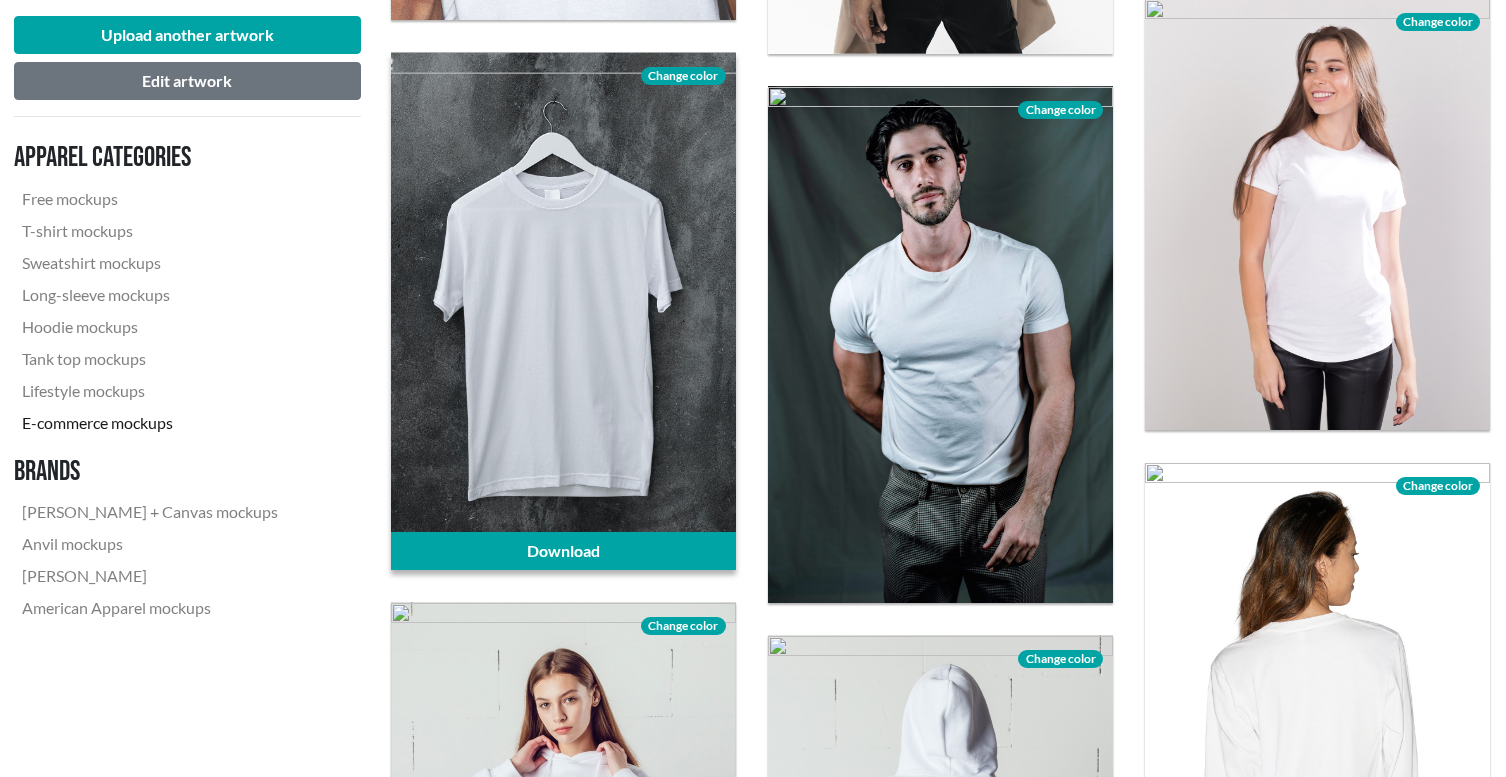 click on "Change color" at bounding box center (683, 76) 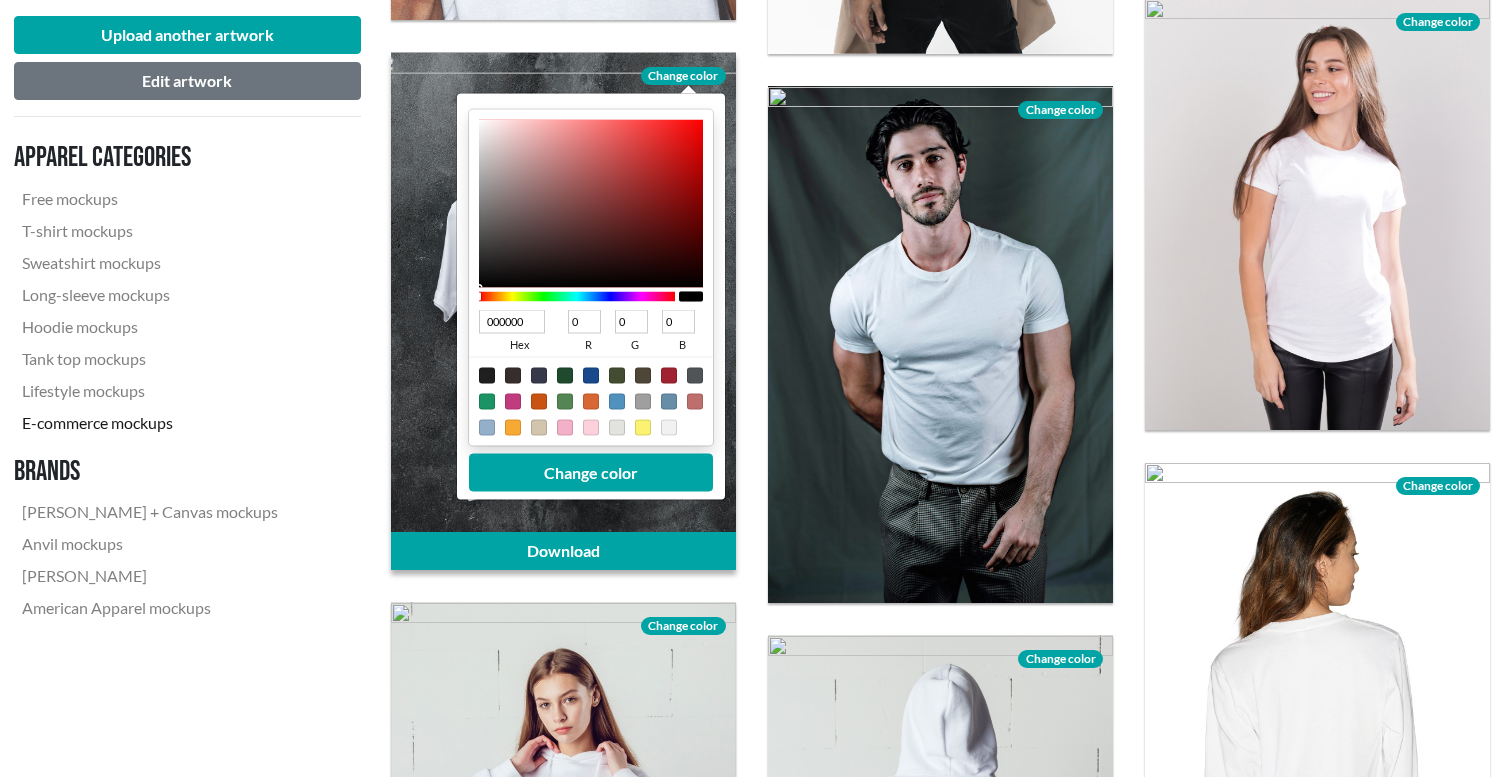 drag, startPoint x: 480, startPoint y: 127, endPoint x: 482, endPoint y: 290, distance: 163.01227 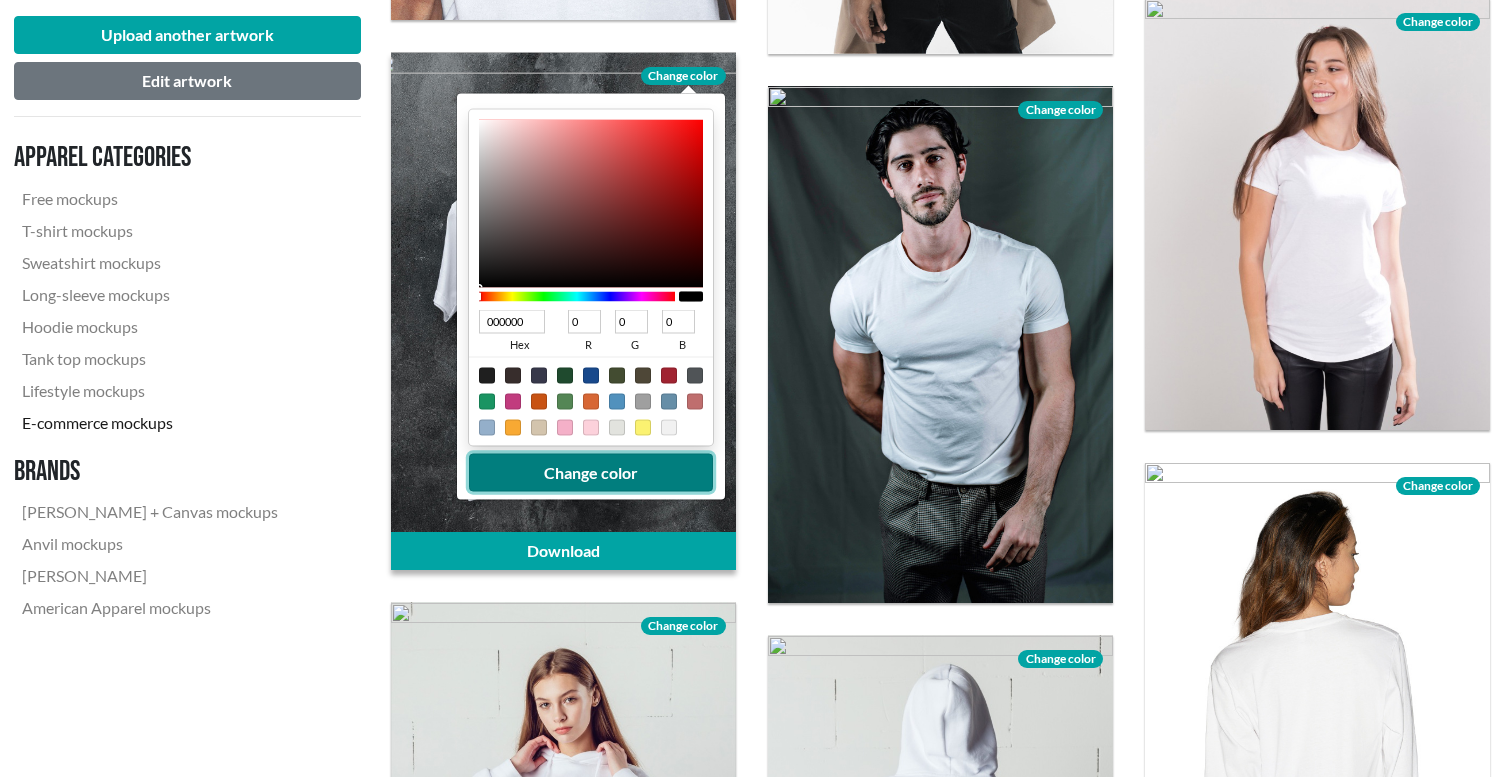 click on "Change color" at bounding box center (591, 473) 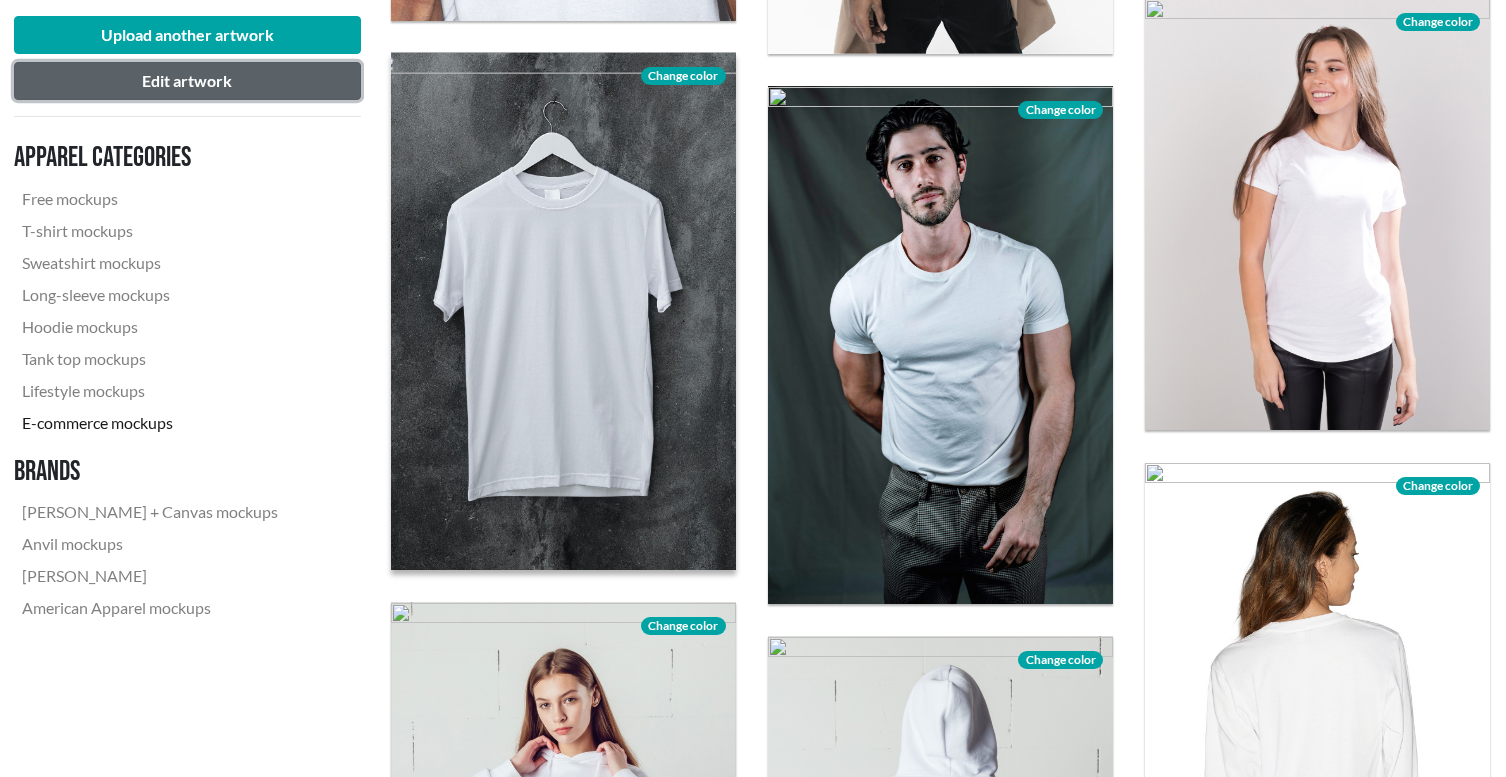 click on "Edit artwork" at bounding box center [187, 81] 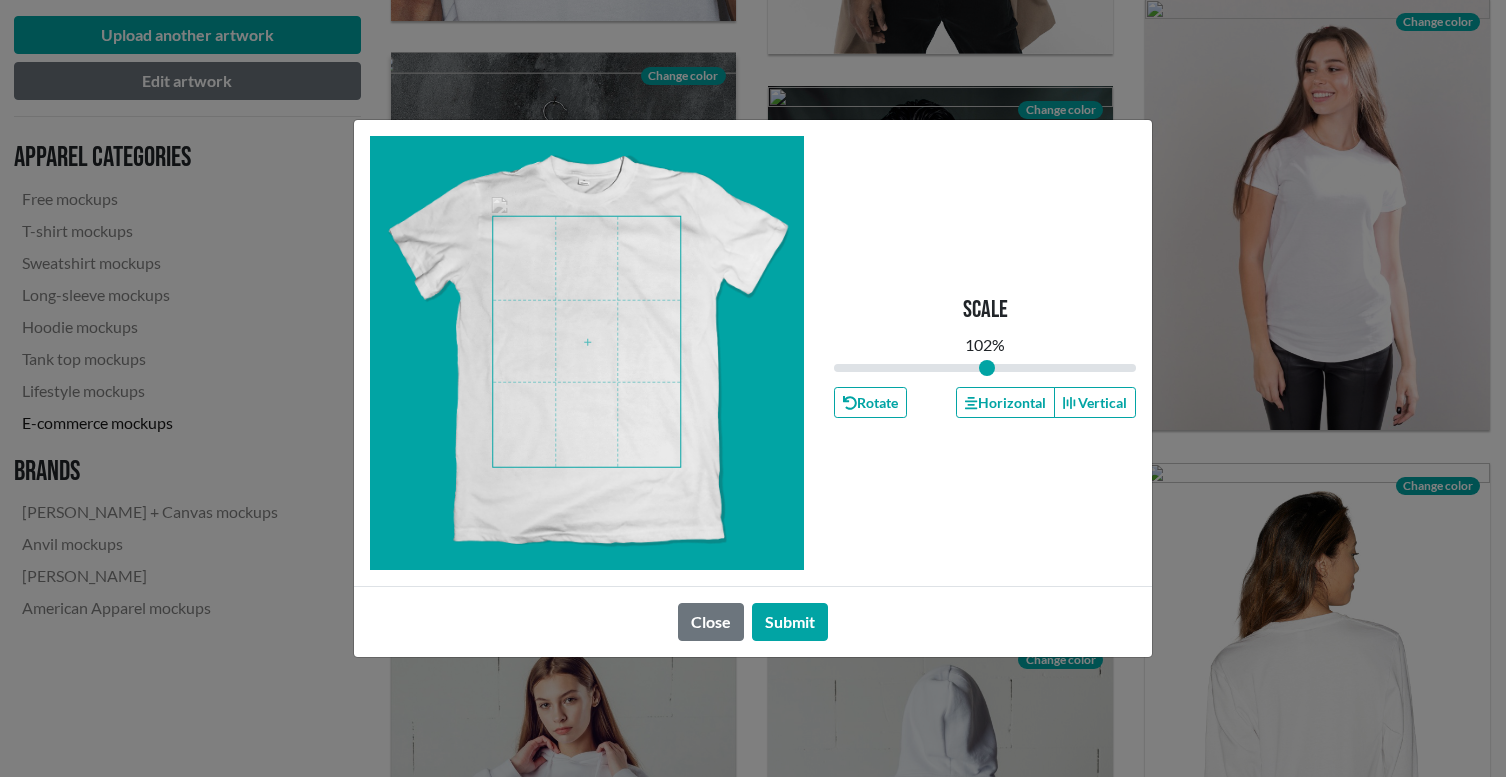 click on "Close Submit" at bounding box center (753, 621) 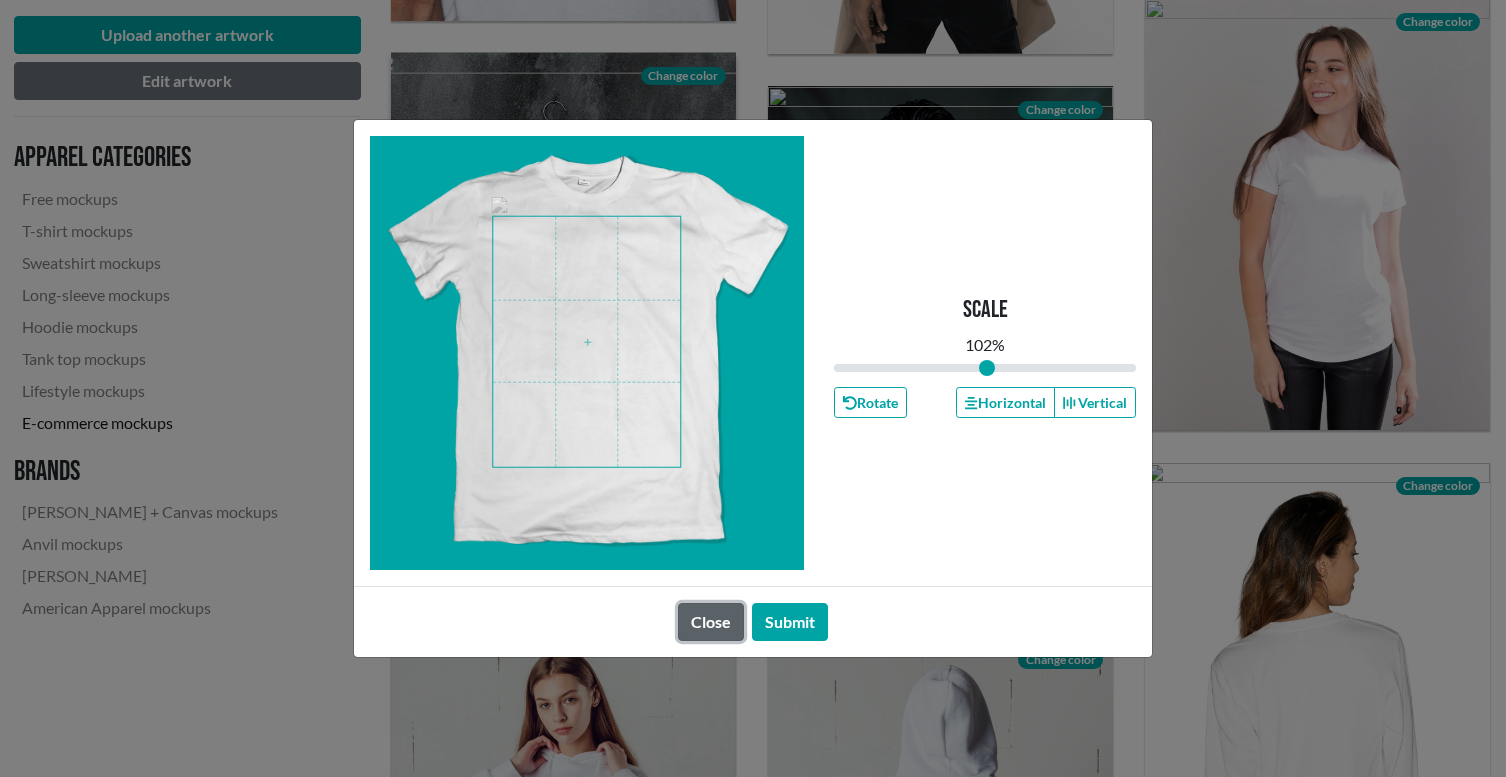 click on "Close" at bounding box center [711, 622] 